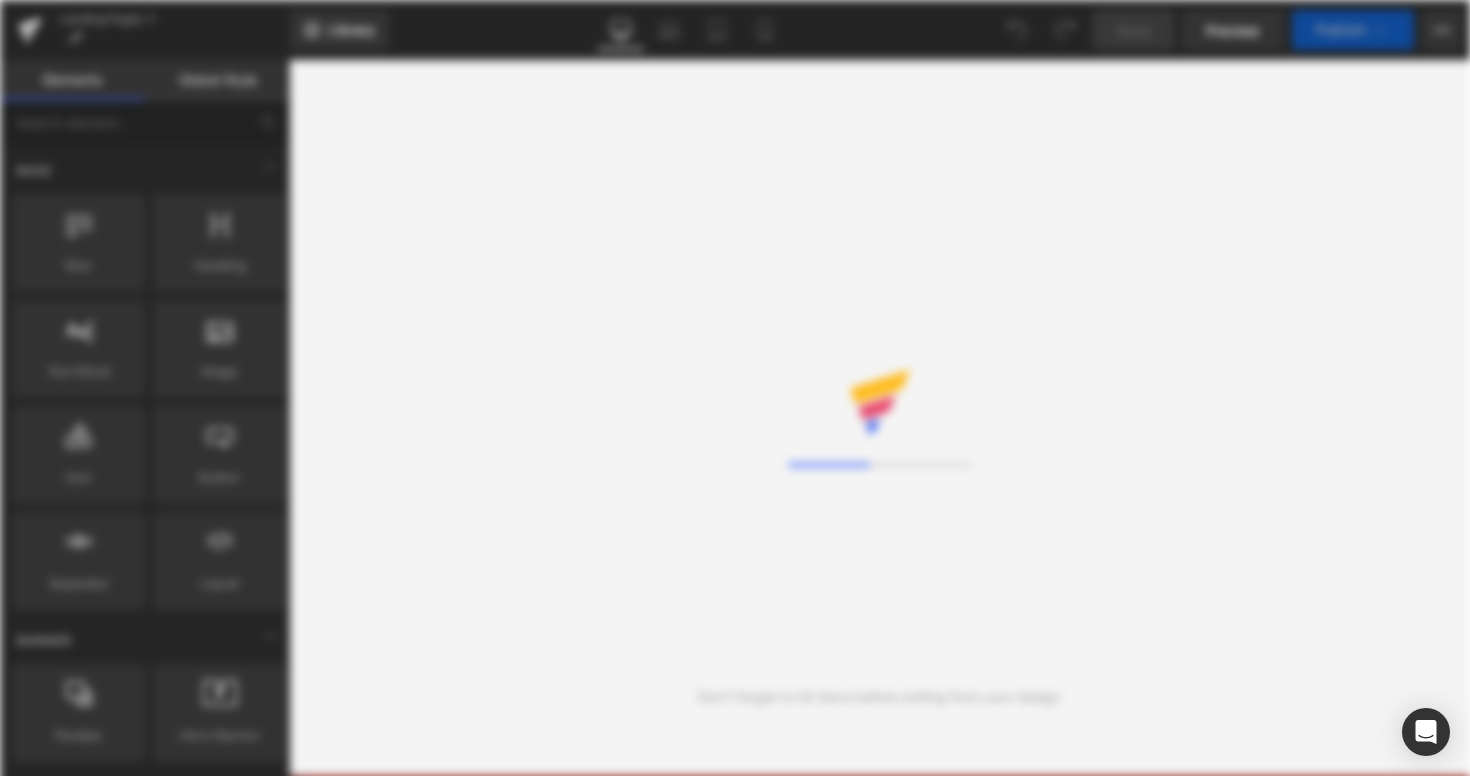 scroll, scrollTop: 0, scrollLeft: 0, axis: both 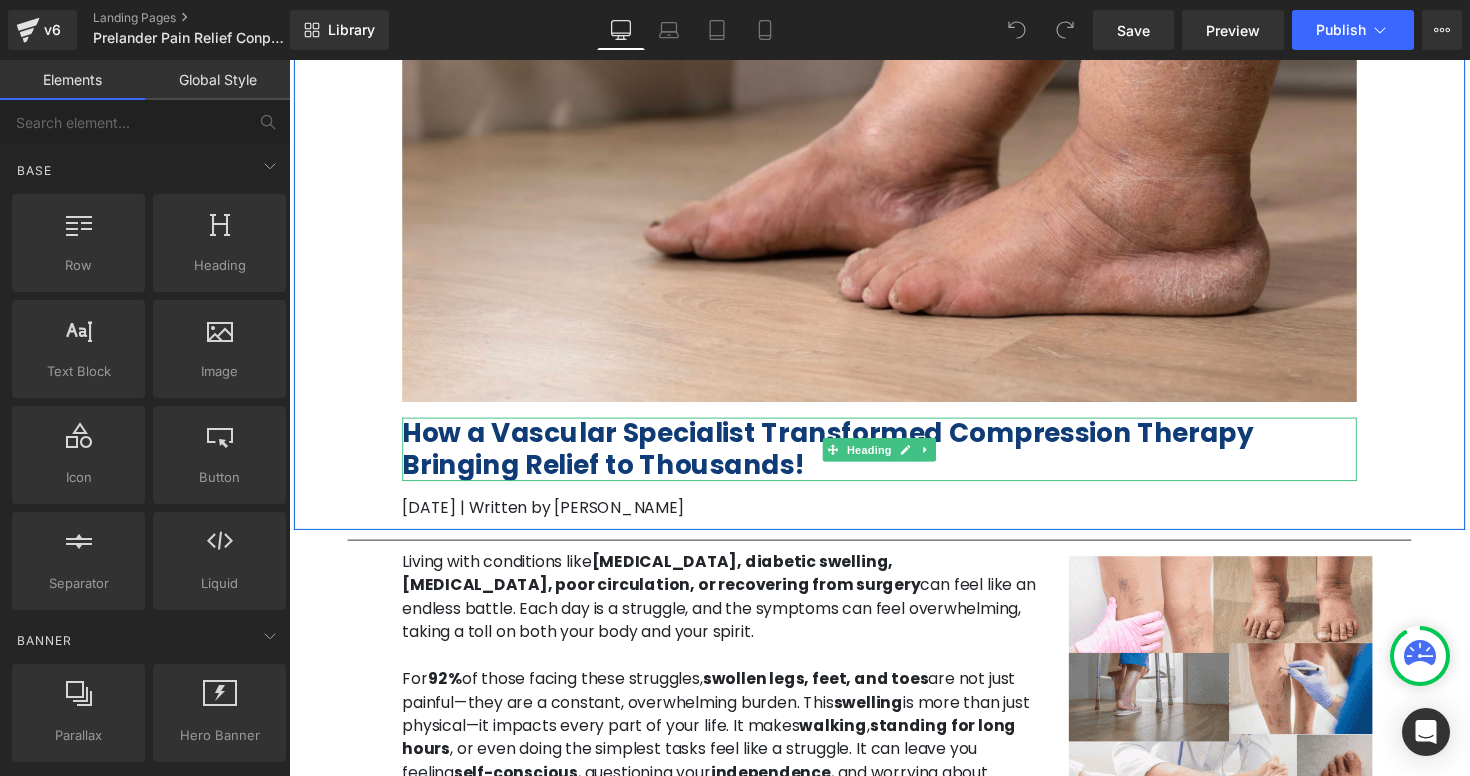 click on "How a Vascular Specialist Transformed Compression Therapy Bringing Relief to Thousands!" at bounding box center [894, 458] 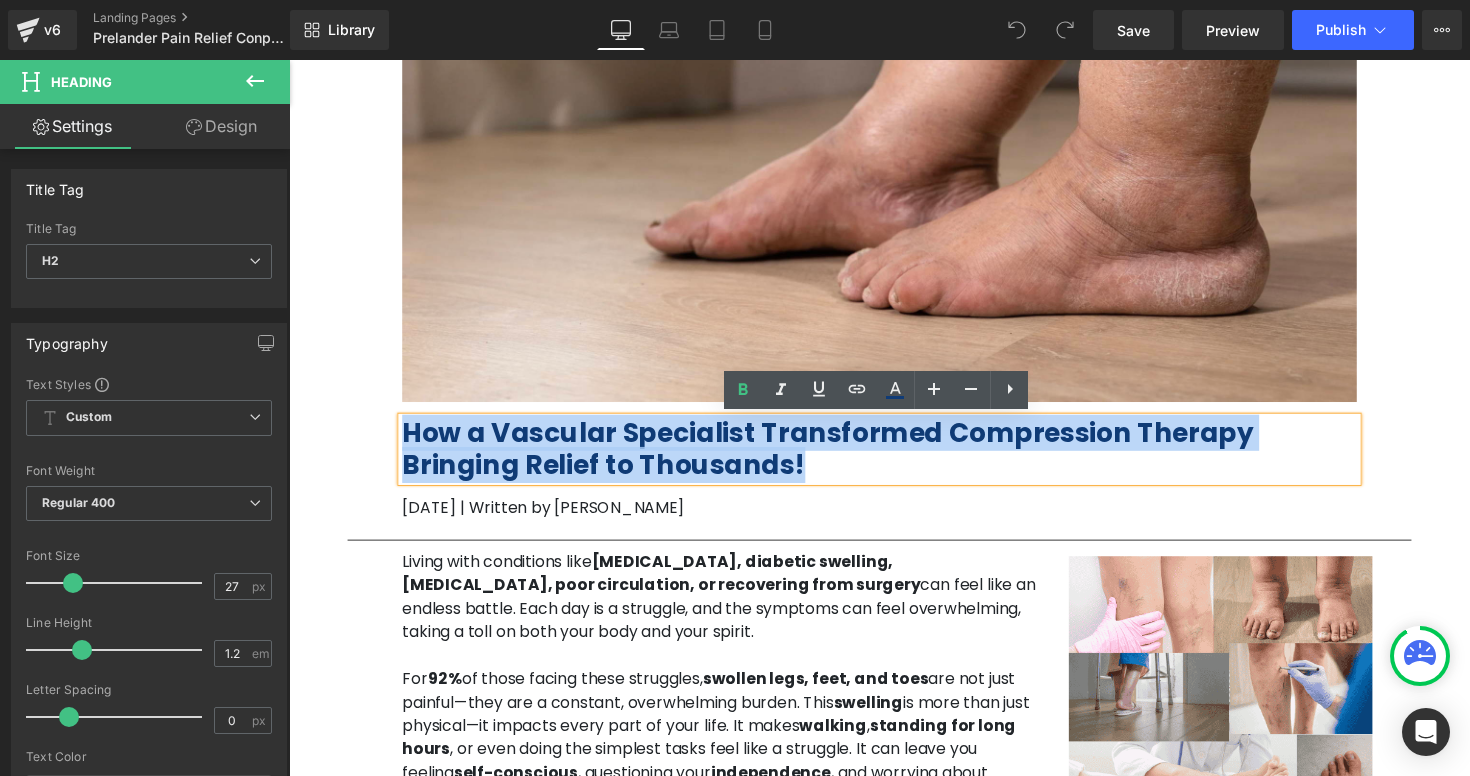 drag, startPoint x: 676, startPoint y: 478, endPoint x: 391, endPoint y: 433, distance: 288.53076 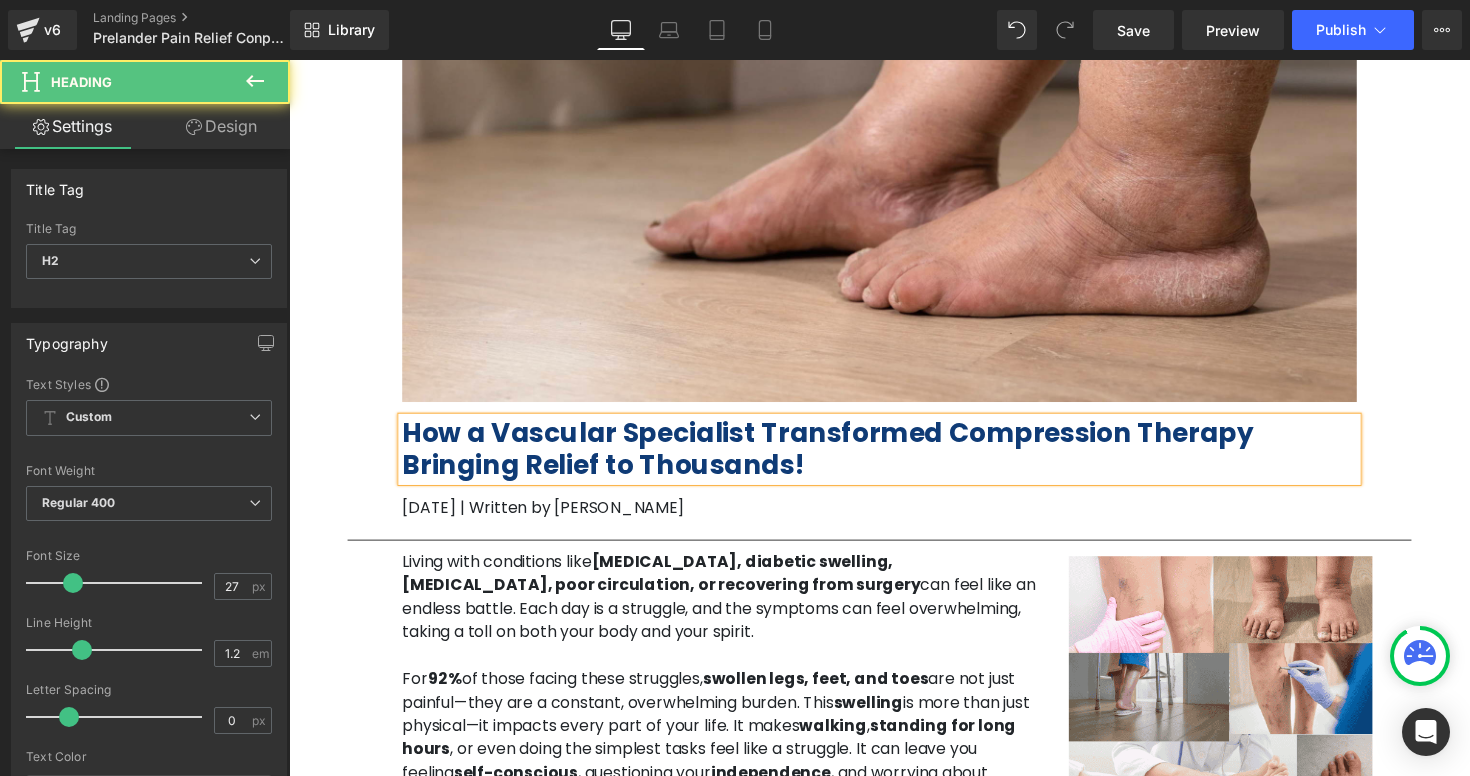 click on "How a Vascular Specialist Transformed Compression Therapy Bringing Relief to Thousands!" at bounding box center [894, 458] 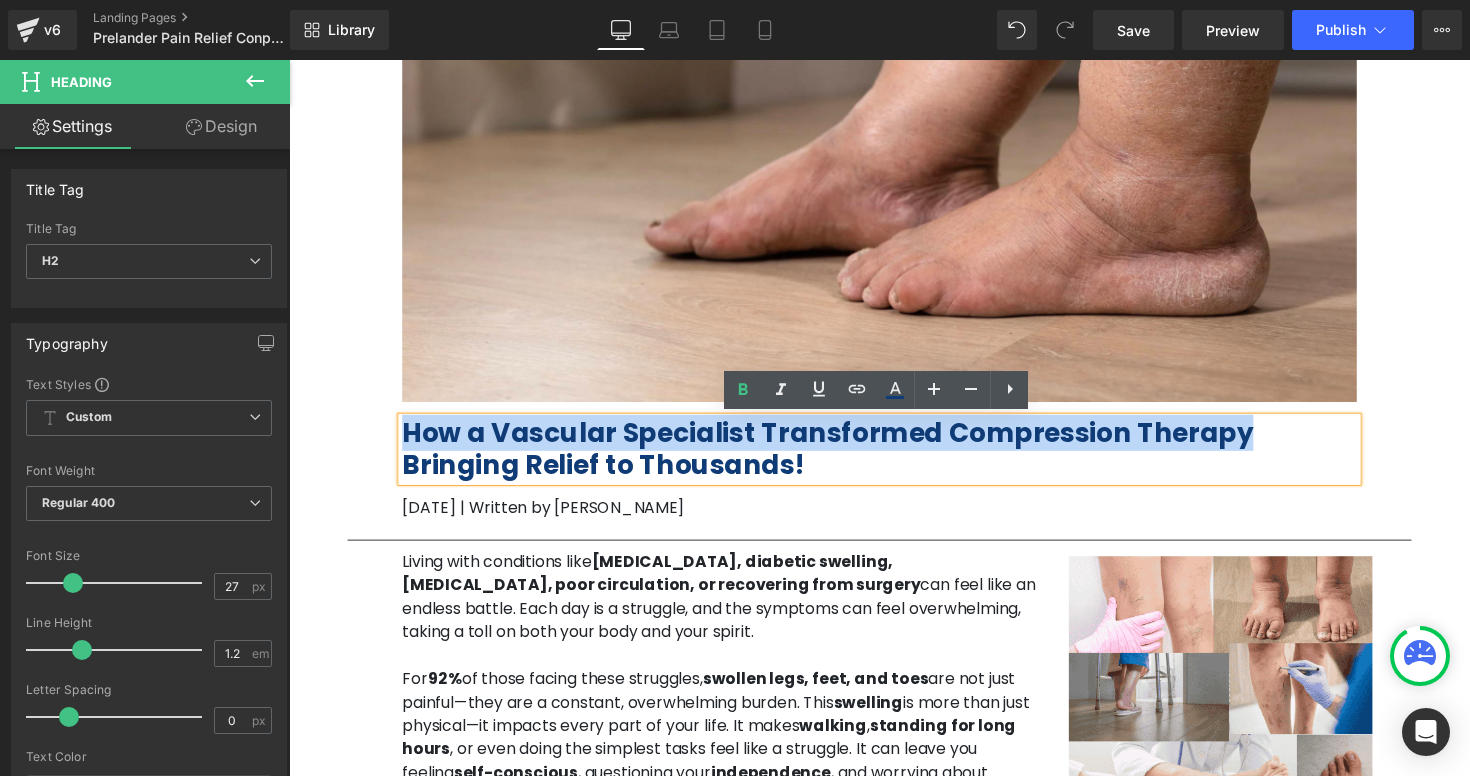 drag, startPoint x: 1200, startPoint y: 442, endPoint x: 573, endPoint y: 418, distance: 627.45917 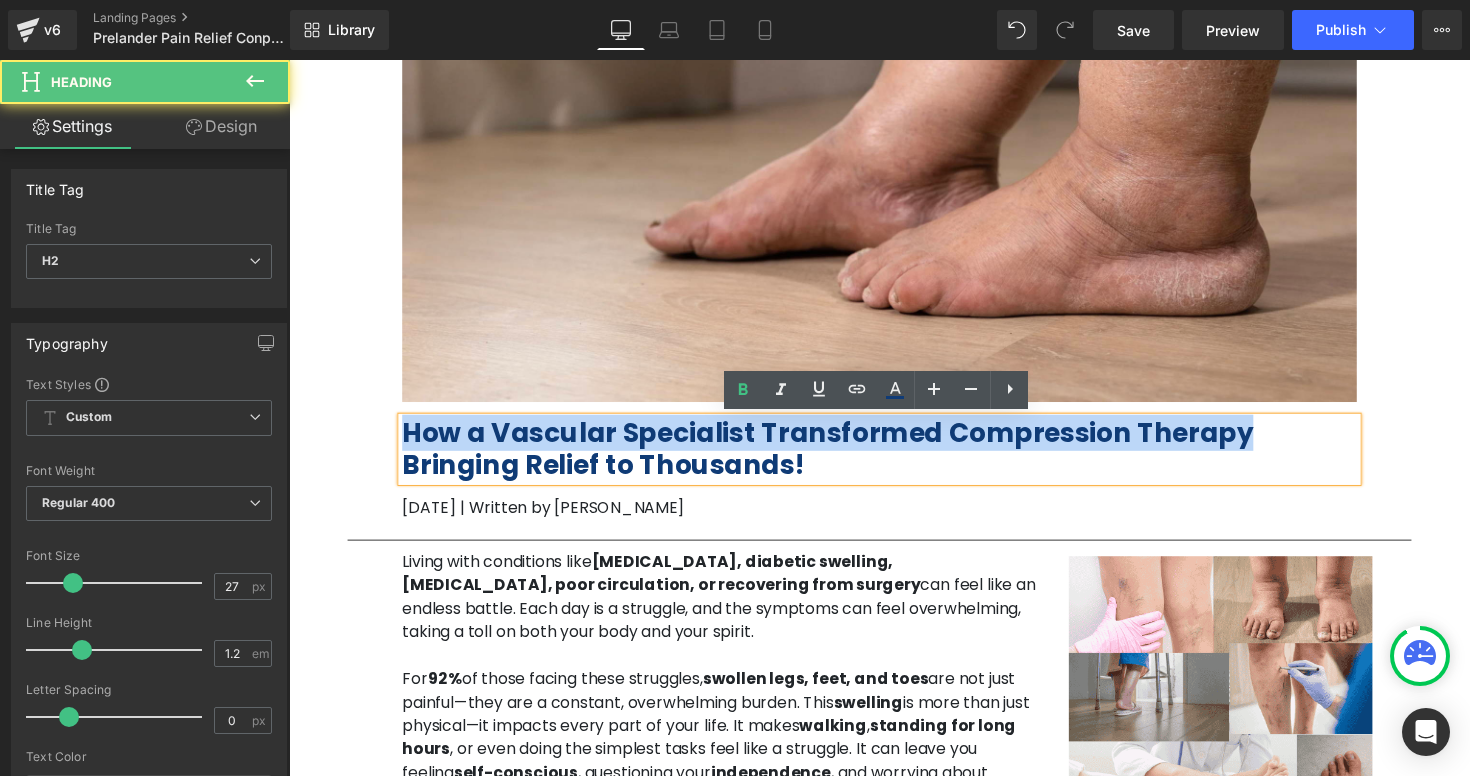 click on "How a Vascular Specialist Transformed Compression Therapy Bringing Relief to Thousands!" at bounding box center [841, 457] 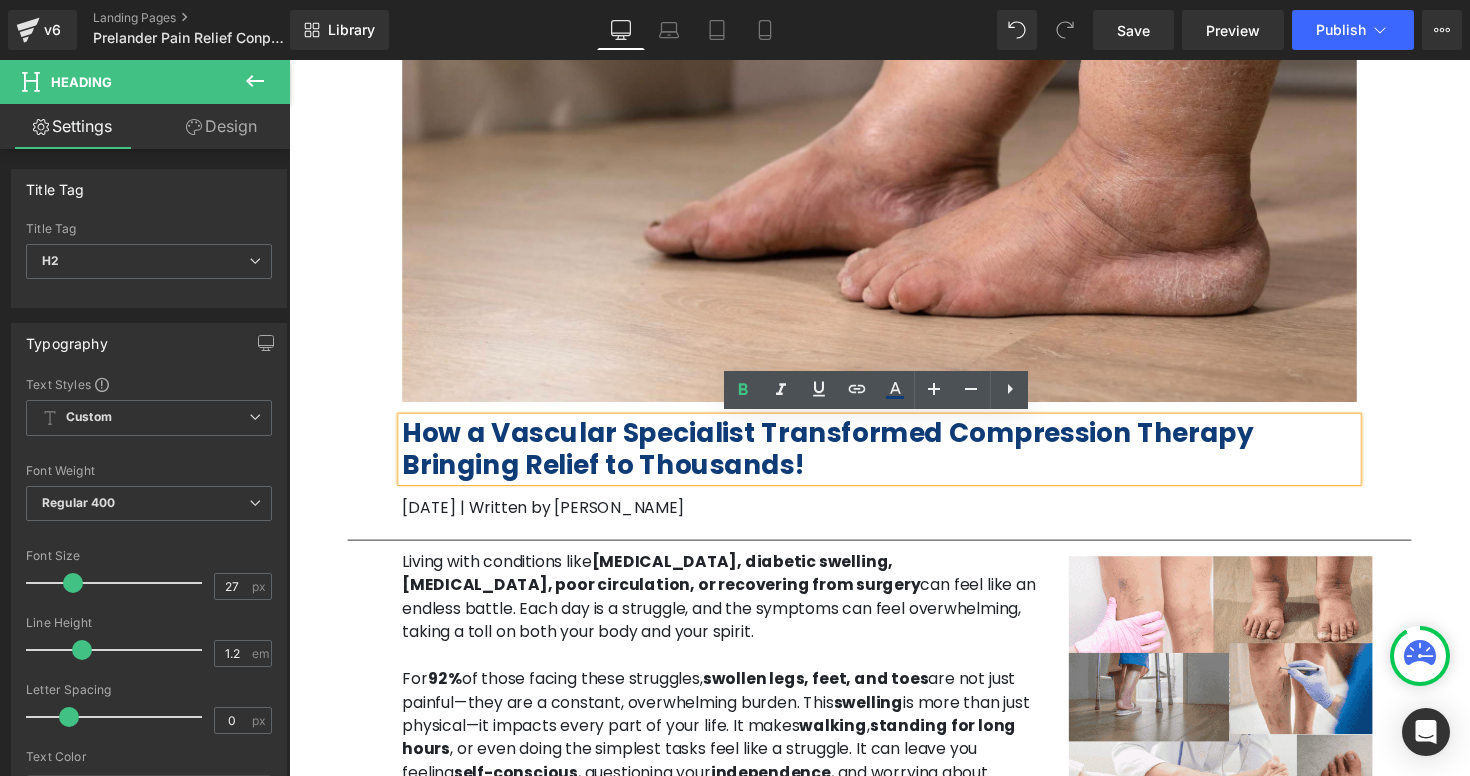 paste 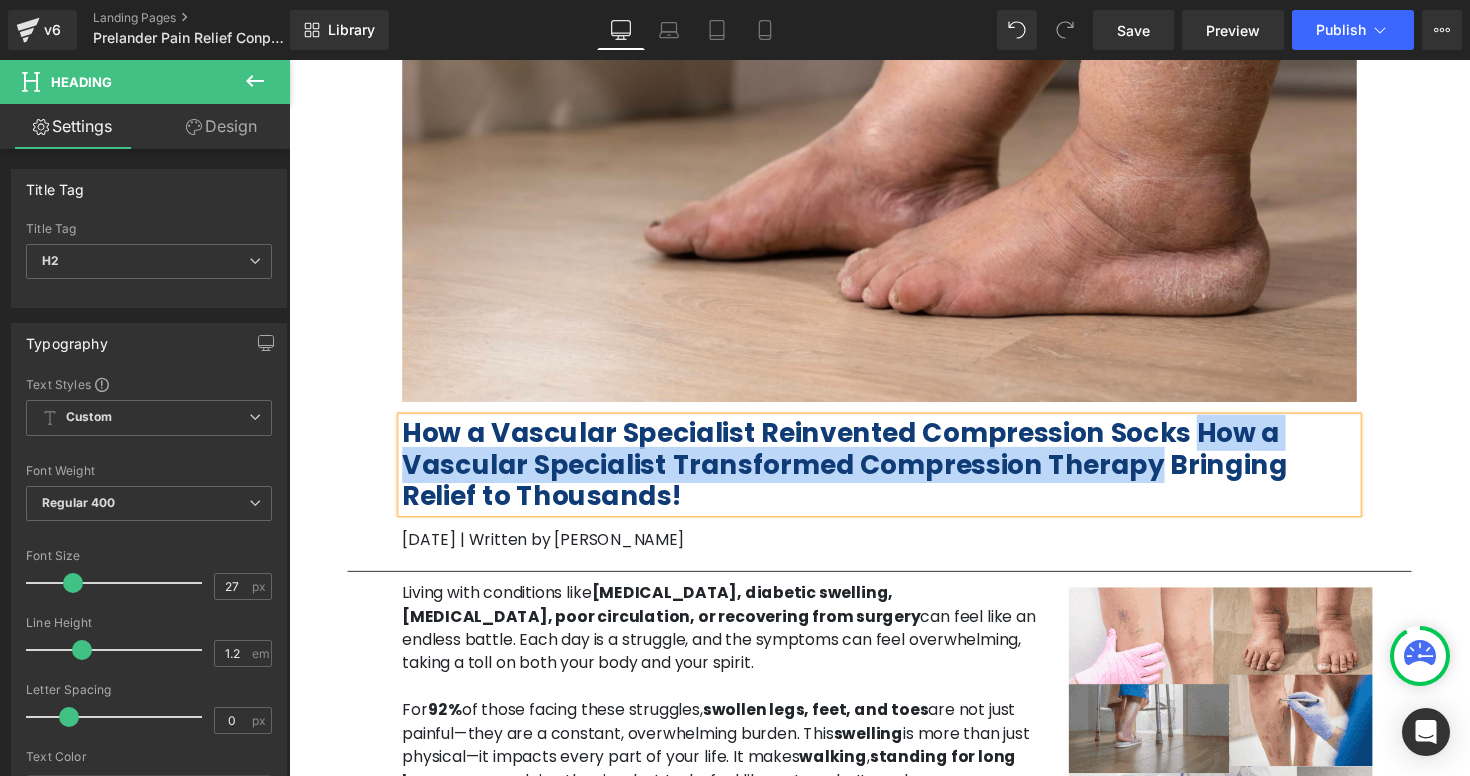 drag, startPoint x: 1170, startPoint y: 442, endPoint x: 996, endPoint y: 476, distance: 177.29073 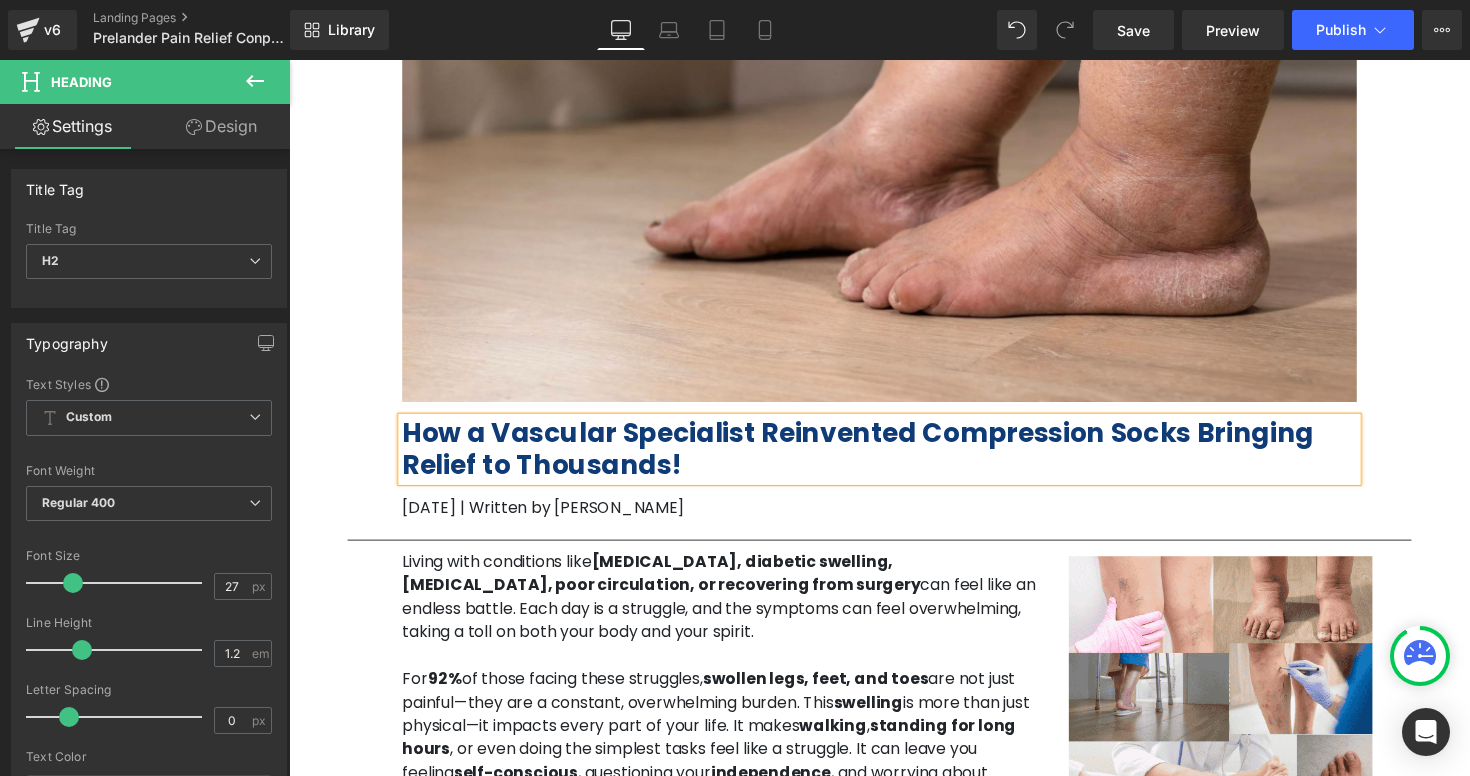 click on "How a Vascular Specialist Reinvented Compression Socks Bringing Relief to Thousands!" at bounding box center (894, 458) 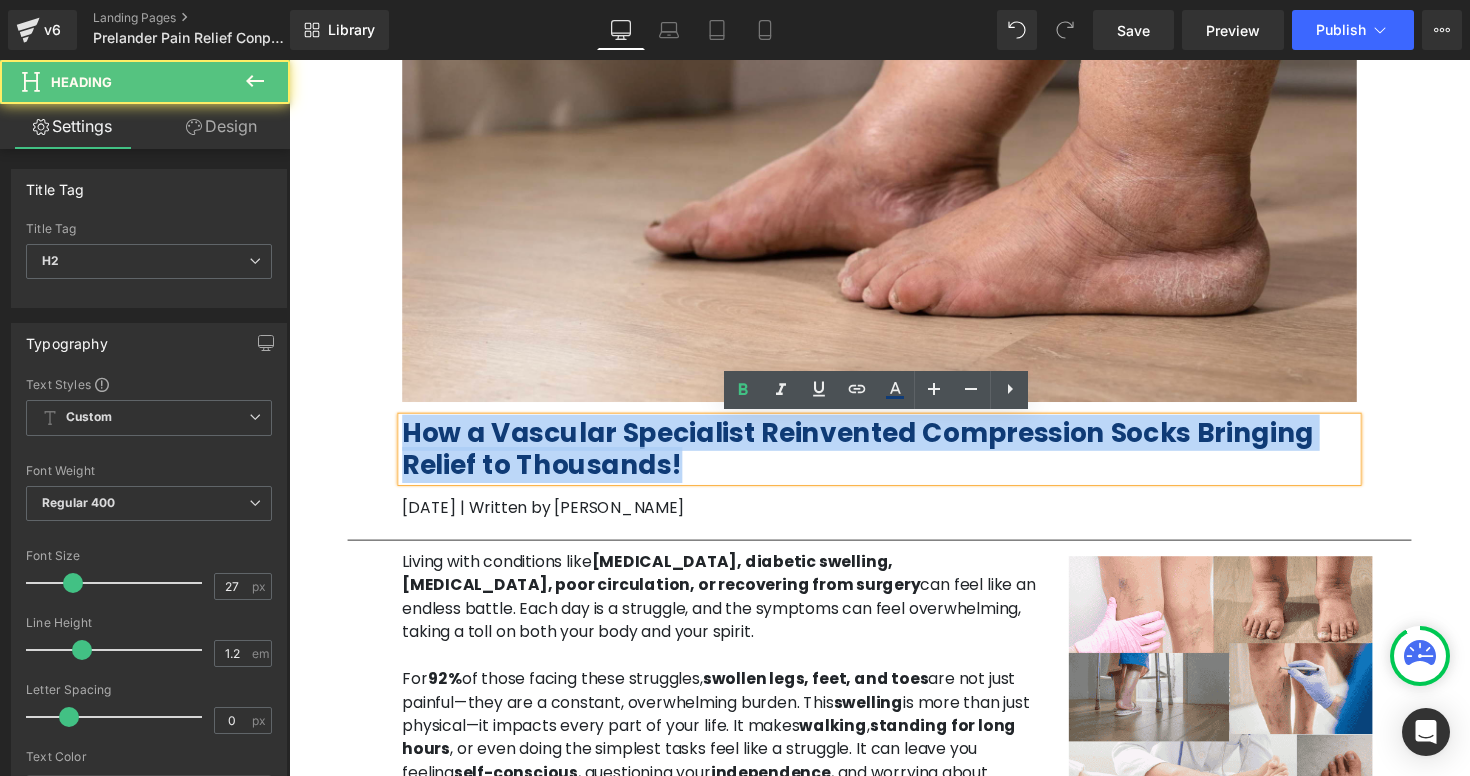 drag, startPoint x: 611, startPoint y: 484, endPoint x: 404, endPoint y: 436, distance: 212.49236 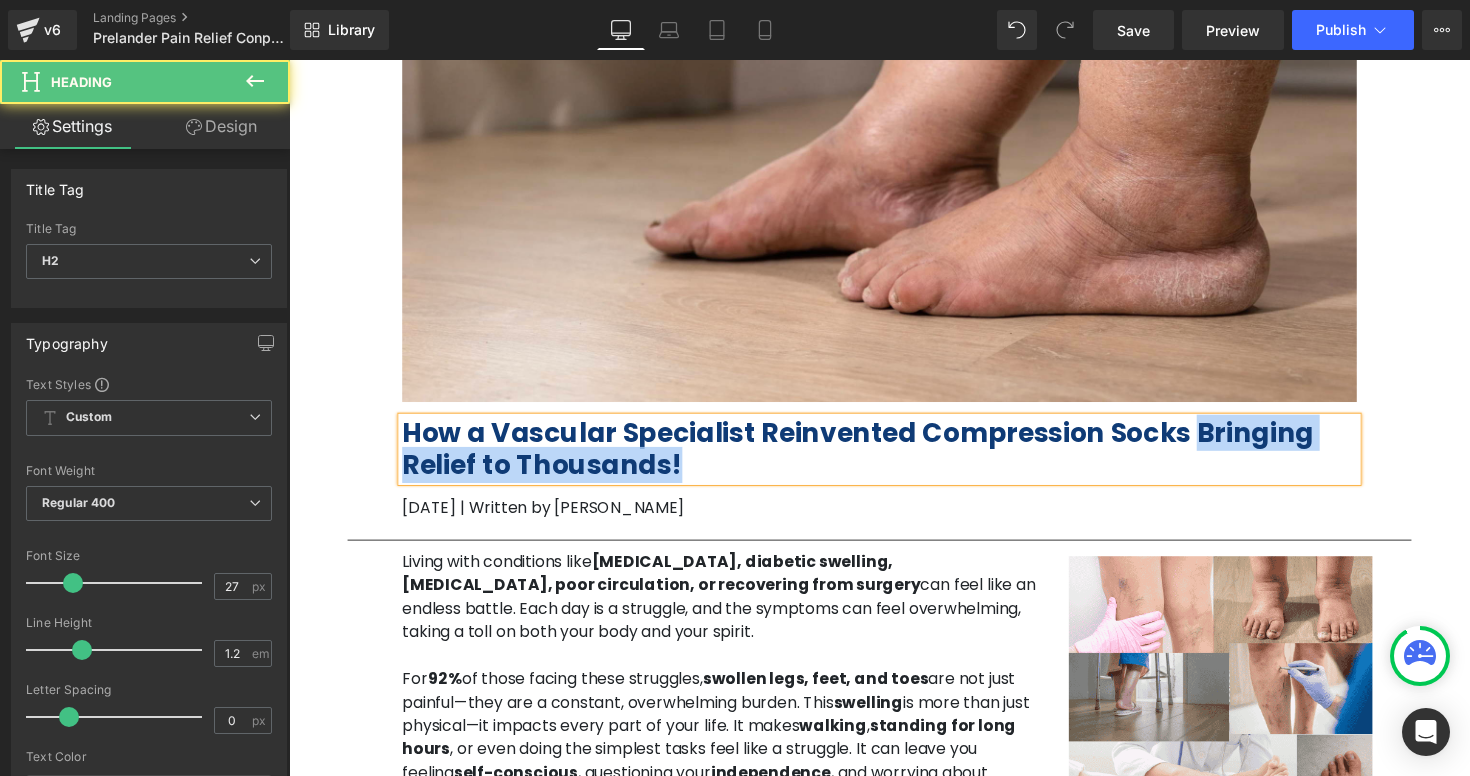 drag, startPoint x: 1168, startPoint y: 445, endPoint x: 1179, endPoint y: 466, distance: 23.70654 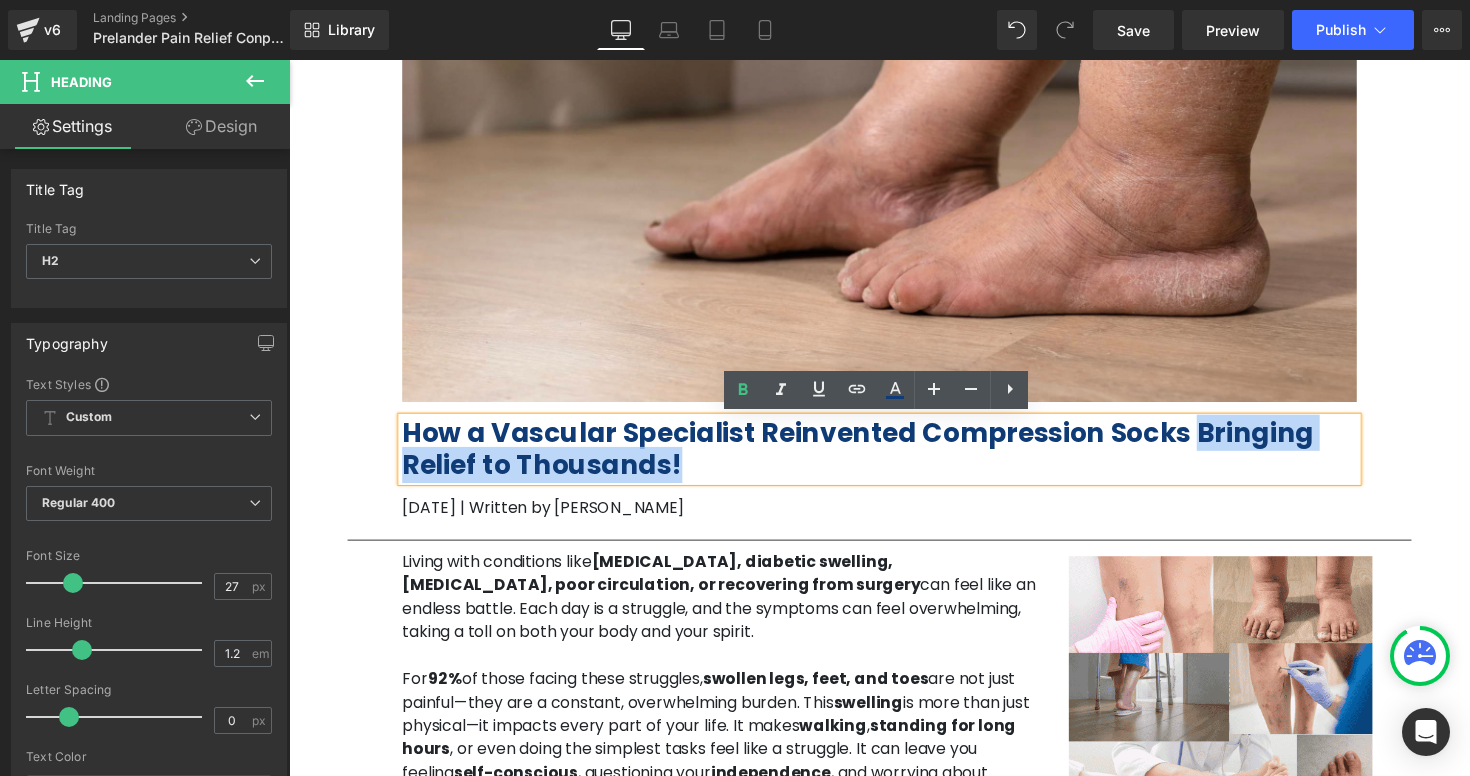 copy on "Bringing Relief to Thousands!" 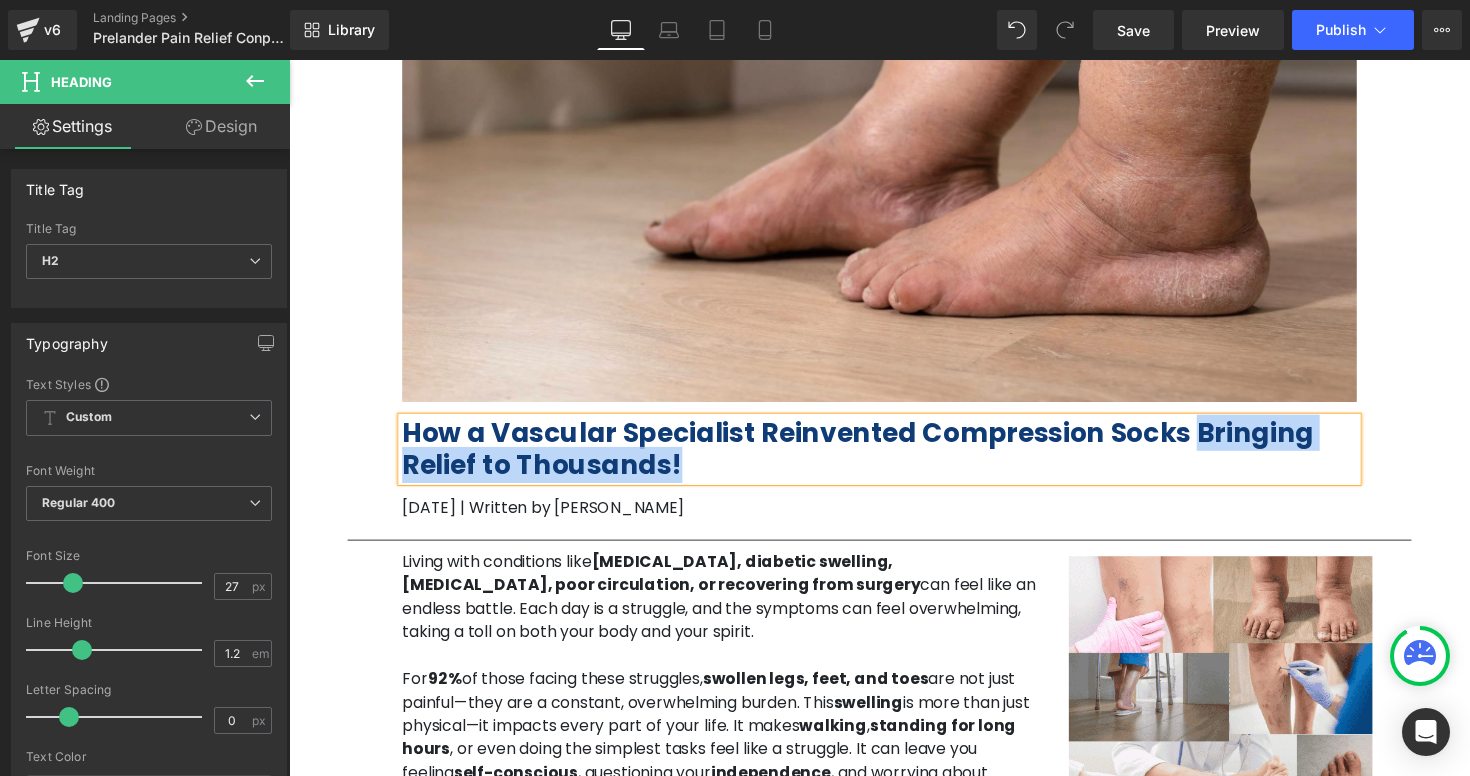 scroll, scrollTop: 262, scrollLeft: 0, axis: vertical 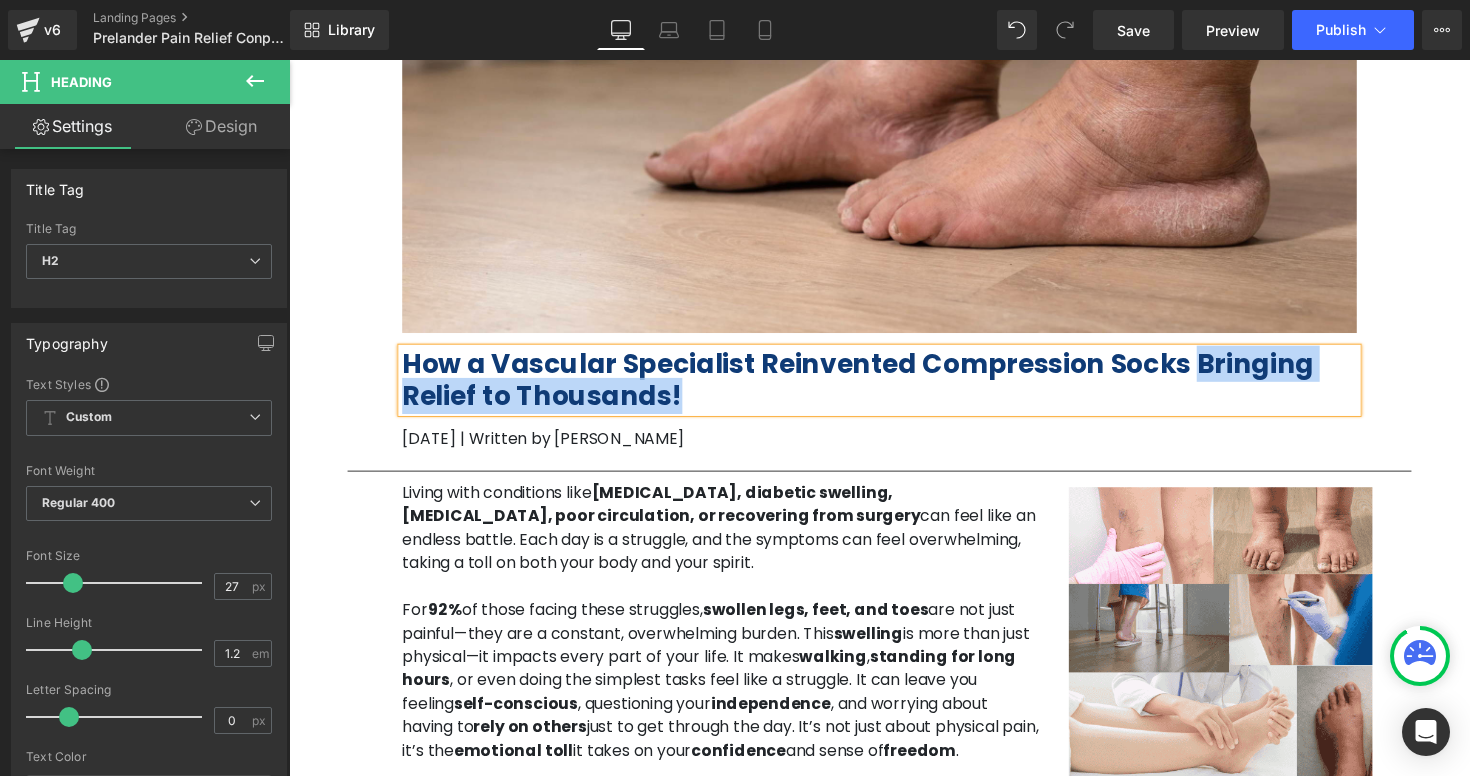 click on "Living with conditions like  [MEDICAL_DATA], diabetic swelling, [MEDICAL_DATA], poor circulation, or recovering from surgery  can feel like an endless battle. Each day is a struggle, and the symptoms can feel overwhelming, taking a toll on both your body and your spirit." at bounding box center (731, 540) 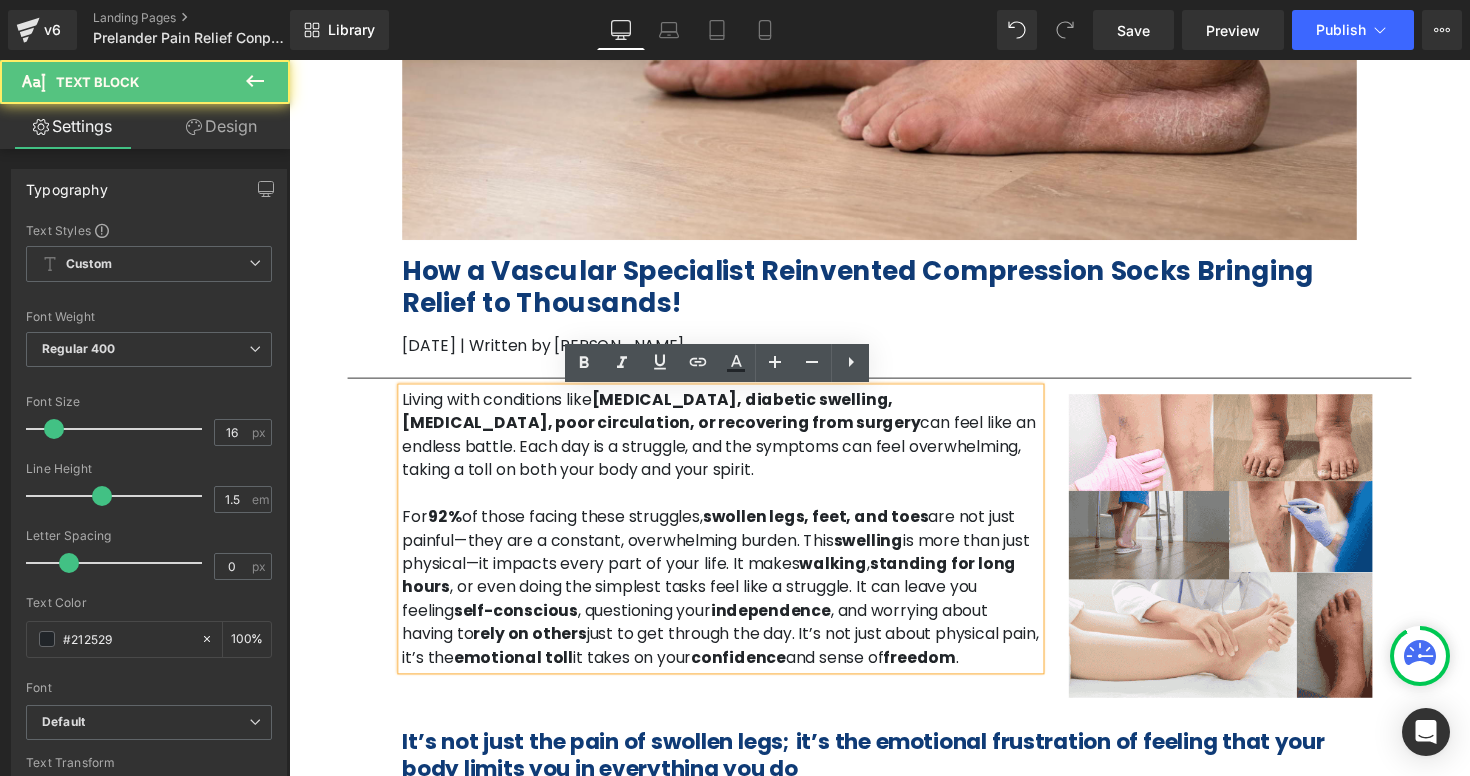 scroll, scrollTop: 365, scrollLeft: 0, axis: vertical 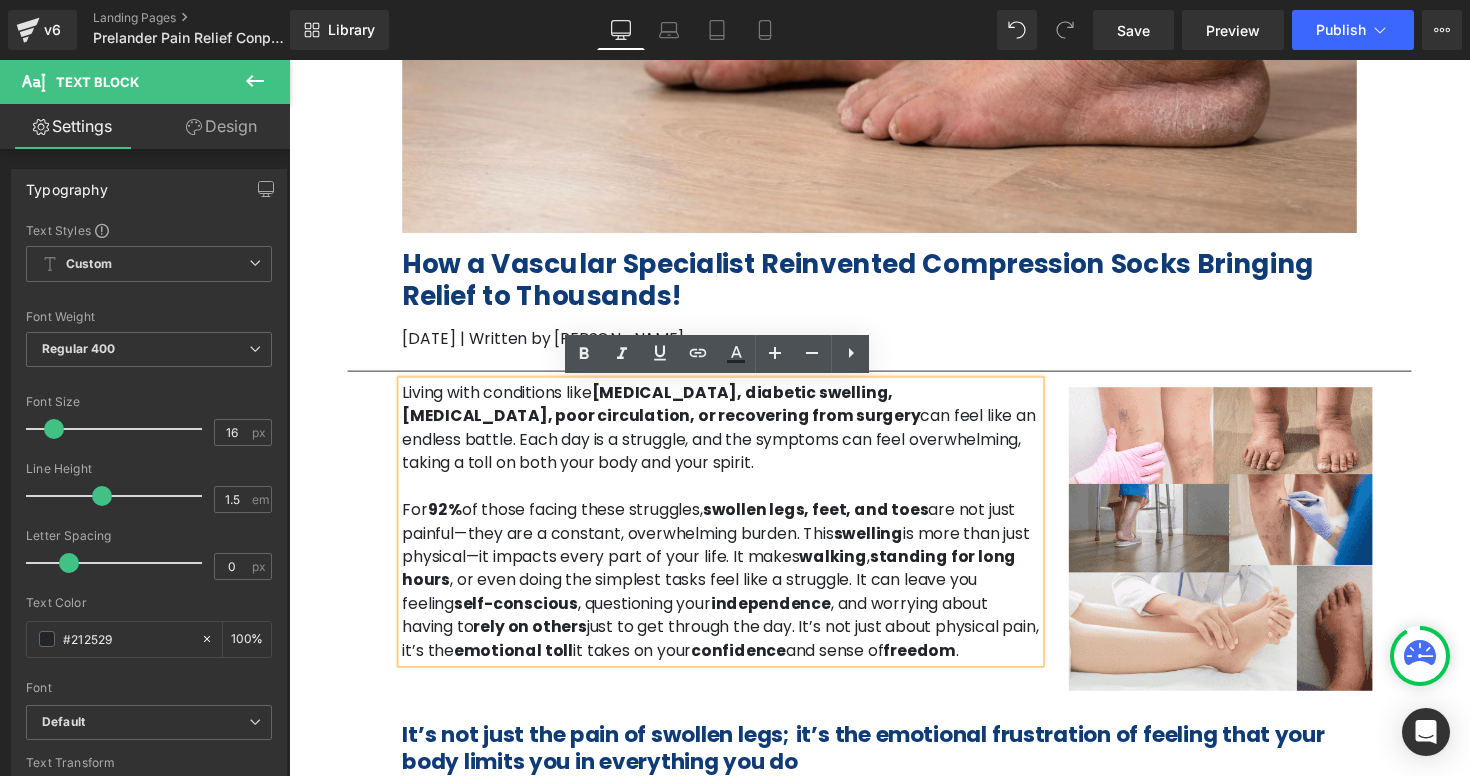 click on "Living with conditions like  [MEDICAL_DATA], diabetic swelling, [MEDICAL_DATA], poor circulation, or recovering from surgery  can feel like an endless battle. Each day is a struggle, and the symptoms can feel overwhelming, taking a toll on both your body and your spirit." at bounding box center [731, 437] 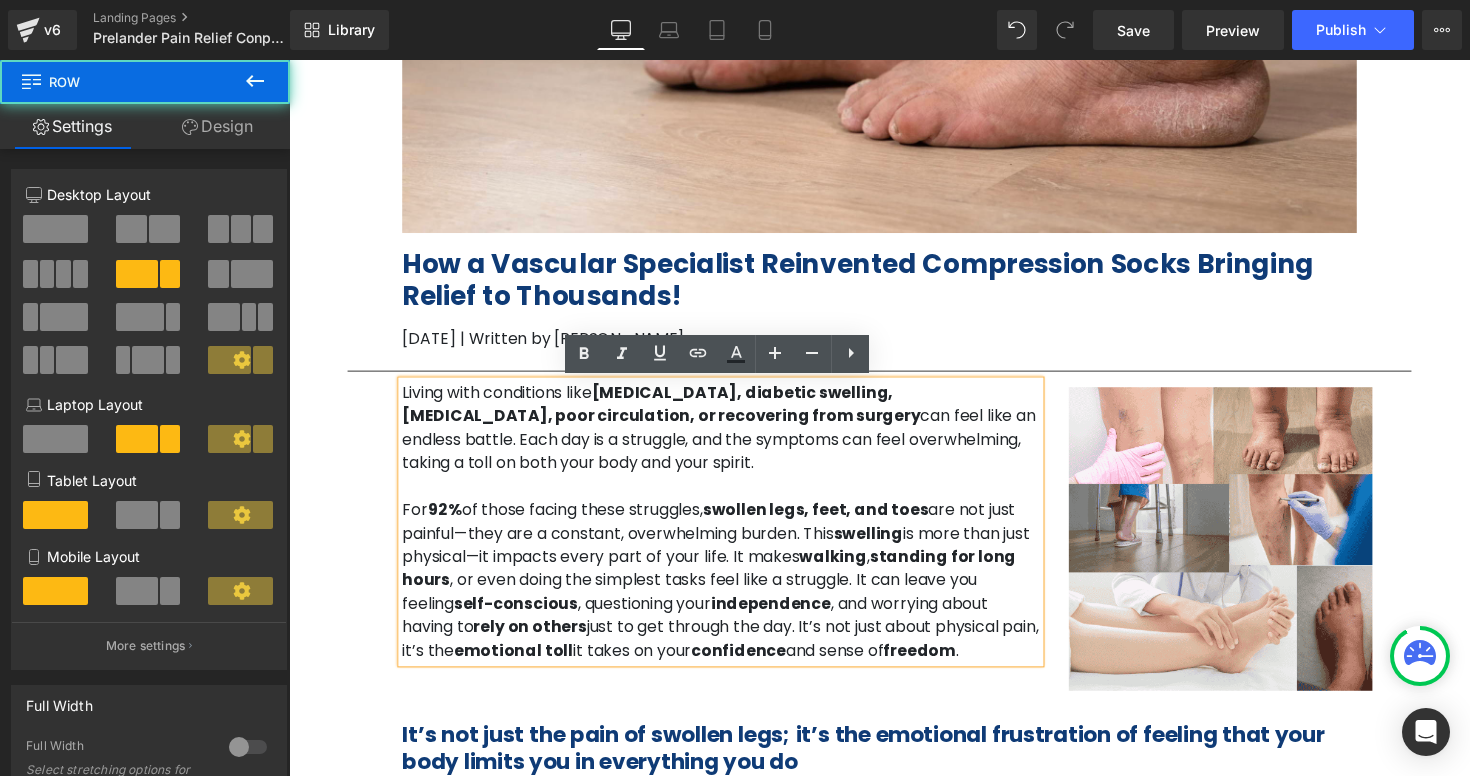 click on "Living with conditions like  [MEDICAL_DATA], diabetic swelling, [MEDICAL_DATA], poor circulation, or recovering from surgery  can feel like an endless battle. Each day is a struggle, and the symptoms can feel overwhelming, taking a toll on both your body and your spirit. For  92%  of those facing these struggles,  swollen legs, feet, and toes  are not just painful—they are a constant, overwhelming burden. T his  swelling  is more than just physical—it impacts every part of your life. It makes  walking ,  standing for long hours , or even doing the simplest tasks feel like a struggle. It can leave you feeling  self-conscious , questioning your  independence , and worrying about having to  rely on others  just to get through the day. It’s not just about physical pain, it’s the  emotional toll  it takes on your  confidence  and sense of  freedom . Text Block         Image         Row" at bounding box center (894, 551) 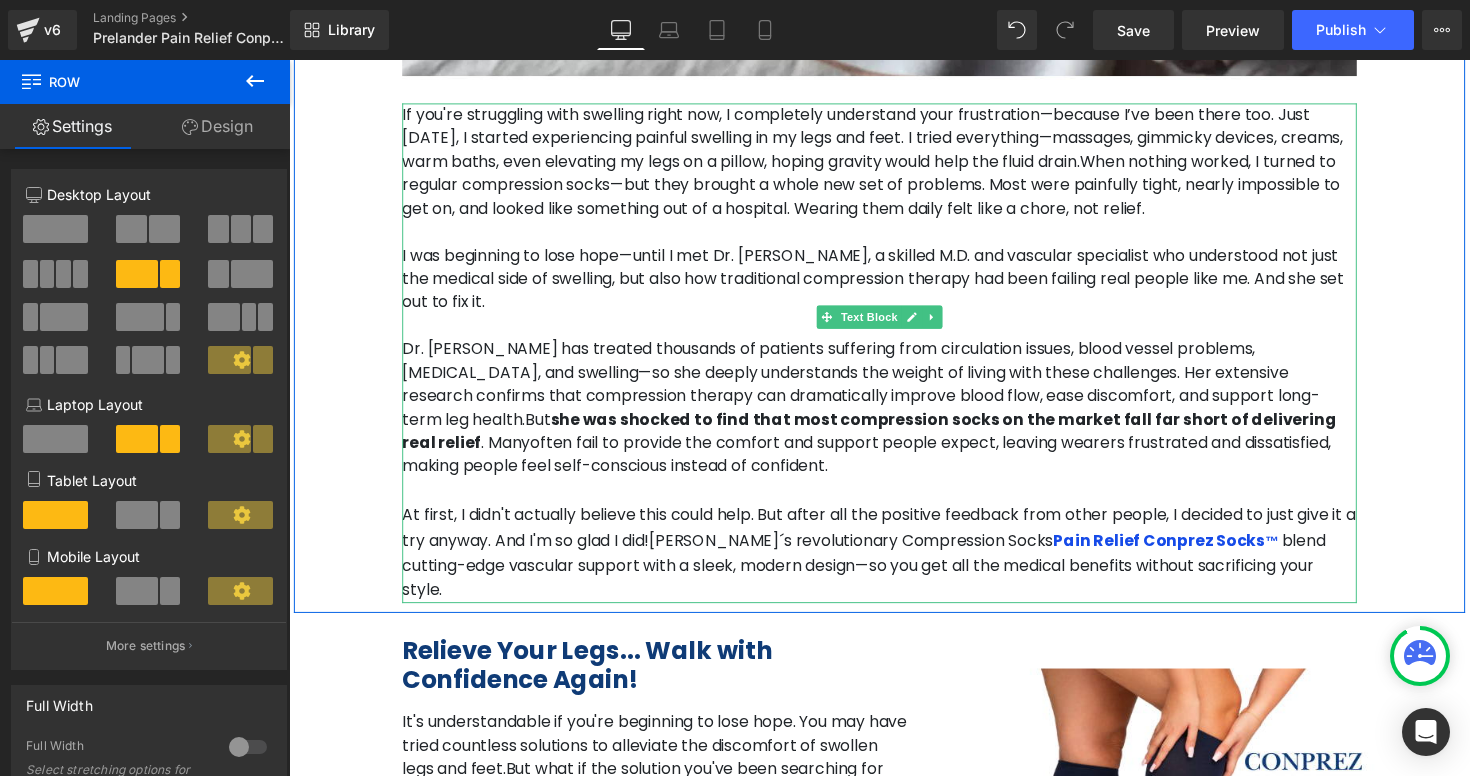 scroll, scrollTop: 1609, scrollLeft: 0, axis: vertical 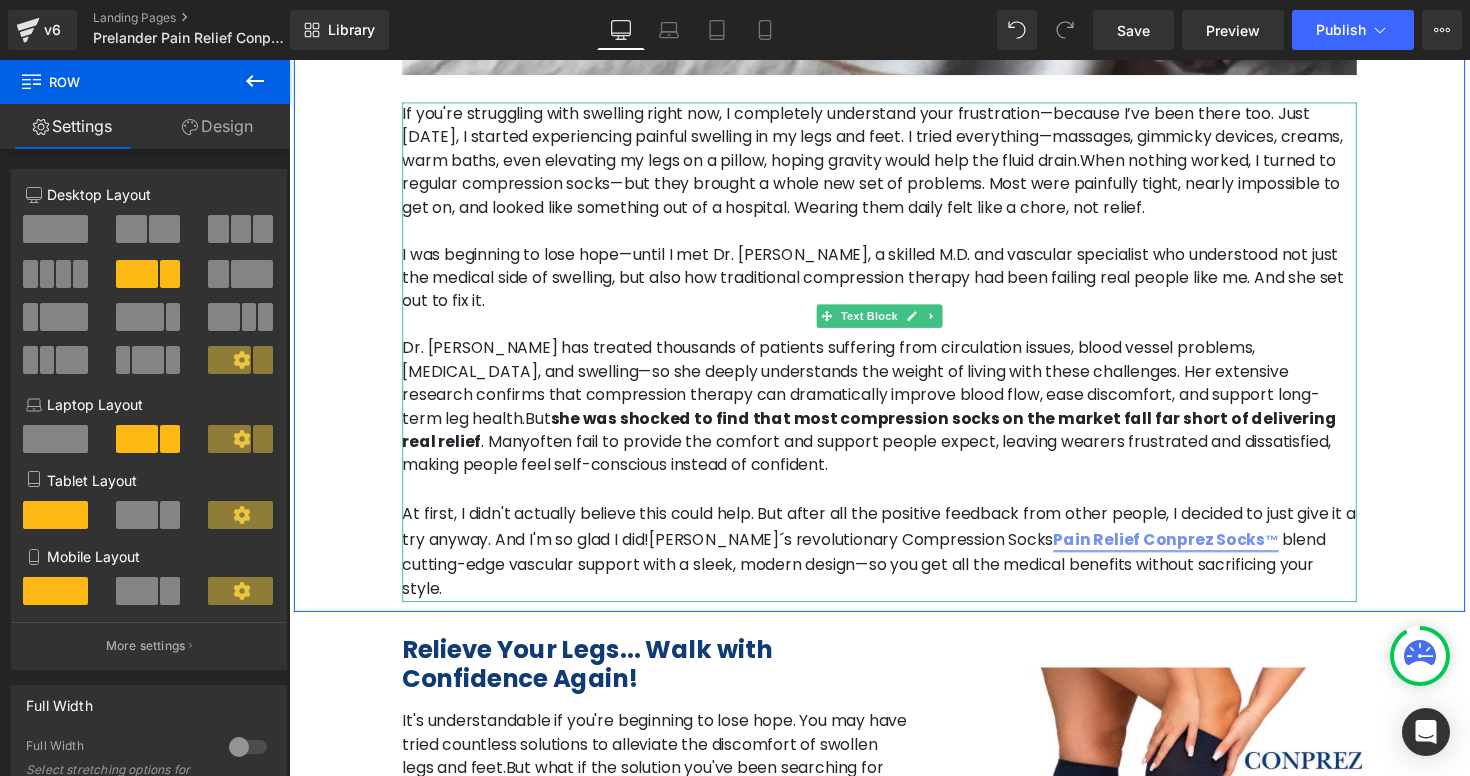 click on "Pain Relief Conprez Socks ™" at bounding box center [1187, 550] 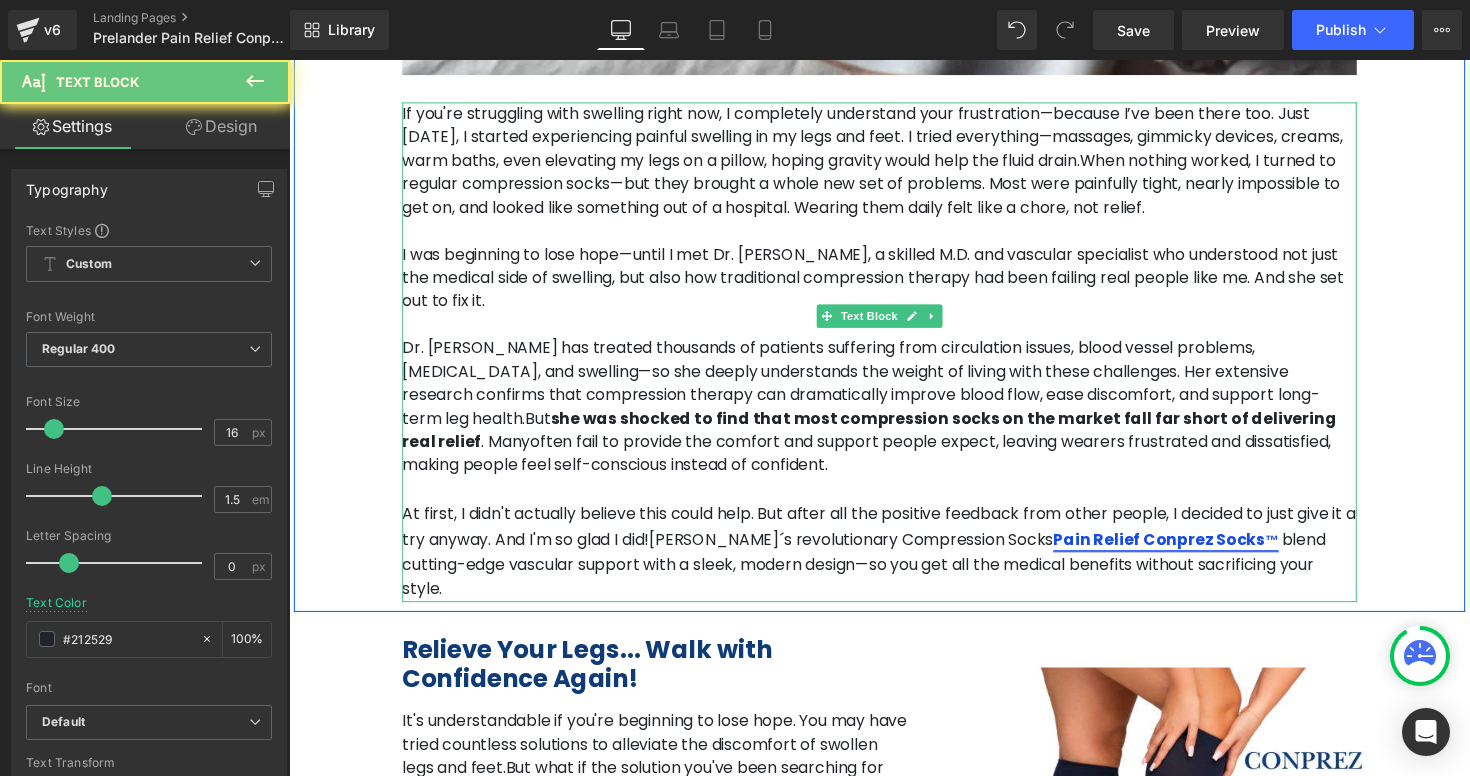 click on "Pain Relief Conprez Socks ™" at bounding box center (1187, 550) 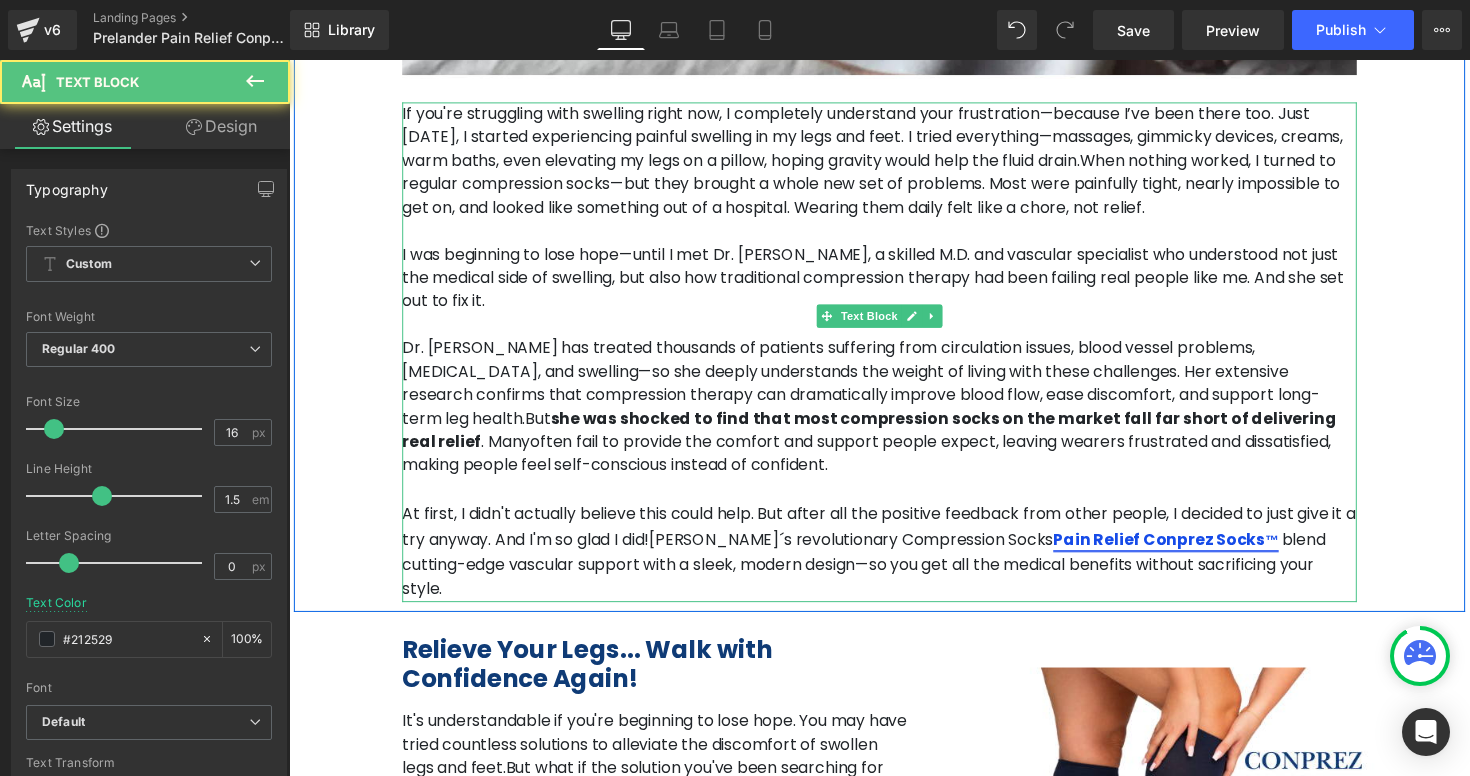 click on "Pain Relief Conprez Socks ™" at bounding box center (1187, 550) 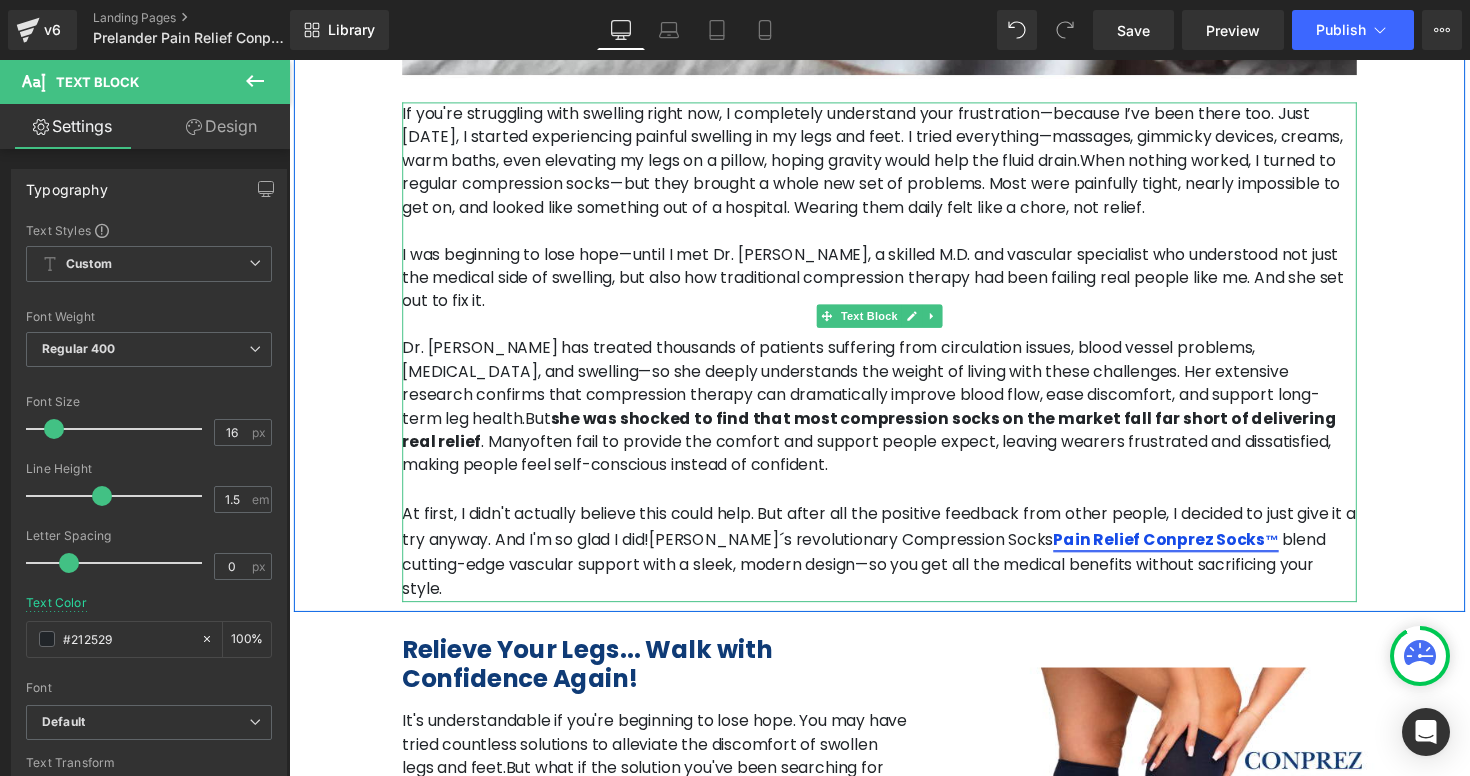 click on "Pain Relief Conprez Socks ™" at bounding box center (1187, 550) 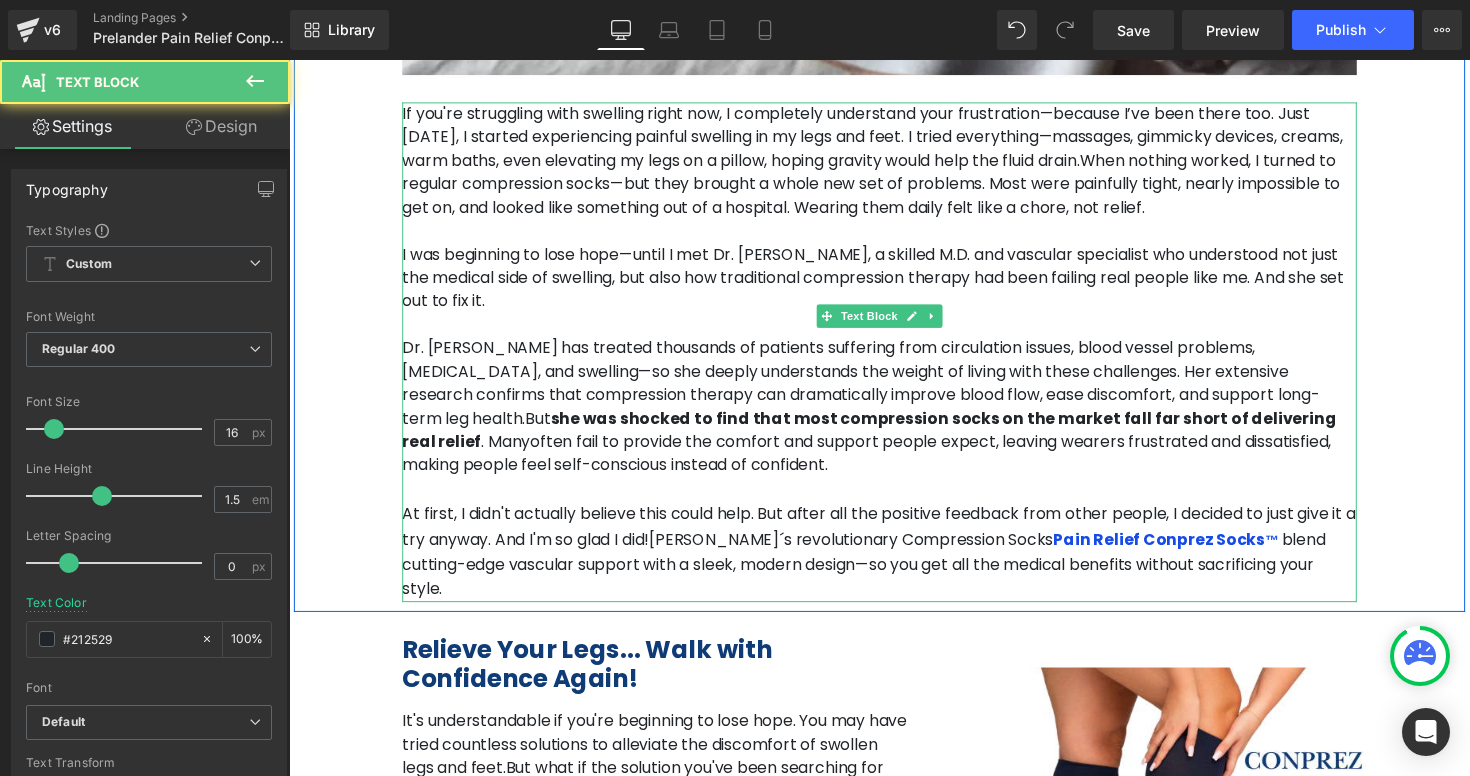click on "At first, I didn't actually believe this could help. But after all the positive feedback from other people, I decided to just give it a try anyway. And I'm so glad I did!" at bounding box center (893, 537) 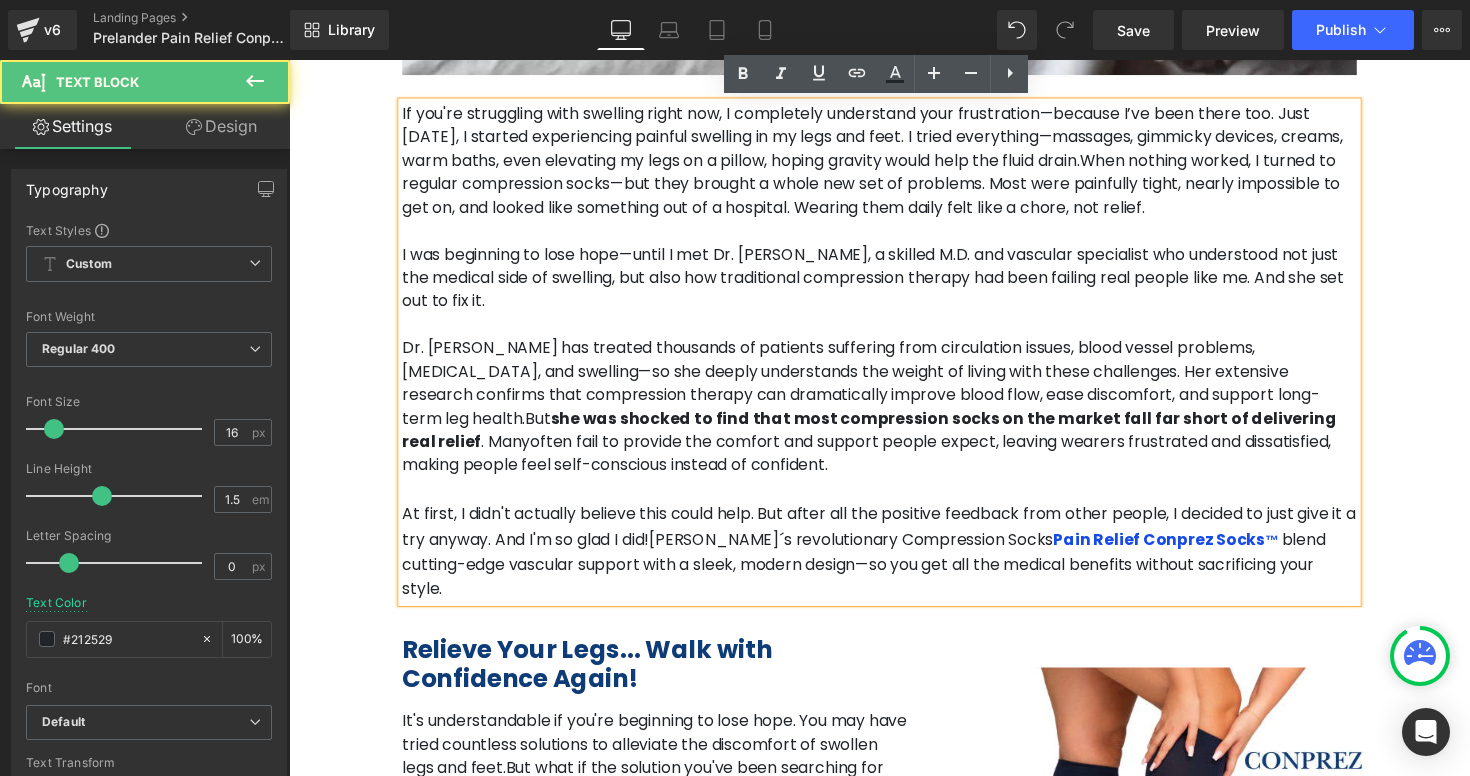 click on "[PERSON_NAME]´s revolutionary Compression Socks" at bounding box center [865, 550] 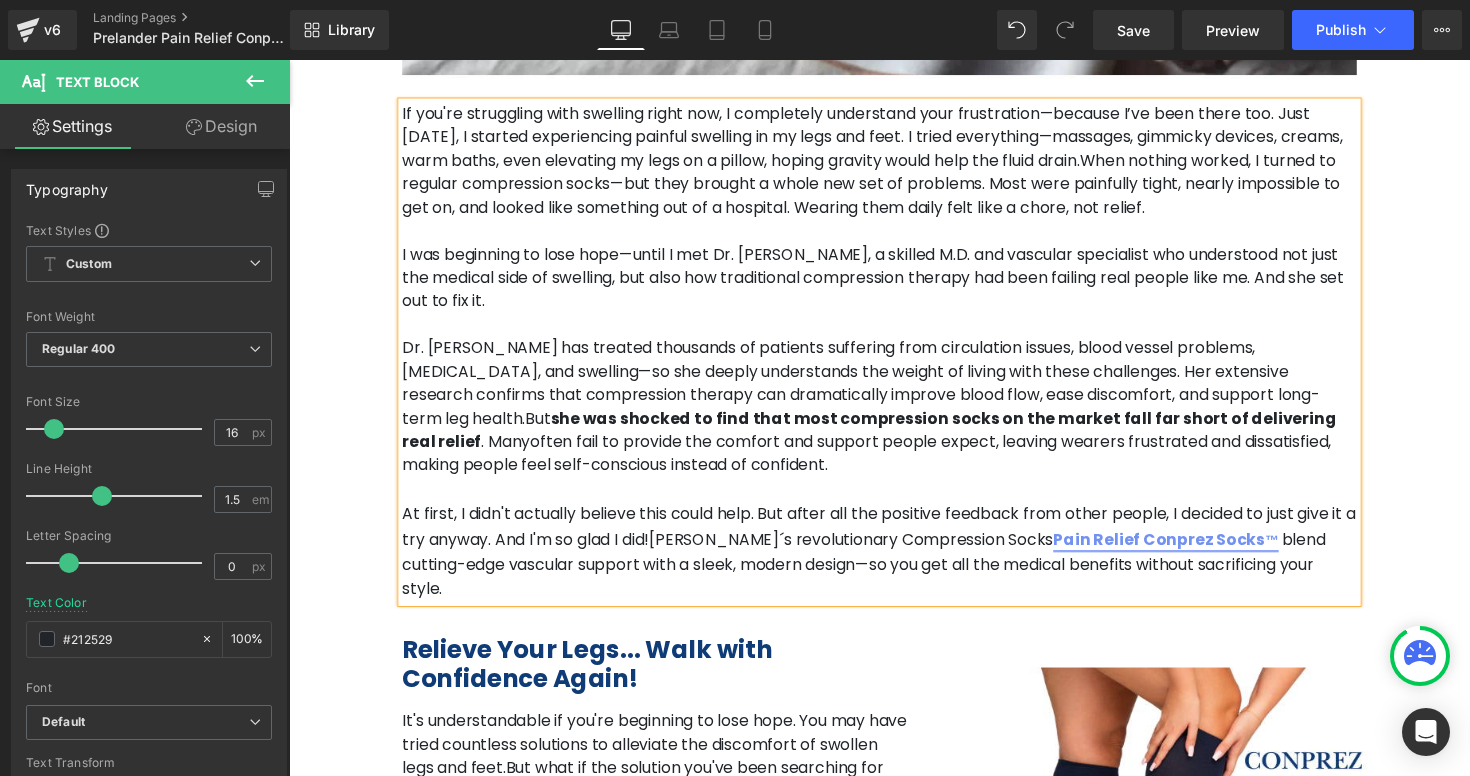 paste 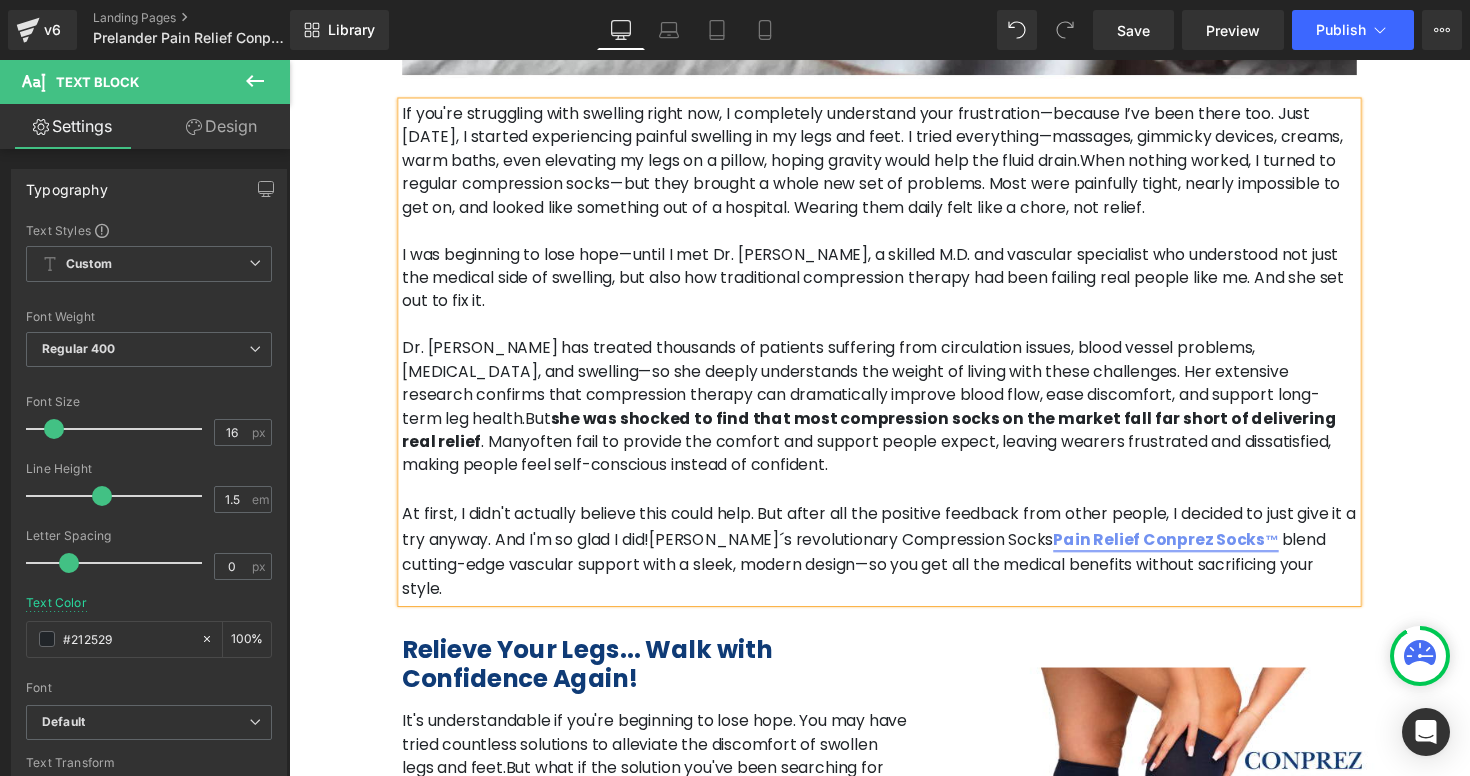 type 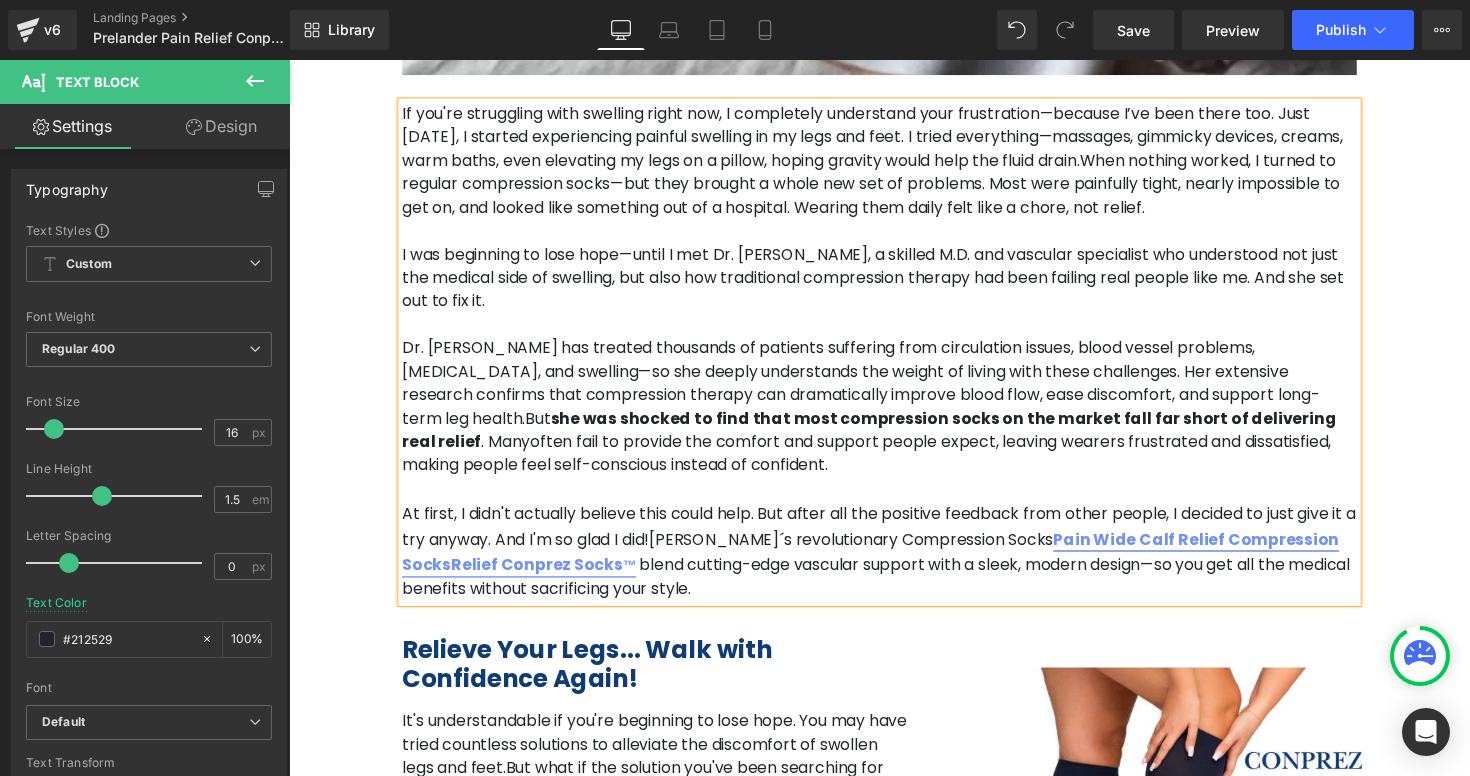 click on "Pain Wide Calf Relief Compression SocksRelief Conprez Socks ™" at bounding box center (885, 563) 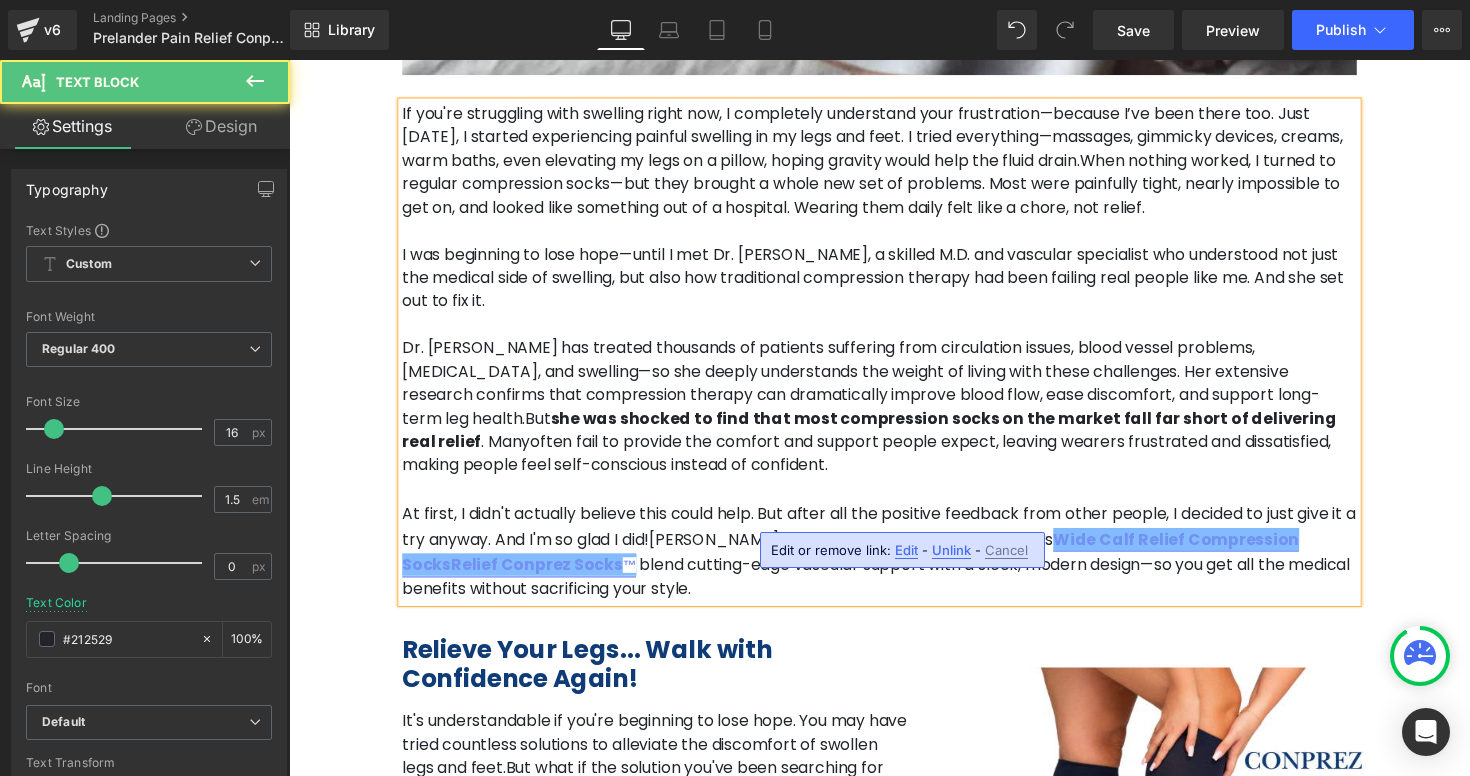 click on "Wide Calf Relief Compression SocksRelief Conprez Socks ™" at bounding box center (864, 563) 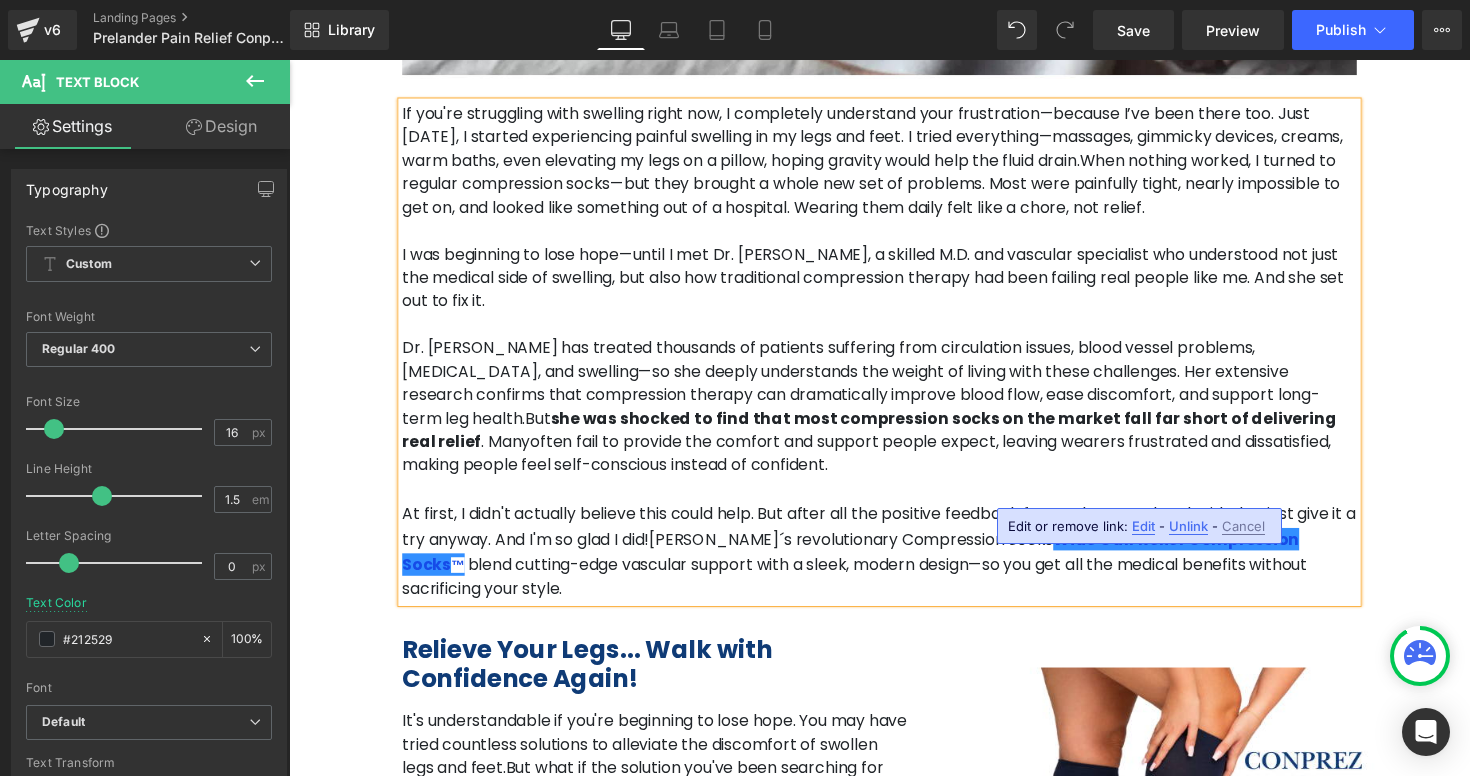 click on "she was shocked to find that most compression socks on the market fall far short of delivering real relief" at bounding box center (883, 438) 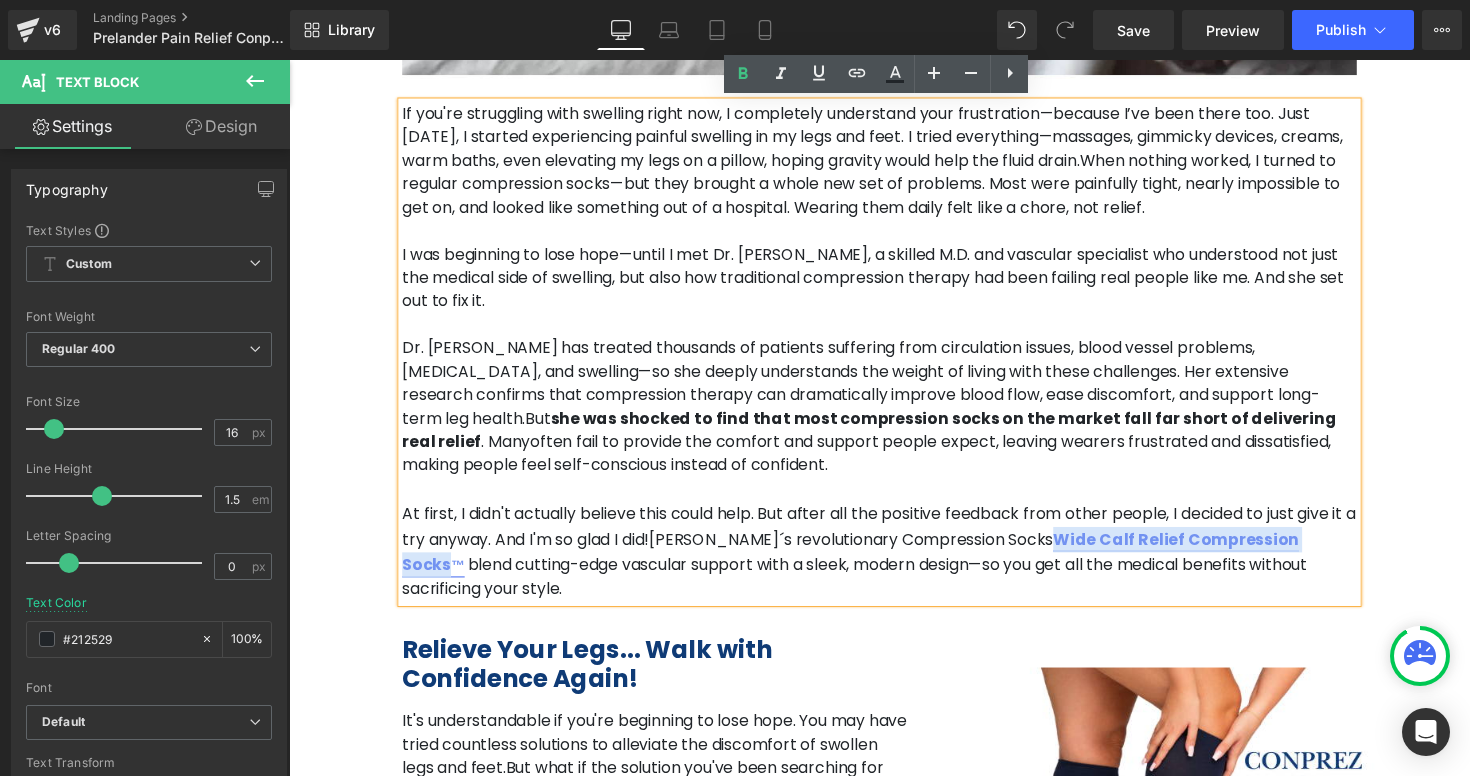 drag, startPoint x: 869, startPoint y: 502, endPoint x: 1142, endPoint y: 508, distance: 273.06592 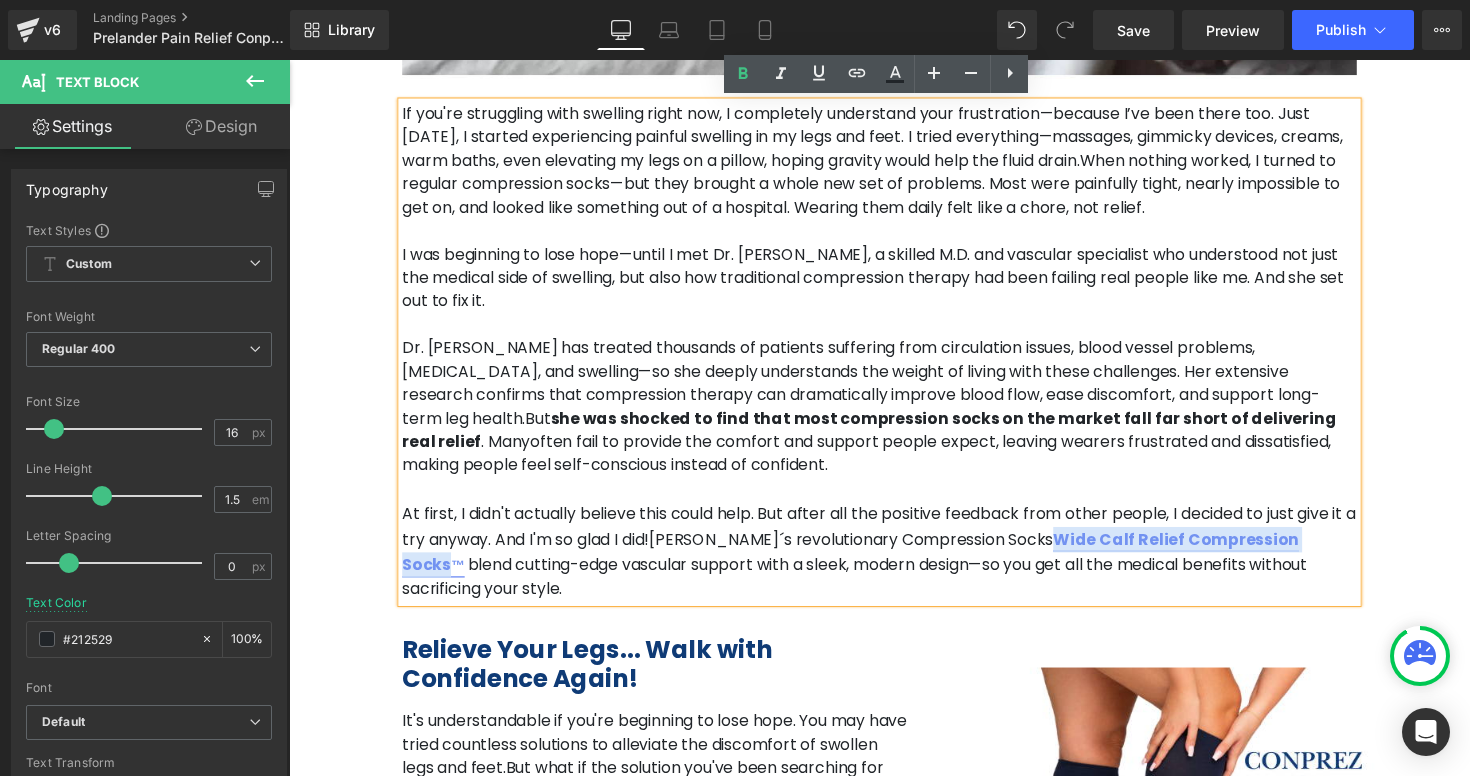 click on "Wide Calf Relief Compression Socks ™" at bounding box center [864, 563] 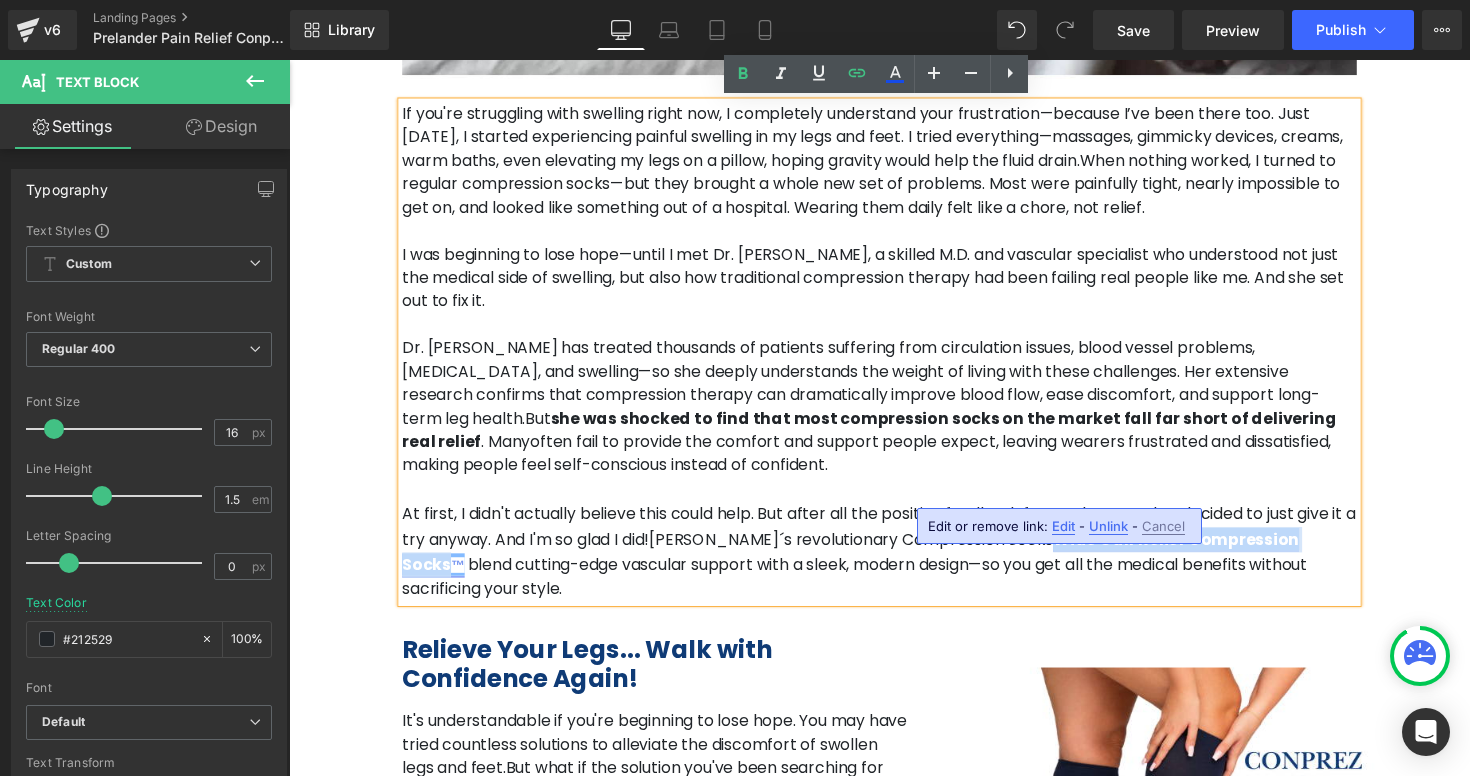 copy on "Wide Calf Relief Compression Socks" 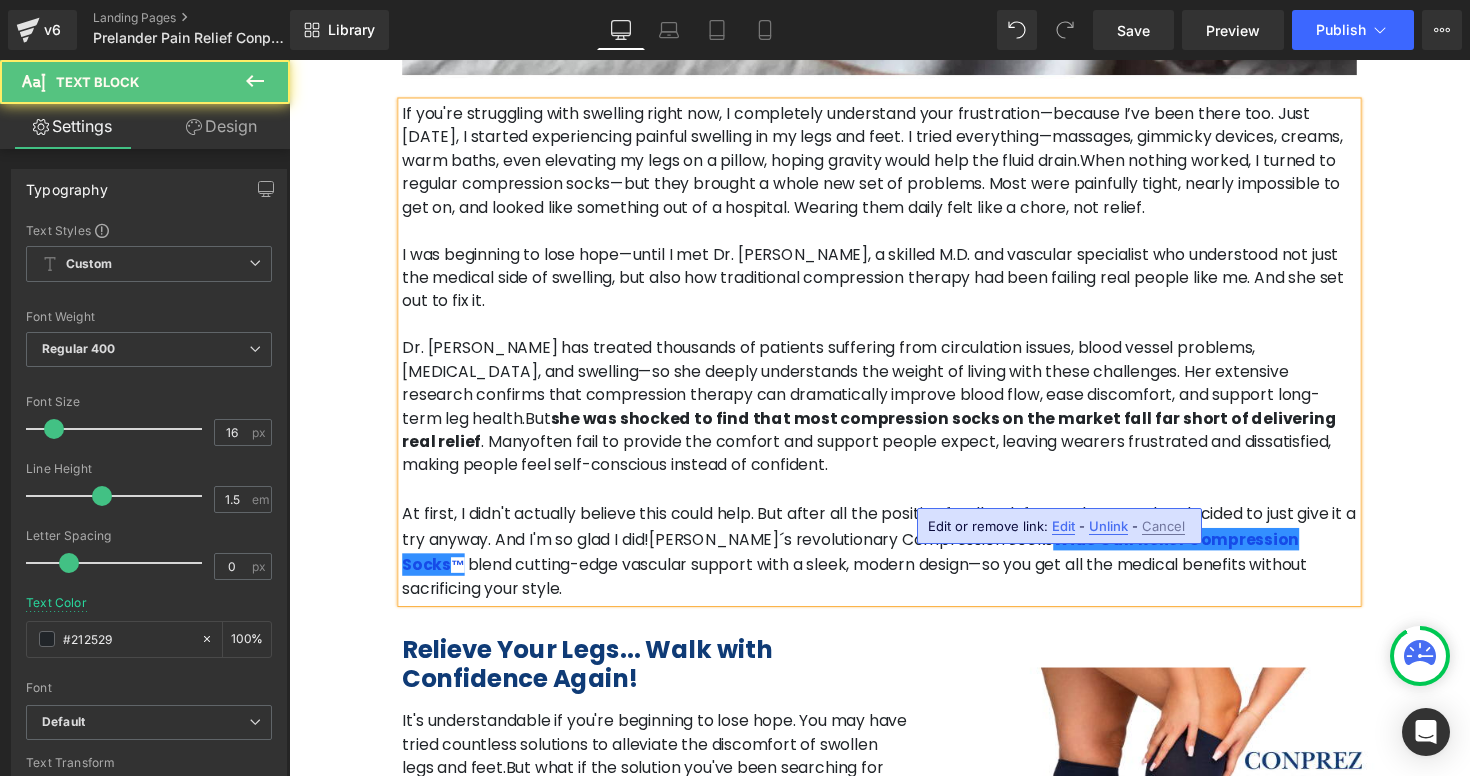 click at bounding box center (894, 500) 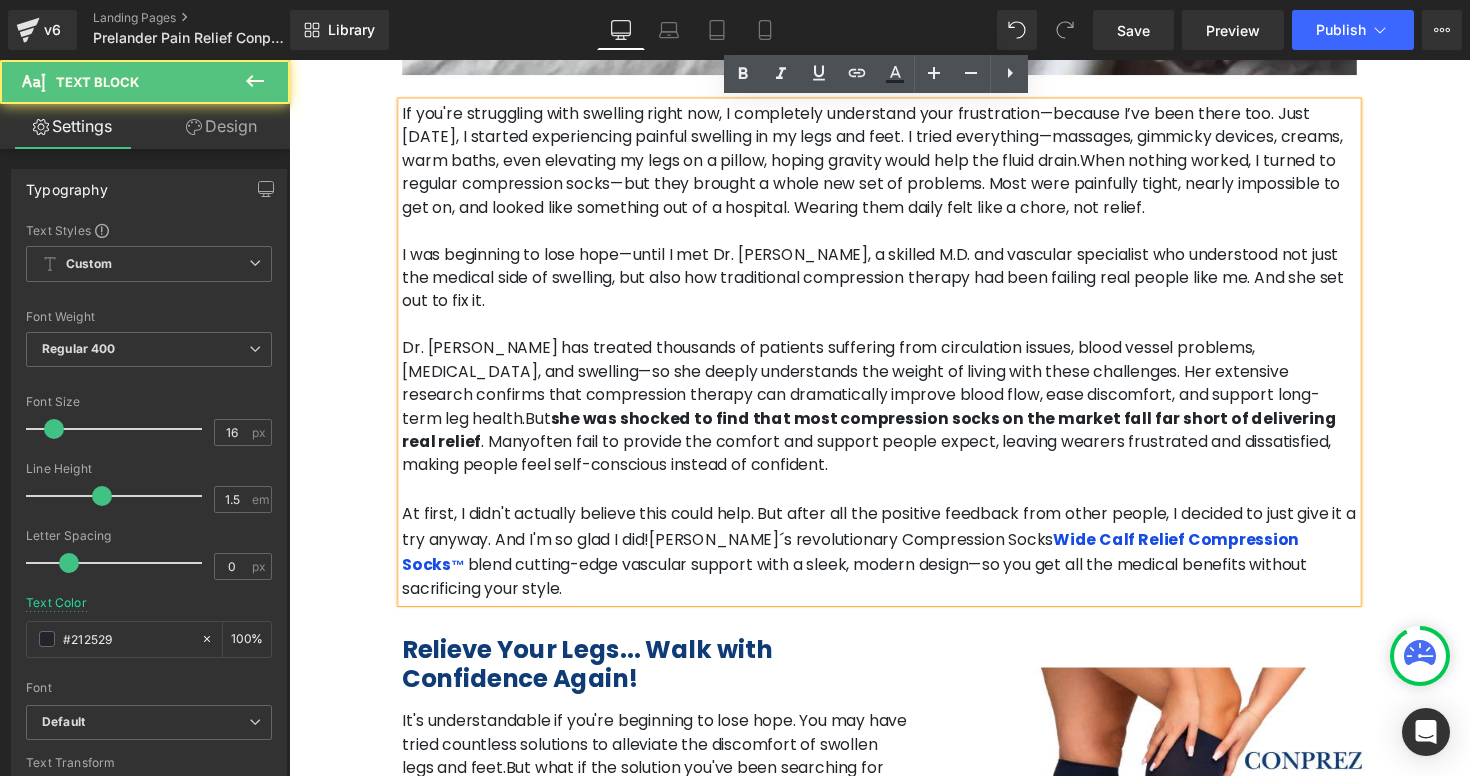 click at bounding box center (894, 500) 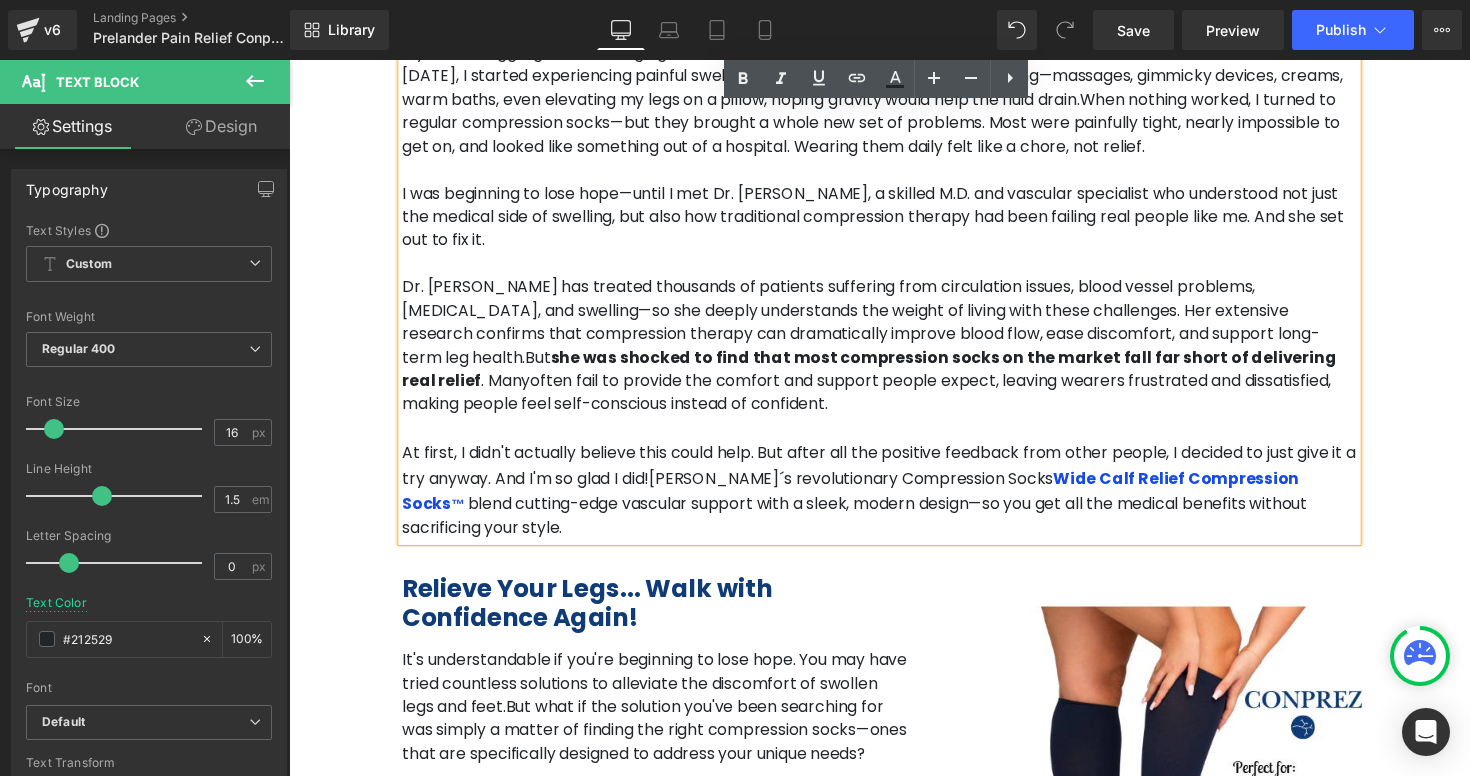 scroll, scrollTop: 1672, scrollLeft: 0, axis: vertical 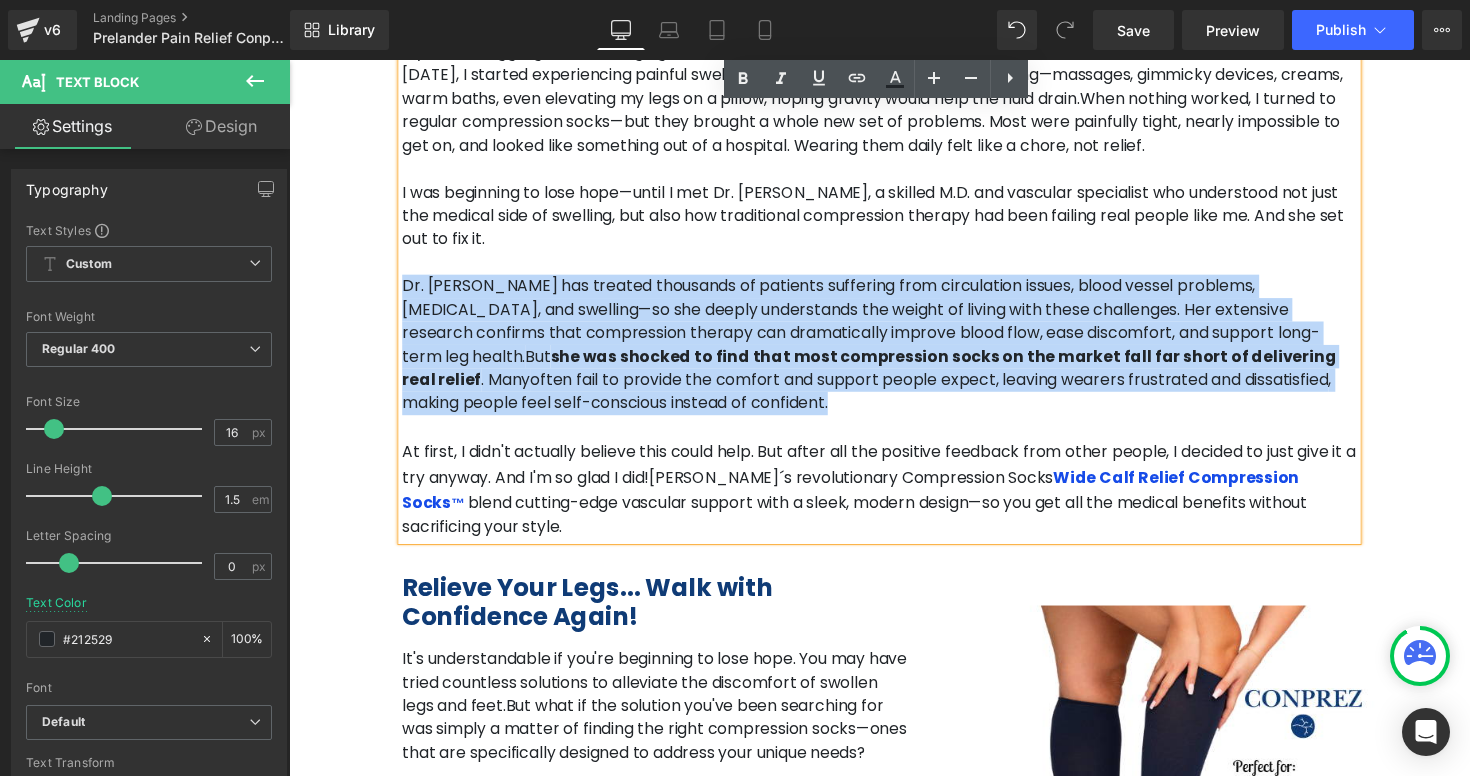 drag, startPoint x: 988, startPoint y: 367, endPoint x: 390, endPoint y: 273, distance: 605.3429 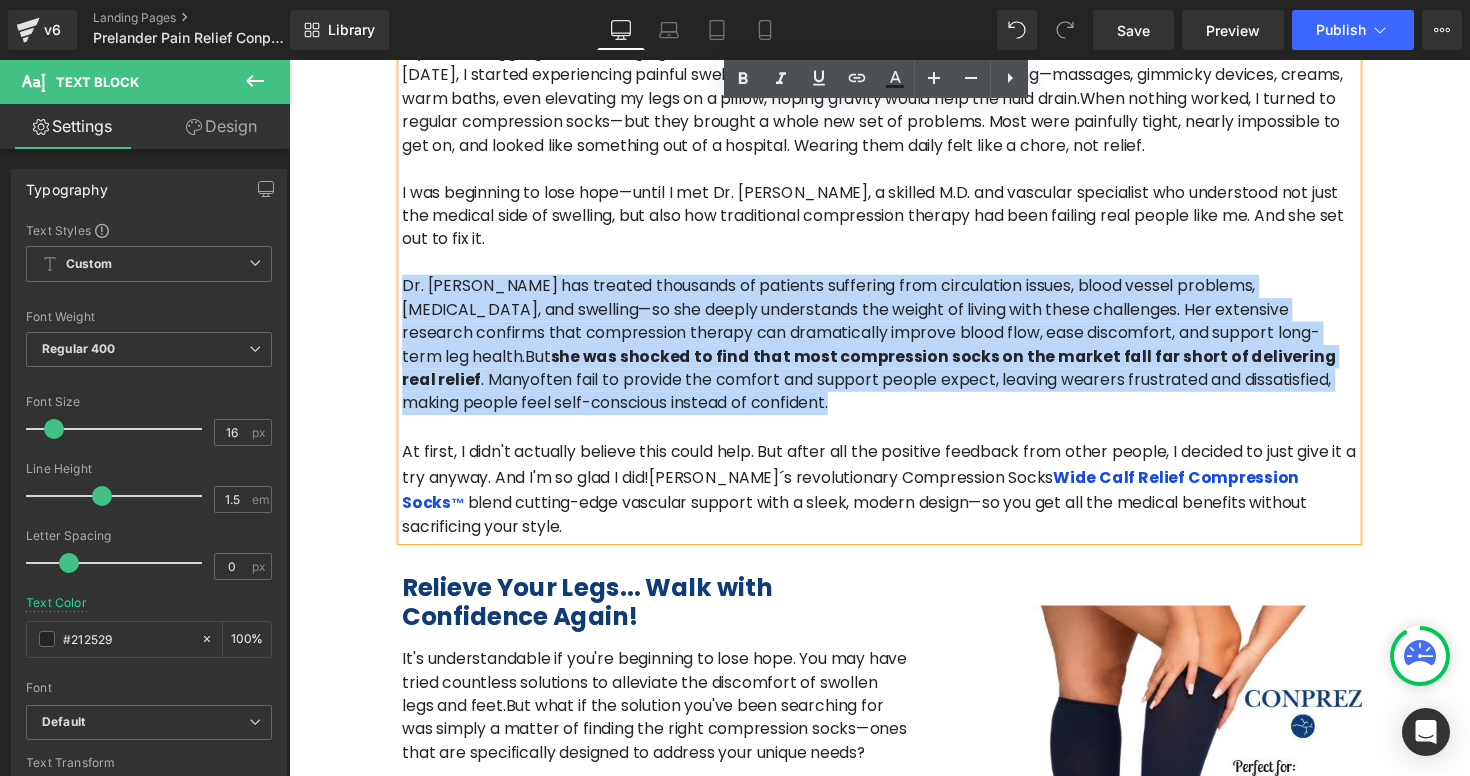 click on "It’s not just the pain of swollen legs; it’s the emotional frustration of feeling that your body limits you in everything you do Heading         Image         If you're struggling with swelling right now, I completely understand your frustration—because I’ve been there too. Just [DATE], I started experiencing painful swelling in my legs and feet. I tried everything—massages, gimmicky devices, creams, warm baths, even elevating my legs on a pillow, hoping gravity would help the fluid drain.  When nothing worked, I turned to regular compression socks—but they brought a whole new set of problems. Most were painfully tight, nearly impossible to get on, and looked like something out of a hospital. Wearing them daily felt like a chore, not relief. But  she was shocked to find that most compression socks on the market fall far short of delivering real relief . Many  often fail to provide the comfort and support people expect, leaving wearers frustrated and dissatisfied ™   Text Block" at bounding box center [894, -16] 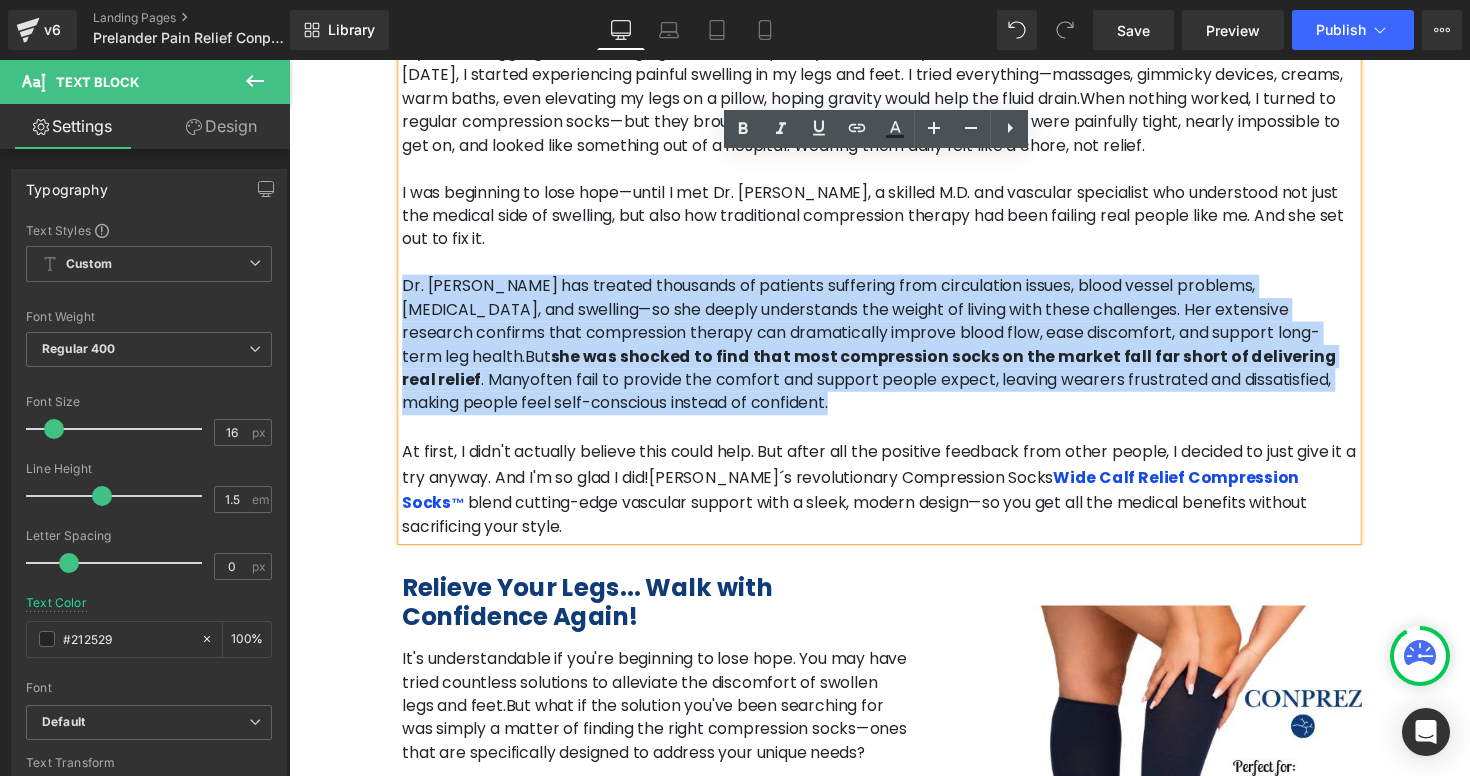 copy on "Dr. [PERSON_NAME] has treated thousands of patients suffering from circulation issues, blood vessel problems, [MEDICAL_DATA], and swelling—so she deeply understands the weight of living with these challenges. Her extensive research confirms that compression therapy can dramatically improve blood flow, ease discomfort, and support long-term leg health.  But  she was shocked to find that most compression socks on the market fall far short of delivering real relief . Many  often fail to provide the comfort and support people expect, leaving wearers frustrated and dissatisfied , making people feel self-conscious instead of confident." 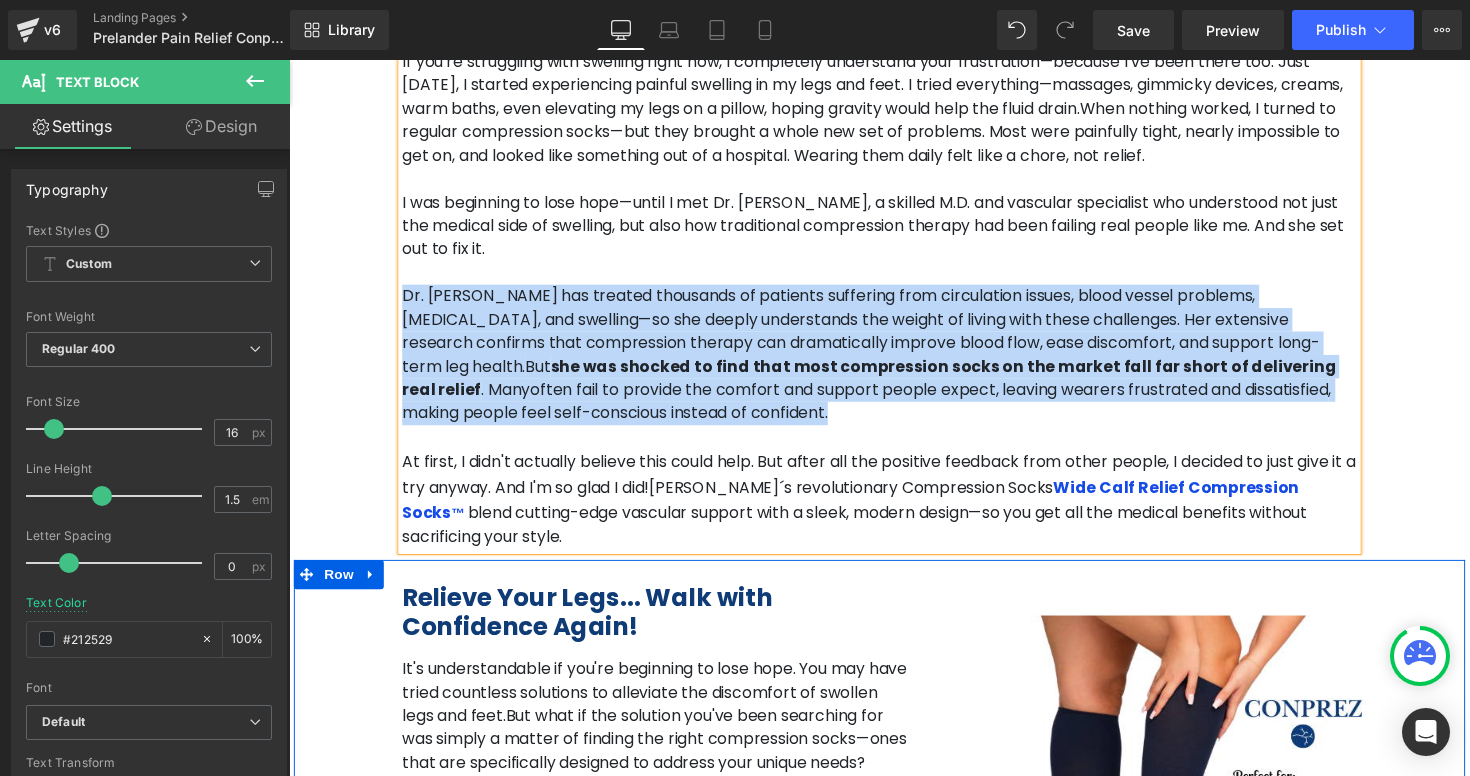 scroll, scrollTop: 1660, scrollLeft: 0, axis: vertical 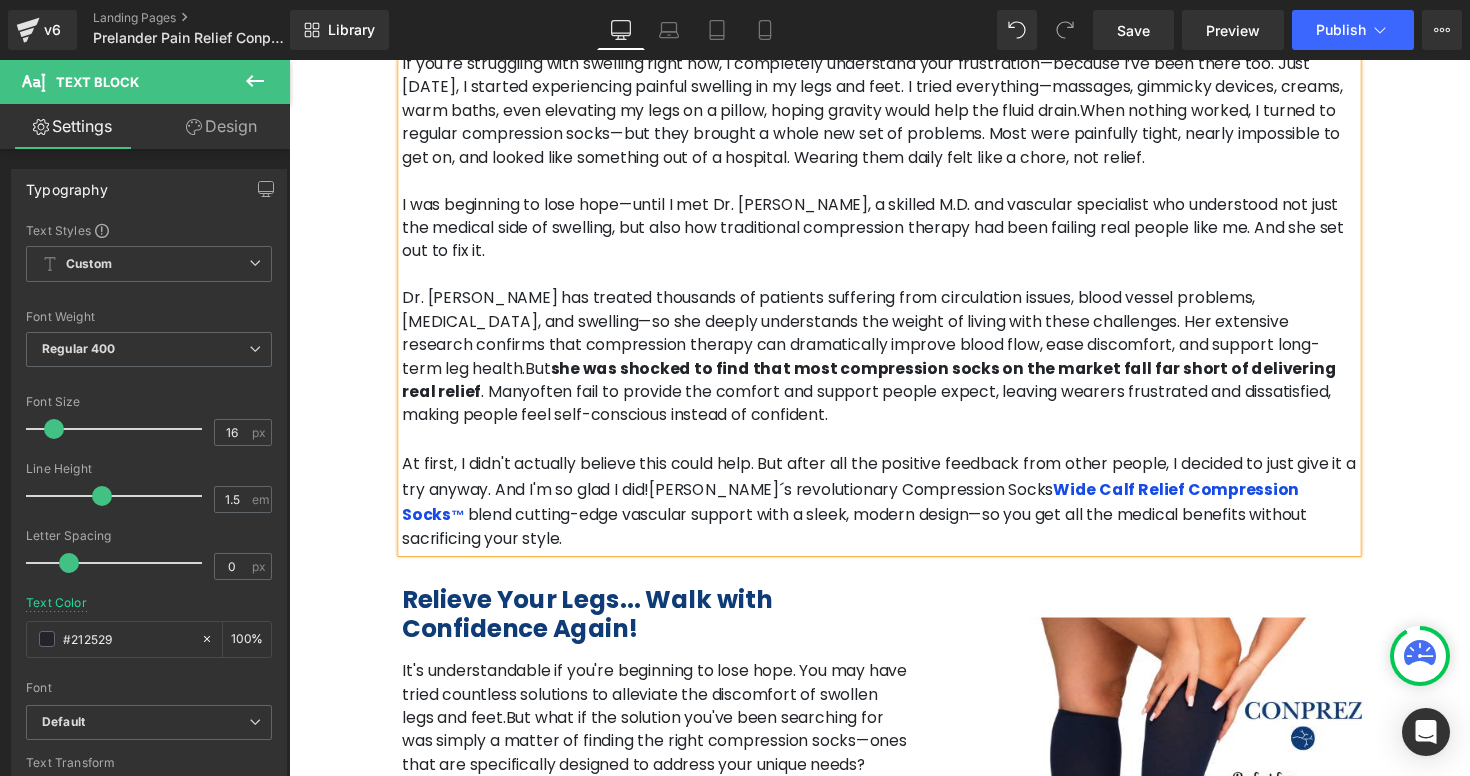 click on "she was shocked to find that most compression socks on the market fall far short of delivering real relief" at bounding box center [883, 387] 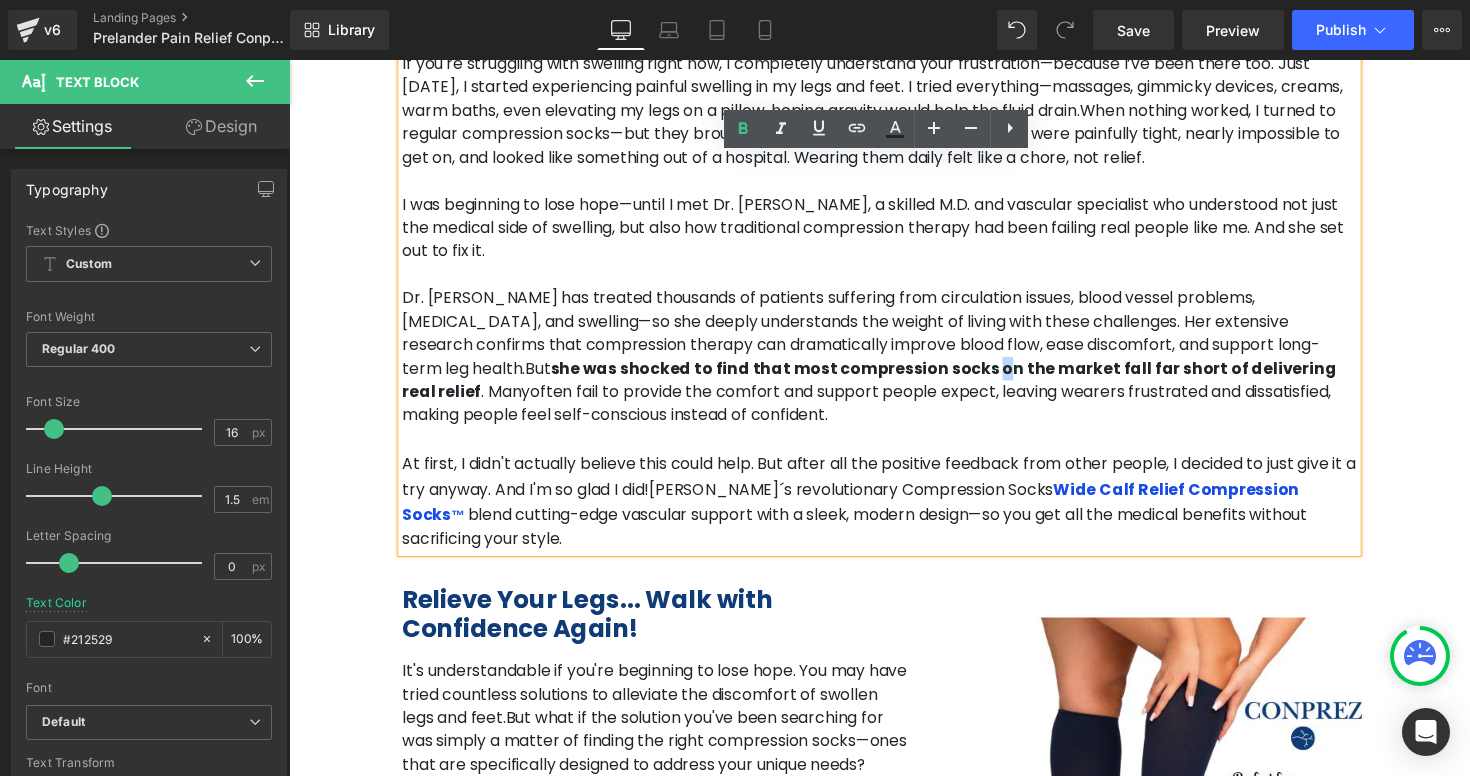 click on "she was shocked to find that most compression socks on the market fall far short of delivering real relief" at bounding box center [883, 387] 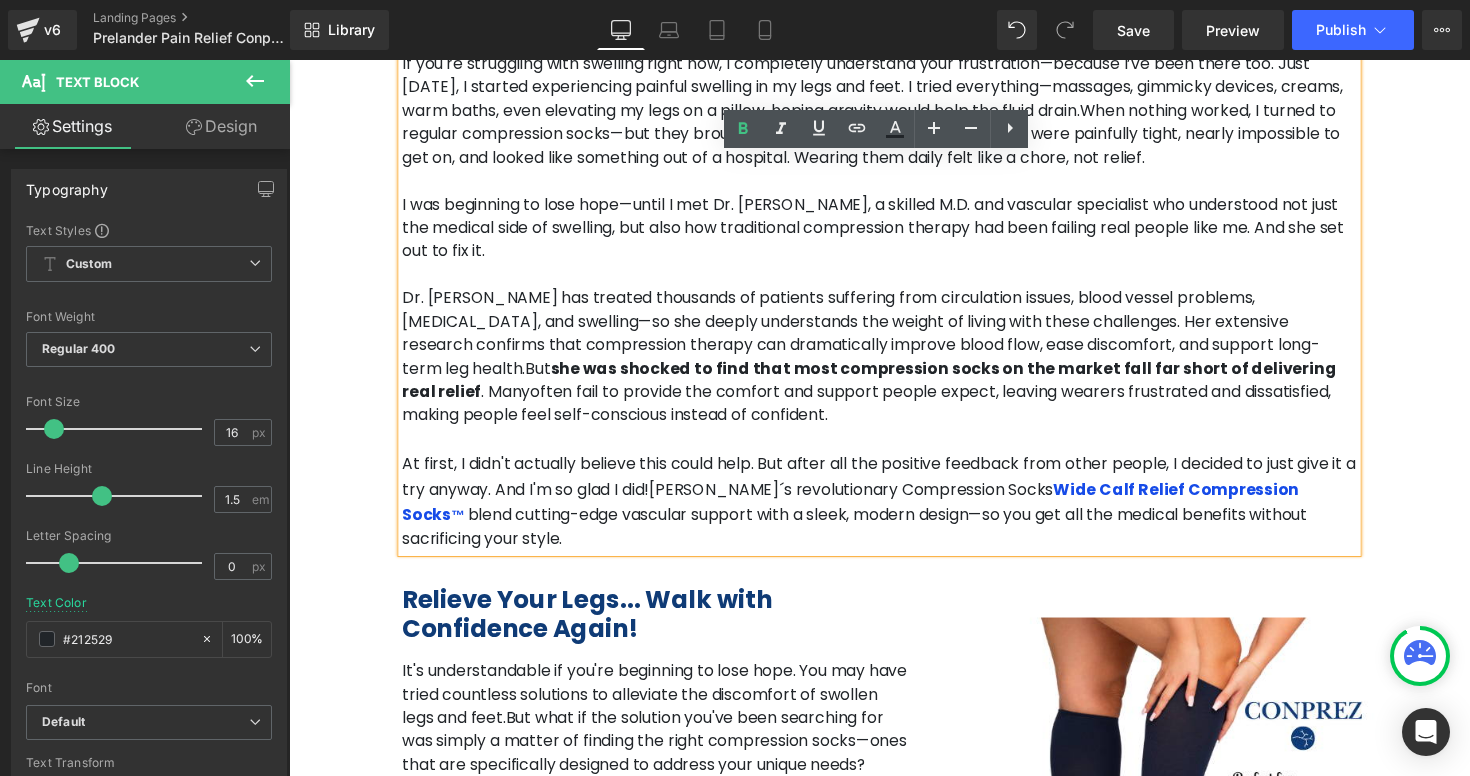 click on "she was shocked to find that most compression socks on the market fall far short of delivering real relief" at bounding box center [883, 387] 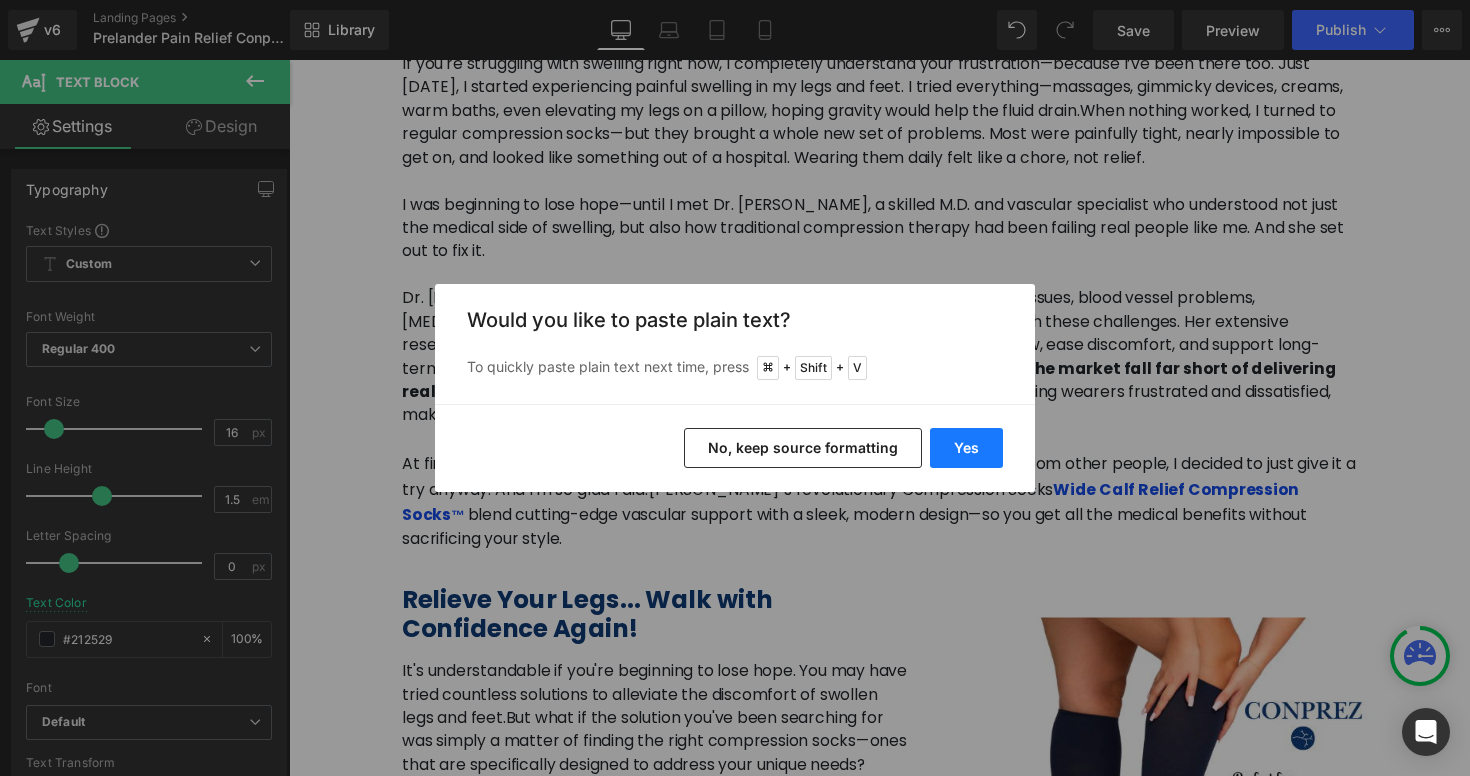 click on "Yes" at bounding box center [966, 448] 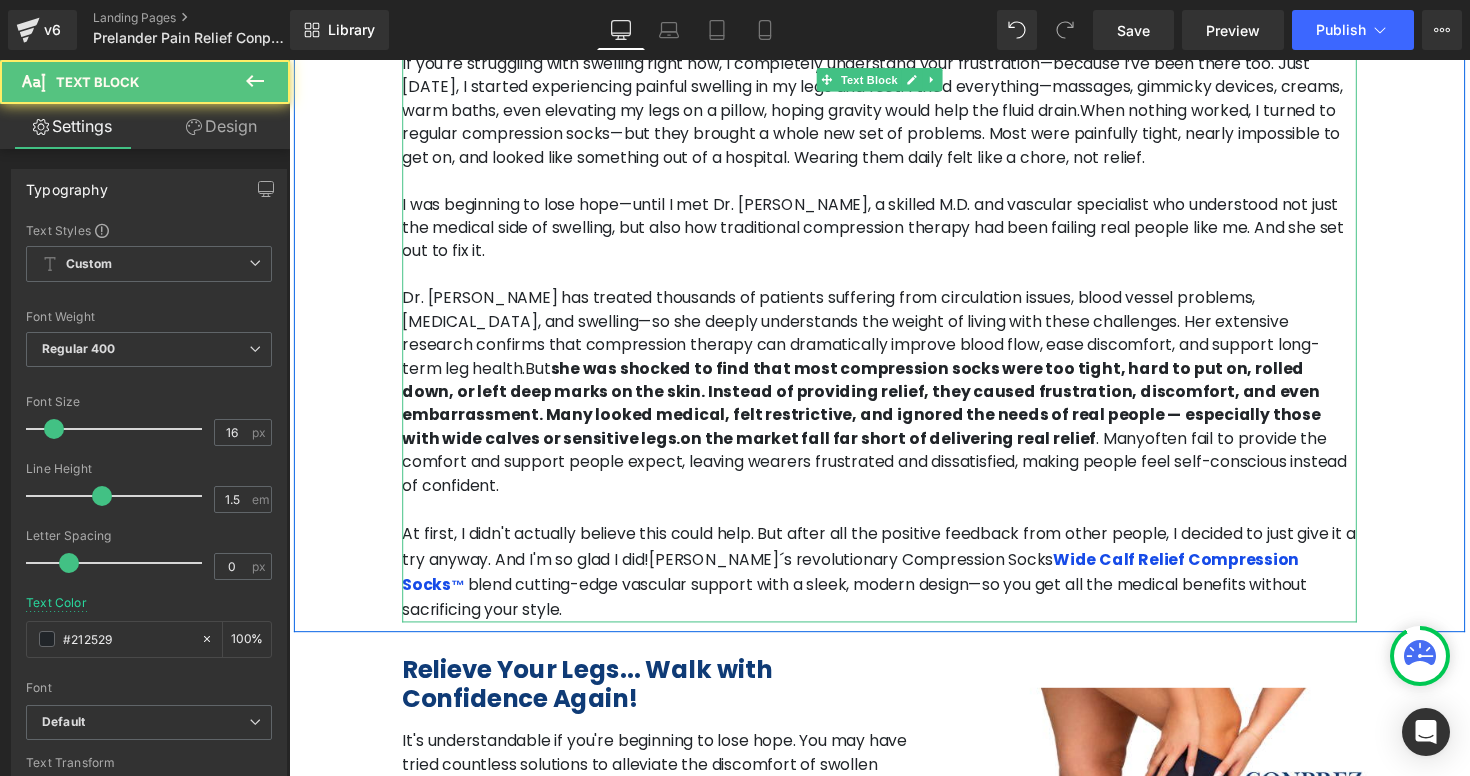 click on "she was shocked to find that most compression socks were too tight, hard to put on, rolled down, or left deep marks on the skin. Instead of providing relief, they caused frustration, discomfort, and even embarrassment. Many looked medical, felt restrictive, and ignored the needs of real people — especially those with wide calves or sensitive legs.on the market fall far short of delivering real relief" at bounding box center [875, 411] 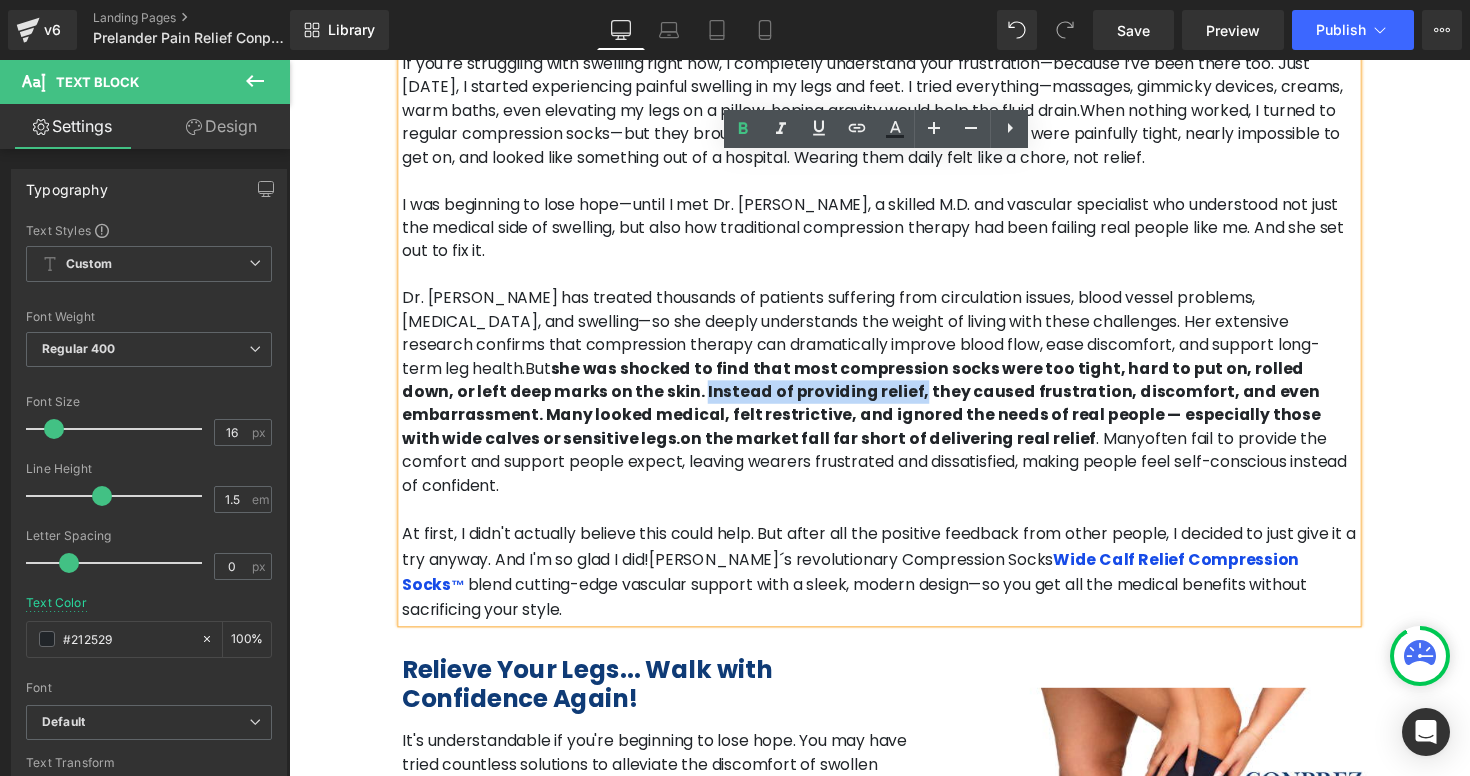 drag, startPoint x: 970, startPoint y: 355, endPoint x: 1169, endPoint y: 358, distance: 199.02261 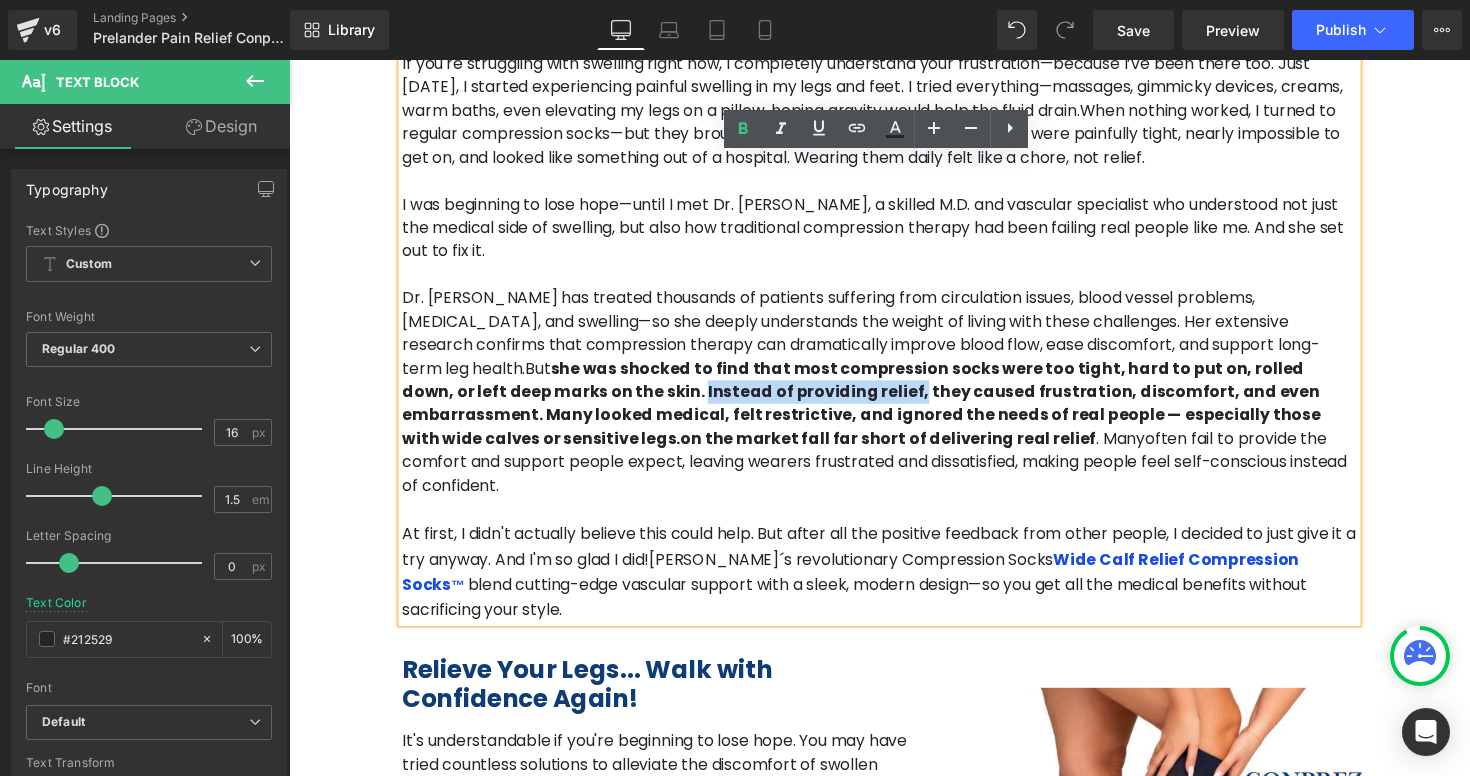 click on "she was shocked to find that most compression socks were too tight, hard to put on, rolled down, or left deep marks on the skin. Instead of providing relief, they caused frustration, discomfort, and even embarrassment. Many looked medical, felt restrictive, and ignored the needs of real people — especially those with wide calves or sensitive legs.on the market fall far short of delivering real relief" at bounding box center [875, 411] 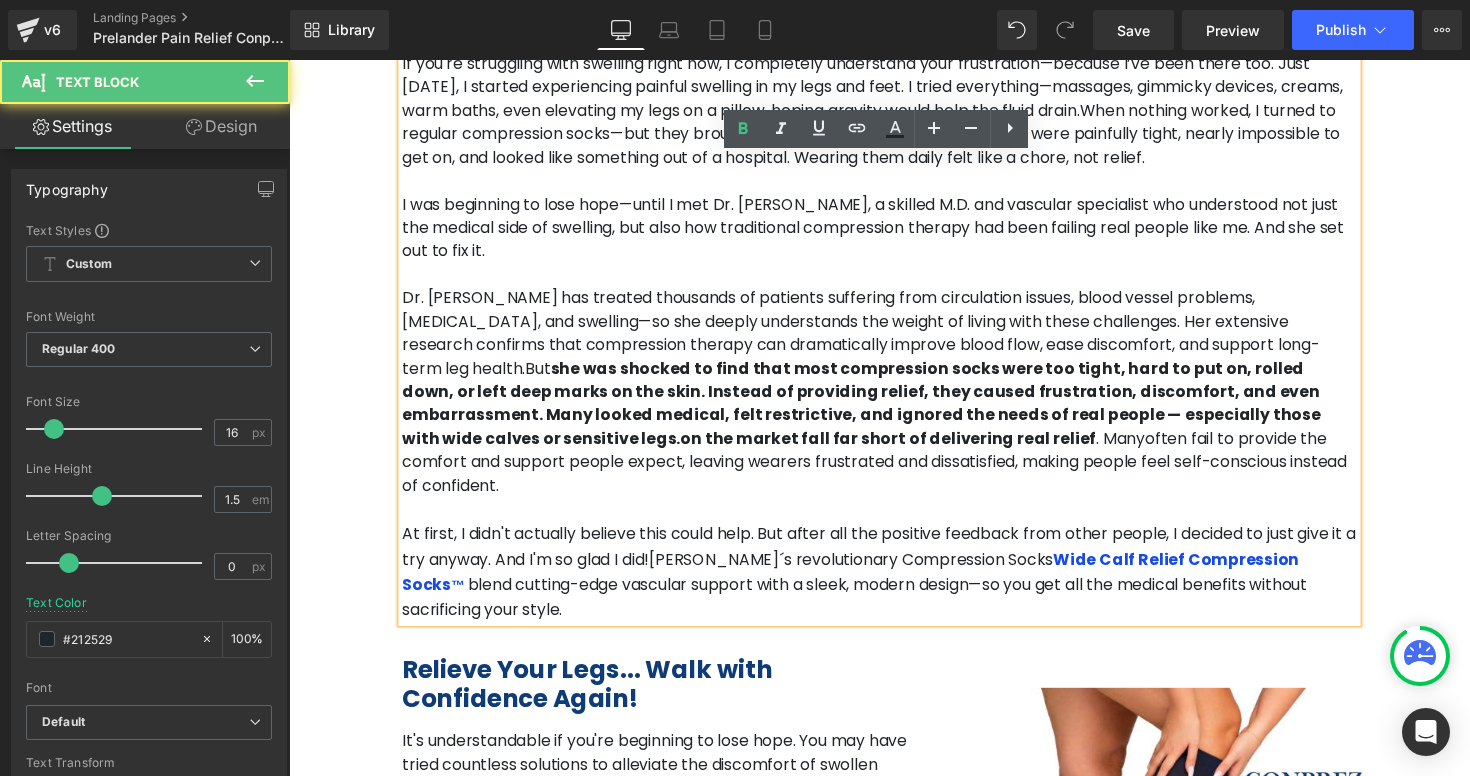 click on "she was shocked to find that most compression socks were too tight, hard to put on, rolled down, or left deep marks on the skin. Instead of providing relief, they caused frustration, discomfort, and even embarrassment. Many looked medical, felt restrictive, and ignored the needs of real people — especially those with wide calves or sensitive legs.on the market fall far short of delivering real relief" at bounding box center [875, 411] 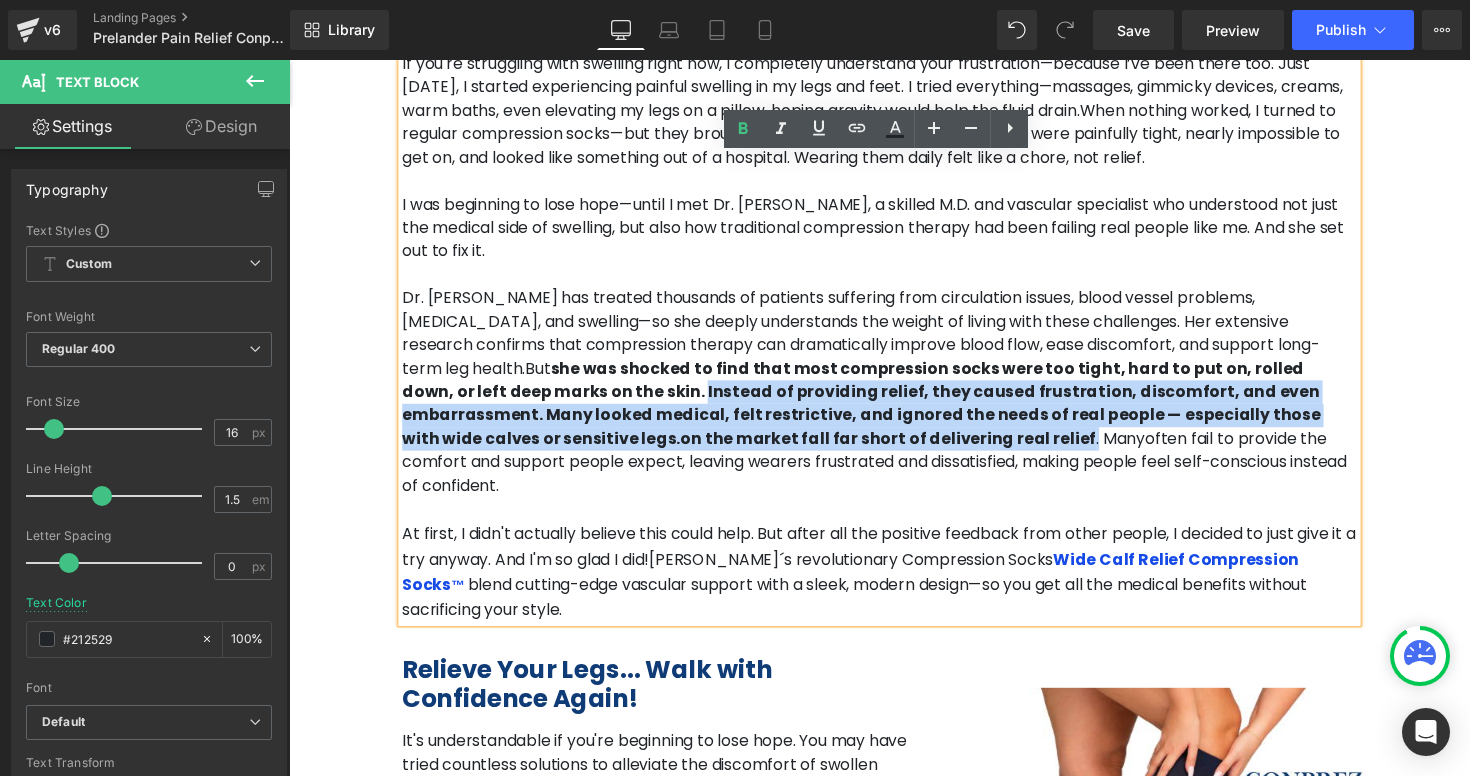 drag, startPoint x: 970, startPoint y: 350, endPoint x: 1091, endPoint y: 399, distance: 130.54501 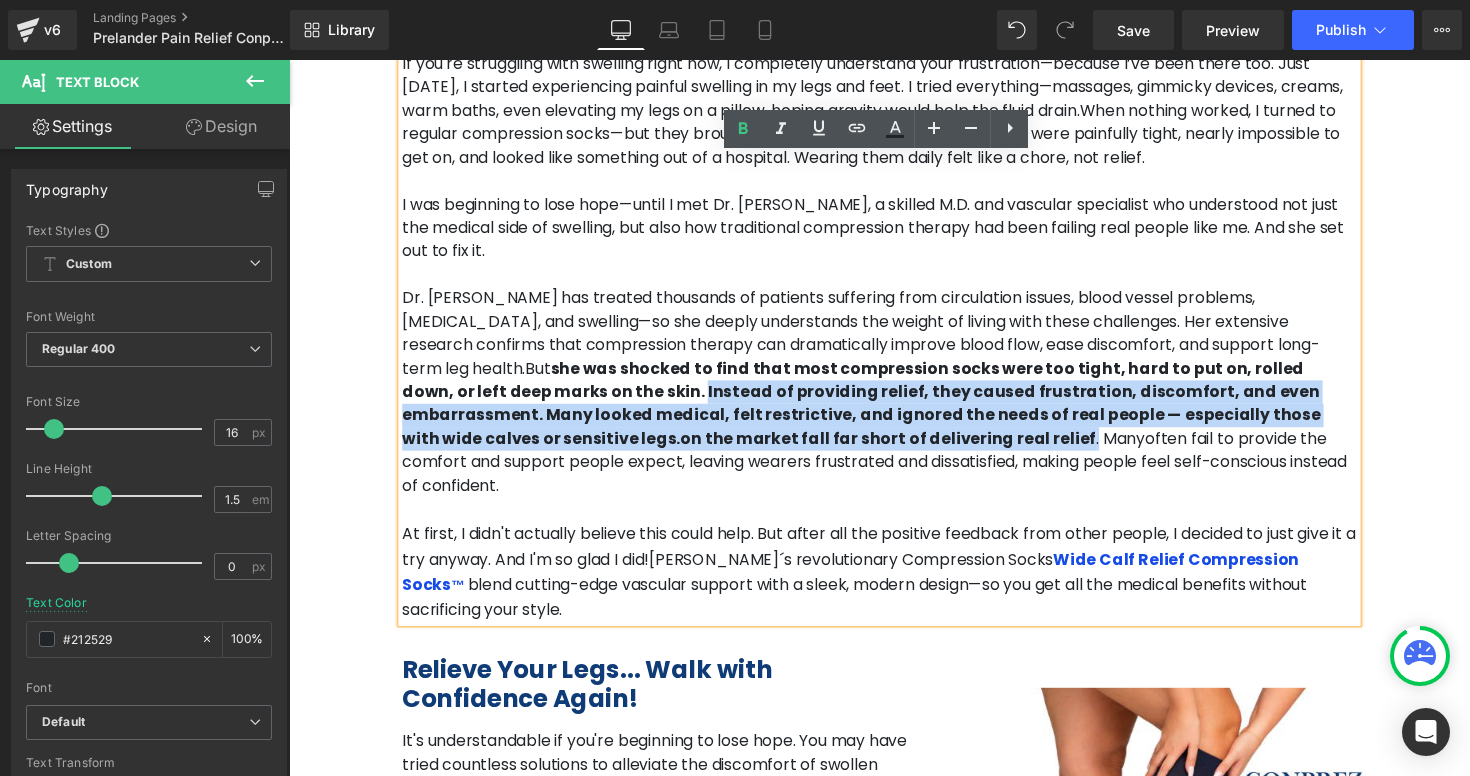 click on "But  she was shocked to find that most compression socks were too tight, hard to put on, rolled down, or left deep marks on the skin. Instead of providing relief, they caused frustration, discomfort, and even embarrassment. Many looked medical, felt restrictive, and ignored the needs of real people — especially those with wide calves or sensitive legs.on the market fall far short of delivering real relief . Many" at bounding box center [875, 411] 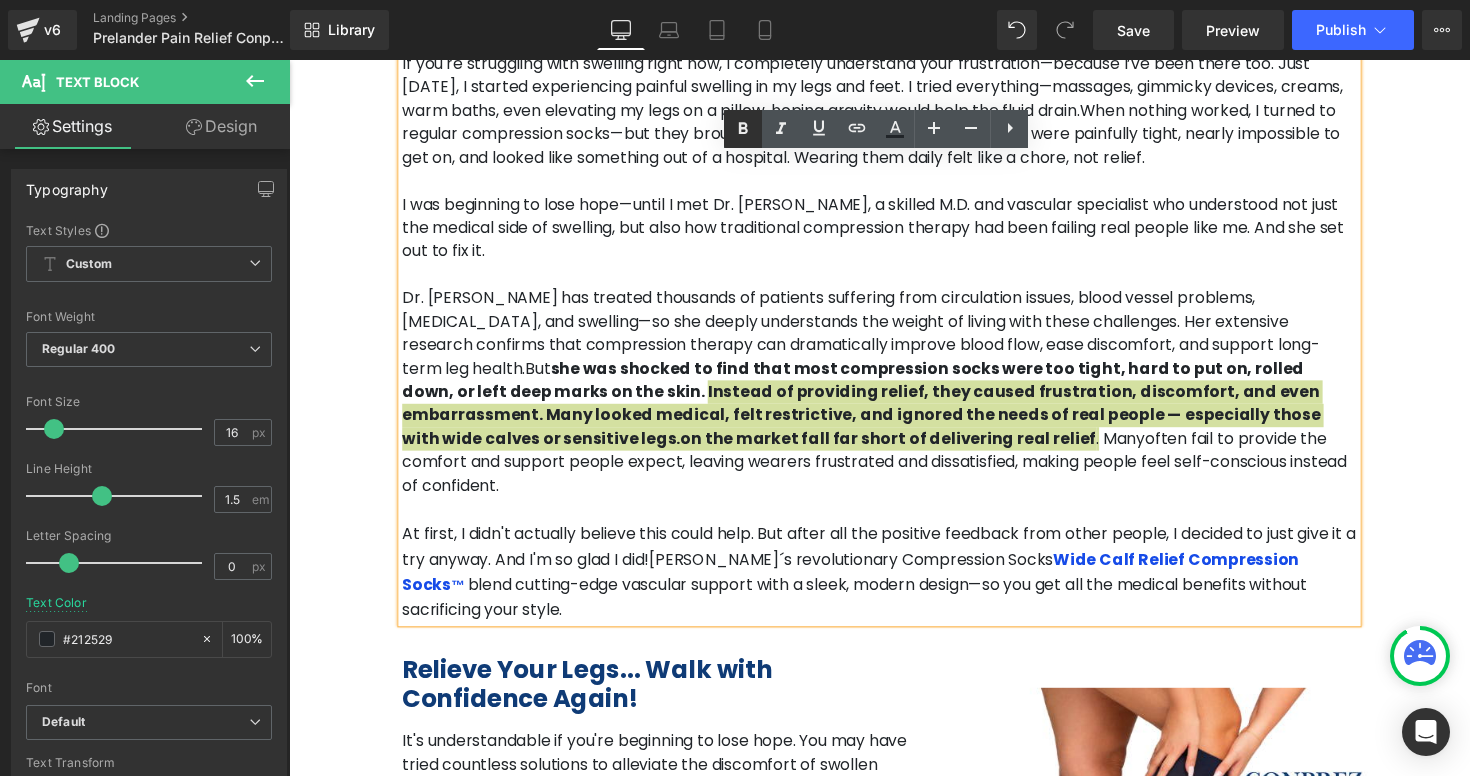 click 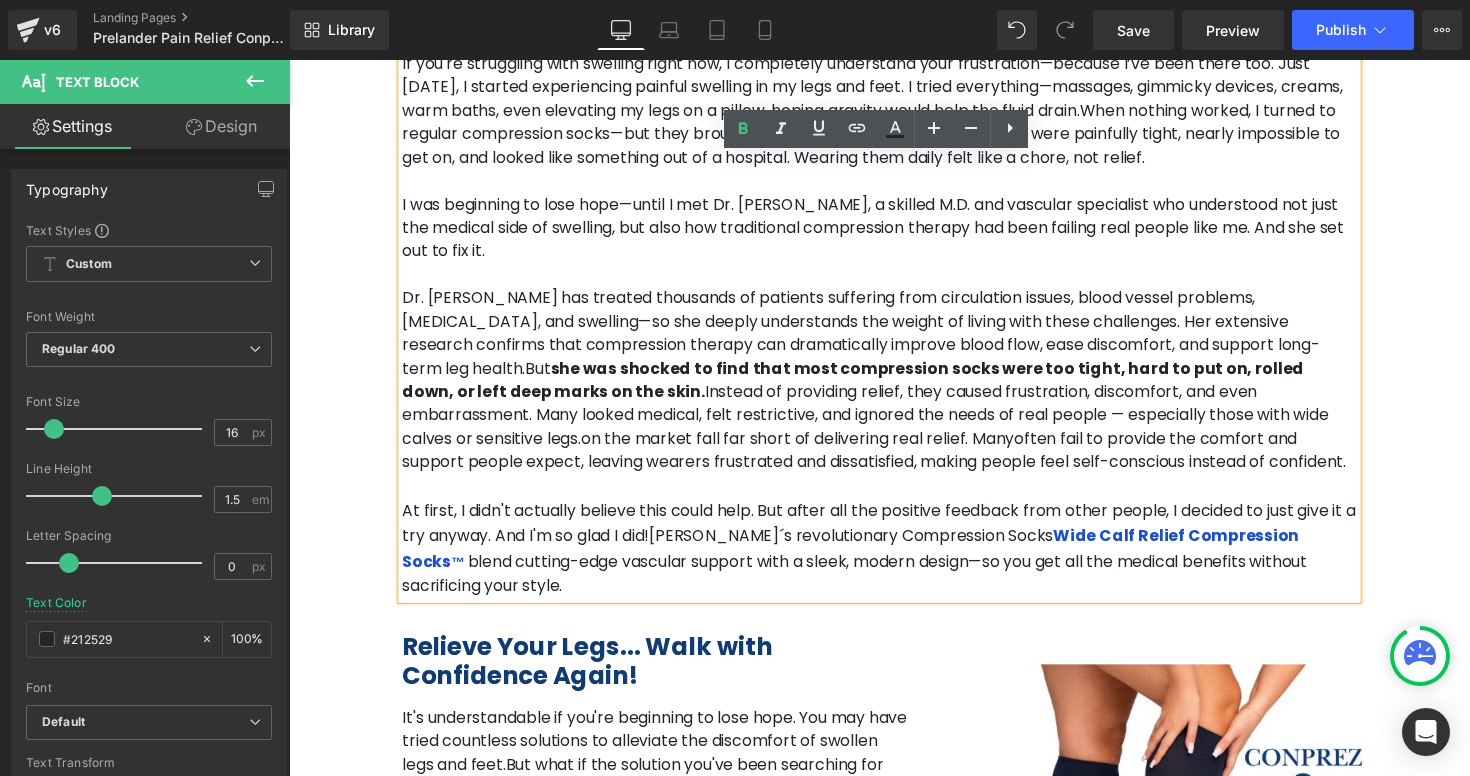 click on "But  she was shocked to find that most compression socks were too tight, hard to put on, rolled down, or left deep marks on the skin.  Instead of providing relief, they caused frustration, discomfort, and even embarrassment. Many looked medical, felt restrictive, and ignored the needs of real people — especially those with wide calves or sensitive legs.on the market fall far short of delivering real relief. Many" at bounding box center [879, 411] 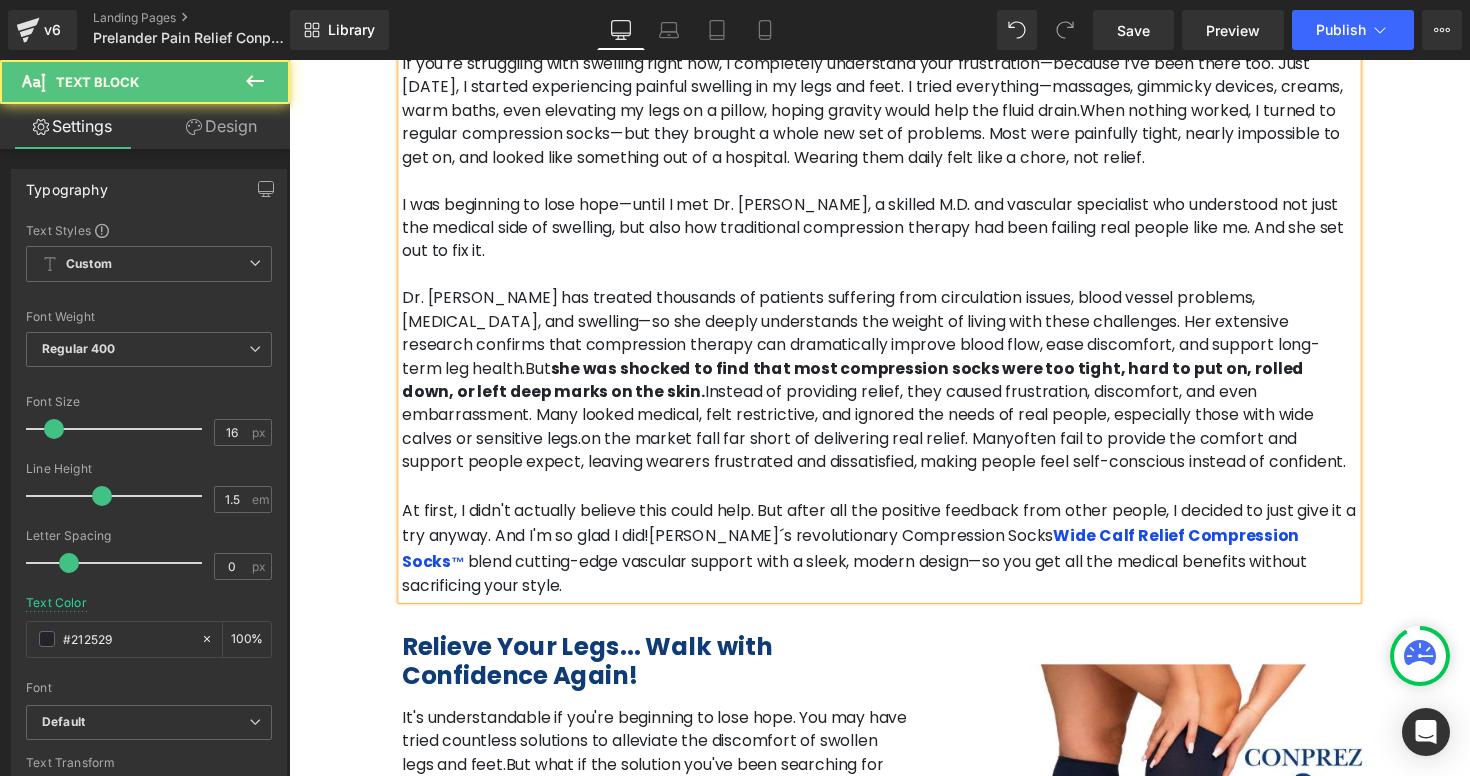click on "But  she was shocked to find that most compression socks were too tight, hard to put on, rolled down, or left deep marks on the skin.  Instead of providing relief, they caused frustration, discomfort, and even embarrassment. Many looked medical, felt restrictive, and ignored the needs of real people, especially those with wide calves or sensitive legs.on the market fall far short of delivering real relief. Many" at bounding box center (872, 411) 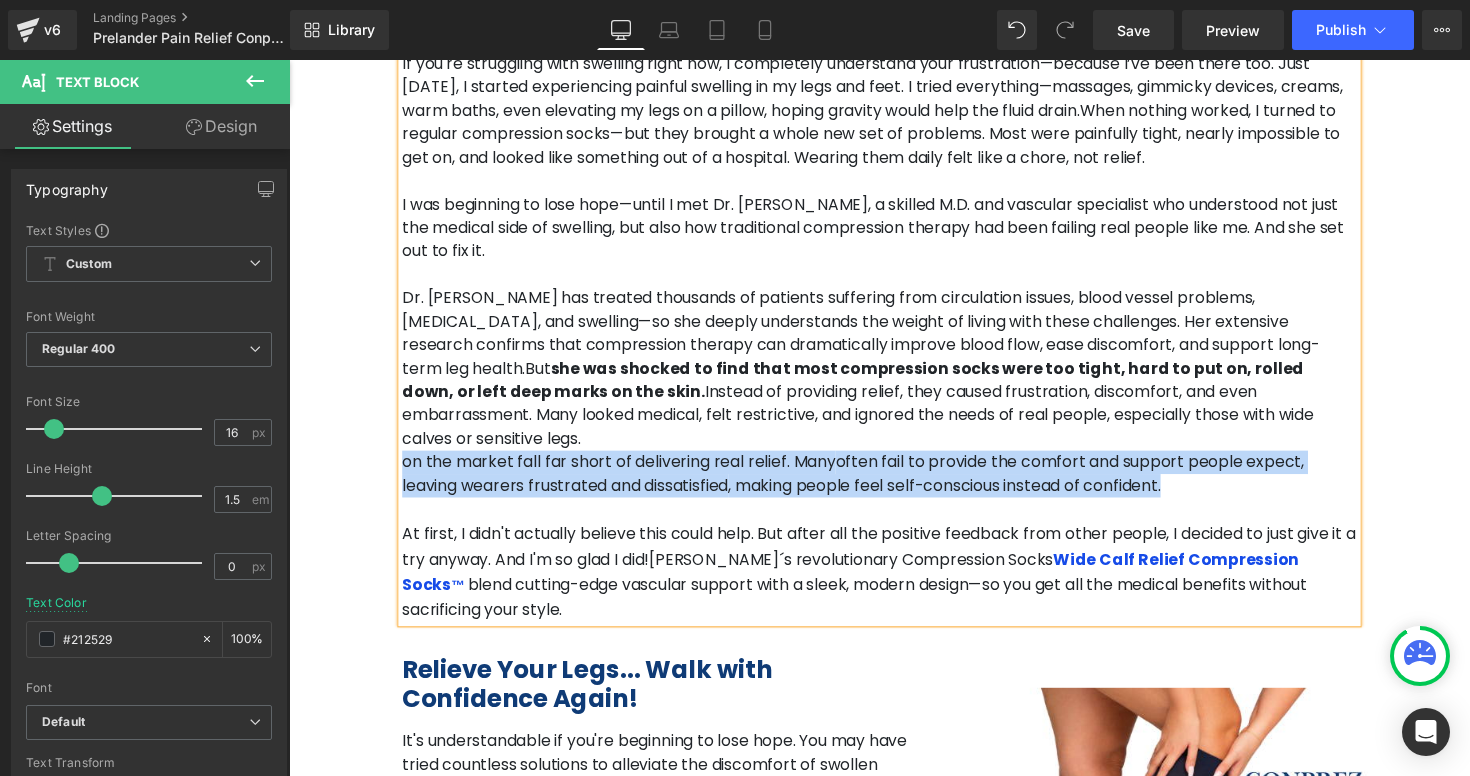drag, startPoint x: 987, startPoint y: 449, endPoint x: 406, endPoint y: 426, distance: 581.4551 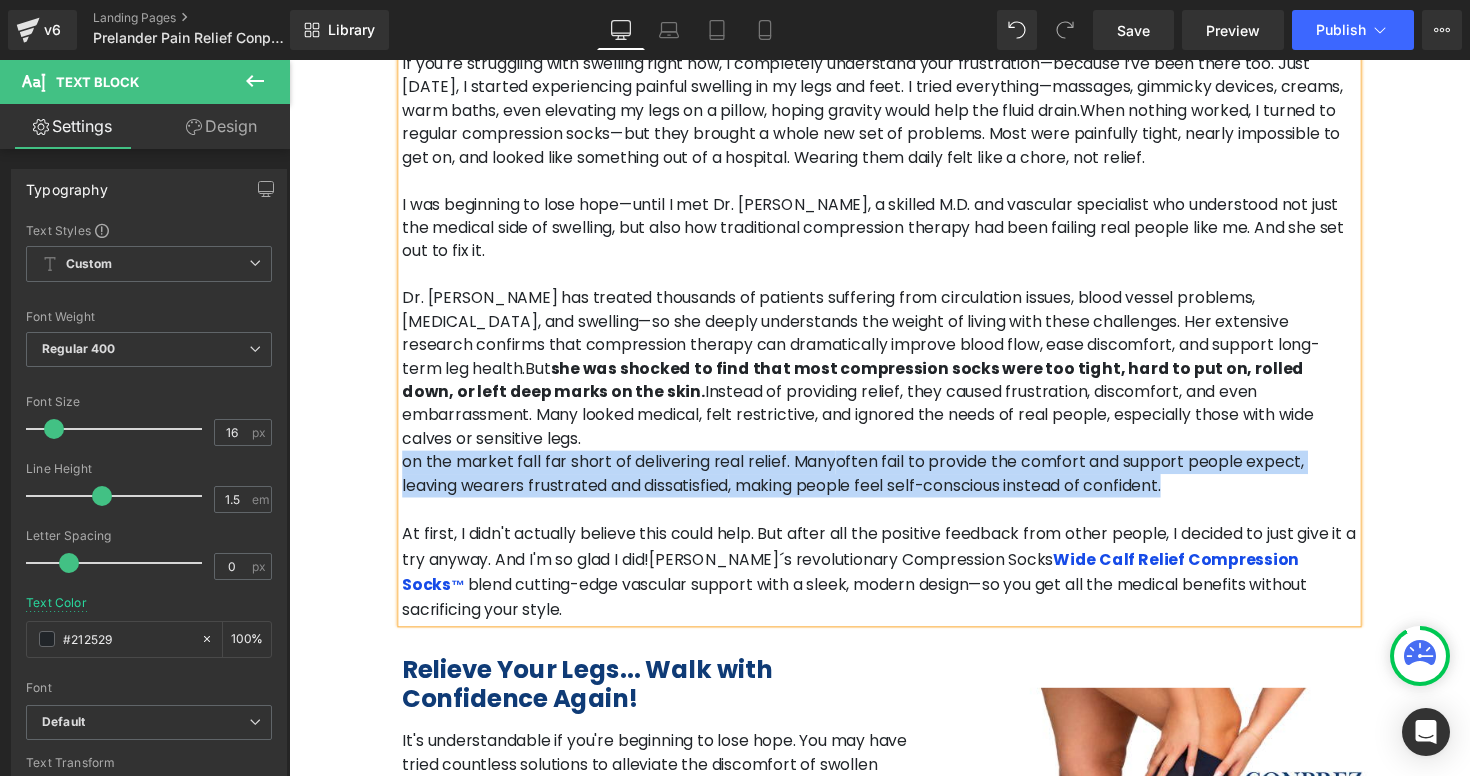 click on "on the market fall far short of delivering real relief. Many  often fail to provide the comfort and support people expect, leaving wearers frustrated and dissatisfied , making people feel self-conscious instead of confident." at bounding box center [894, 484] 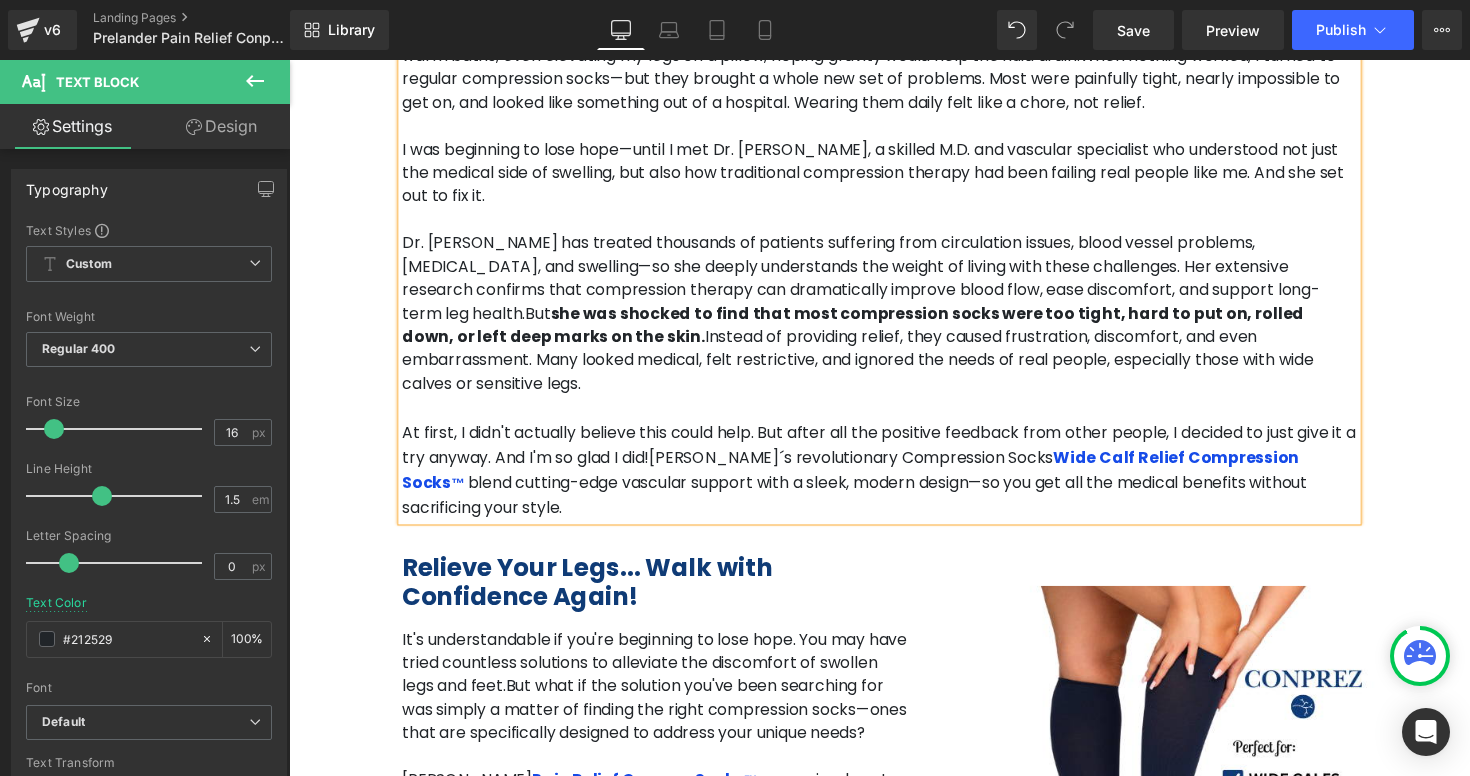 scroll, scrollTop: 1719, scrollLeft: 0, axis: vertical 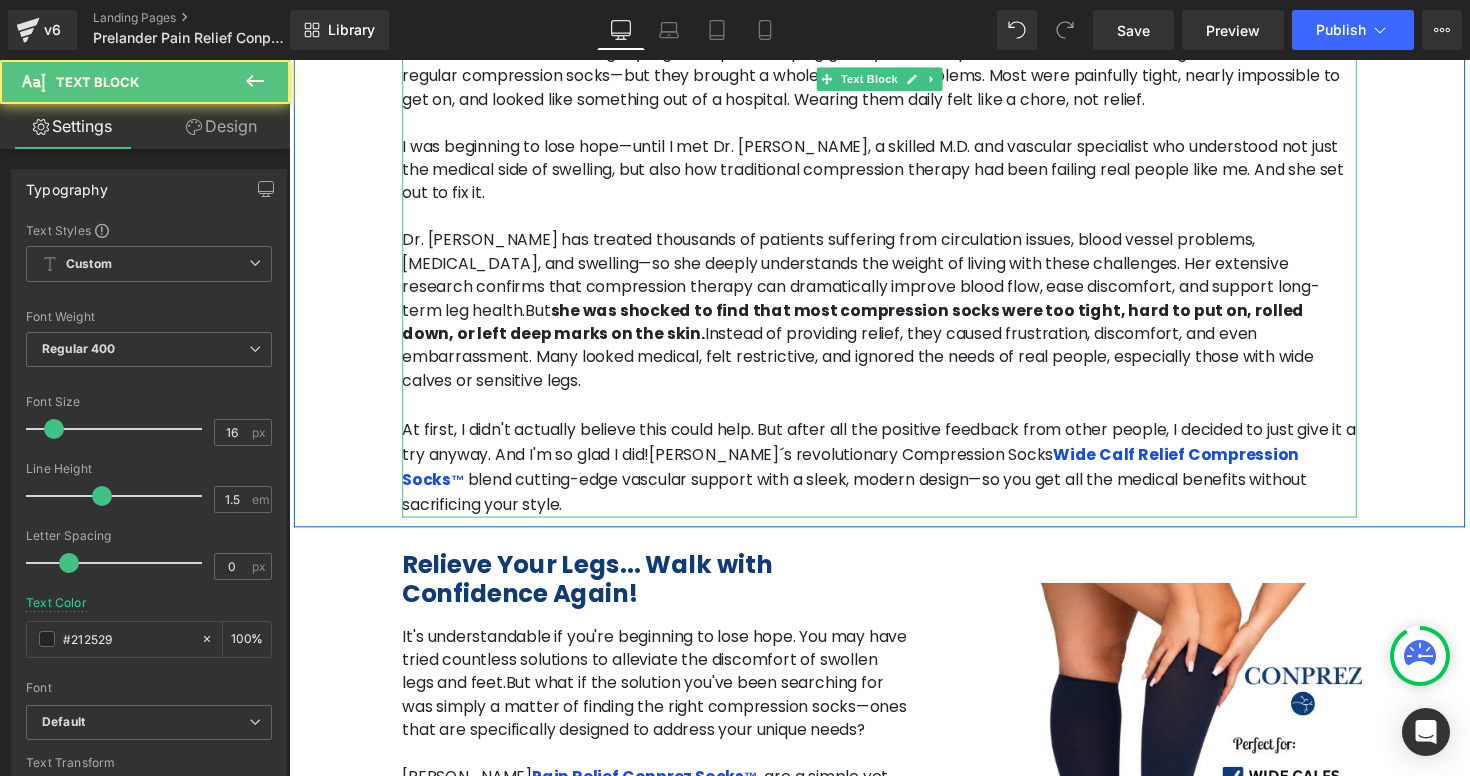 click at bounding box center (894, 414) 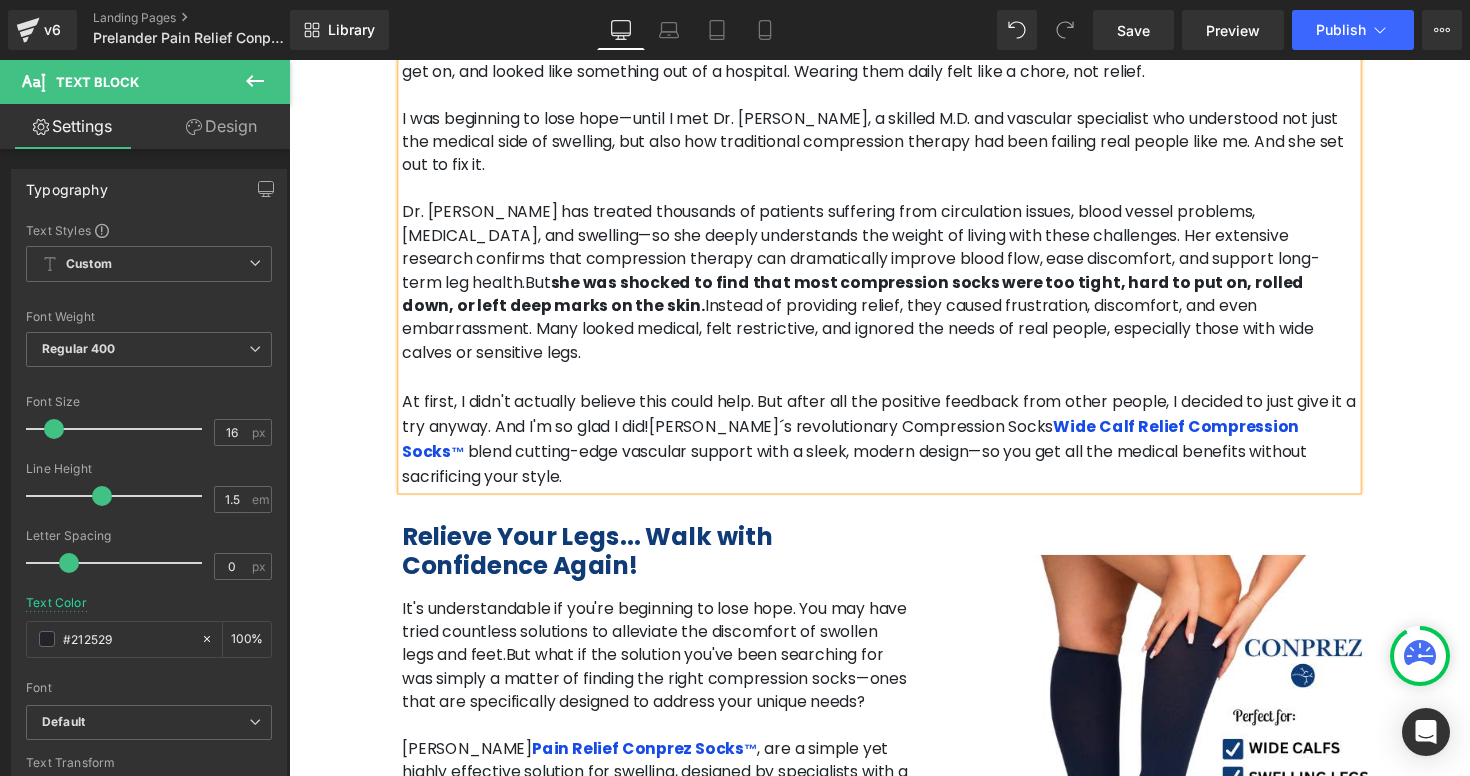 scroll, scrollTop: 1749, scrollLeft: 0, axis: vertical 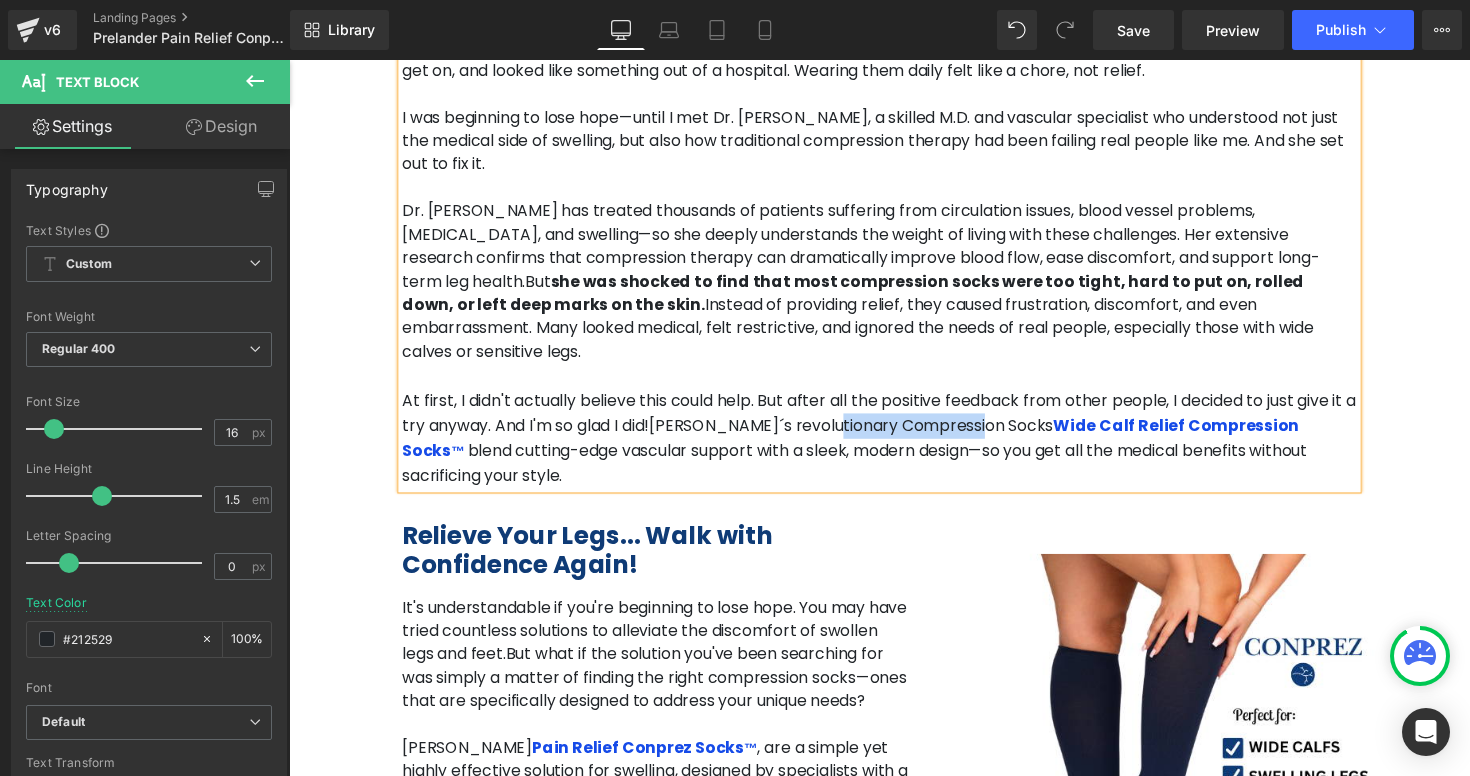 drag, startPoint x: 860, startPoint y: 391, endPoint x: 717, endPoint y: 397, distance: 143.12582 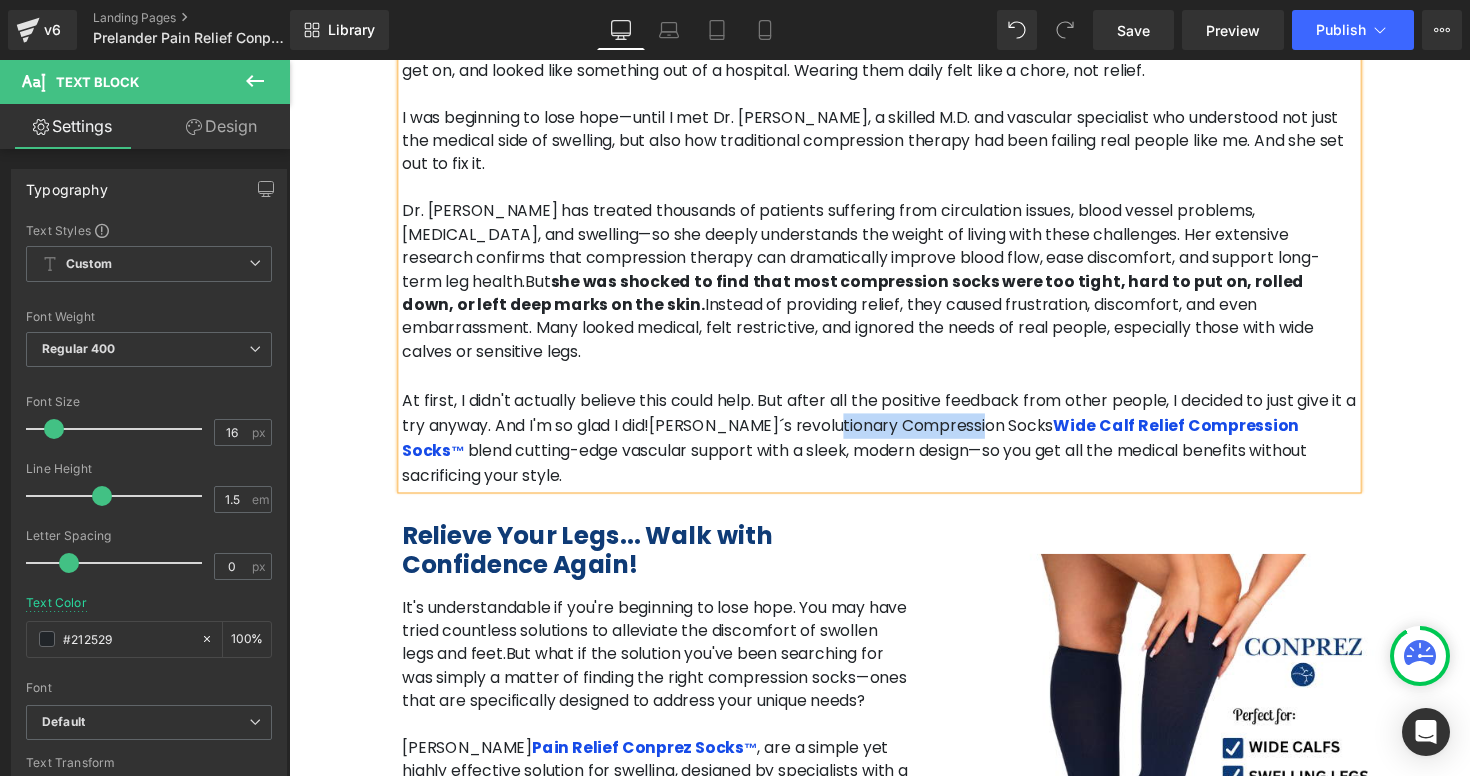 click on "At first, I didn't actually believe this could help. But after all the positive feedback from other people, I decided to just give it a try anyway. And I'm so glad I did!  [PERSON_NAME]´s revolutionary Compression Socks  Wide Calf Relief Compression Socks ™   blend cutting-edge vascular support with a sleek, modern design—so you get all the medical benefits without sacrificing your style." at bounding box center (894, 447) 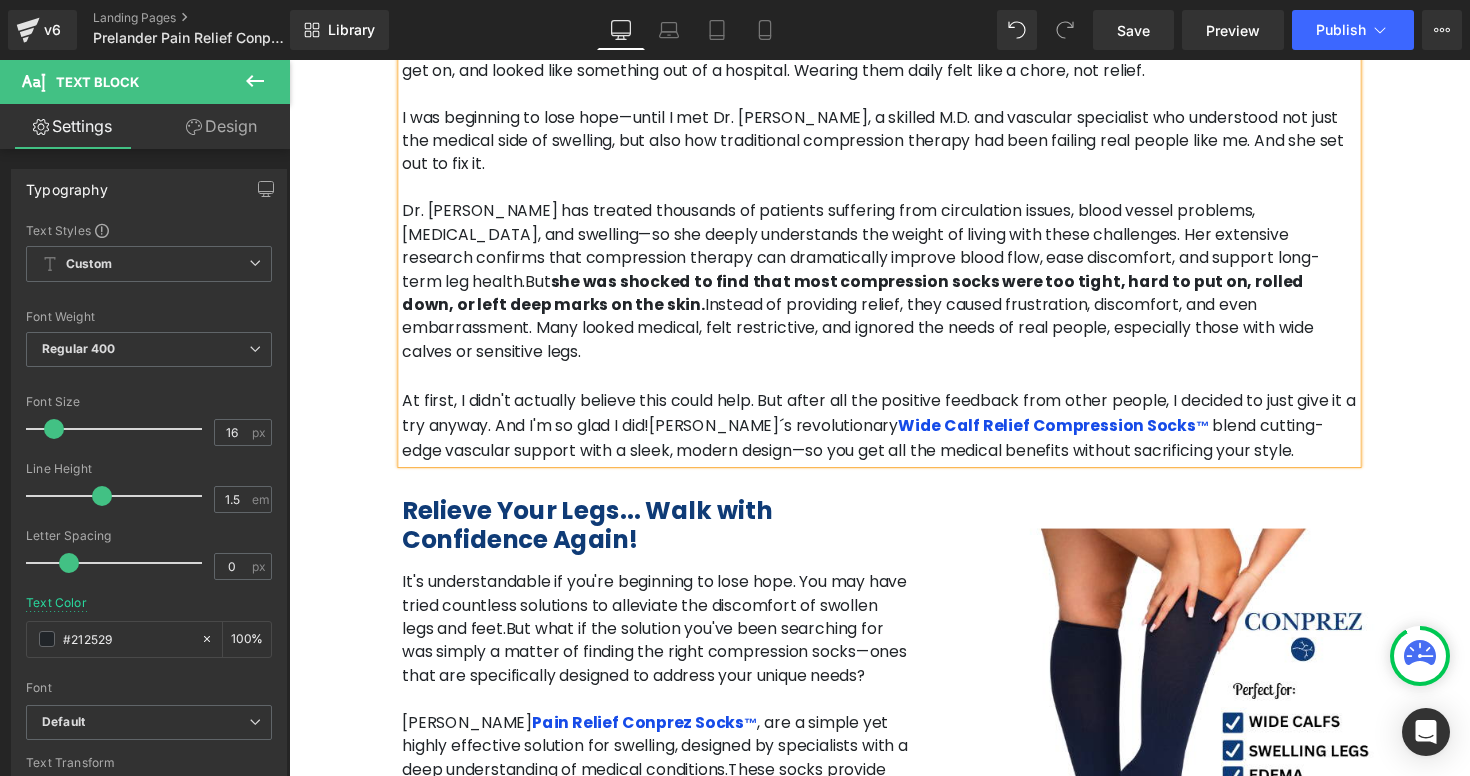 click on "At first, I didn't actually believe this could help. But after all the positive feedback from other people, I decided to just give it a try anyway. And I'm so glad I did!  [PERSON_NAME]´s revolutionary   Wide Calf Relief Compression Socks ™   blend cutting-edge vascular support with a sleek, modern design—so you get all the medical benefits without sacrificing your style." at bounding box center [894, 434] 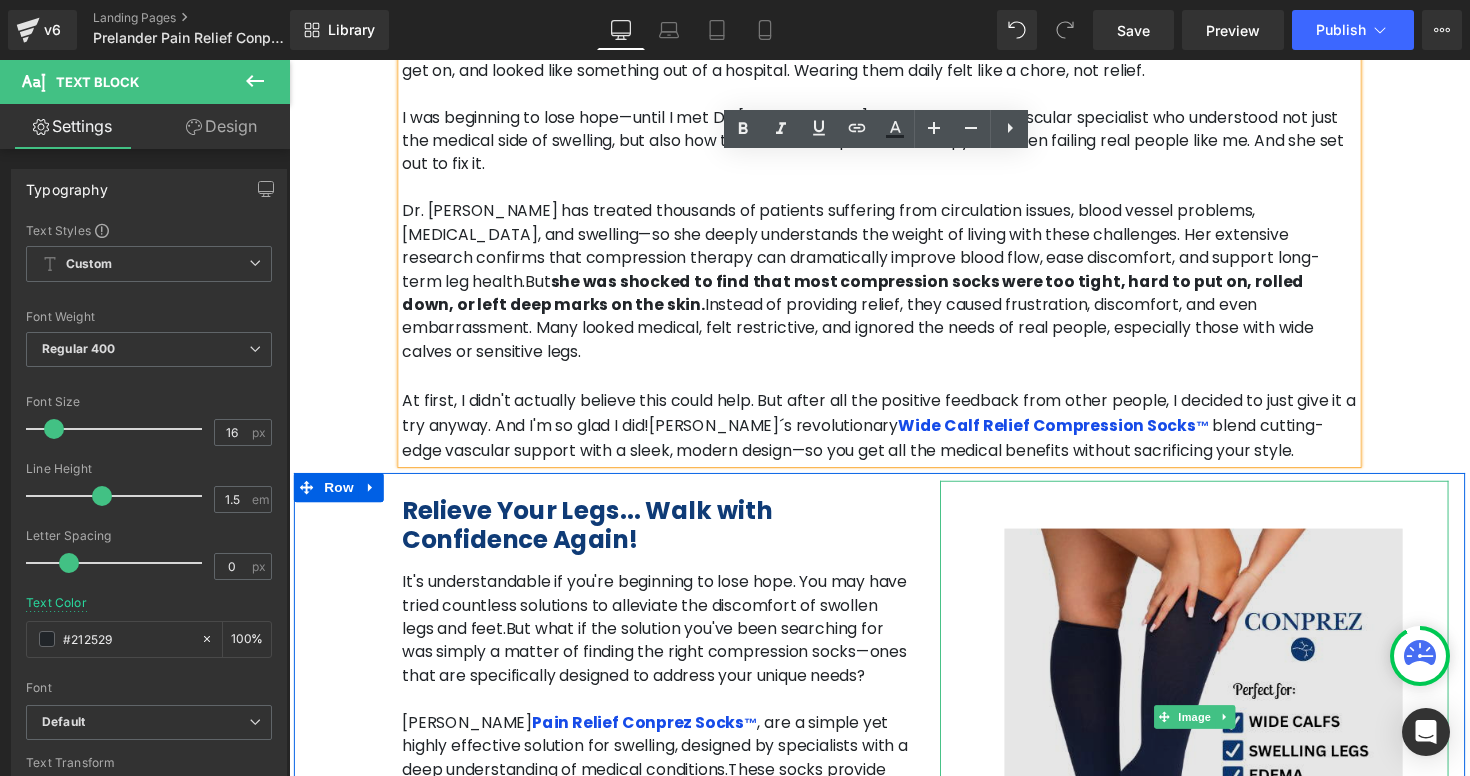 click at bounding box center [1216, 732] 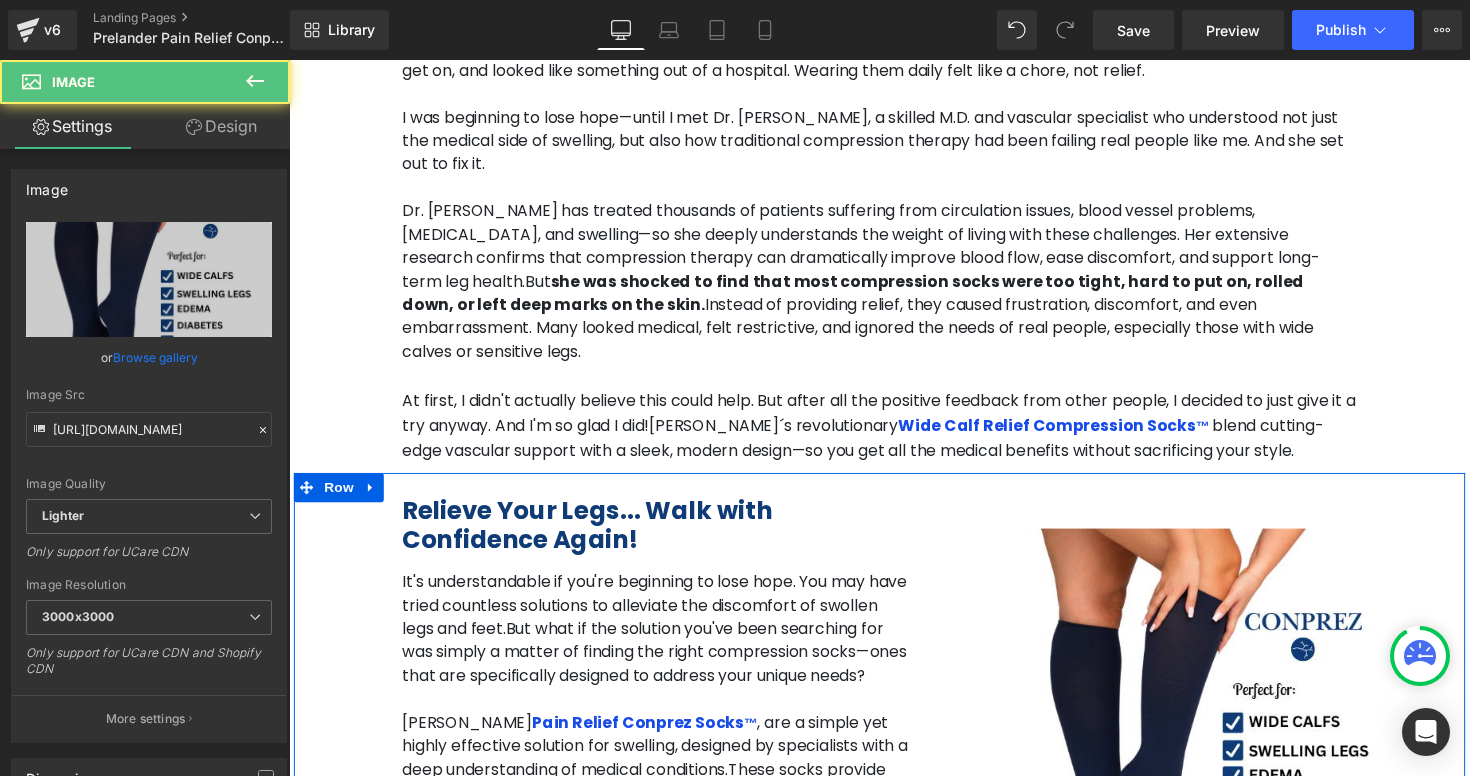 click on "Relieve Your Legs... Walk with Confidence Again! Heading         It's understandable if you're beginning to lose hope. You may have tried countless solutions to alleviate the discomfort of swollen legs and feet.  But what if the solution you've been searching for was simply a matter of finding the right compression socks—ones that are specifically designed to address your unique needs? [PERSON_NAME]  Pain Relief Conprez Socks ™ , are a simple yet highly effective solution for swelling, designed by specialists with a deep understanding of medical conditions.  These socks provide medically effective compression with the right pressure zones, breathable fabrics that keep your legs cool and dry, and a sleek, stylish design that fits comfortably into your daily life. They're easy to slip on, comfortable to wear all day, and finally give people the relief they’ve been searching for. Text Block" at bounding box center (665, 705) 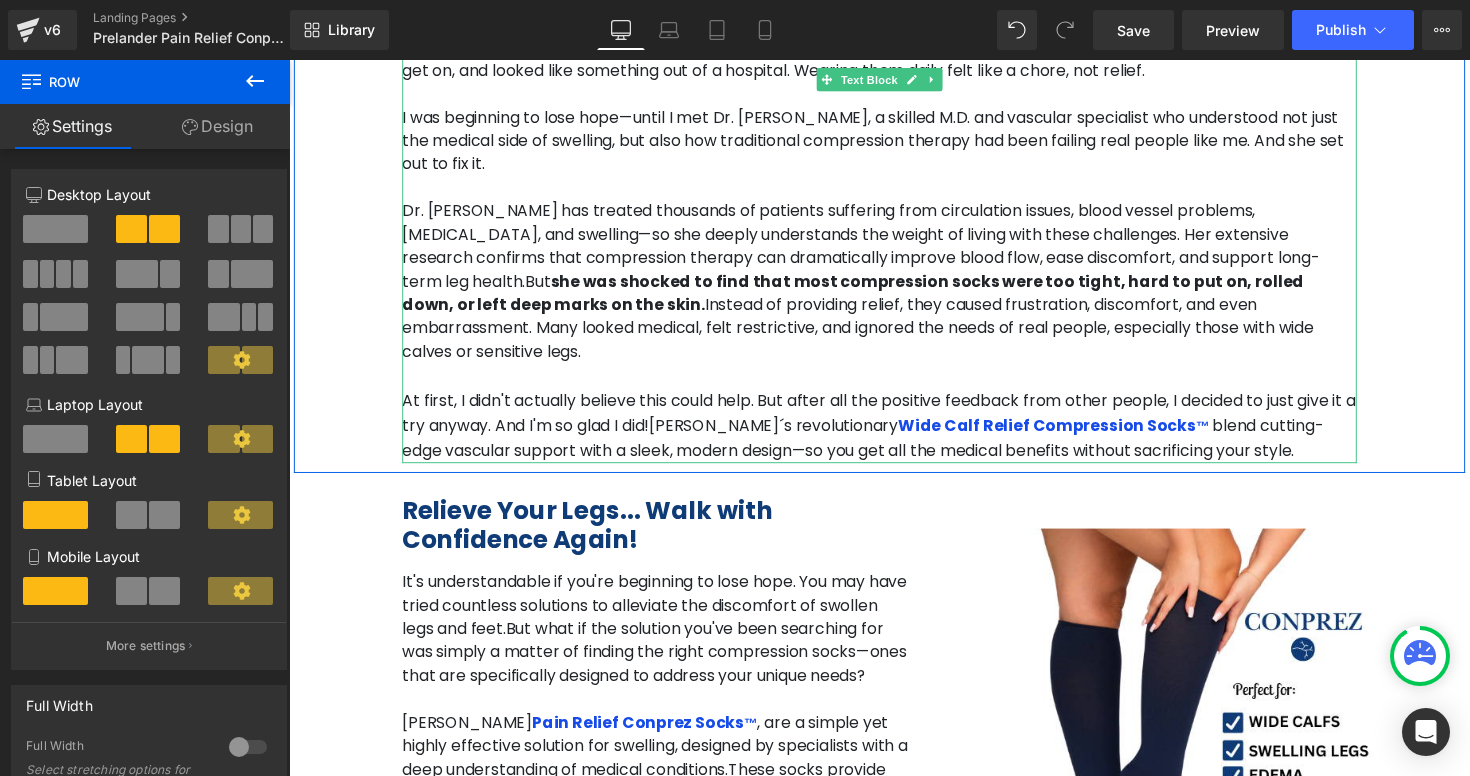 click on "blend cutting-edge vascular support with a sleek, modern design—so you get all the medical benefits without sacrificing your style." at bounding box center (877, 447) 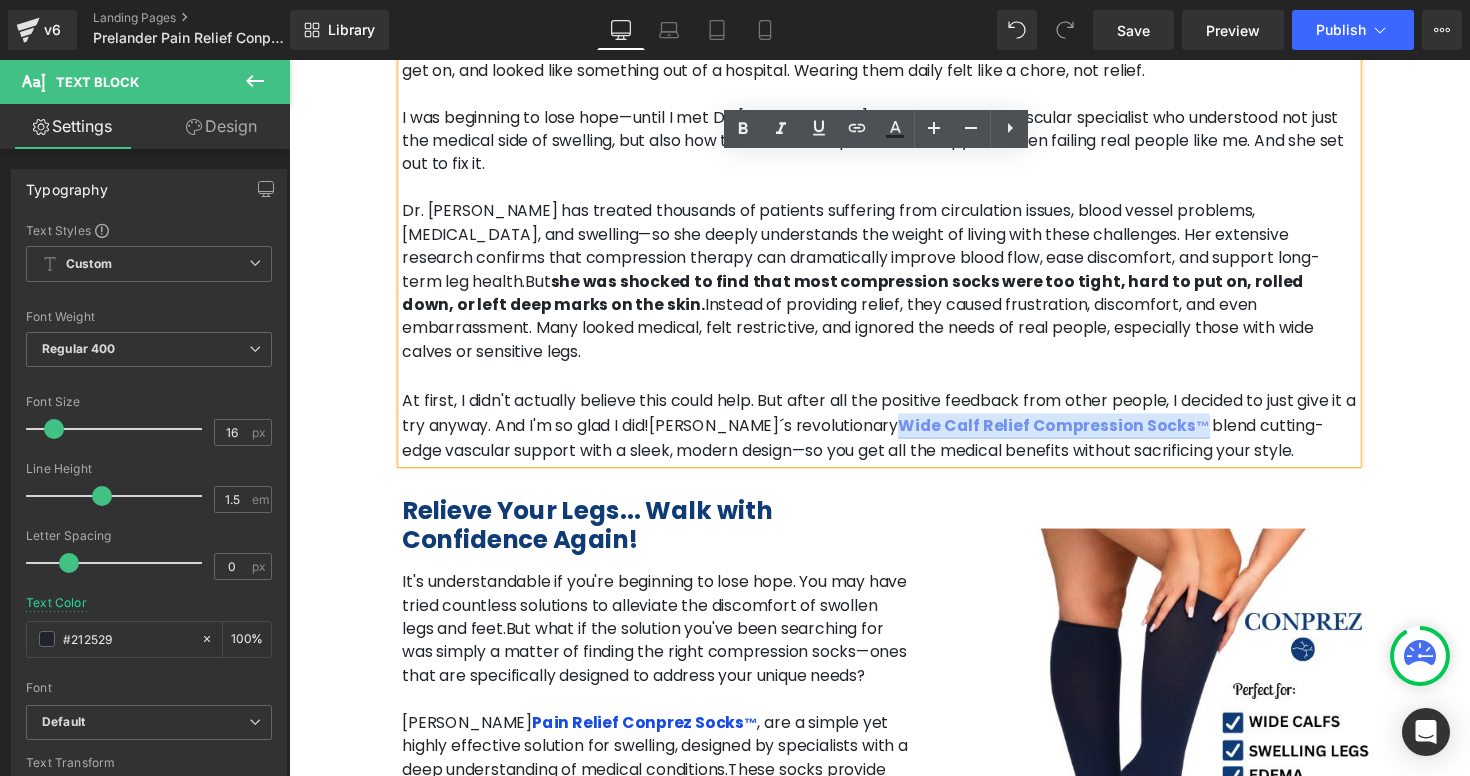 drag, startPoint x: 723, startPoint y: 387, endPoint x: 1011, endPoint y: 392, distance: 288.0434 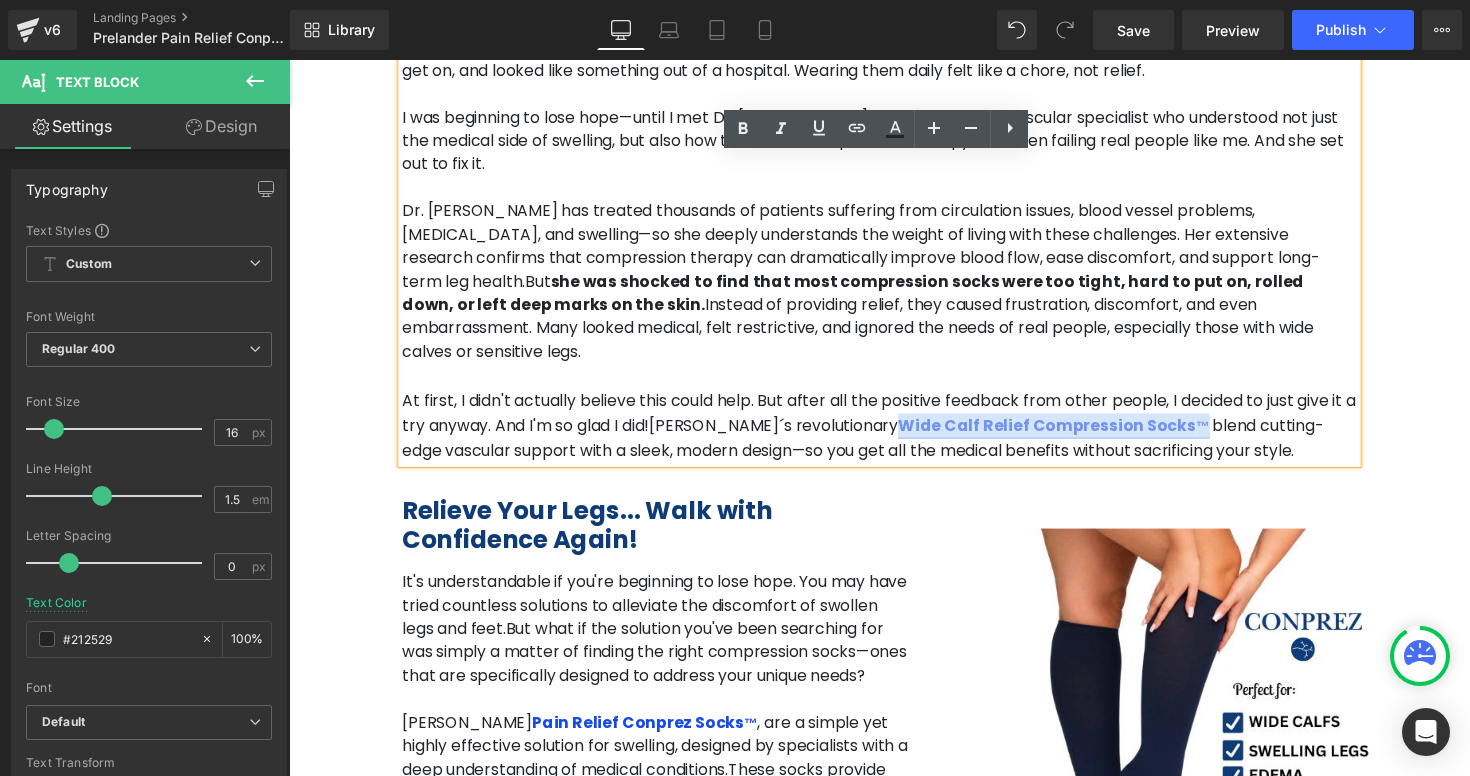 click on "Wide Calf Relief Compression Socks ™" at bounding box center [1072, 434] 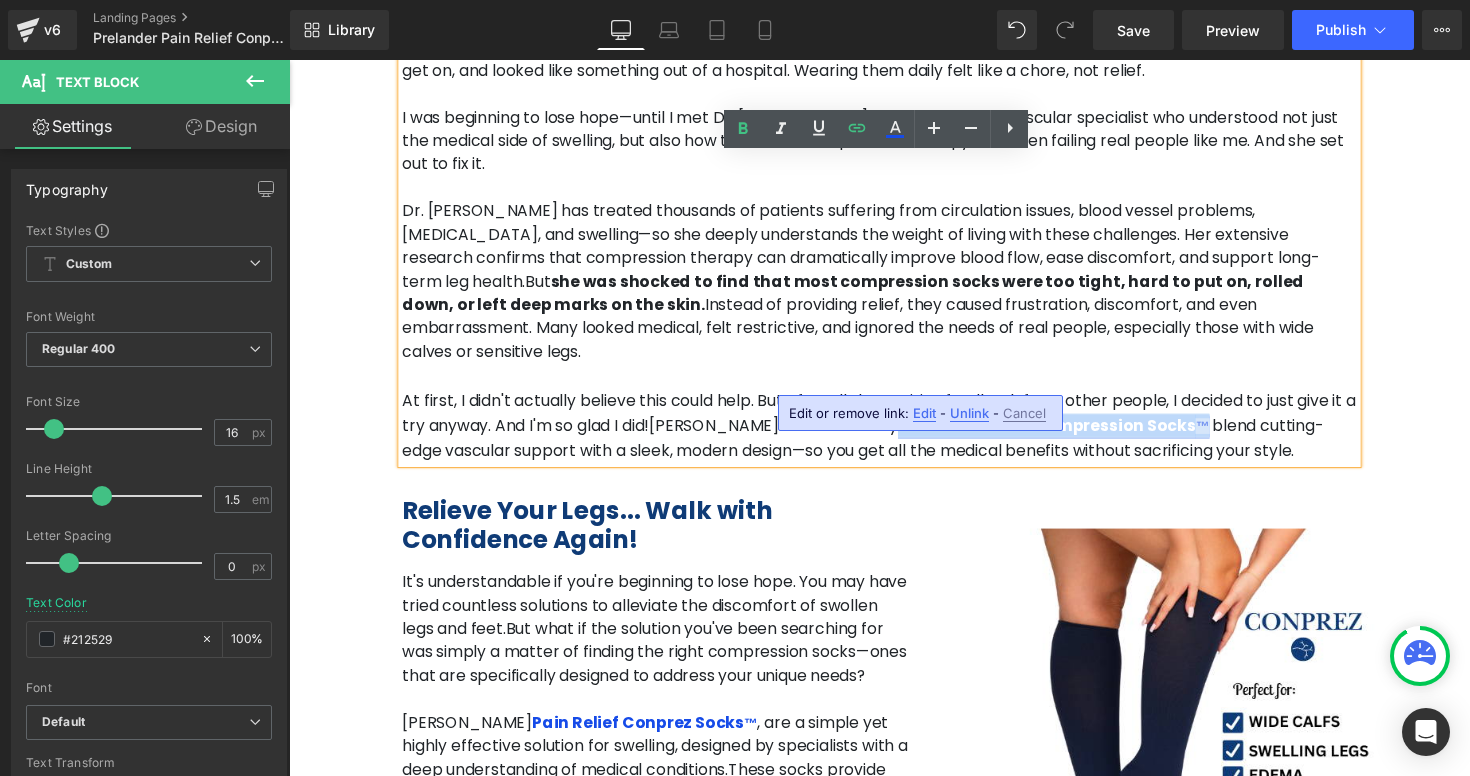 copy on "Wide Calf Relief Compression Socks ™" 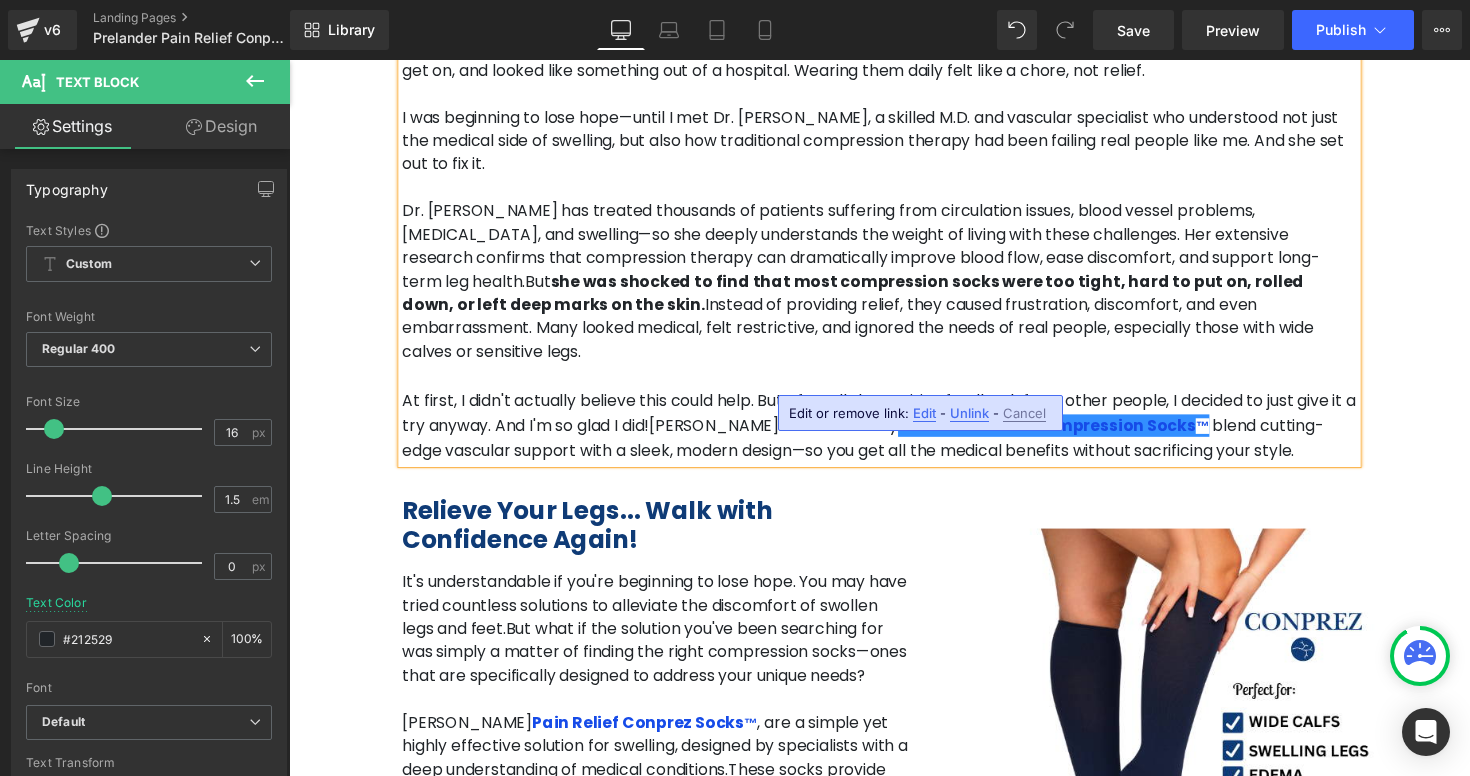 click on "Dr. [PERSON_NAME] has treated thousands of patients suffering from circulation issues, blood vessel problems, [MEDICAL_DATA], and swelling—so she deeply understands the weight of living with these challenges. Her extensive research confirms that compression therapy can dramatically improve blood flow, ease discomfort, and support long-term leg health.  But  she was shocked to find that most compression socks were too tight, hard to put on, rolled down, or left deep marks on the skin.  Instead of providing relief, they caused frustration, discomfort, and even embarrassment. Many looked medical, felt restrictive, and ignored the needs of real people, especially those with wide calves or sensitive legs." at bounding box center [894, 287] 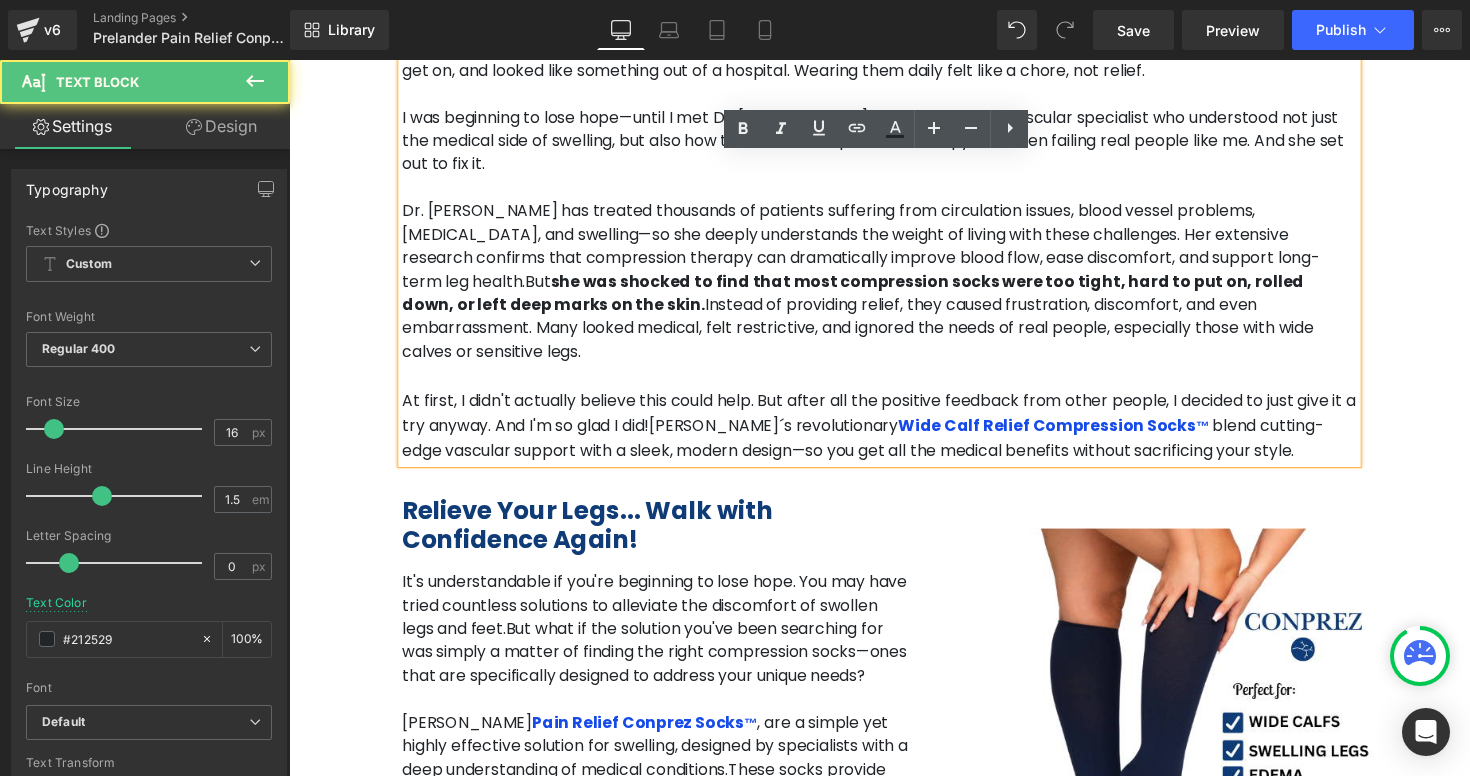 click on "Dr. [PERSON_NAME] has treated thousands of patients suffering from circulation issues, blood vessel problems, [MEDICAL_DATA], and swelling—so she deeply understands the weight of living with these challenges. Her extensive research confirms that compression therapy can dramatically improve blood flow, ease discomfort, and support long-term leg health.  But  she was shocked to find that most compression socks were too tight, hard to put on, rolled down, or left deep marks on the skin.  Instead of providing relief, they caused frustration, discomfort, and even embarrassment. Many looked medical, felt restrictive, and ignored the needs of real people, especially those with wide calves or sensitive legs." at bounding box center [894, 287] 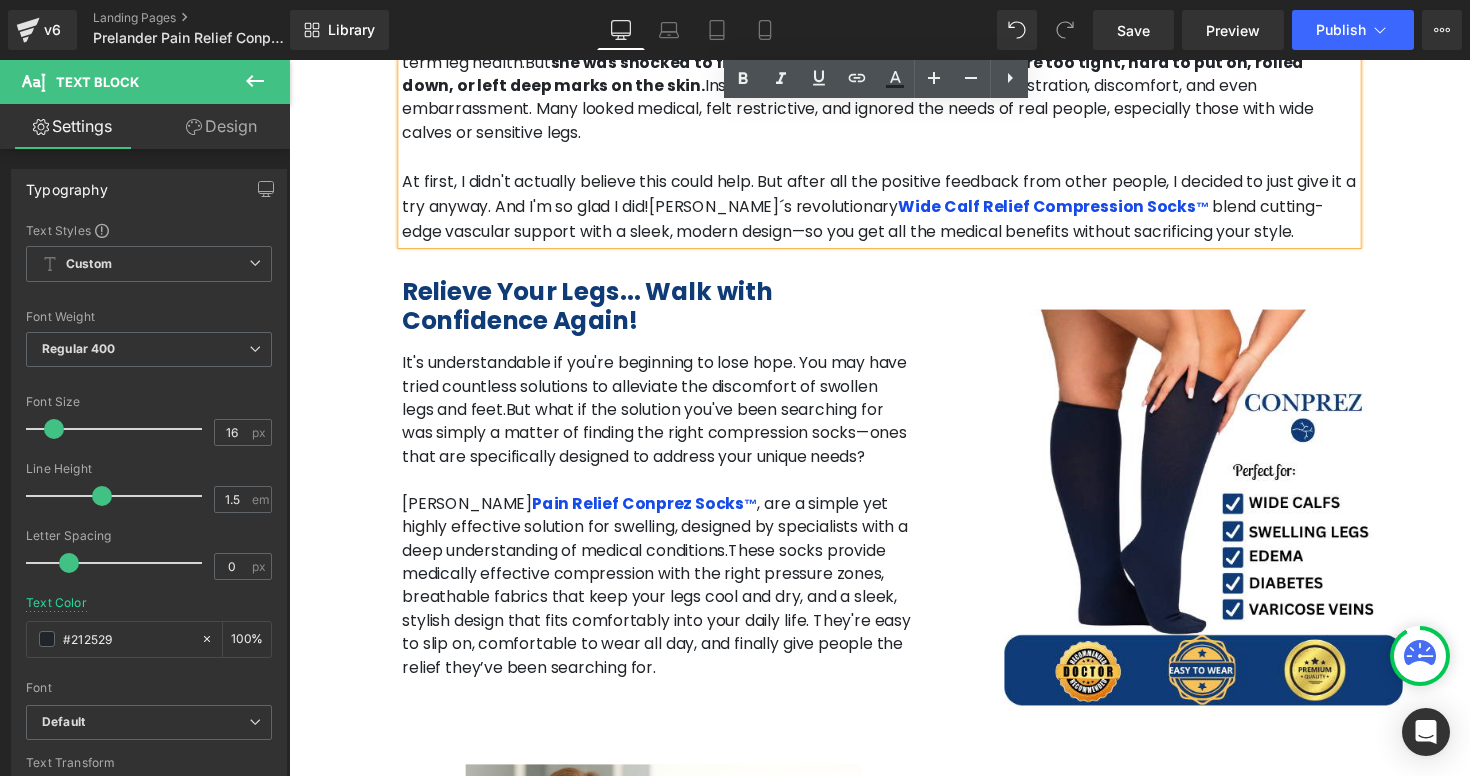 scroll, scrollTop: 1988, scrollLeft: 0, axis: vertical 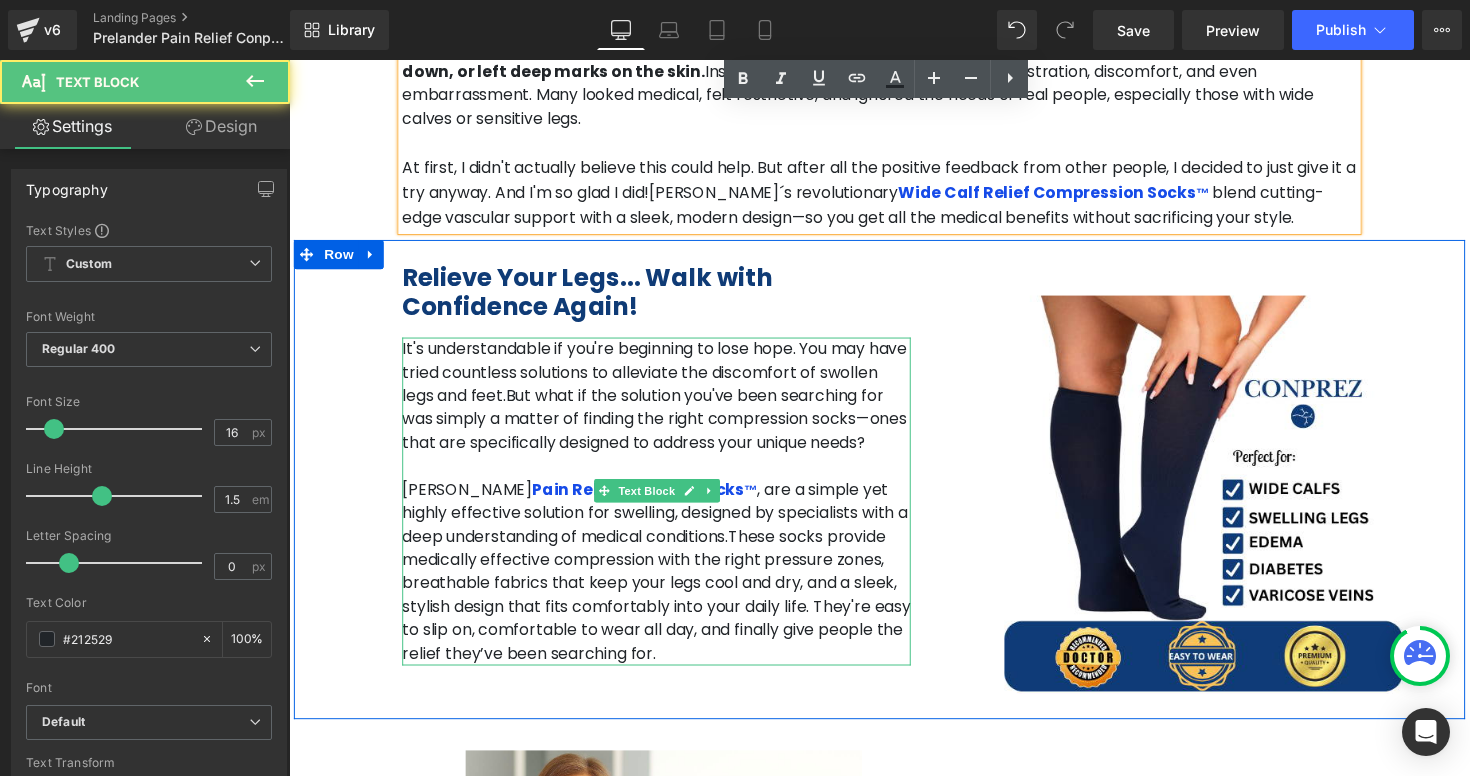click on "These socks provide medically effective compression with the right pressure zones, breathable fabrics that keep your legs cool and dry, and a sleek, stylish design that fits comfortably into your daily life. They're easy to slip on, comfortable to wear all day, and finally give people the relief they’ve been searching for." at bounding box center [665, 607] 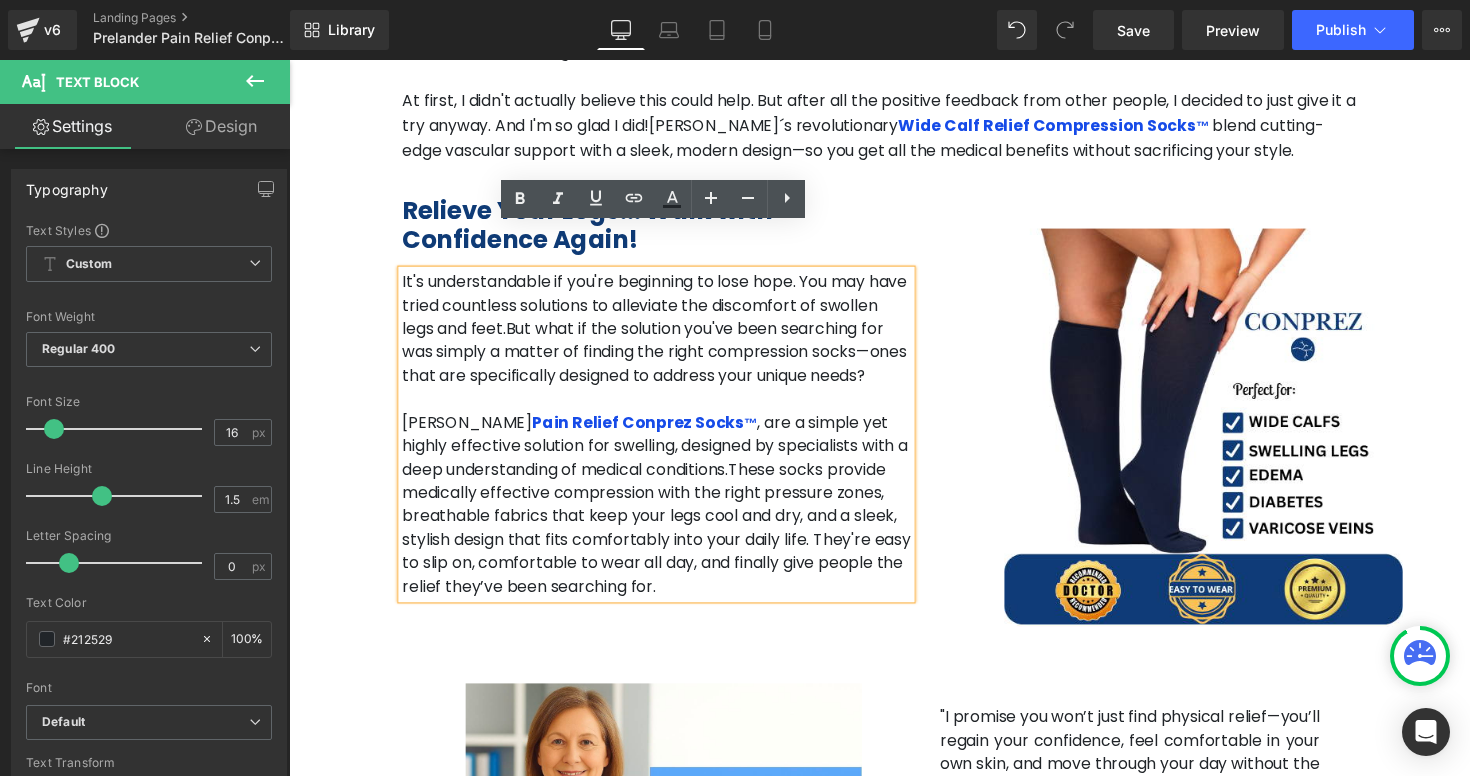 scroll, scrollTop: 2057, scrollLeft: 0, axis: vertical 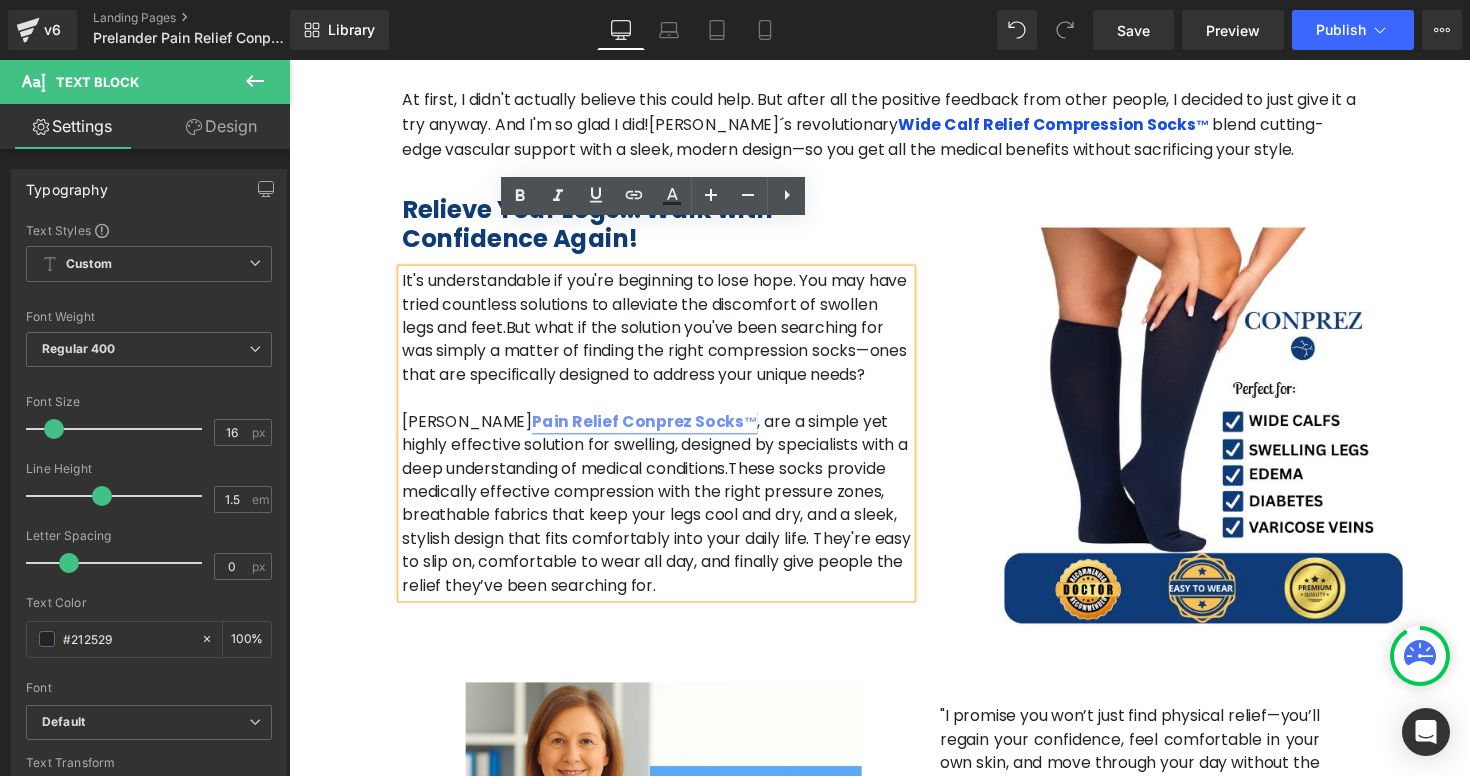 click on "Pain Relief Conprez Socks ™" at bounding box center (653, 430) 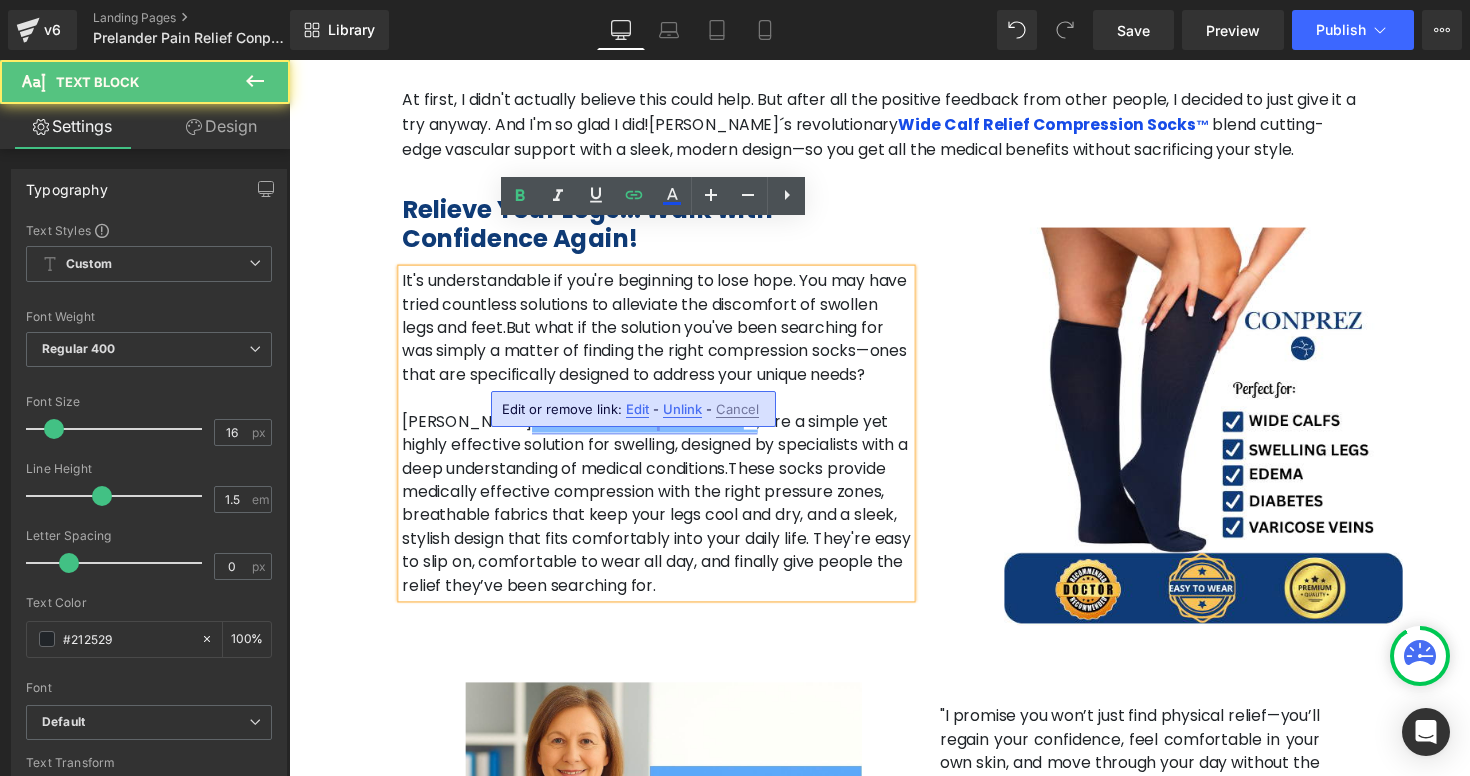 click on "Pain Relief Conprez Socks ™" at bounding box center (653, 430) 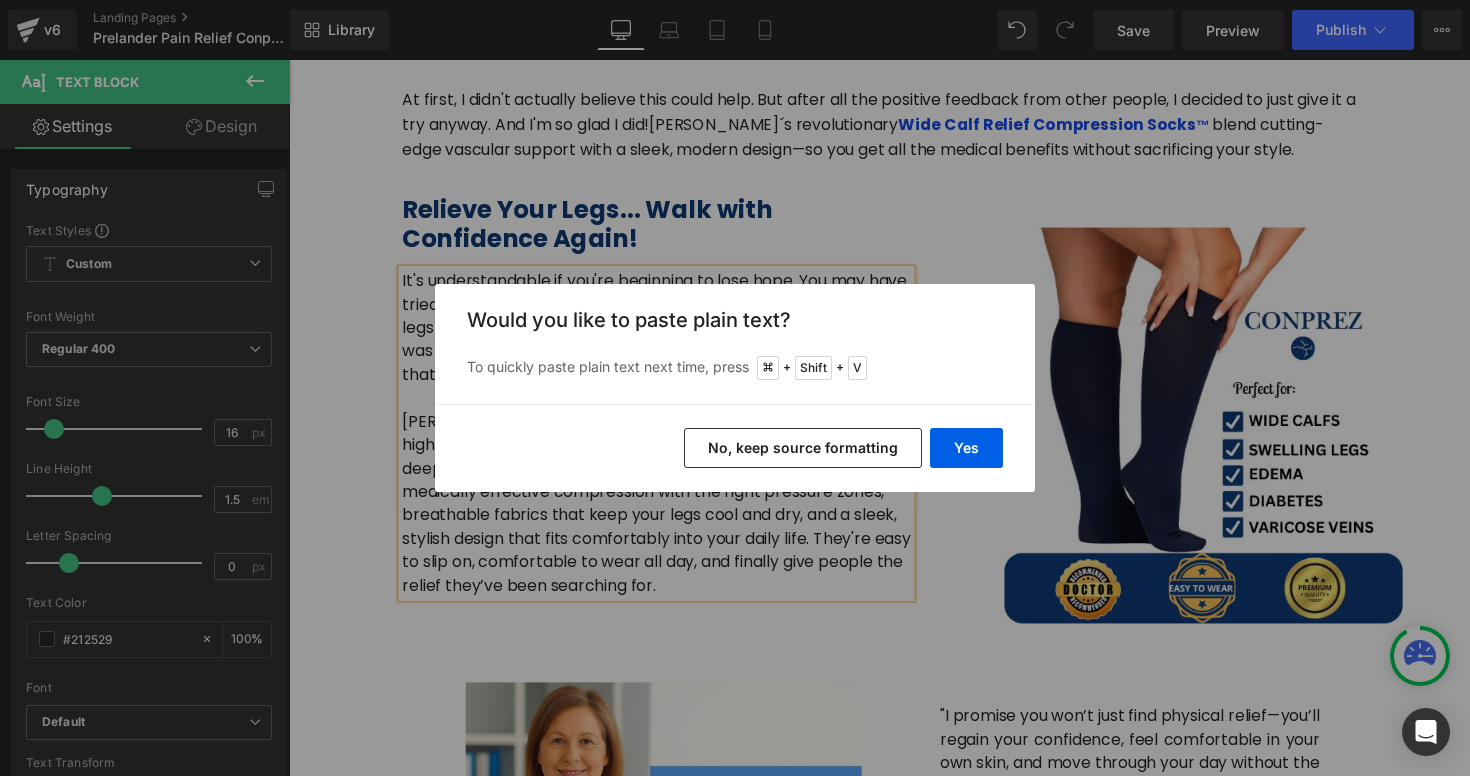 click on "No, keep source formatting" at bounding box center (803, 448) 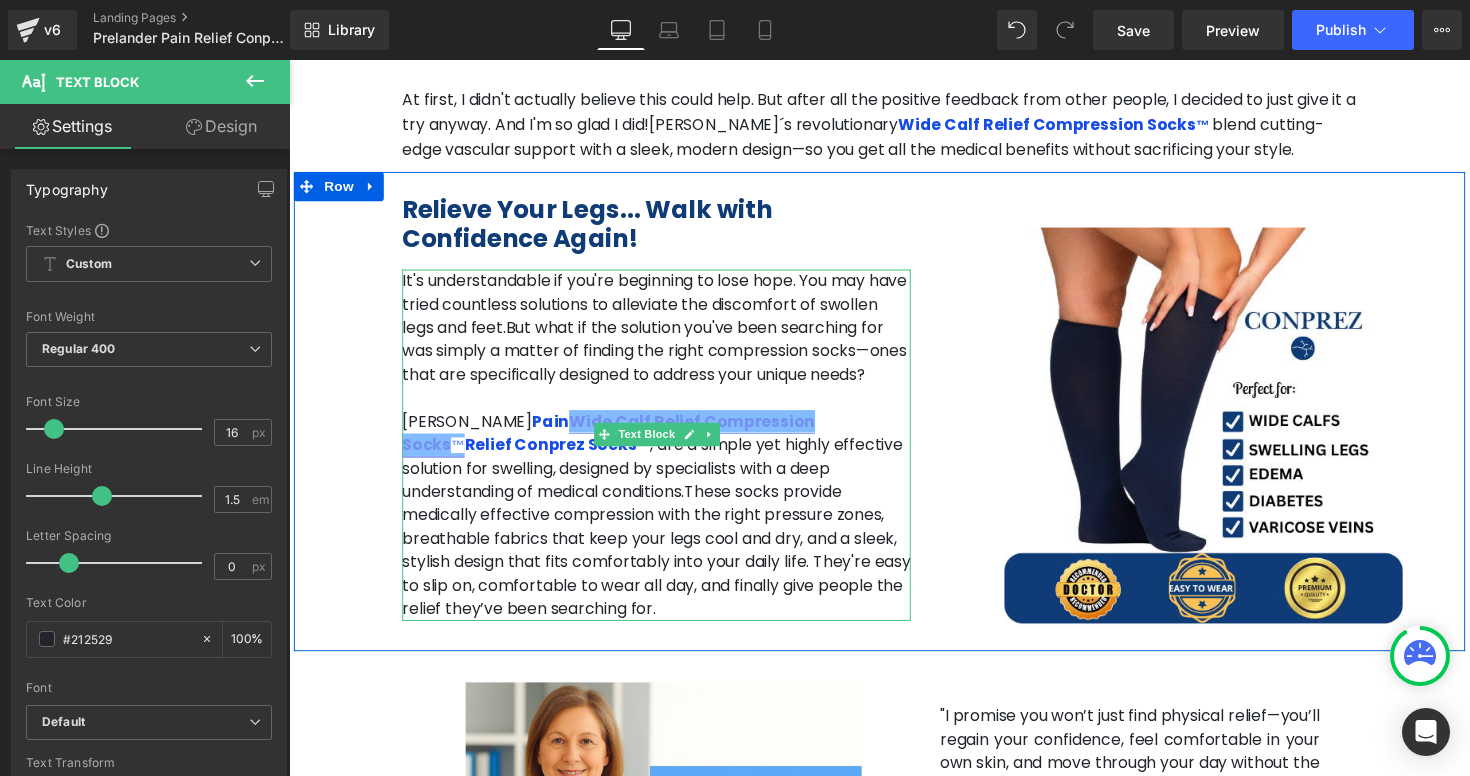 click on "[PERSON_NAME]  Pain  Wide Calf Relief Compression Socks ™ Relief Conprez Socks ™ , are a simple yet highly effective solution for swelling, designed by specialists with a deep understanding of medical conditions.  These socks provide medically effective compression with the right pressure zones, breathable fabrics that keep your legs cool and dry, and a sleek, stylish design that fits comfortably into your daily life. They're easy to slip on, comfortable to wear all day, and finally give people the relief they’ve been searching for." at bounding box center (665, 527) 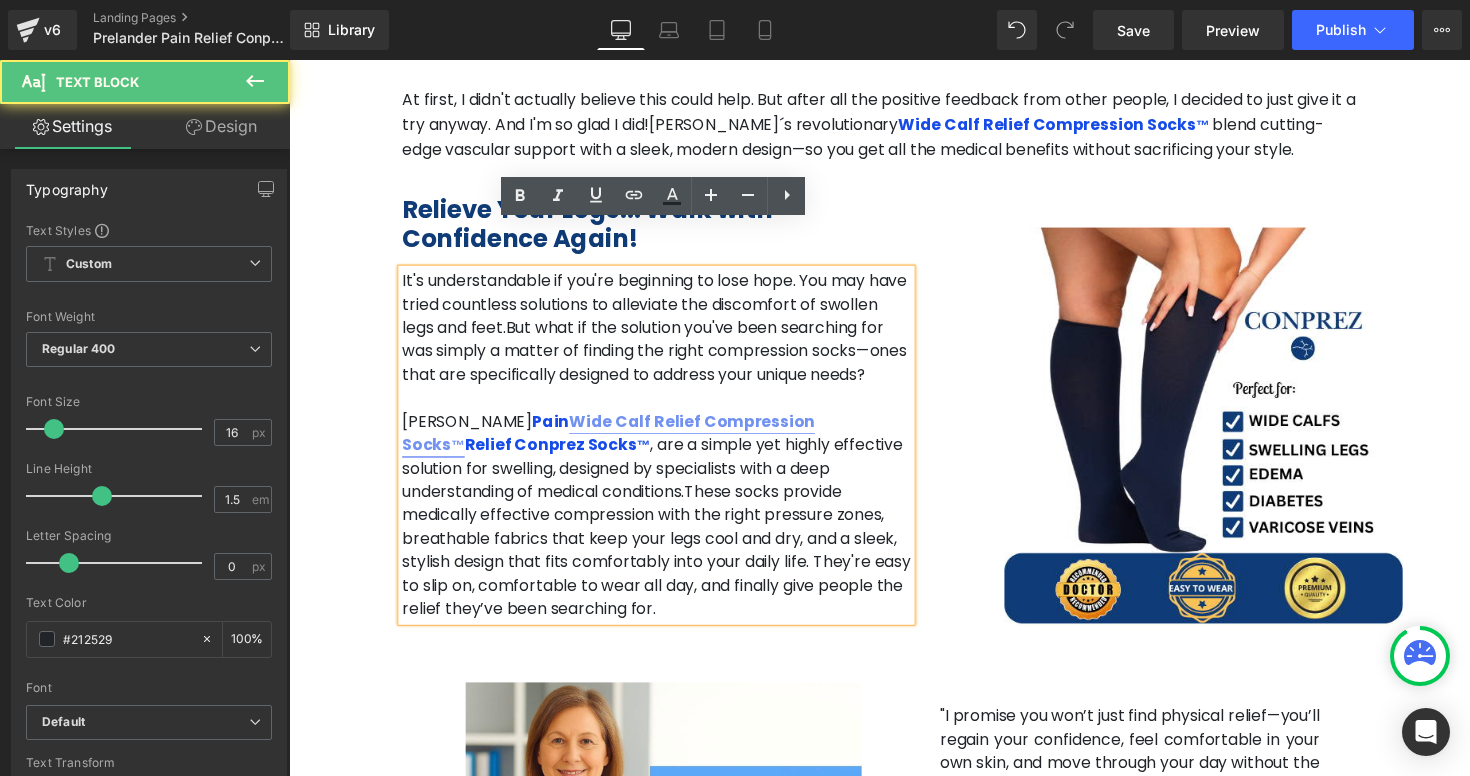 click on "Wide Calf Relief Compression Socks ™" at bounding box center [616, 442] 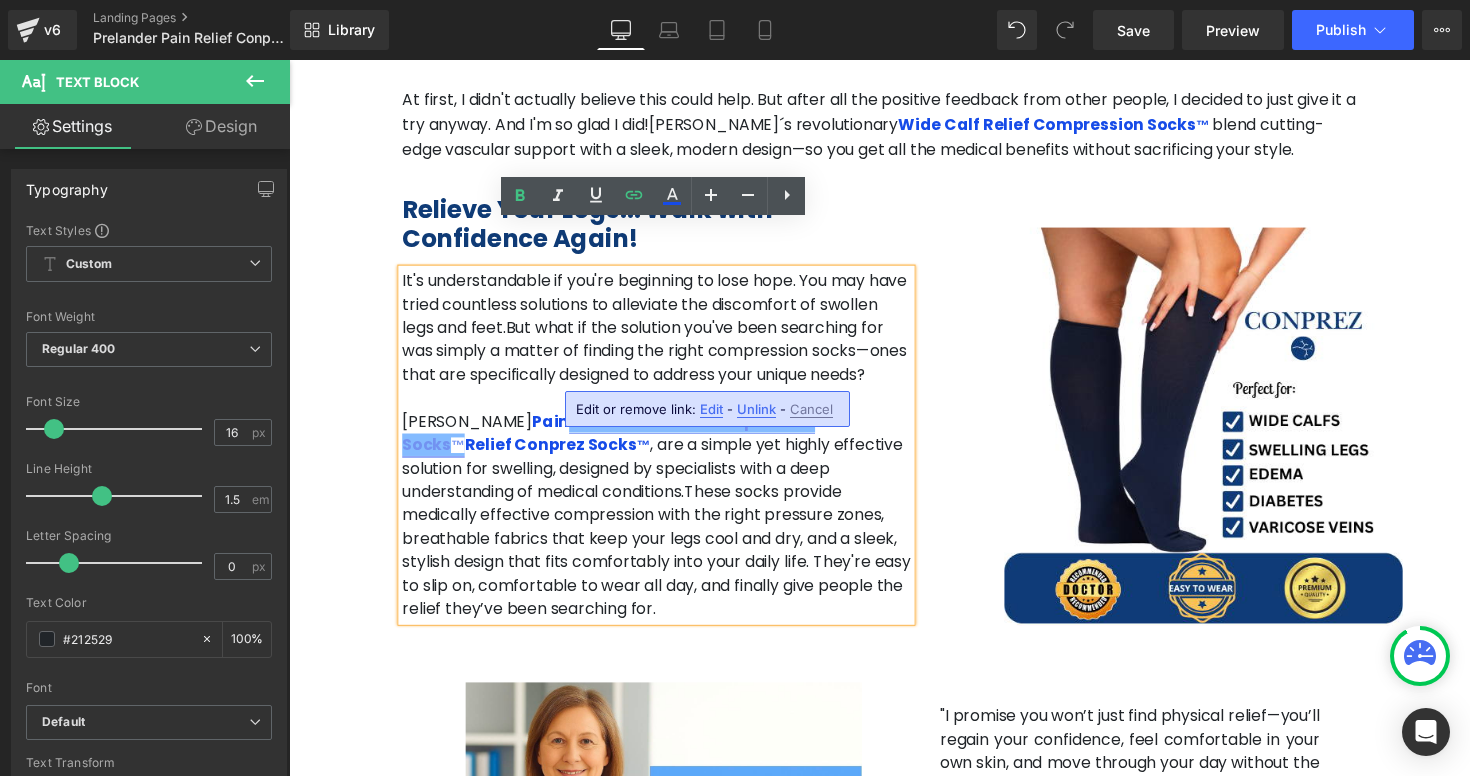 click on "Wide Calf Relief Compression Socks ™" at bounding box center (616, 442) 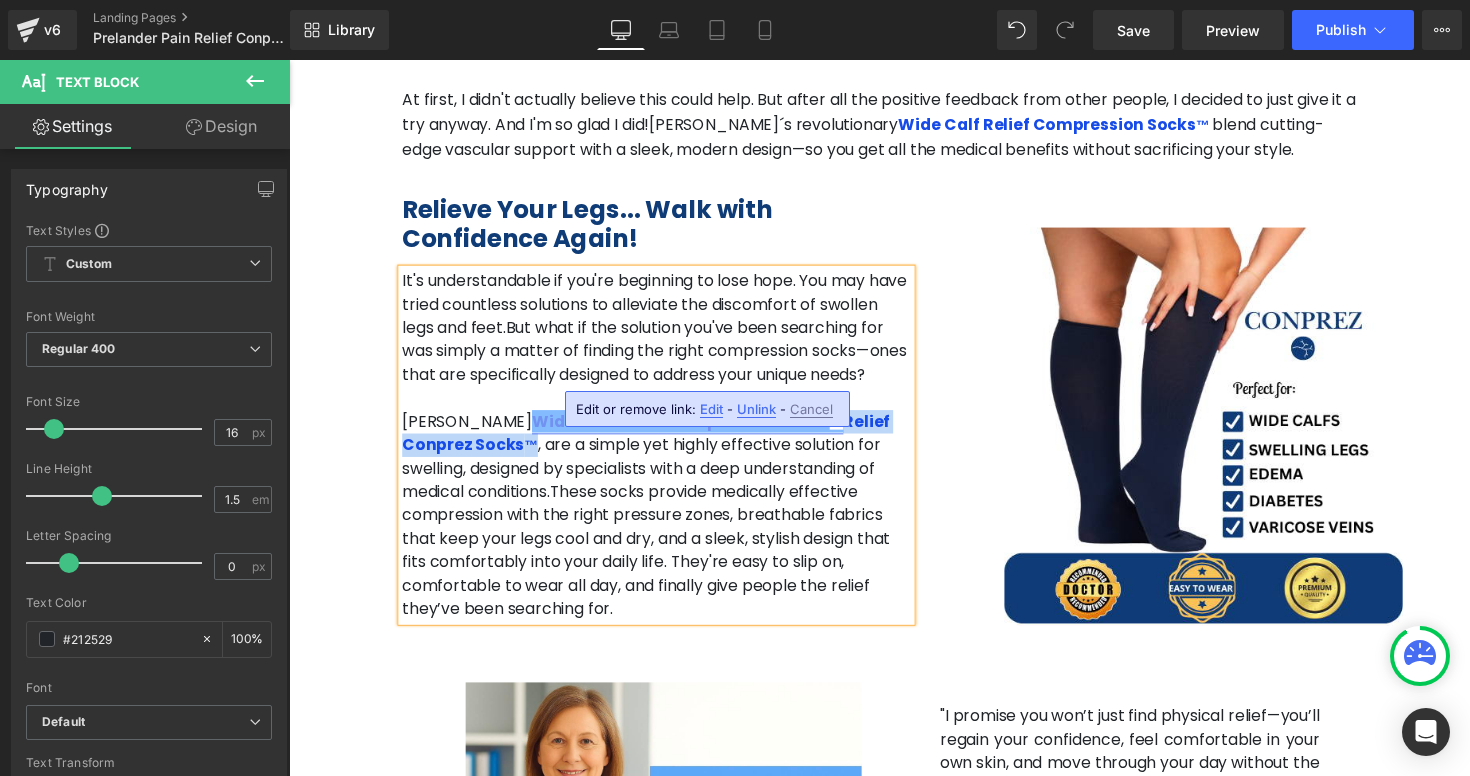 drag, startPoint x: 764, startPoint y: 385, endPoint x: 466, endPoint y: 409, distance: 298.96487 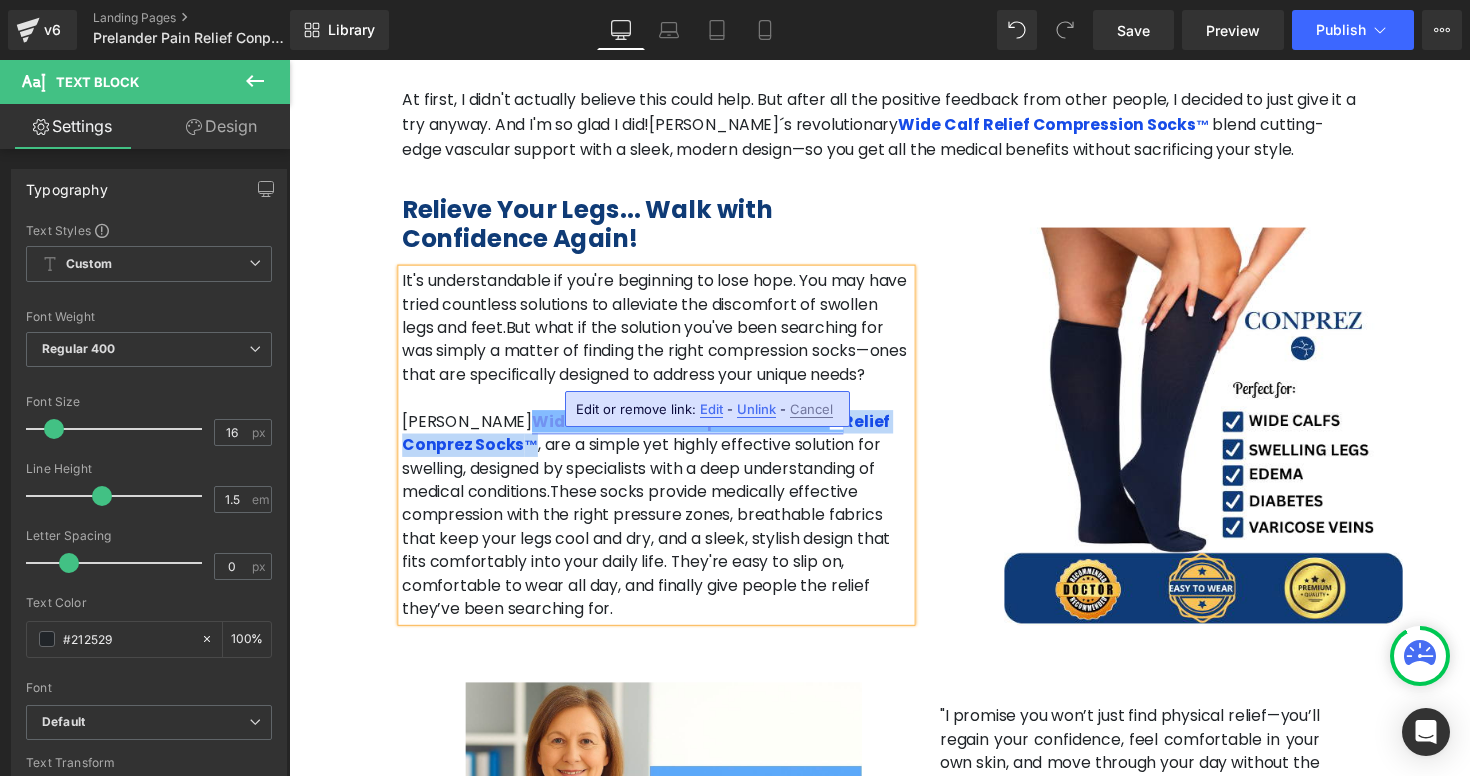 click on "[PERSON_NAME]  Wide Calf Relief Compression Socks ™ Relief Conprez Socks ™ , are a simple yet highly effective solution for swelling, designed by specialists with a deep understanding of medical conditions.  These socks provide medically effective compression with the right pressure zones, breathable fabrics that keep your legs cool and dry, and a sleek, stylish design that fits comfortably into your daily life. They're easy to slip on, comfortable to wear all day, and finally give people the relief they’ve been searching for." at bounding box center (665, 527) 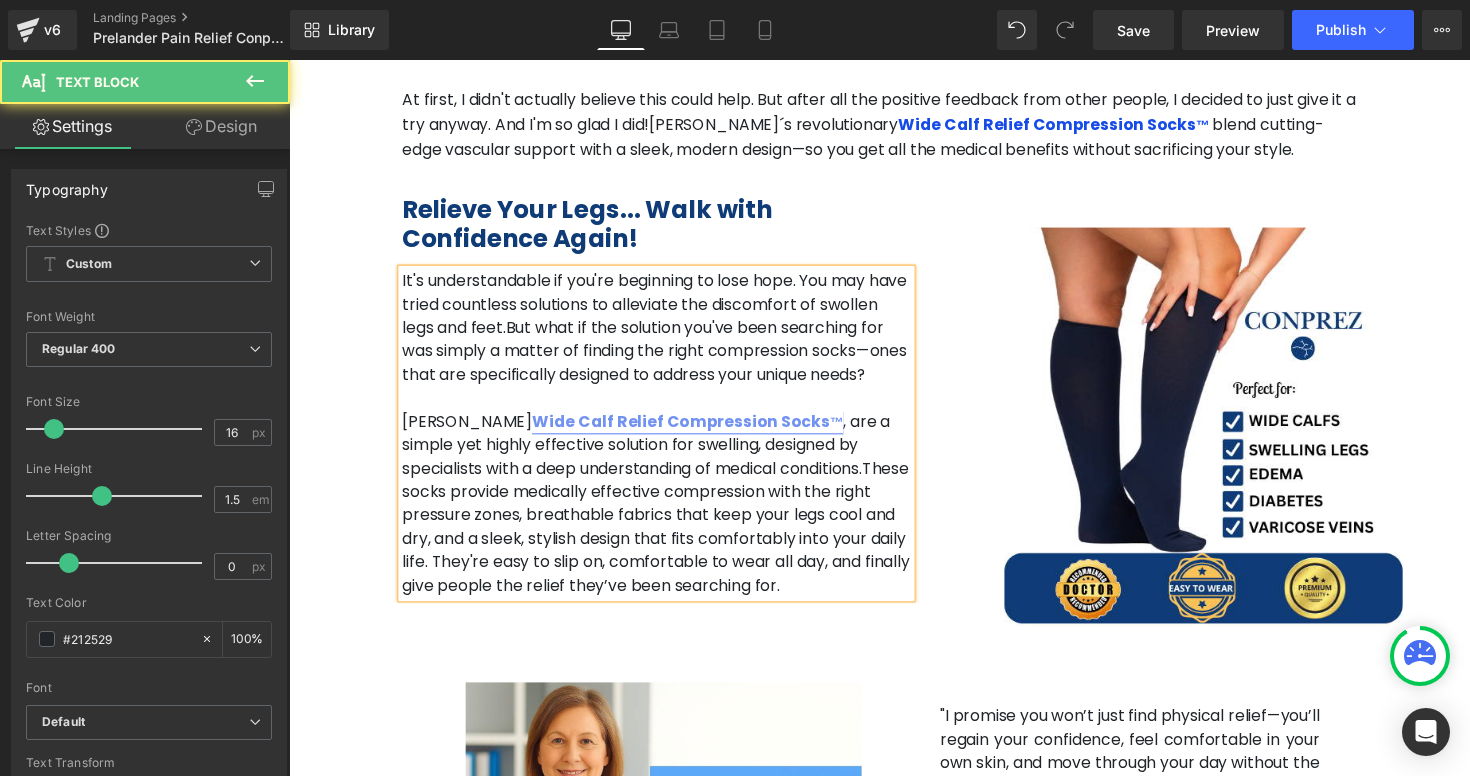 click on "These socks provide medically effective compression with the right pressure zones, breathable fabrics that keep your legs cool and dry, and a sleek, stylish design that fits comfortably into your daily life. They're easy to slip on, comfortable to wear all day, and finally give people the relief they’ve been searching for." at bounding box center [665, 538] 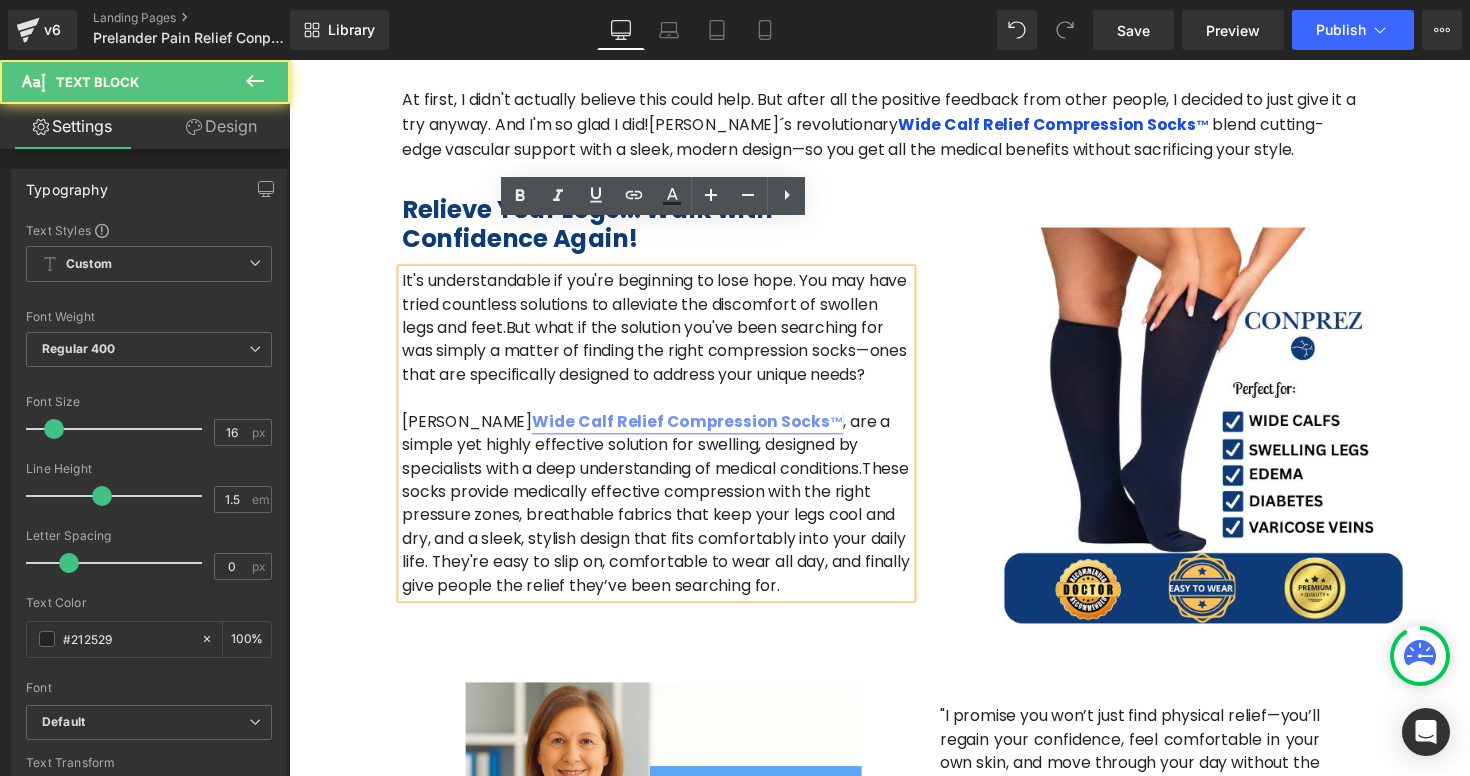click at bounding box center (665, 407) 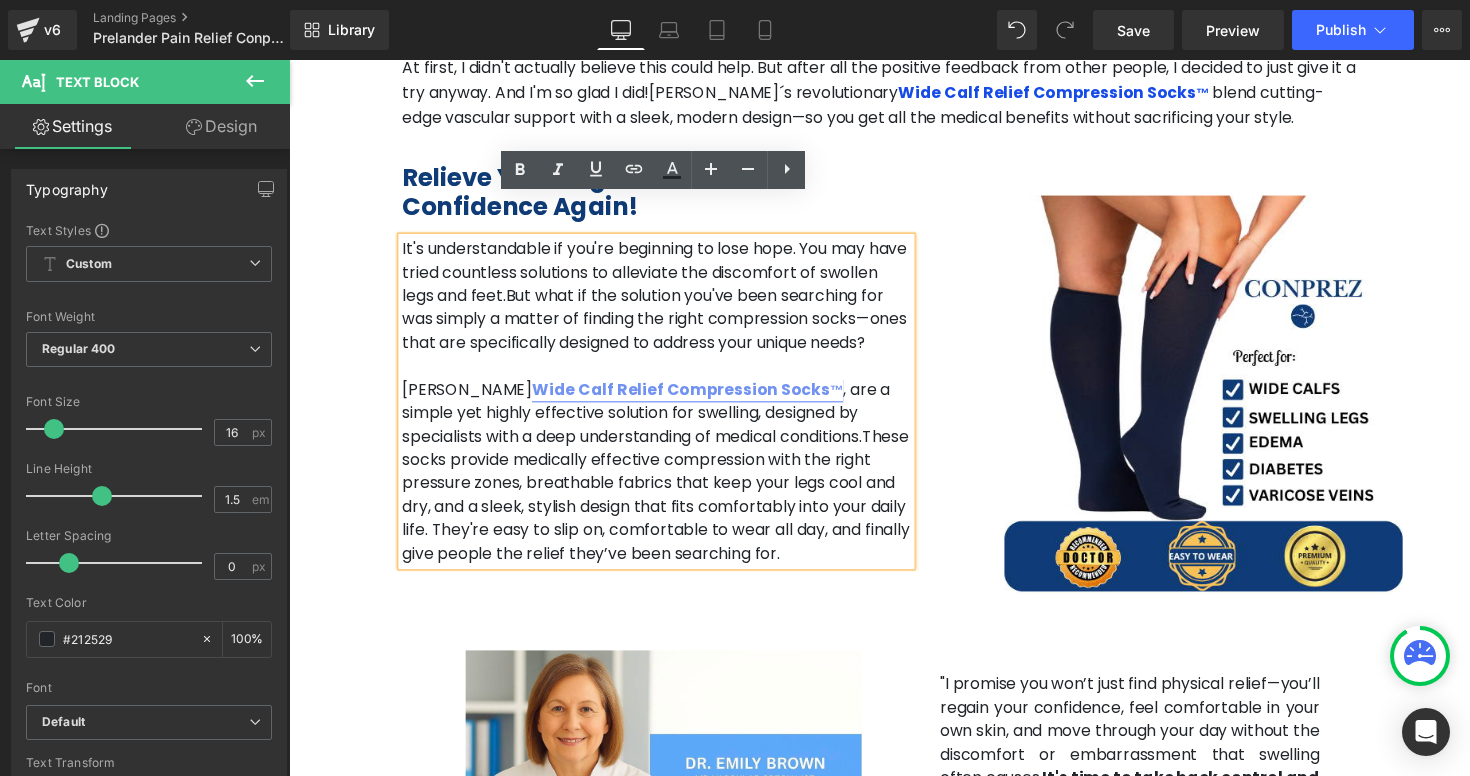 scroll, scrollTop: 2083, scrollLeft: 0, axis: vertical 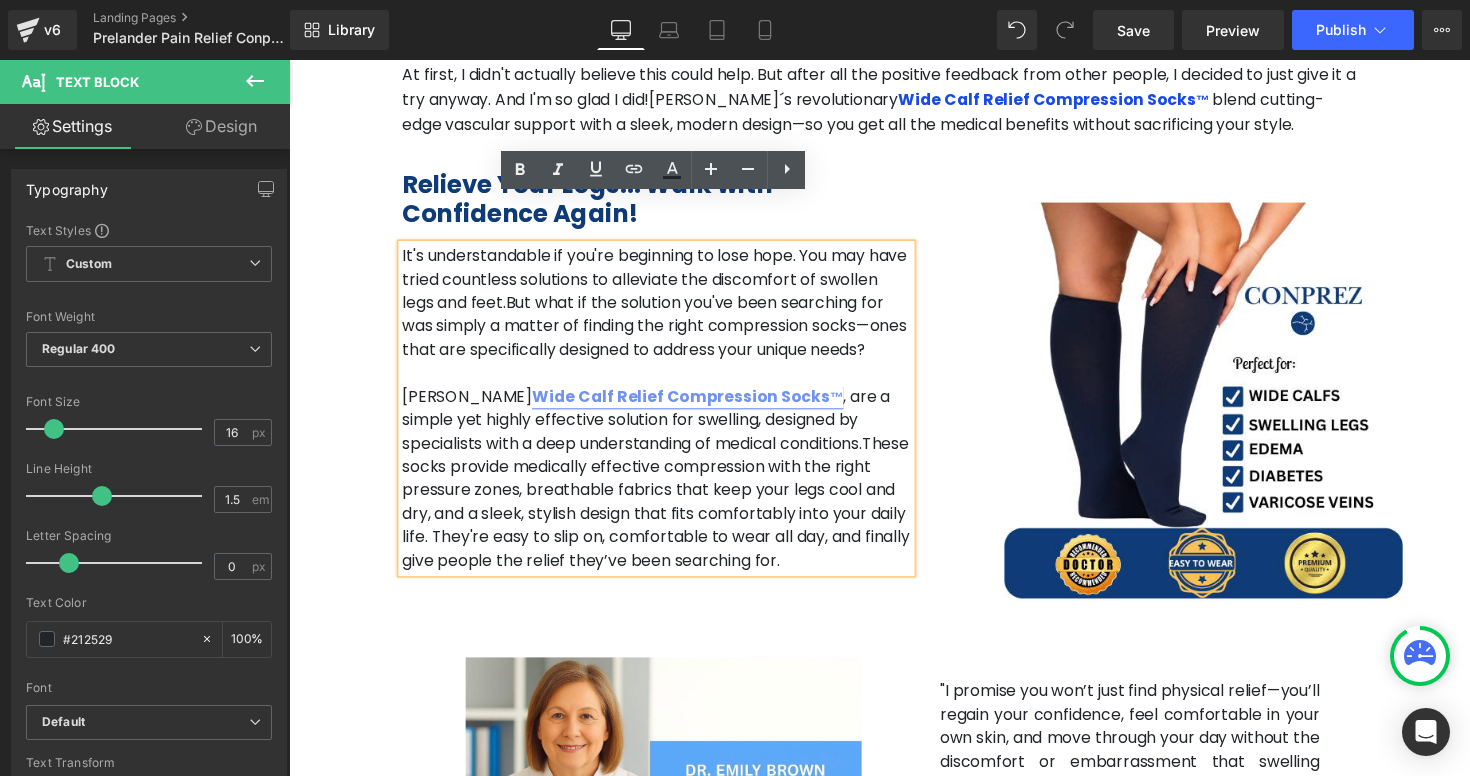 click on "[PERSON_NAME]  Wide Calf Relief Compression Socks ™ , are a simple yet highly effective solution for swelling, designed by specialists with a deep understanding of medical conditions.  These socks provide medically effective compression with the right pressure zones, breathable fabrics that keep your legs cool and dry, and a sleek, stylish design that fits comfortably into your daily life. They're easy to slip on, comfortable to wear all day, and finally give people the relief they’ve been searching for." at bounding box center [665, 489] 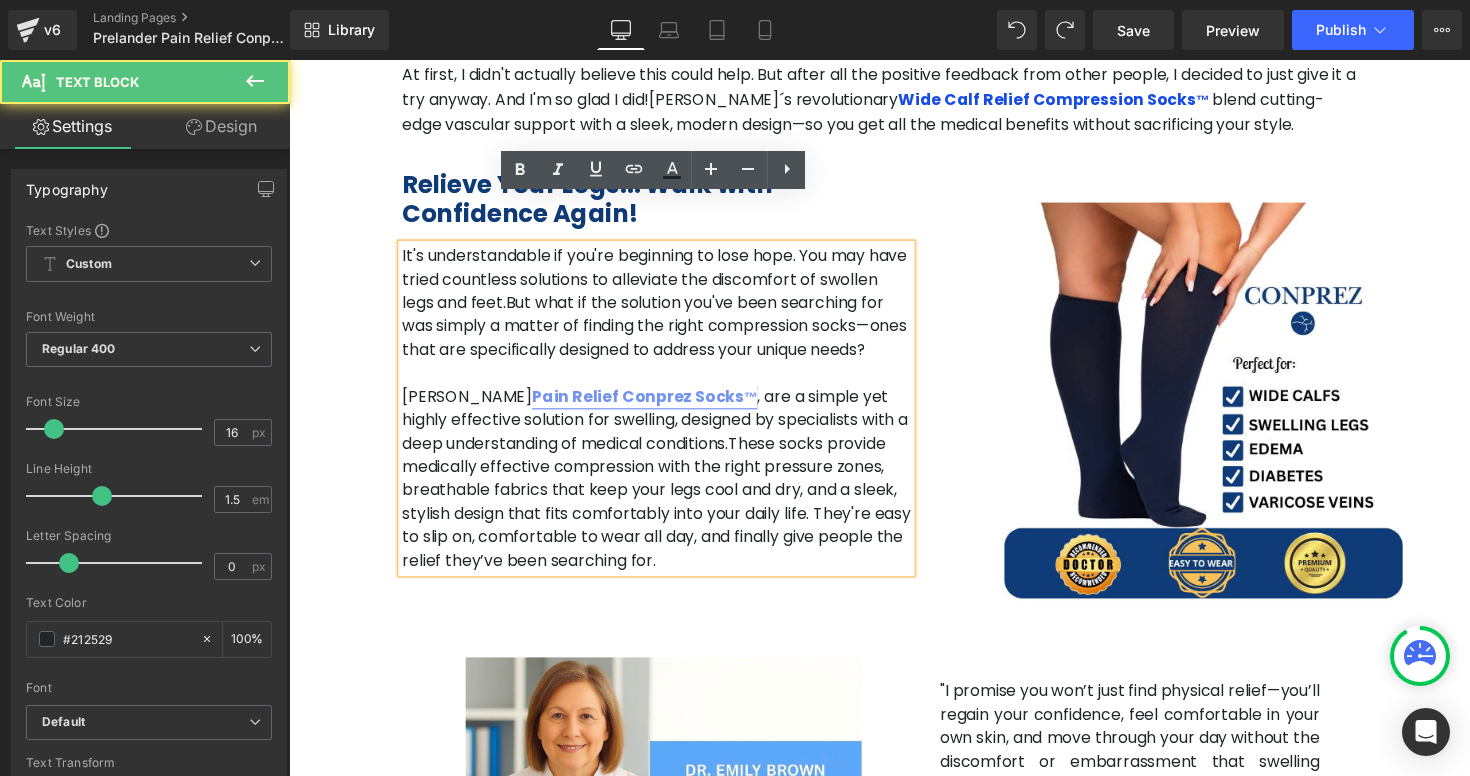 click on "Pain Relief Conprez Socks ™" at bounding box center (653, 404) 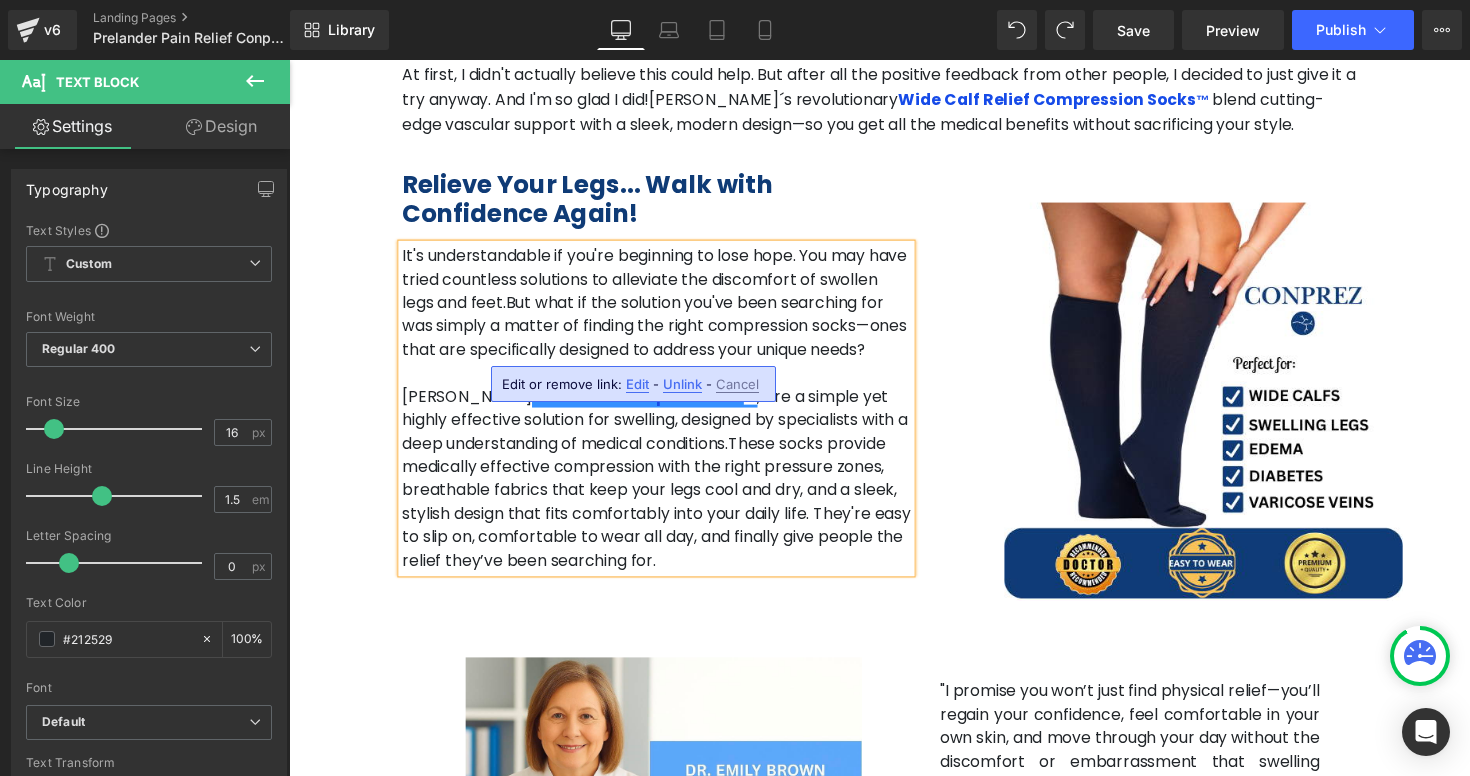 click on "[PERSON_NAME]  Pain Relief Conprez Socks ™ , are a simple yet highly effective solution for swelling, designed by specialists with a deep understanding of medical conditions.  These socks provide medically effective compression with the right pressure zones, breathable fabrics that keep your legs cool and dry, and a sleek, stylish design that fits comfortably into your daily life. They're easy to slip on, comfortable to wear all day, and finally give people the relief they’ve been searching for." at bounding box center (665, 489) 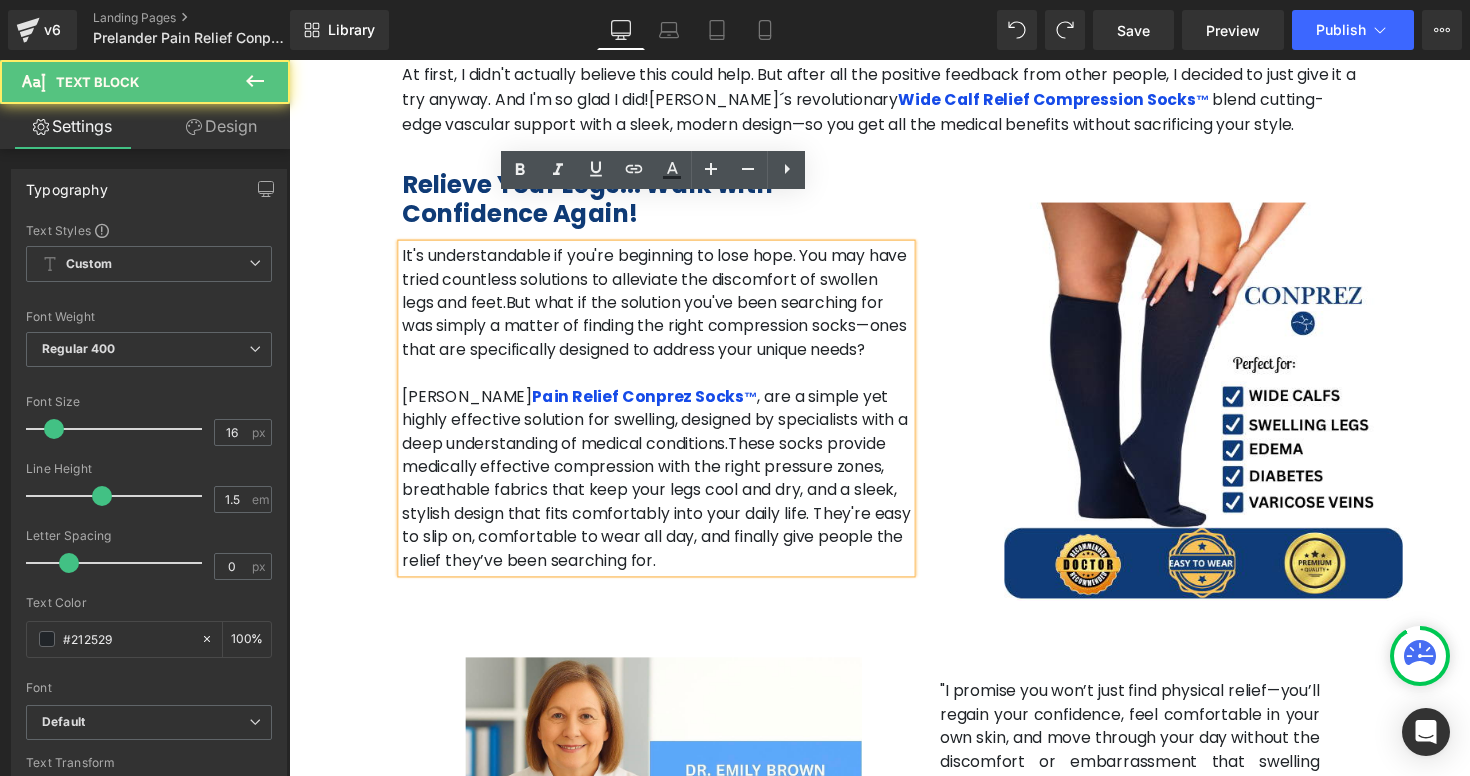 click on "[PERSON_NAME]  Pain Relief Conprez Socks ™ , are a simple yet highly effective solution for swelling, designed by specialists with a deep understanding of medical conditions.  These socks provide medically effective compression with the right pressure zones, breathable fabrics that keep your legs cool and dry, and a sleek, stylish design that fits comfortably into your daily life. They're easy to slip on, comfortable to wear all day, and finally give people the relief they’ve been searching for." at bounding box center (665, 489) 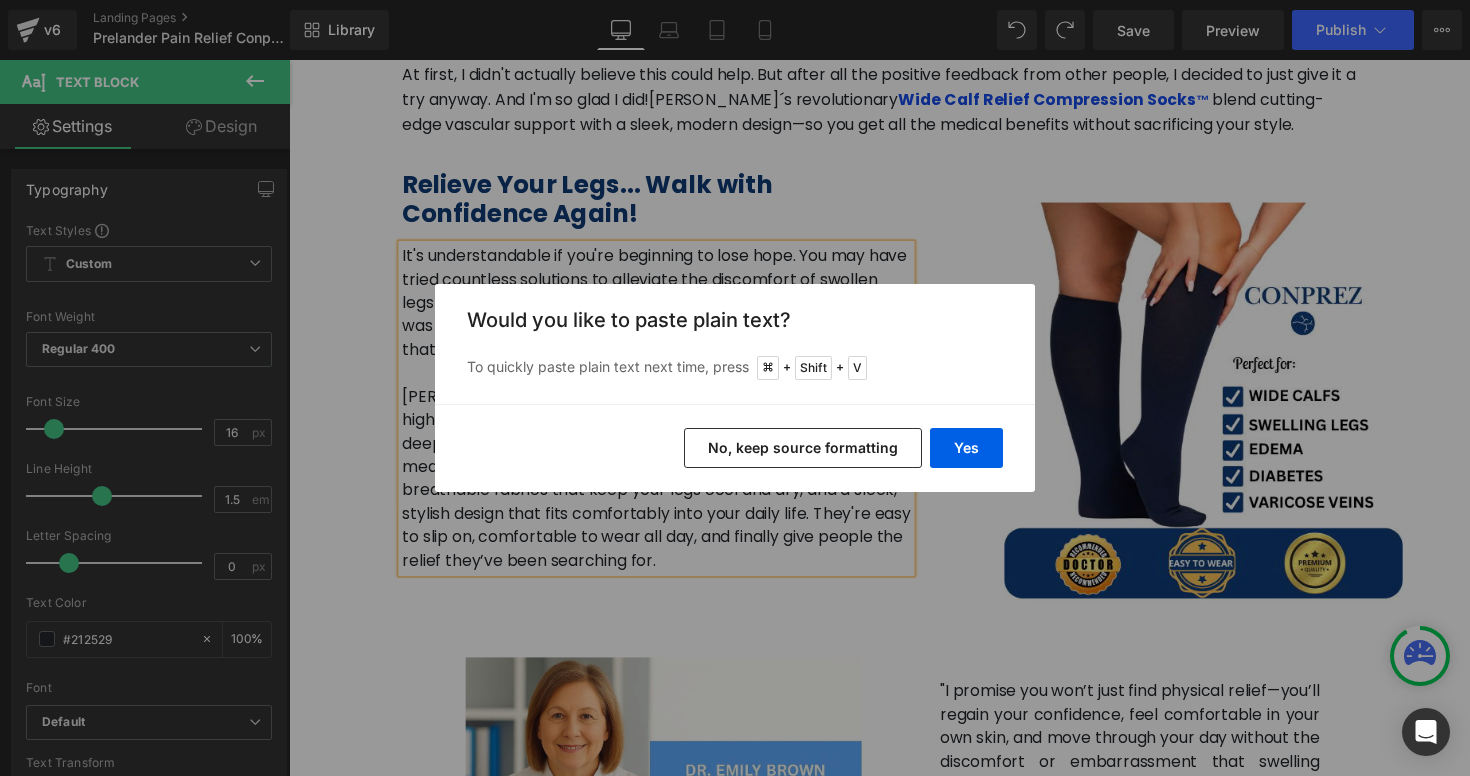 click on "No, keep source formatting" at bounding box center [803, 448] 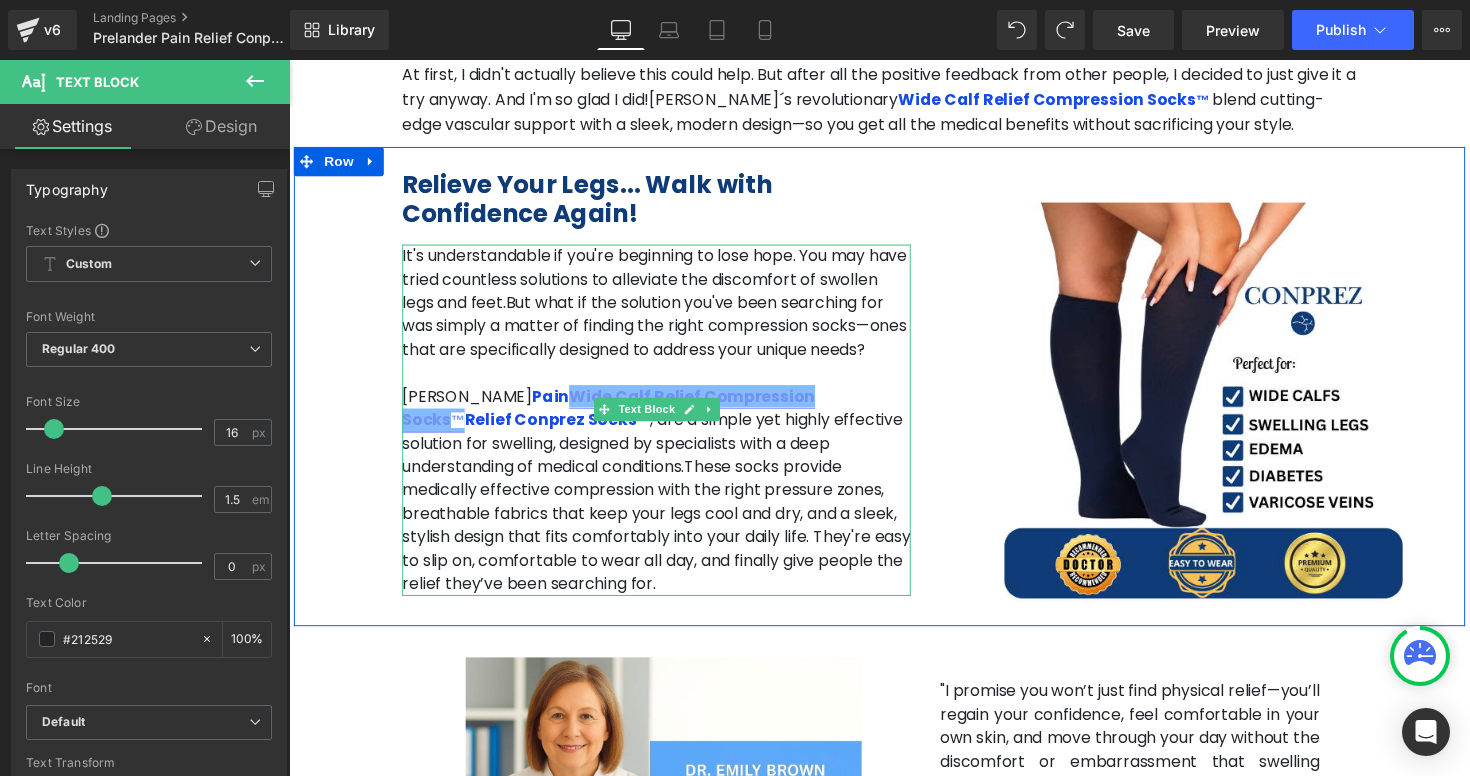 click on "These socks provide medically effective compression with the right pressure zones, breathable fabrics that keep your legs cool and dry, and a sleek, stylish design that fits comfortably into your daily life. They're easy to slip on, comfortable to wear all day, and finally give people the relief they’ve been searching for." at bounding box center (665, 536) 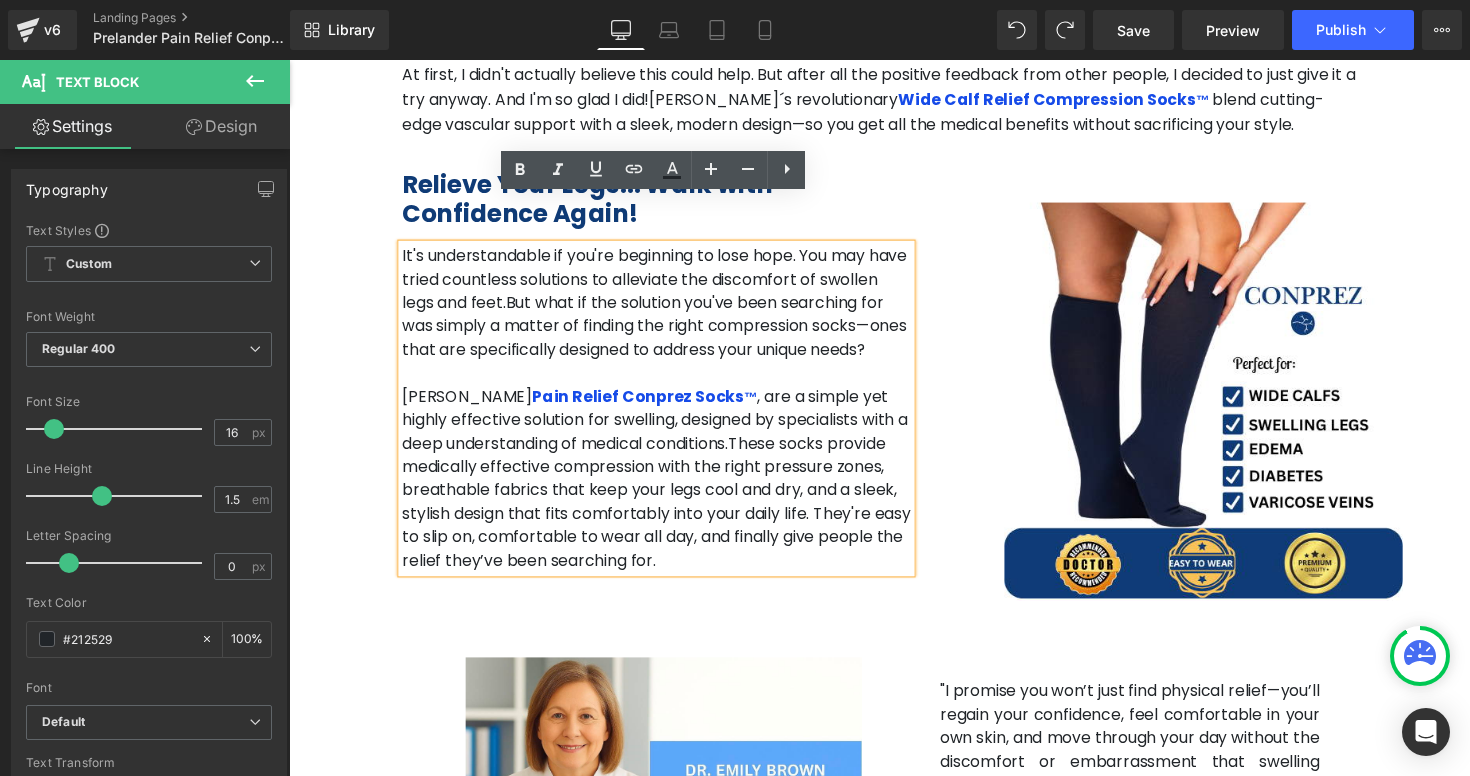 click on "[PERSON_NAME]  Pain Relief Conprez Socks ™ , are a simple yet highly effective solution for swelling, designed by specialists with a deep understanding of medical conditions.  These socks provide medically effective compression with the right pressure zones, breathable fabrics that keep your legs cool and dry, and a sleek, stylish design that fits comfortably into your daily life. They're easy to slip on, comfortable to wear all day, and finally give people the relief they’ve been searching for." at bounding box center [665, 489] 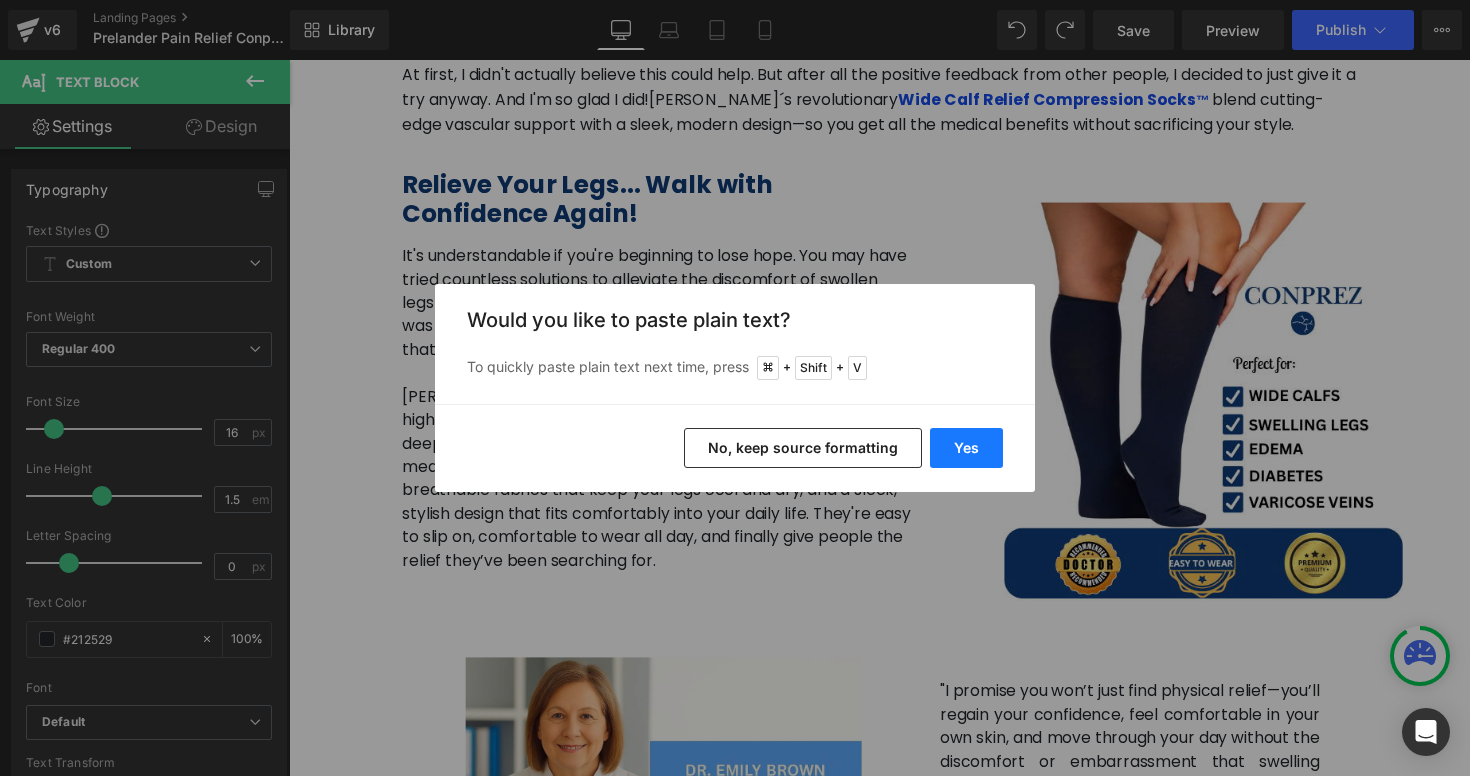 click on "Yes" at bounding box center (966, 448) 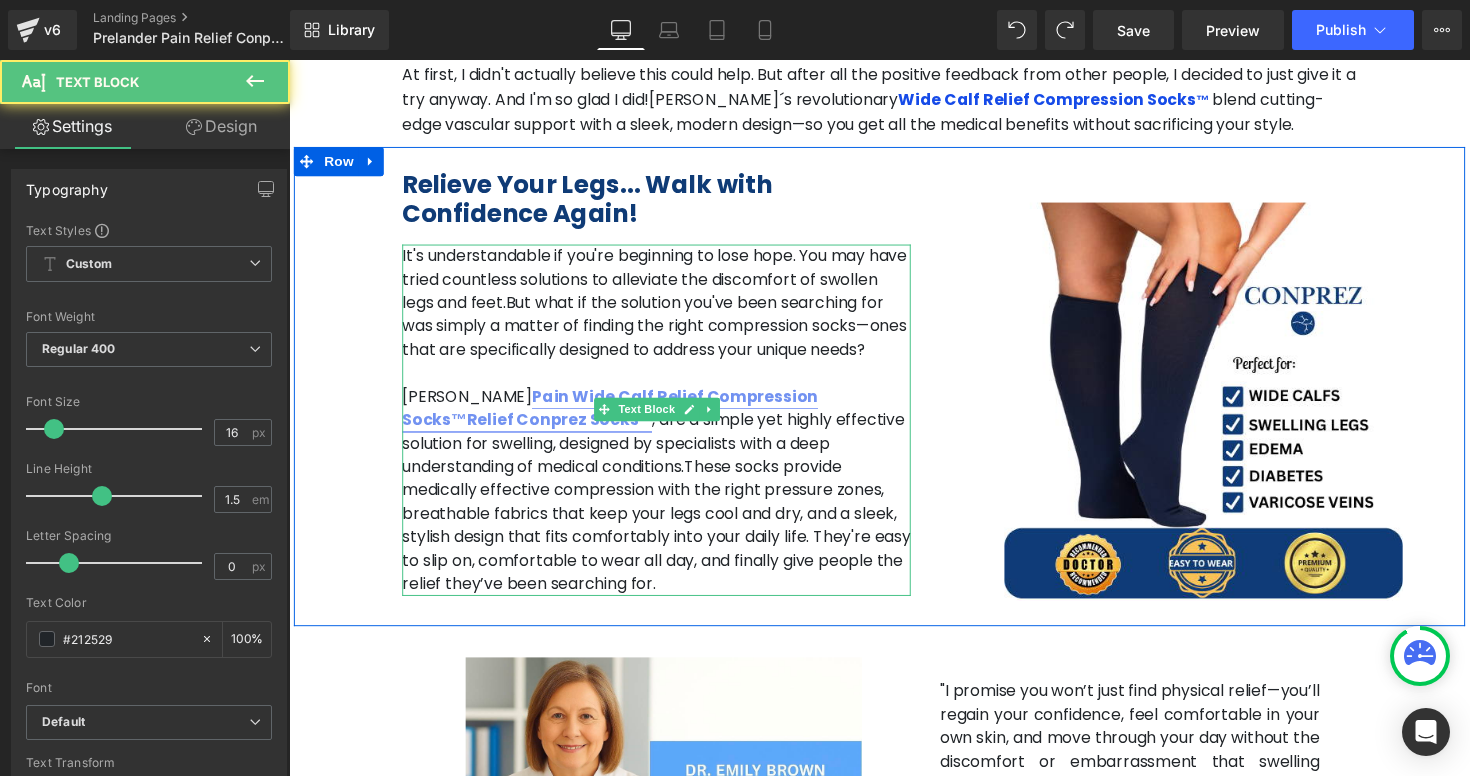 click on "Pain Wide Calf Relief Compression Socks™Relief Conprez Socks ™" at bounding box center (618, 416) 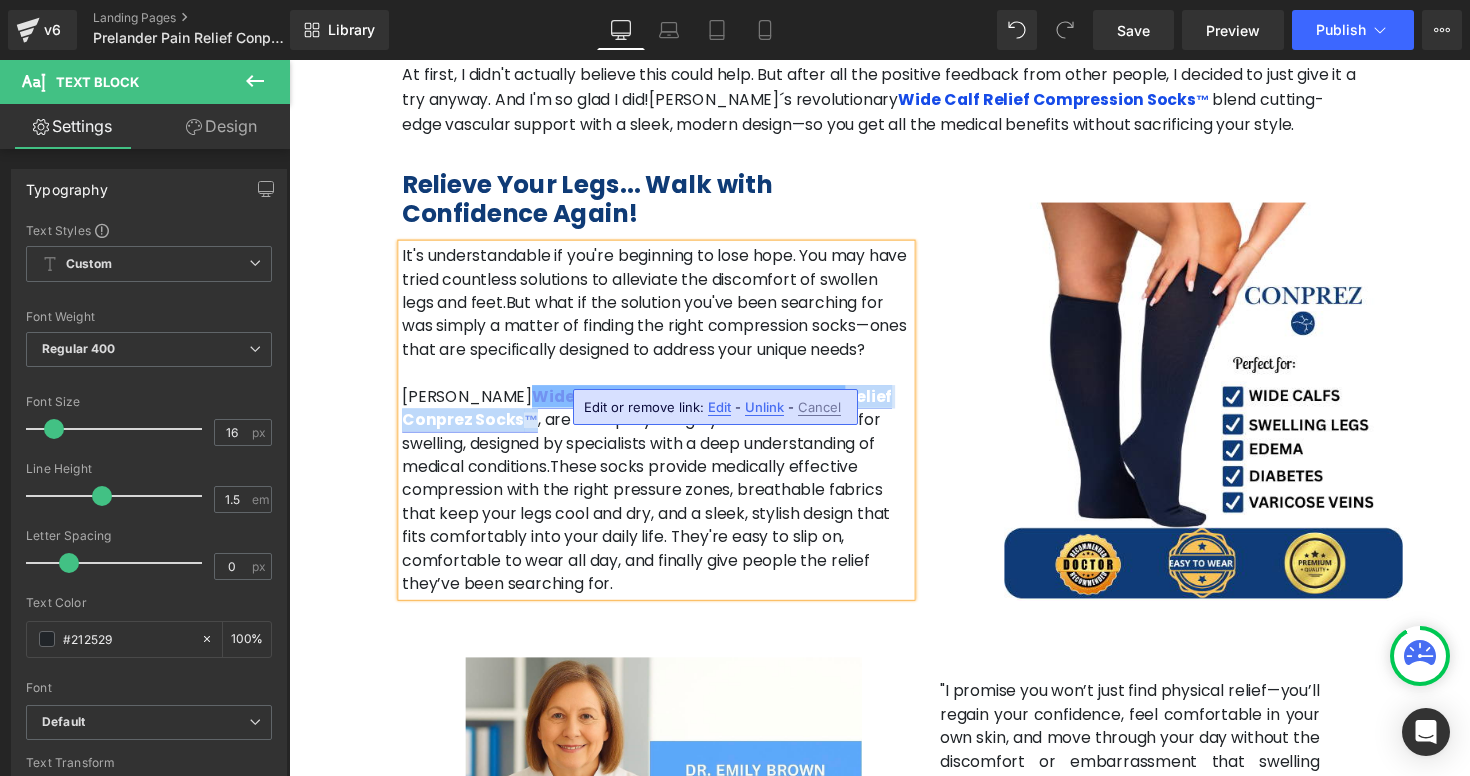 drag, startPoint x: 764, startPoint y: 360, endPoint x: 464, endPoint y: 381, distance: 300.7341 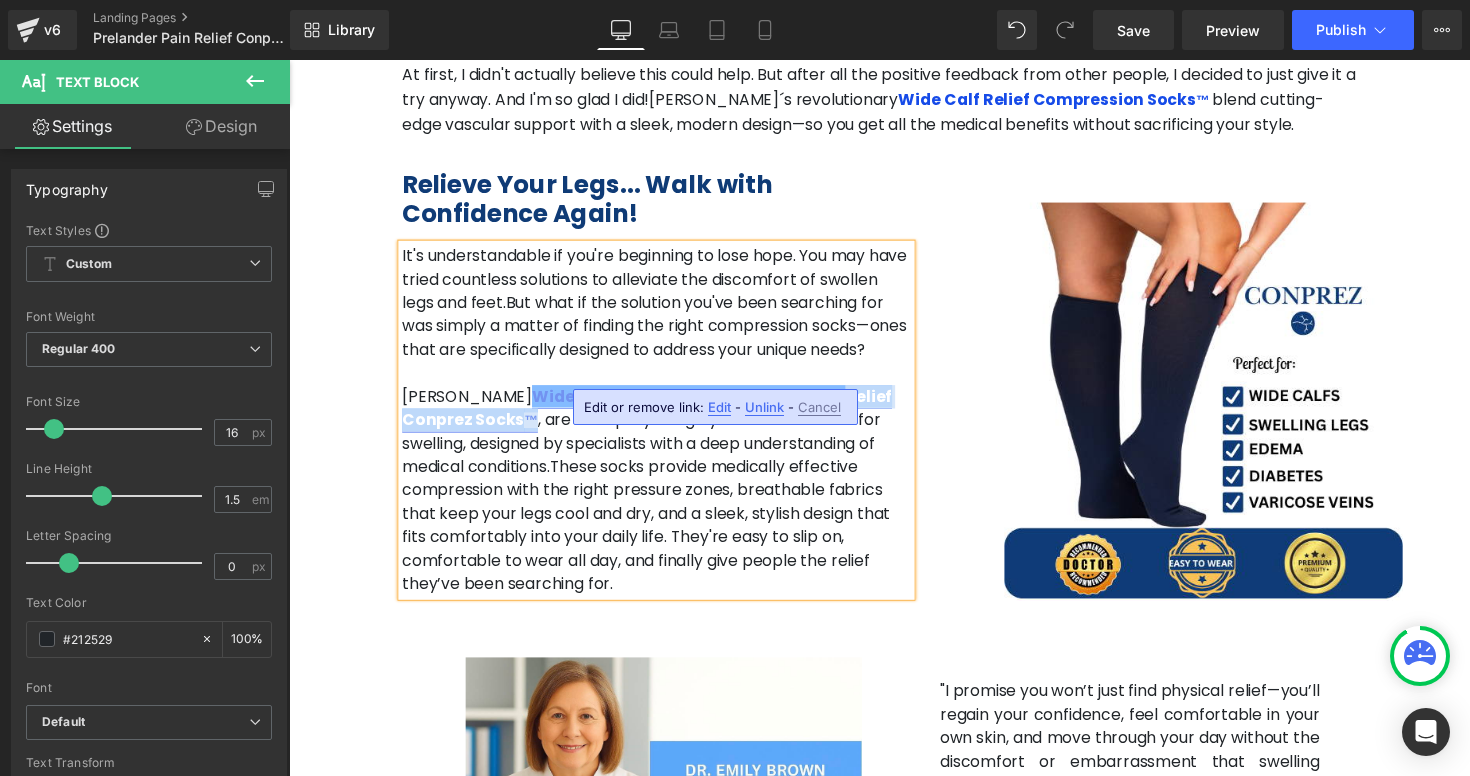 click on "Wide Calf Relief Compression Socks™Relief Conprez Socks ™" at bounding box center (656, 416) 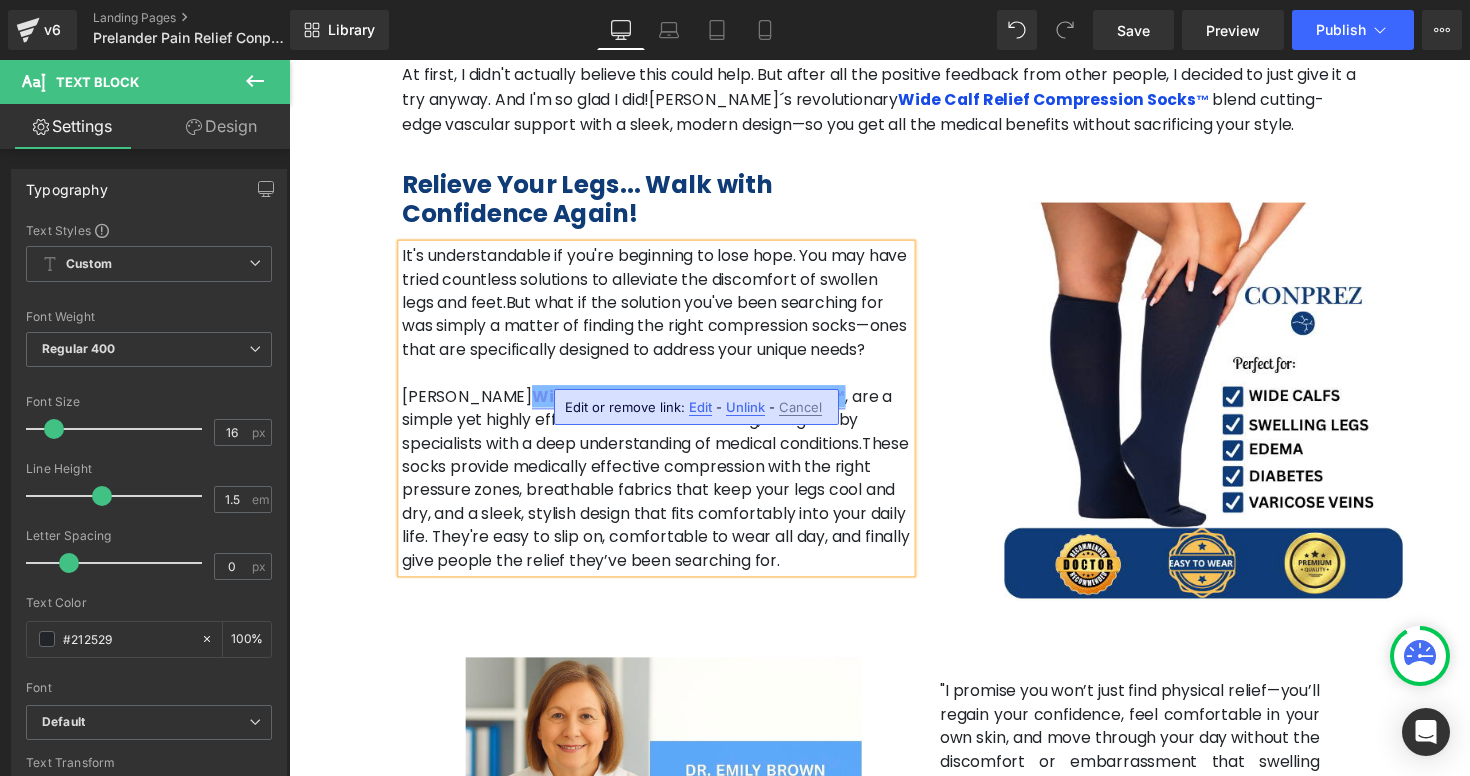 click on "These socks provide medically effective compression with the right pressure zones, breathable fabrics that keep your legs cool and dry, and a sleek, stylish design that fits comfortably into your daily life. They're easy to slip on, comfortable to wear all day, and finally give people the relief they’ve been searching for." at bounding box center (665, 512) 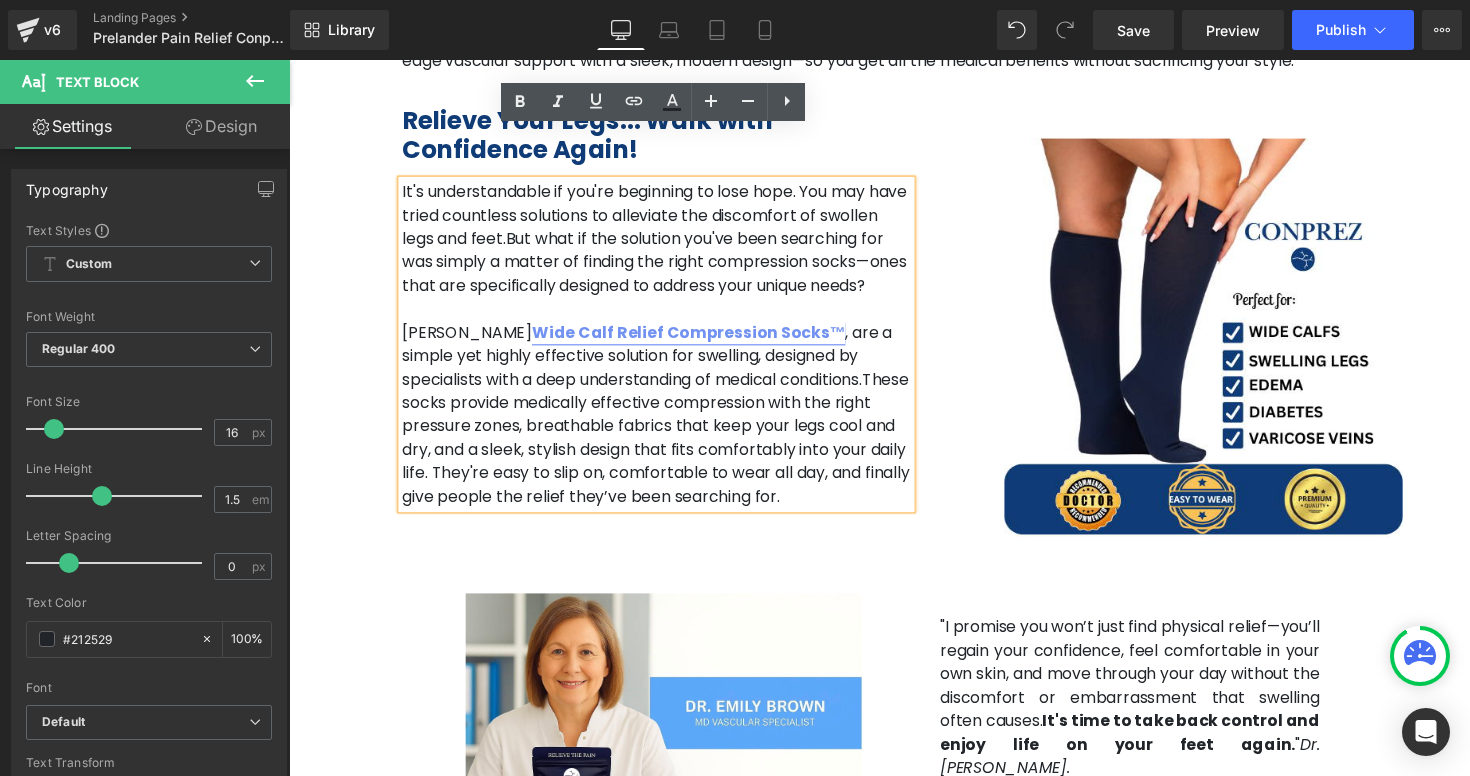 scroll, scrollTop: 2157, scrollLeft: 0, axis: vertical 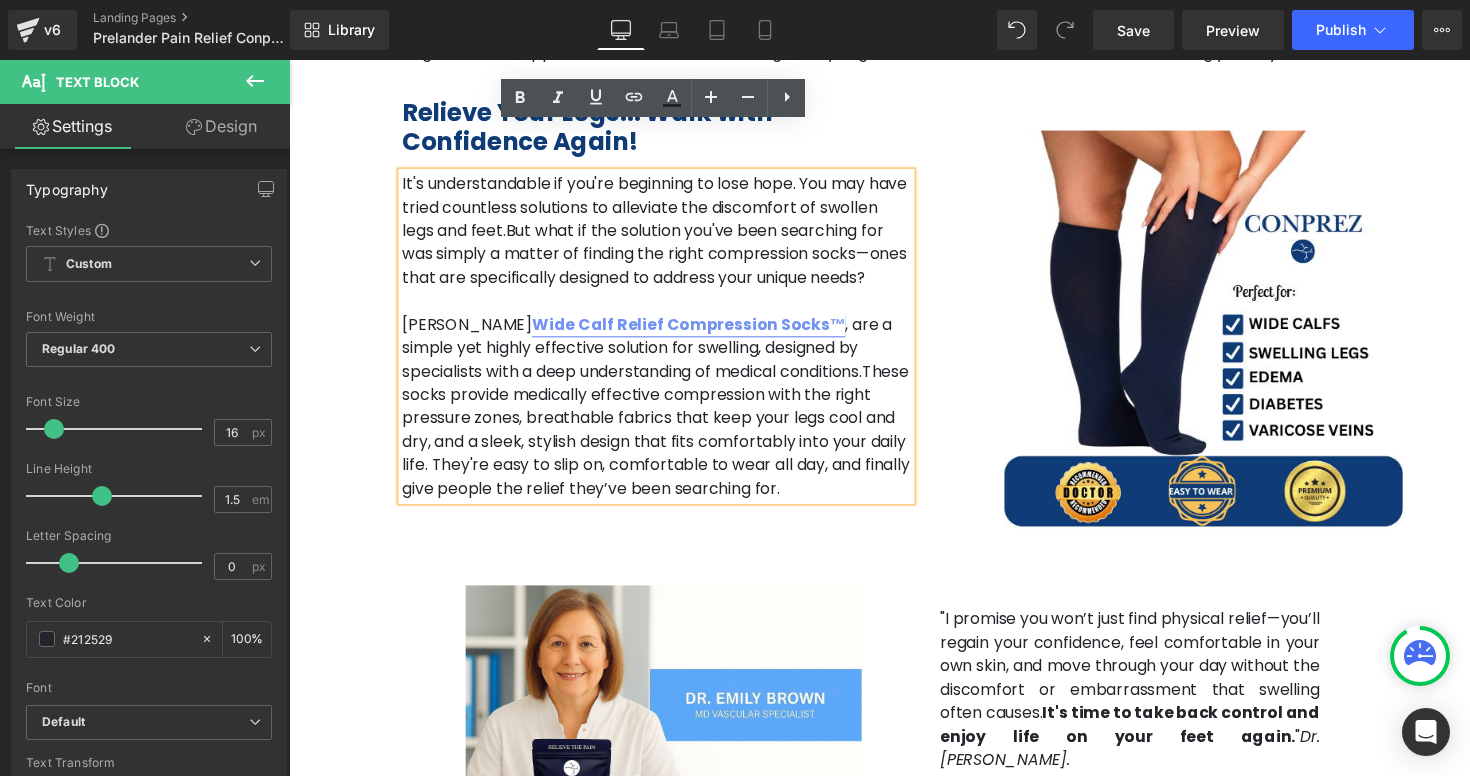 drag, startPoint x: 921, startPoint y: 430, endPoint x: 772, endPoint y: 288, distance: 205.82759 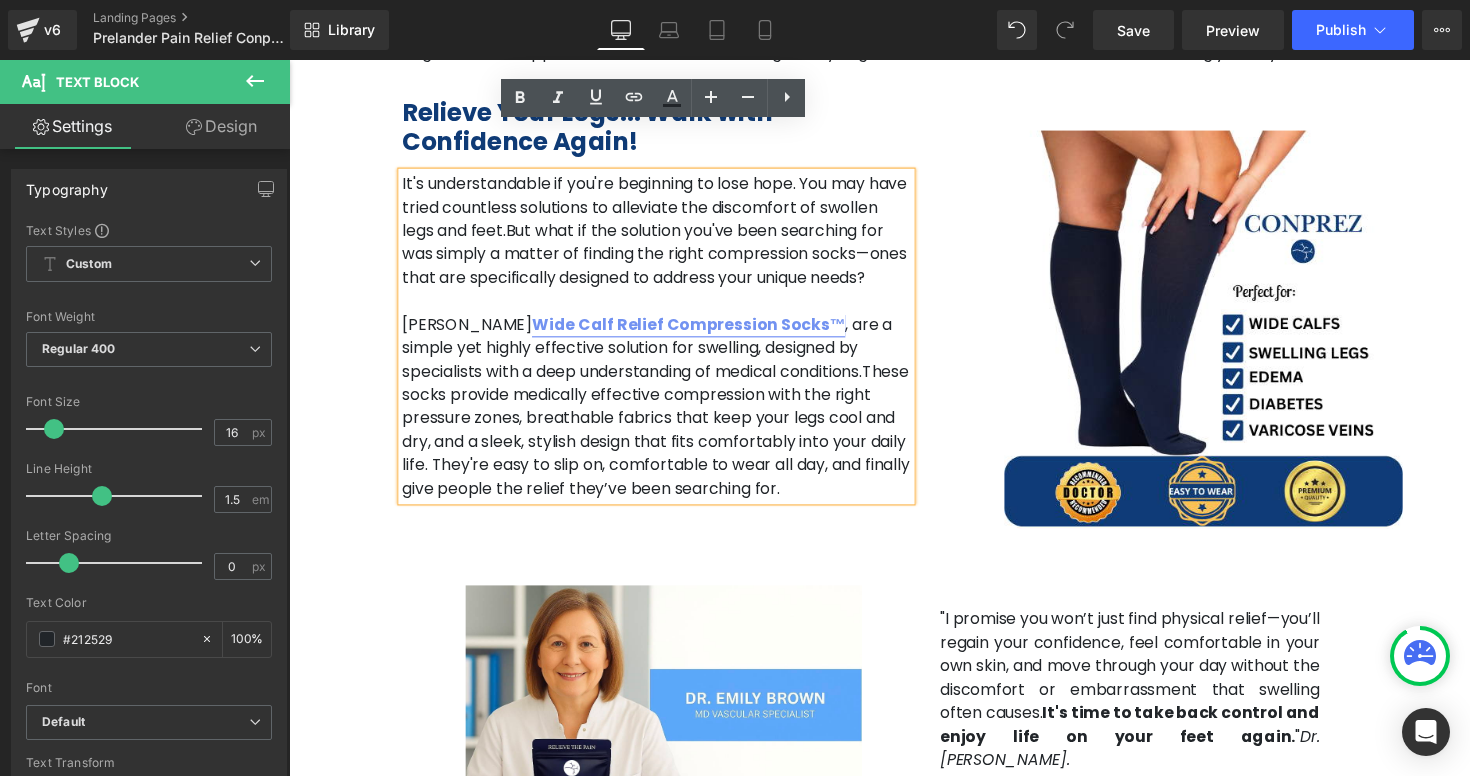 click on "[PERSON_NAME]  Wide Calf Relief Compression Socks™ , are a simple yet highly effective solution for swelling, designed by specialists with a deep understanding of medical conditions.  These socks provide medically effective compression with the right pressure zones, breathable fabrics that keep your legs cool and dry, and a sleek, stylish design that fits comfortably into your daily life. They're easy to slip on, comfortable to wear all day, and finally give people the relief they’ve been searching for." at bounding box center [665, 415] 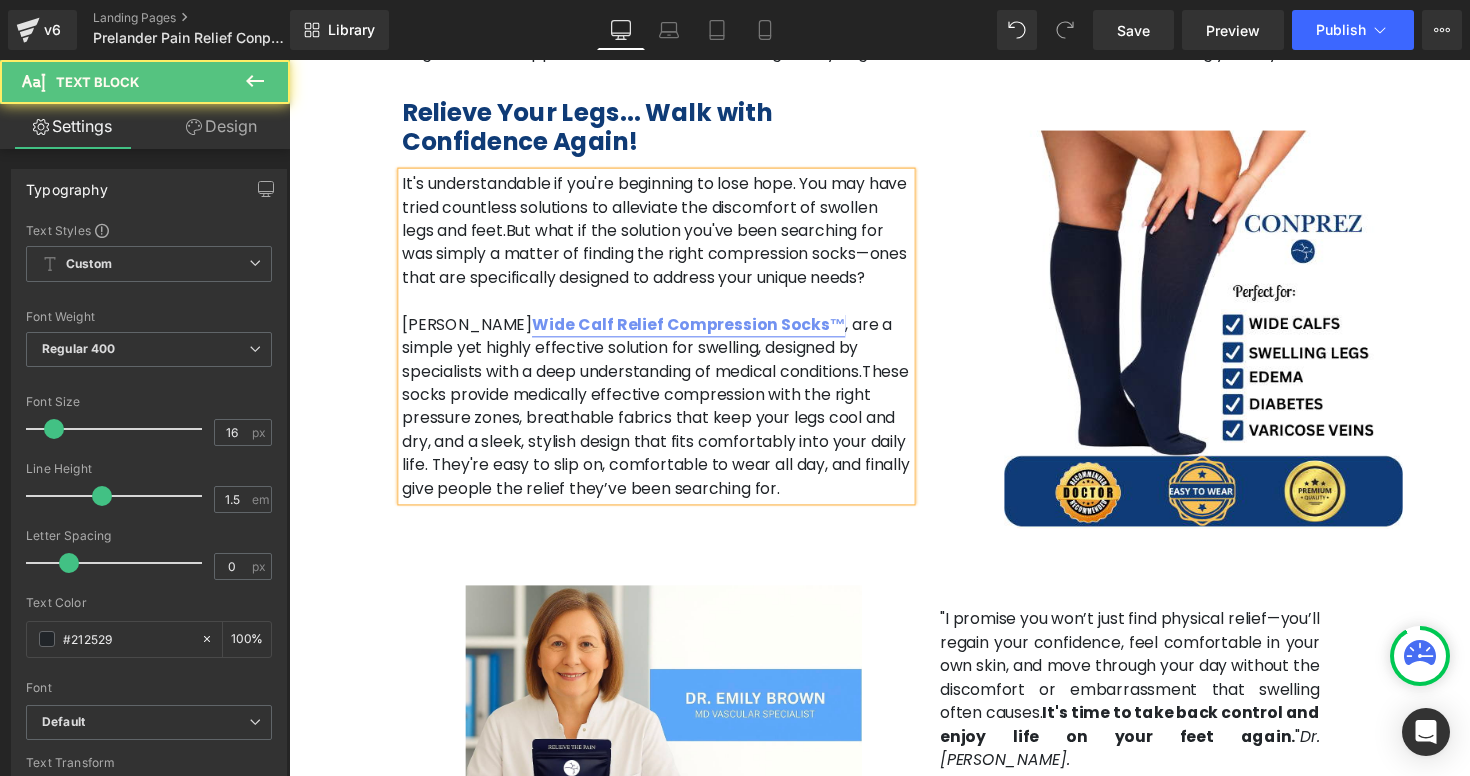 click on "These socks provide medically effective compression with the right pressure zones, breathable fabrics that keep your legs cool and dry, and a sleek, stylish design that fits comfortably into your daily life. They're easy to slip on, comfortable to wear all day, and finally give people the relief they’ve been searching for." at bounding box center [665, 438] 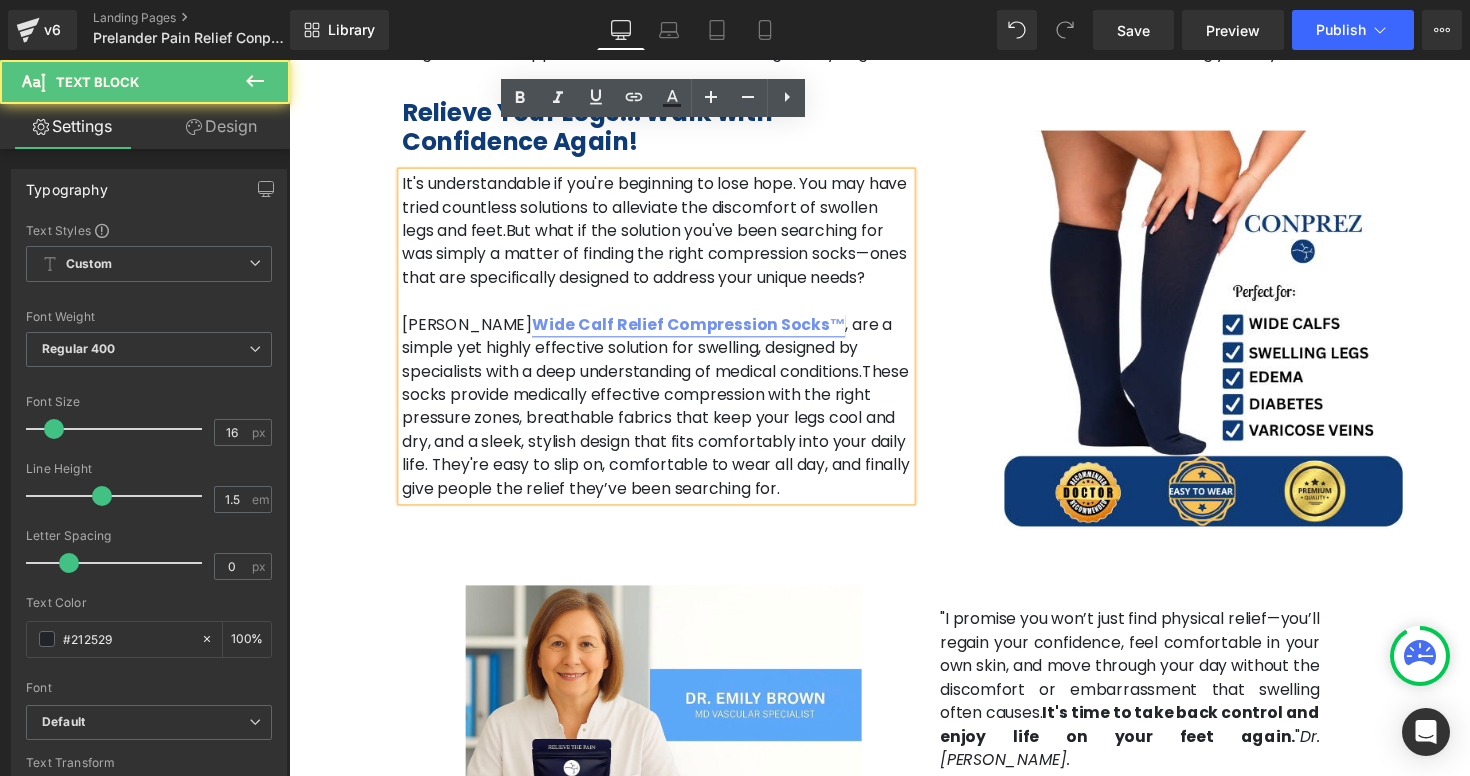 click on "[PERSON_NAME]  Wide Calf Relief Compression Socks™ , are a simple yet highly effective solution for swelling, designed by specialists with a deep understanding of medical conditions.  These socks provide medically effective compression with the right pressure zones, breathable fabrics that keep your legs cool and dry, and a sleek, stylish design that fits comfortably into your daily life. They're easy to slip on, comfortable to wear all day, and finally give people the relief they’ve been searching for." at bounding box center [665, 415] 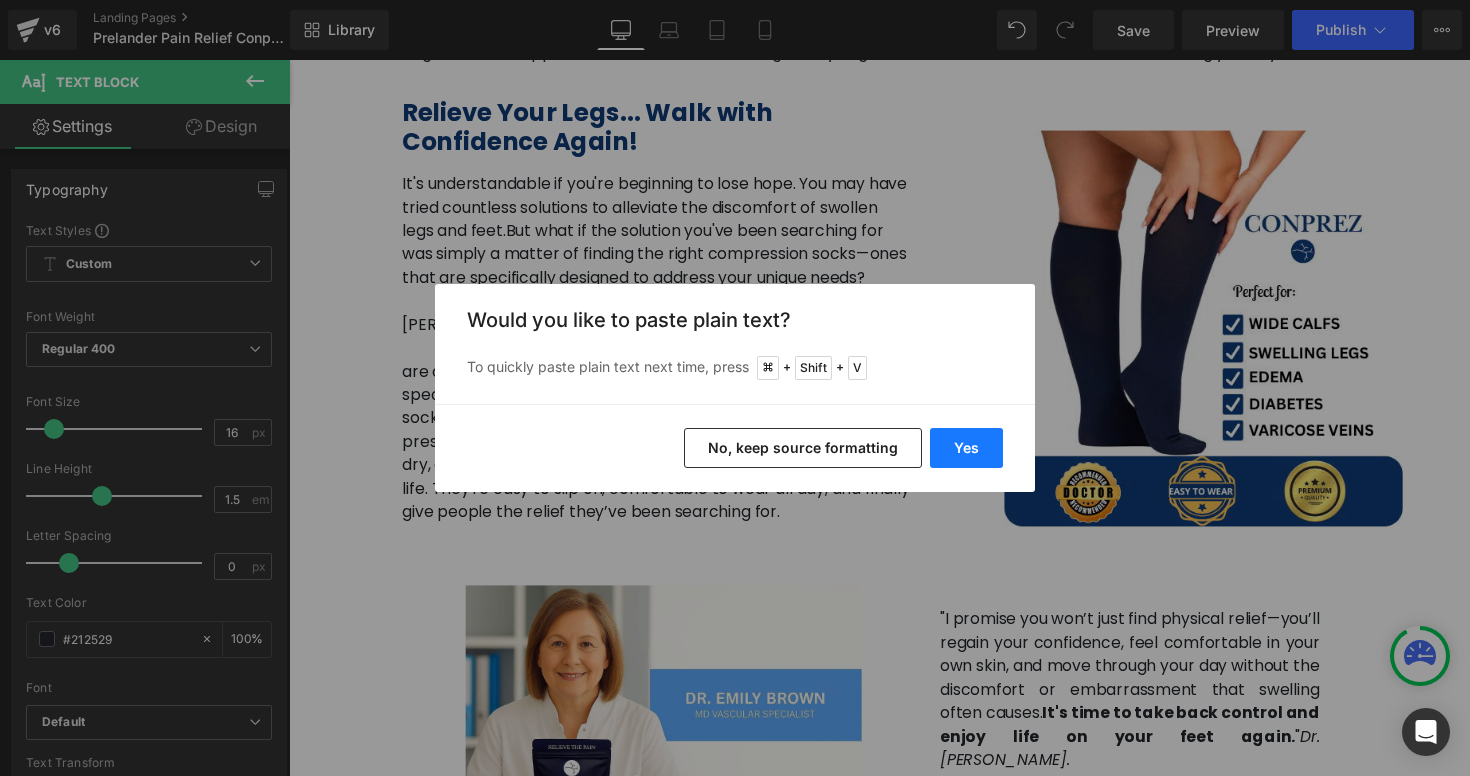 click on "Yes" at bounding box center [966, 448] 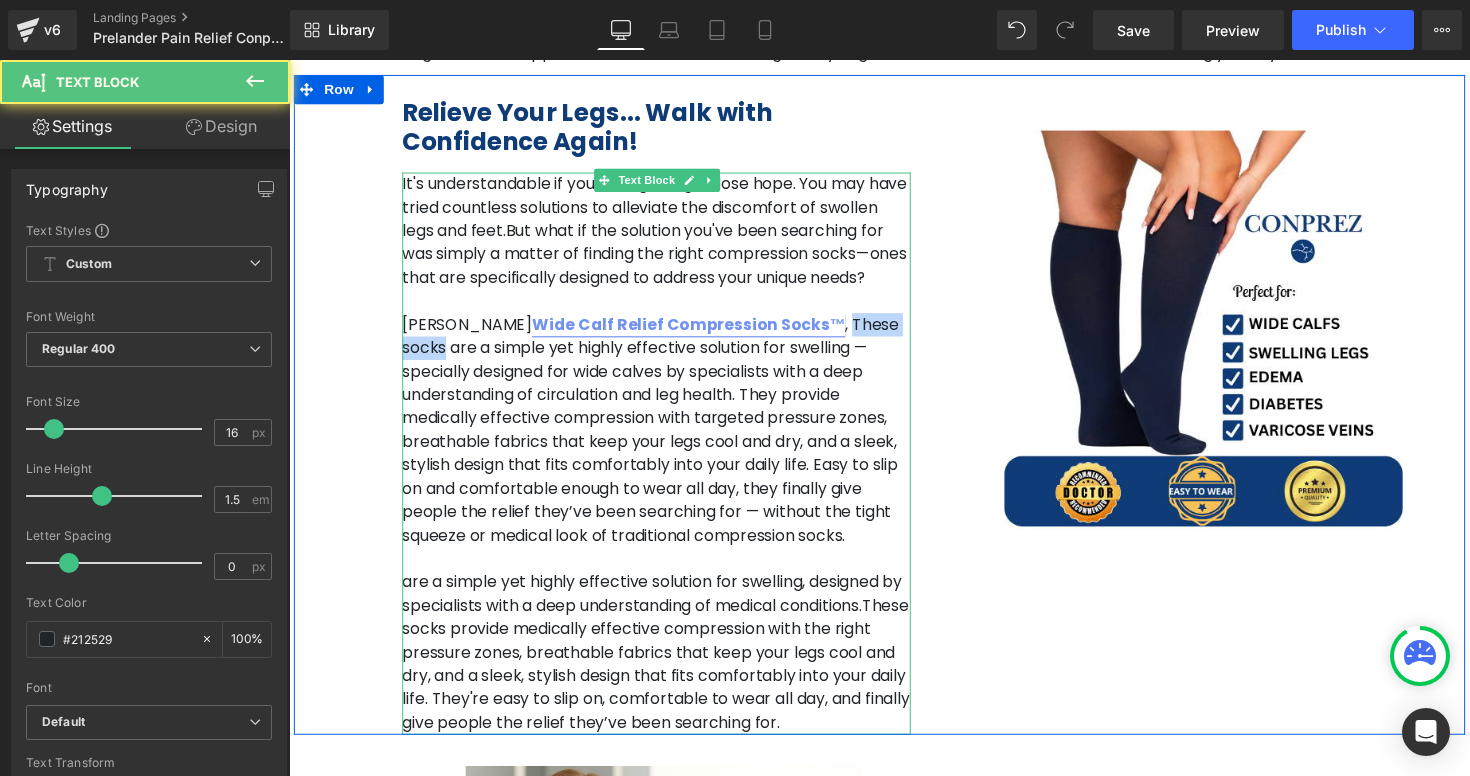 drag, startPoint x: 772, startPoint y: 280, endPoint x: 856, endPoint y: 280, distance: 84 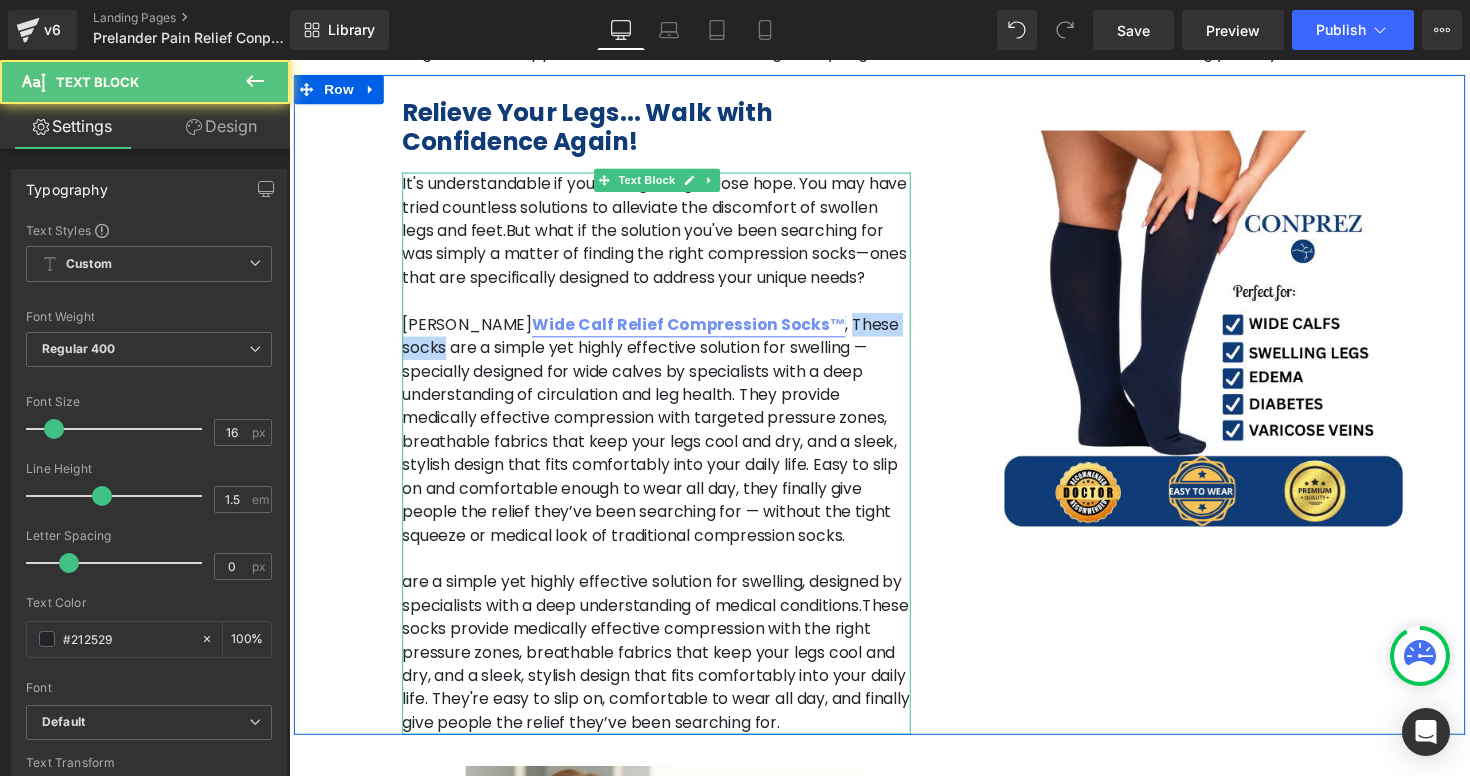 click on "[PERSON_NAME]  Wide Calf Relief Compression Socks™ , These socks are a simple yet highly effective solution for swelling — specially designed for wide calves by specialists with a deep understanding of circulation and leg health. They provide medically effective compression with targeted pressure zones, breathable fabrics that keep your legs cool and dry, and a sleek, stylish design that fits comfortably into your daily life. Easy to slip on and comfortable enough to wear all day, they finally give people the relief they’ve been searching for — without the tight squeeze or medical look of traditional compression socks." at bounding box center (665, 439) 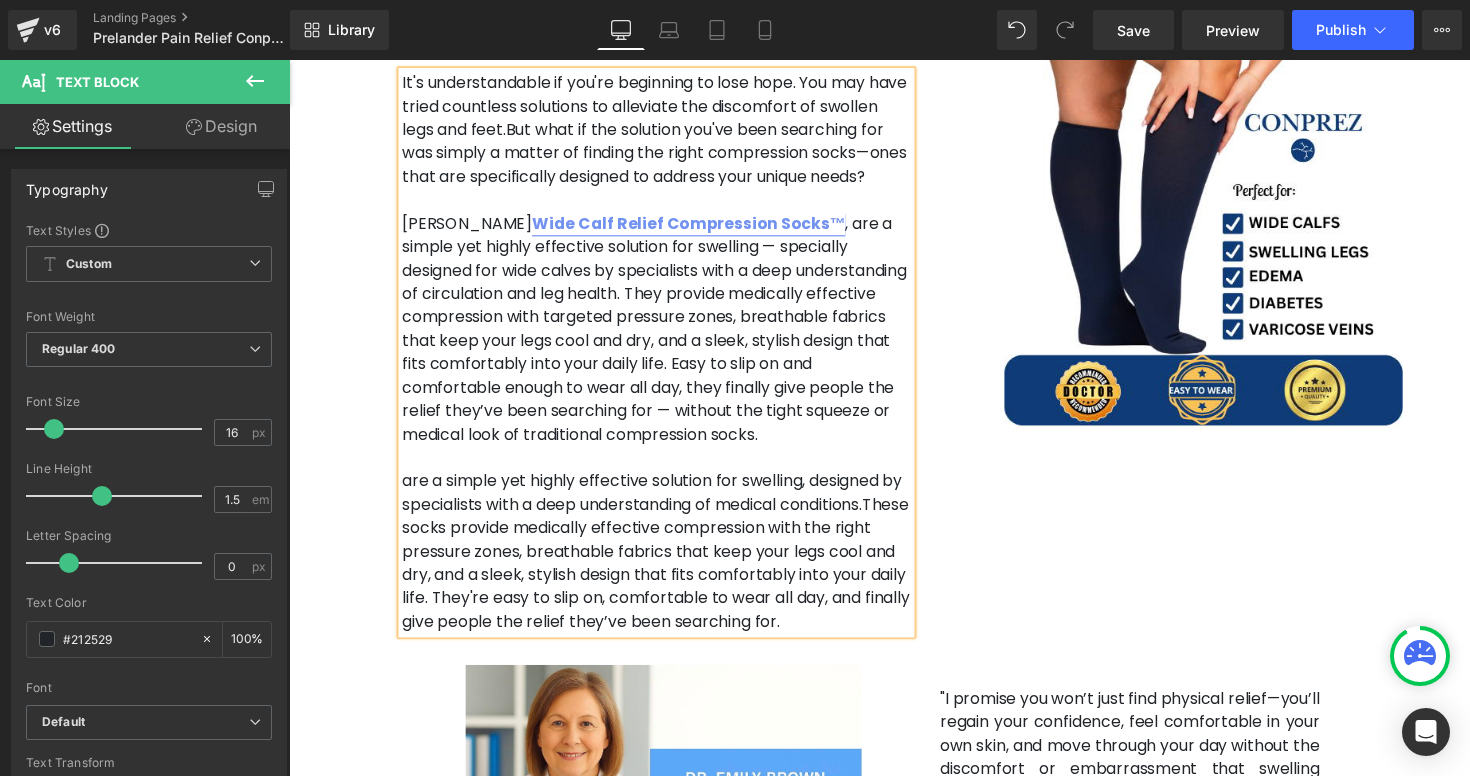 scroll, scrollTop: 2261, scrollLeft: 0, axis: vertical 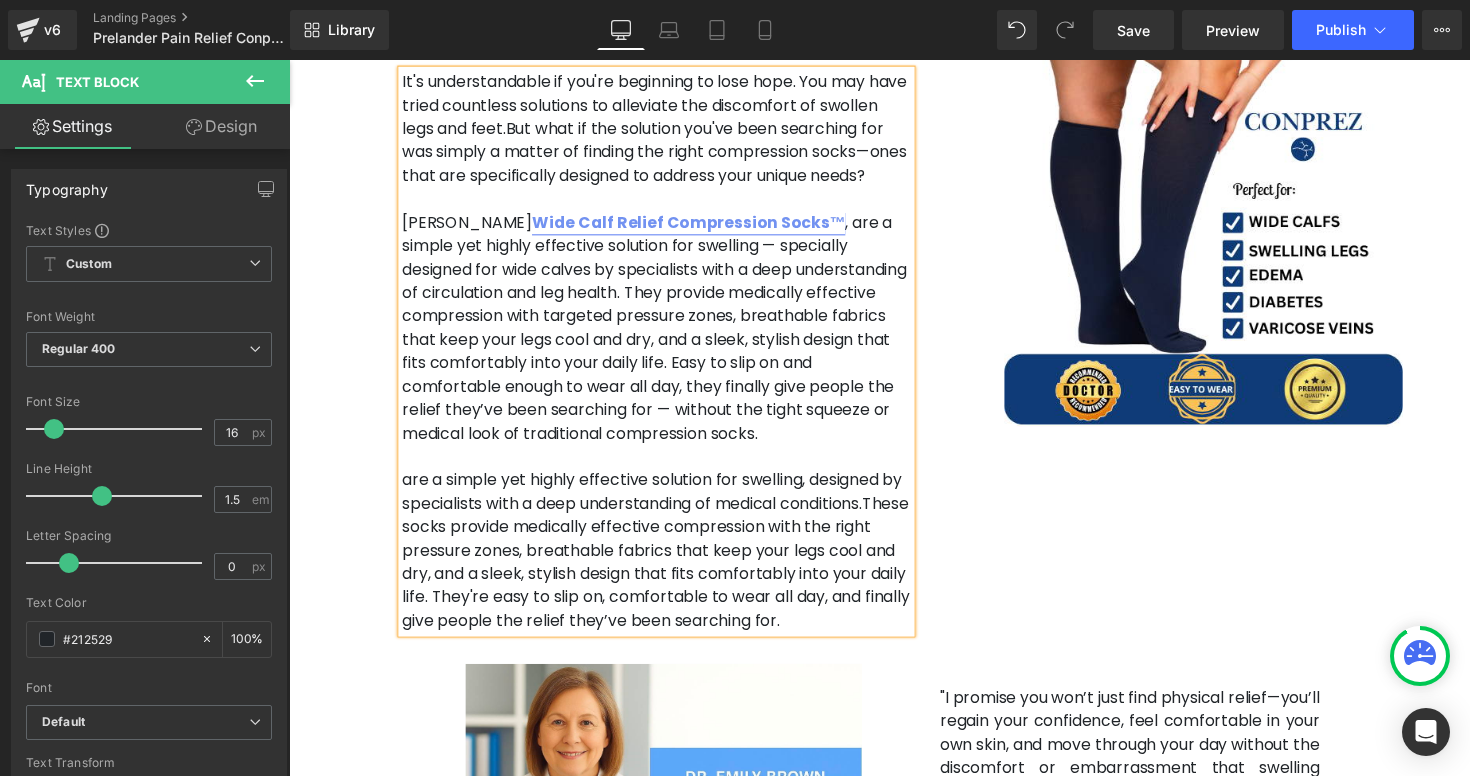click on "[PERSON_NAME]  Wide Calf Relief Compression Socks™ , are a simple yet highly effective solution for swelling — specially designed for wide calves by specialists with a deep understanding of circulation and leg health. They provide medically effective compression with targeted pressure zones, breathable fabrics that keep your legs cool and dry, and a sleek, stylish design that fits comfortably into your daily life. Easy to slip on and comfortable enough to wear all day, they finally give people the relief they’ve been searching for — without the tight squeeze or medical look of traditional compression socks." at bounding box center [665, 335] 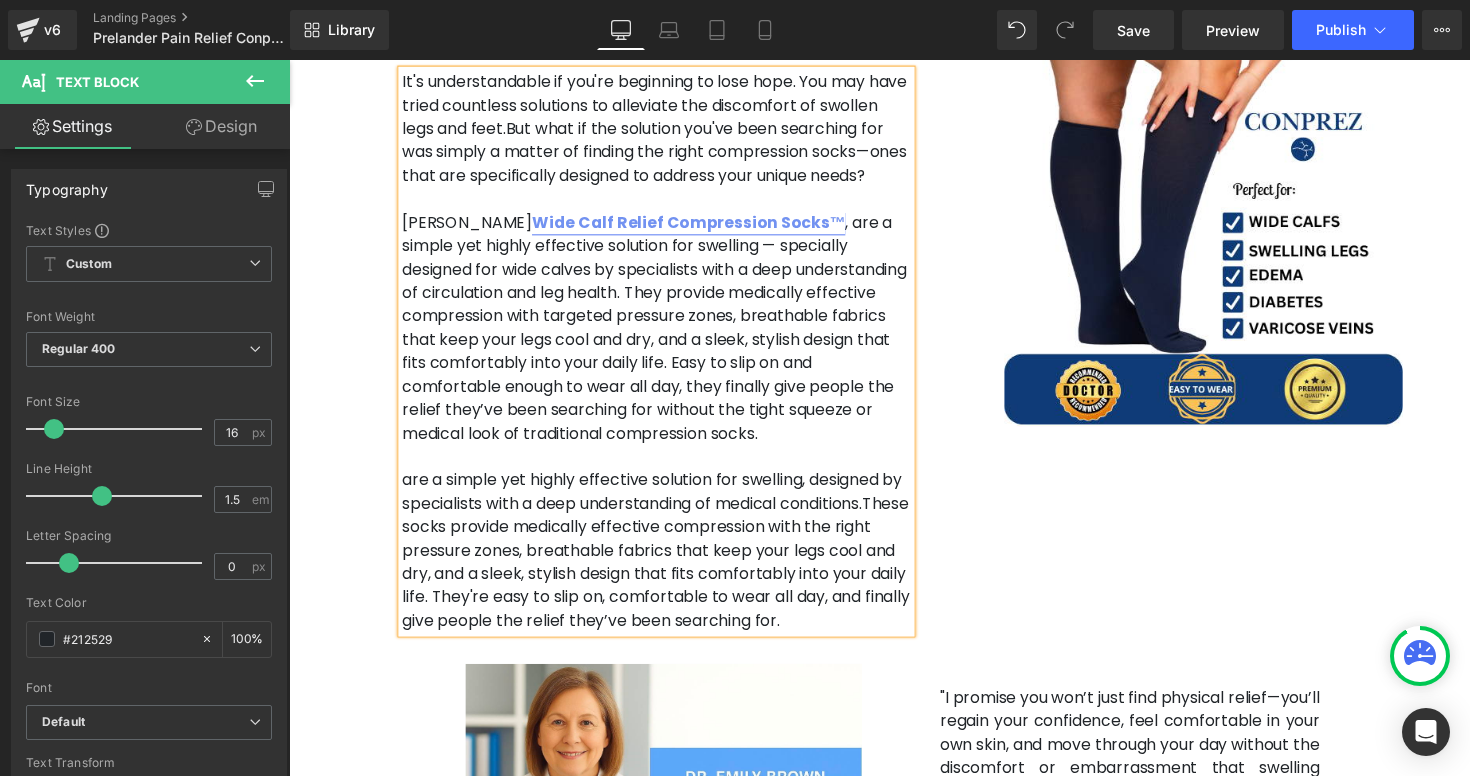 scroll, scrollTop: 2277, scrollLeft: 0, axis: vertical 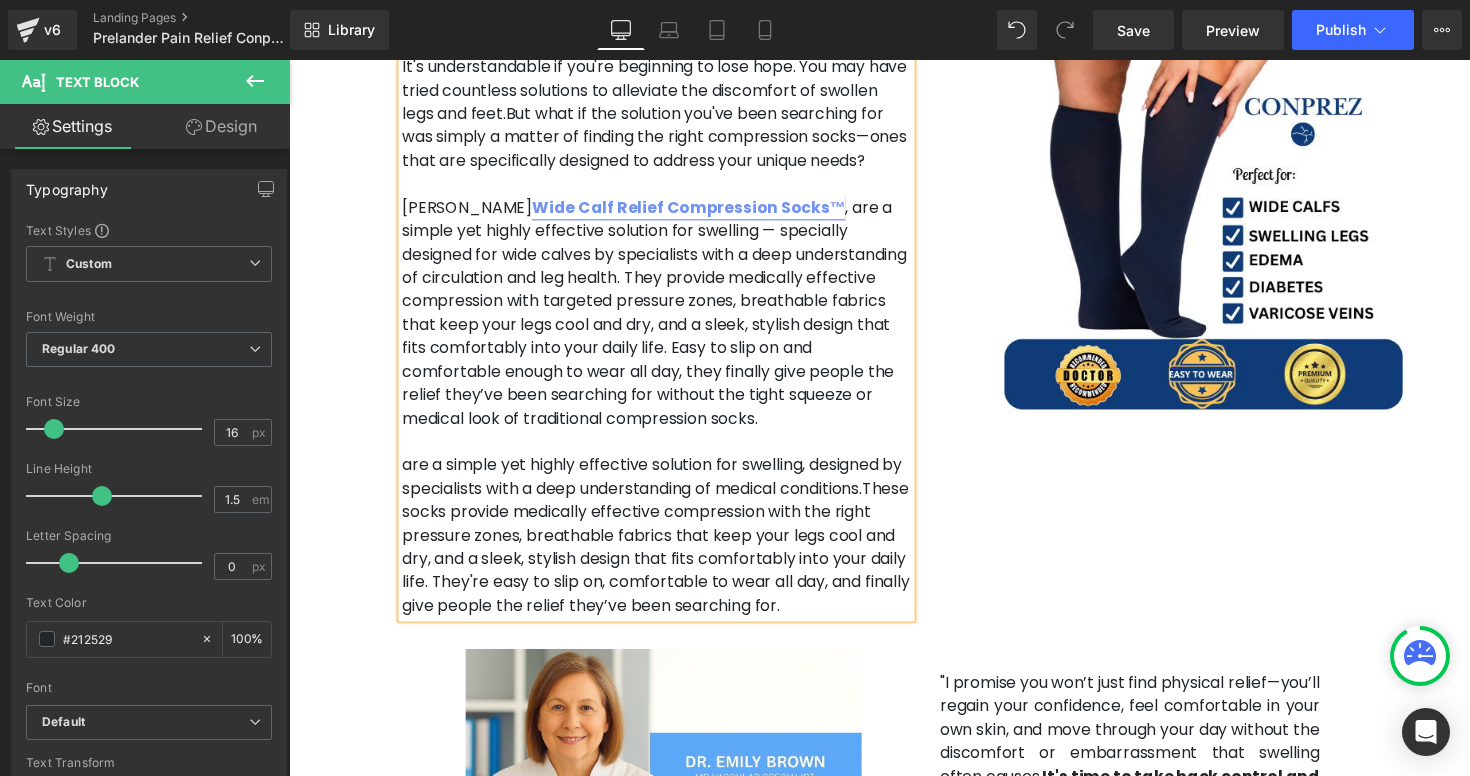 drag, startPoint x: 512, startPoint y: 546, endPoint x: 405, endPoint y: 385, distance: 193.31322 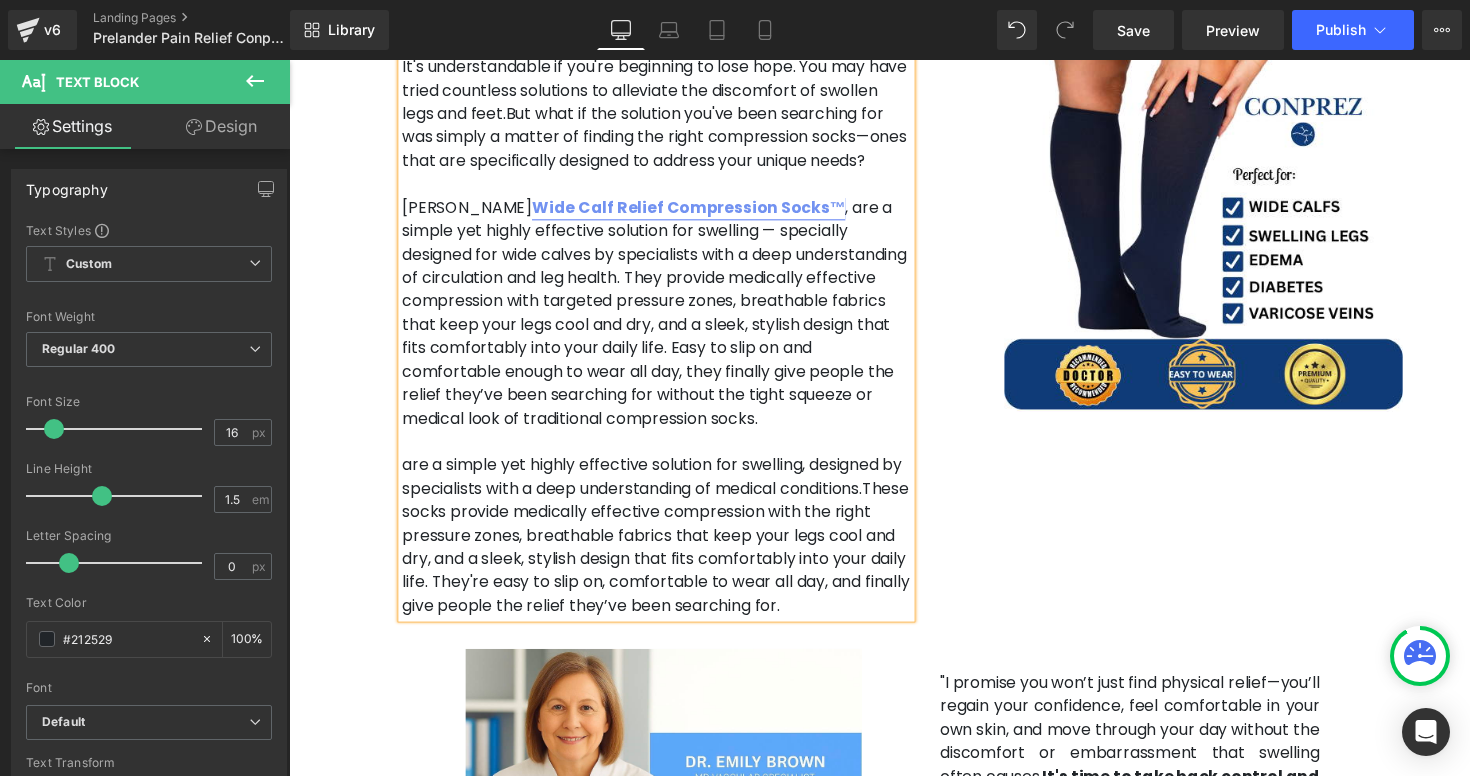 click on "It's understandable if you're beginning to lose hope. You may have tried countless solutions to alleviate the discomfort of swollen legs and feet.  But what if the solution you've been searching for was simply a matter of finding the right compression socks—ones that are specifically designed to address your unique needs? [PERSON_NAME]  Wide Calf Relief Compression Socks™ , are a simple yet highly effective solution for swelling — specially designed for wide calves by specialists with a deep understanding of circulation and leg health. They provide medically effective compression with targeted pressure zones, breathable fabrics that keep your legs cool and dry, and a sleek, stylish design that fits comfortably into your daily life. Easy to slip on and comfortable enough to wear all day, they finally give people the relief they’ve been searching for without the tight squeeze or medical look of traditional compression socks." at bounding box center [665, 343] 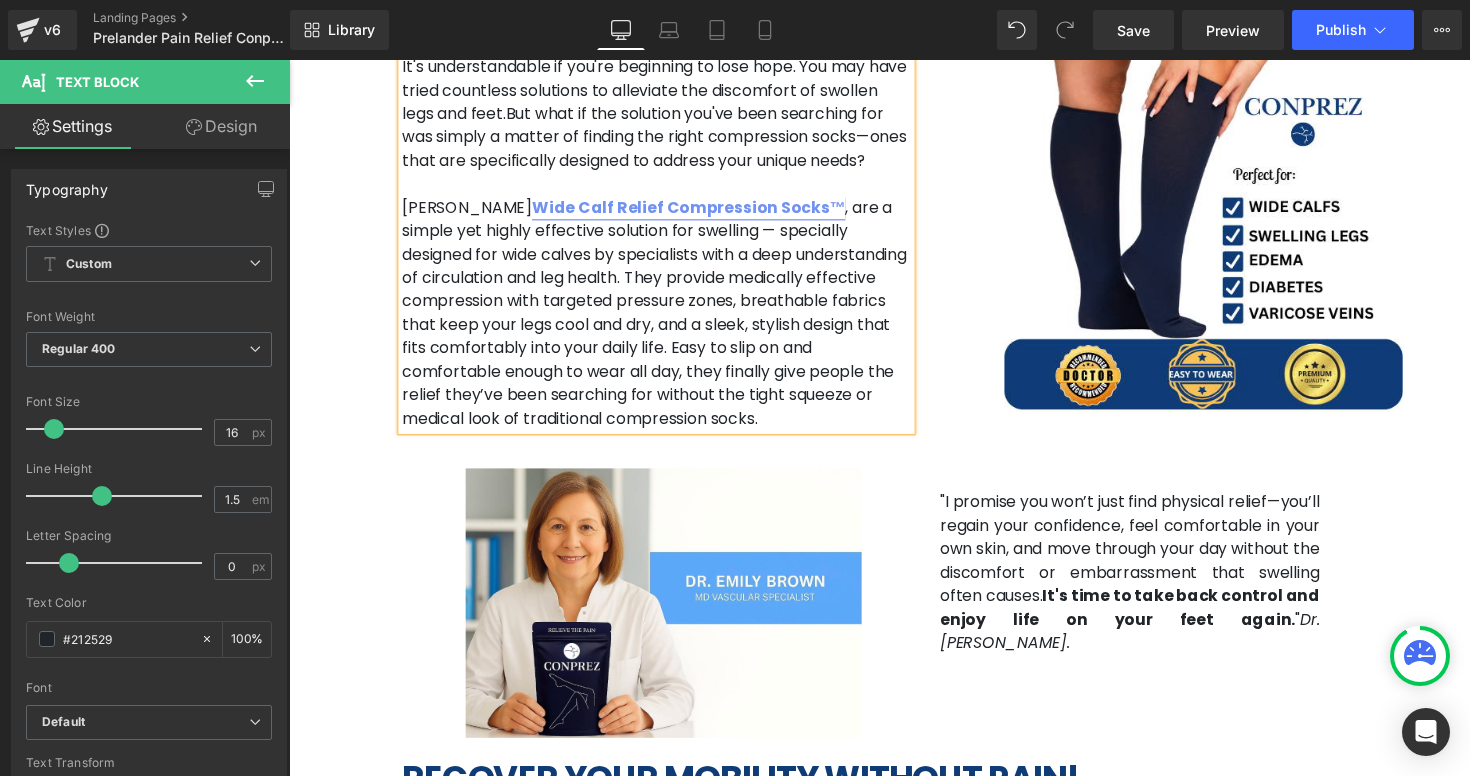 click on "Text Block         Image         "I promise you won’t just find physical relief—you’ll regain your confidence, feel comfortable in your own skin, and move through your day without the discomfort or embarrassment that swelling often causes.  It's time to take back control and enjoy life on your feet again. "  Dr. [PERSON_NAME].  Text Block         Row" at bounding box center [894, 604] 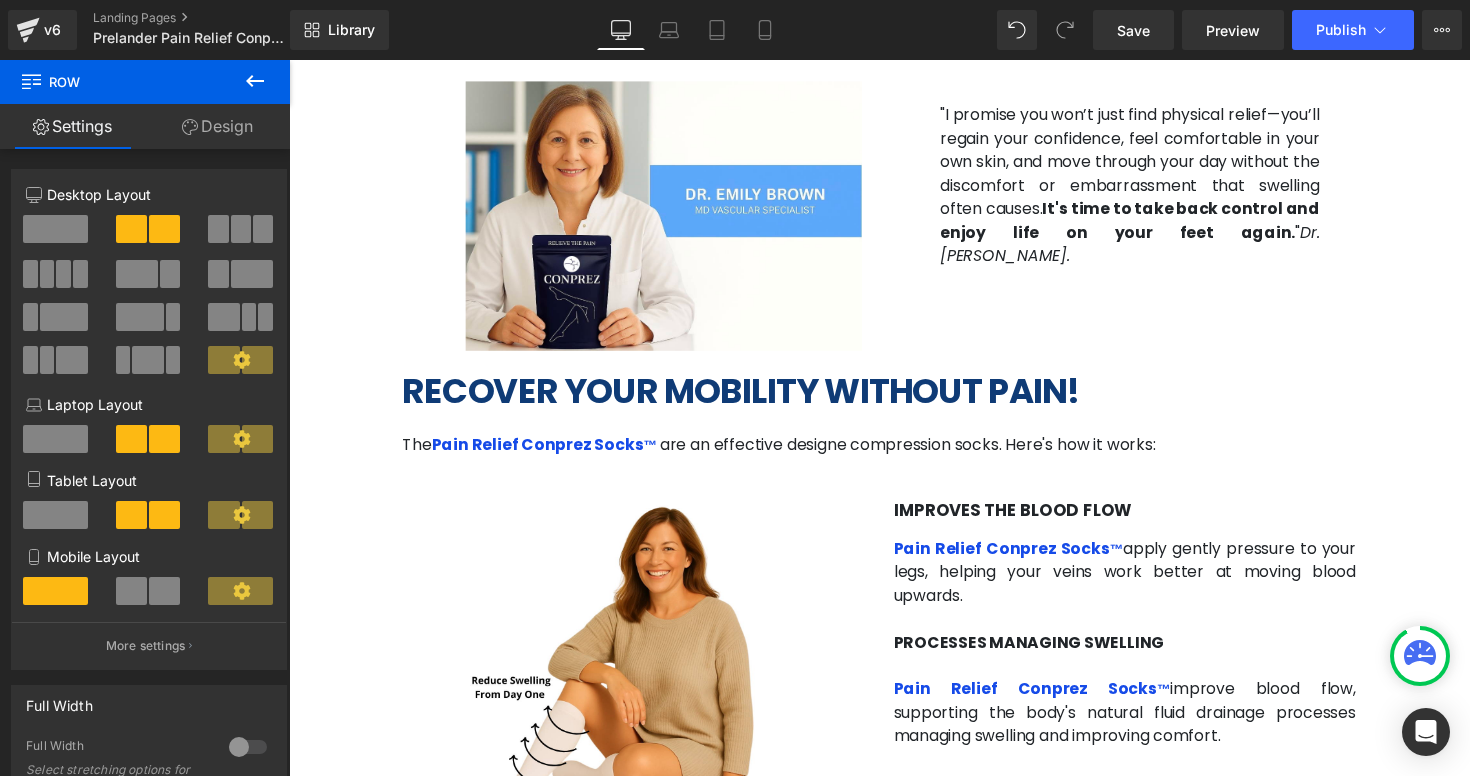 scroll, scrollTop: 2680, scrollLeft: 0, axis: vertical 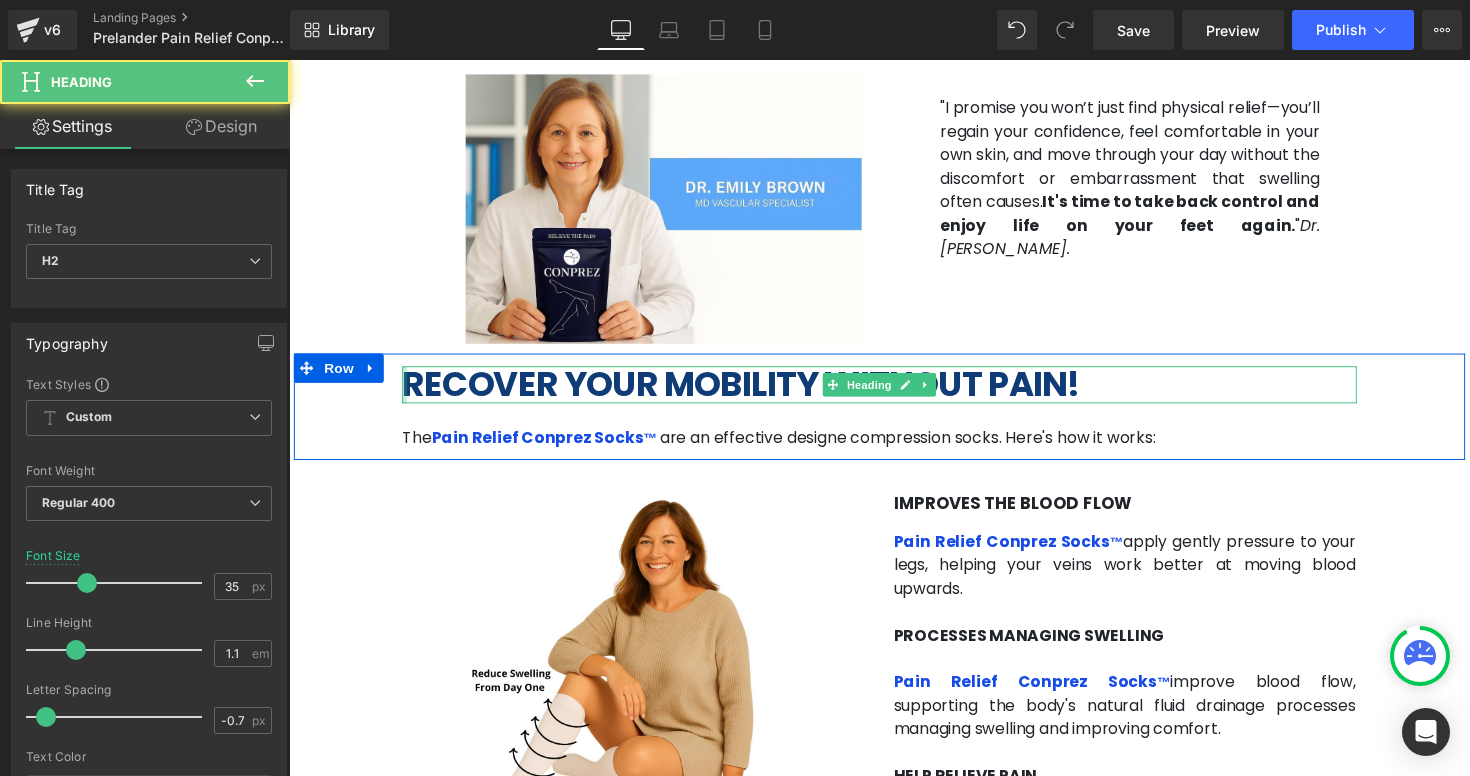 click at bounding box center [407, 393] 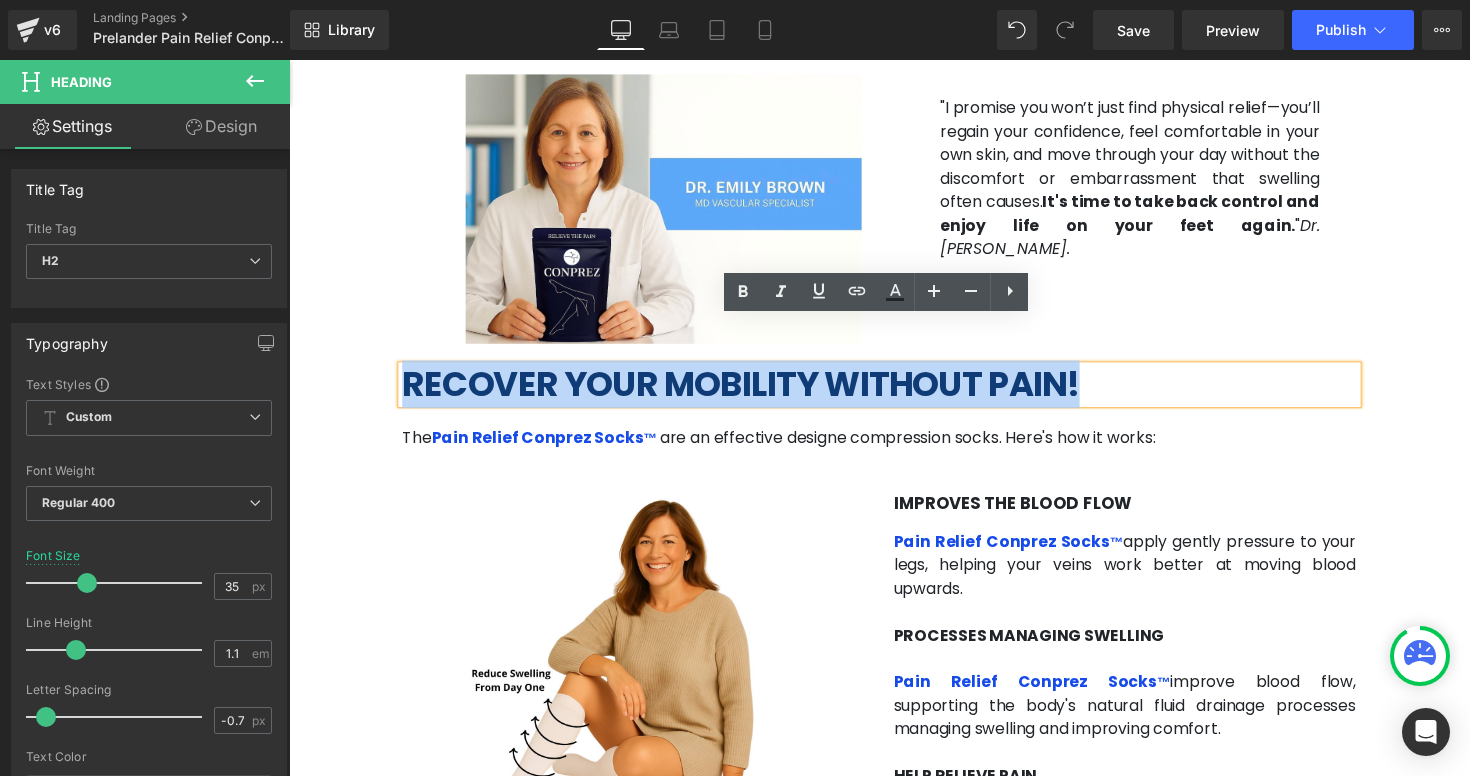 drag, startPoint x: 411, startPoint y: 348, endPoint x: 1158, endPoint y: 368, distance: 747.2677 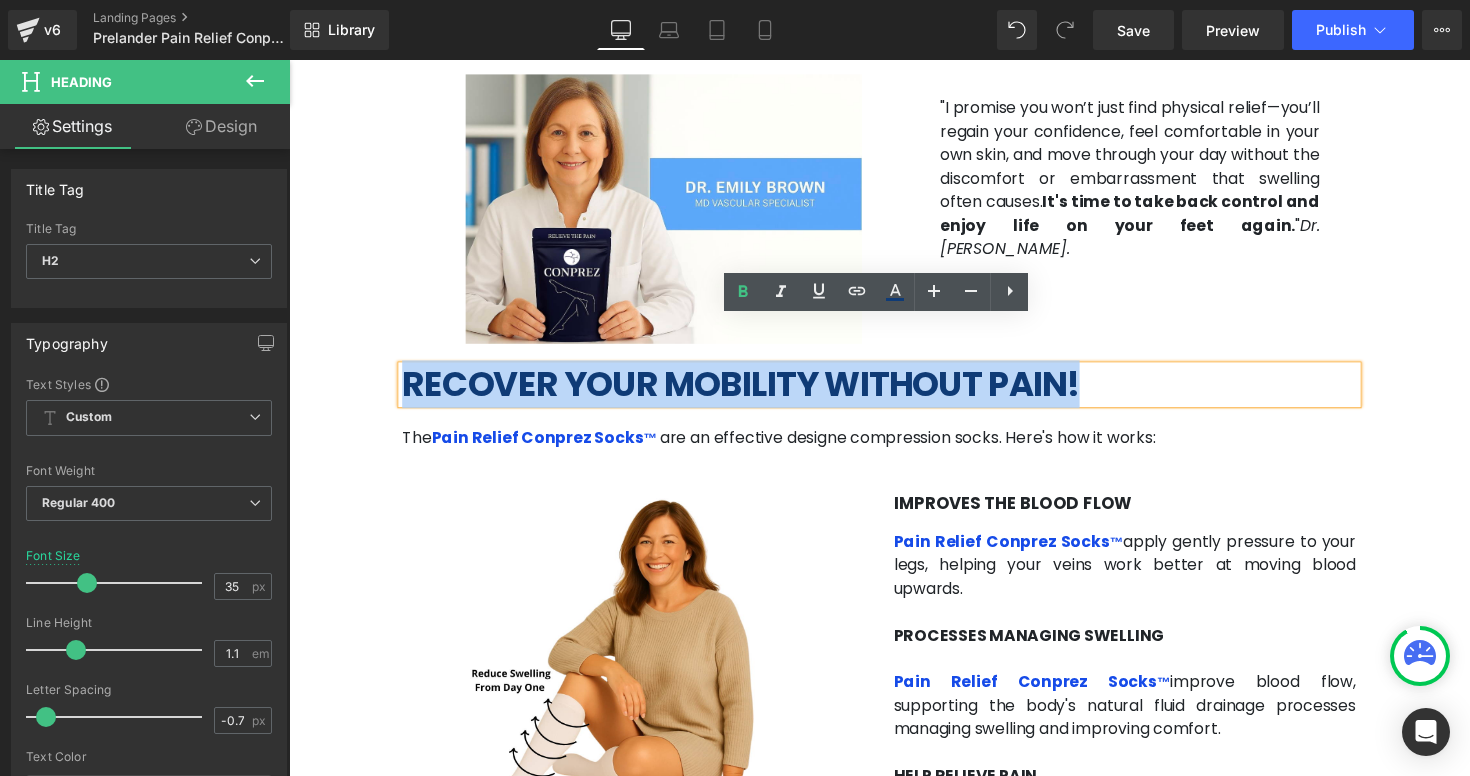 copy on "RECOVER YOUR MOBILITY WITHOUT PAIN!" 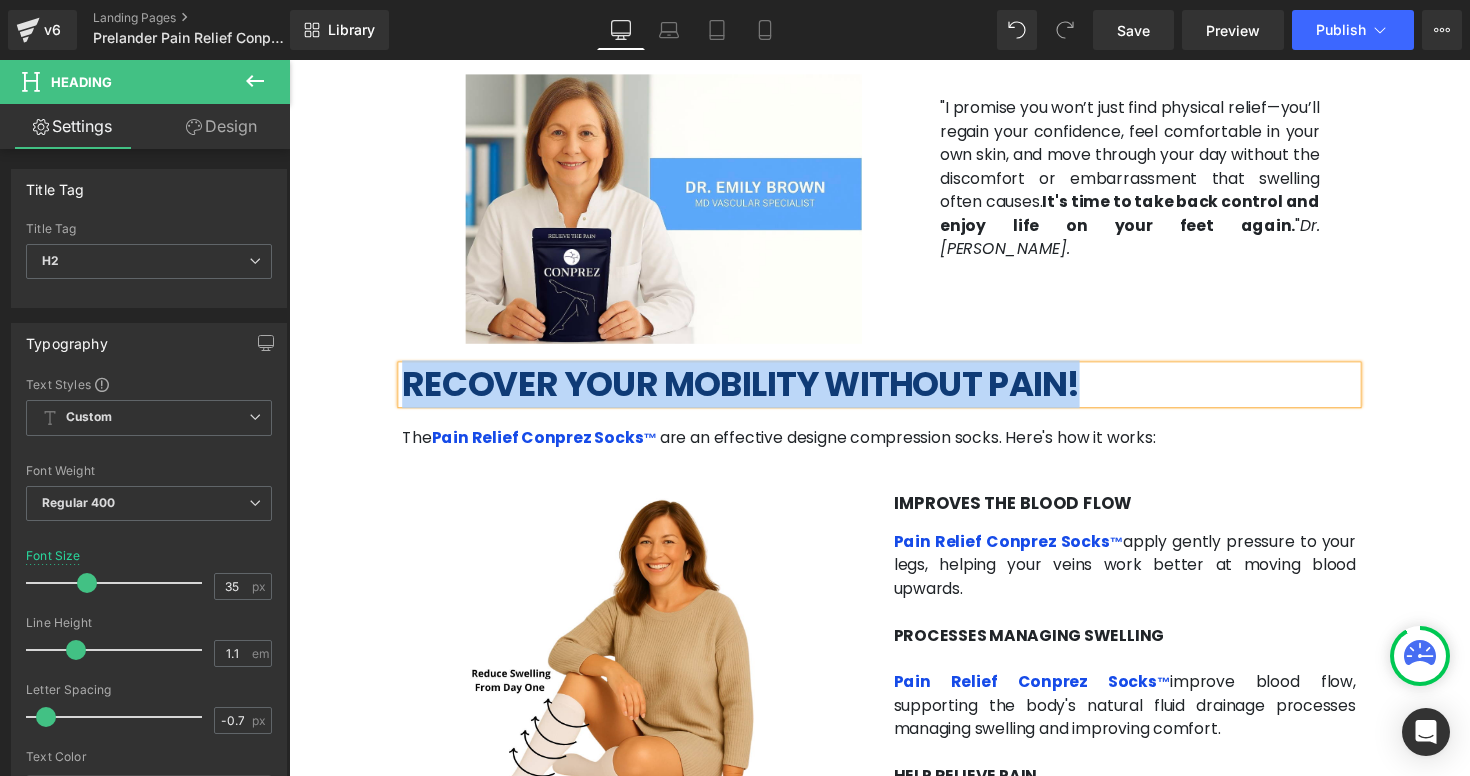 click on "RECOVER YOUR MOBILITY WITHOUT PAIN!" at bounding box center [752, 392] 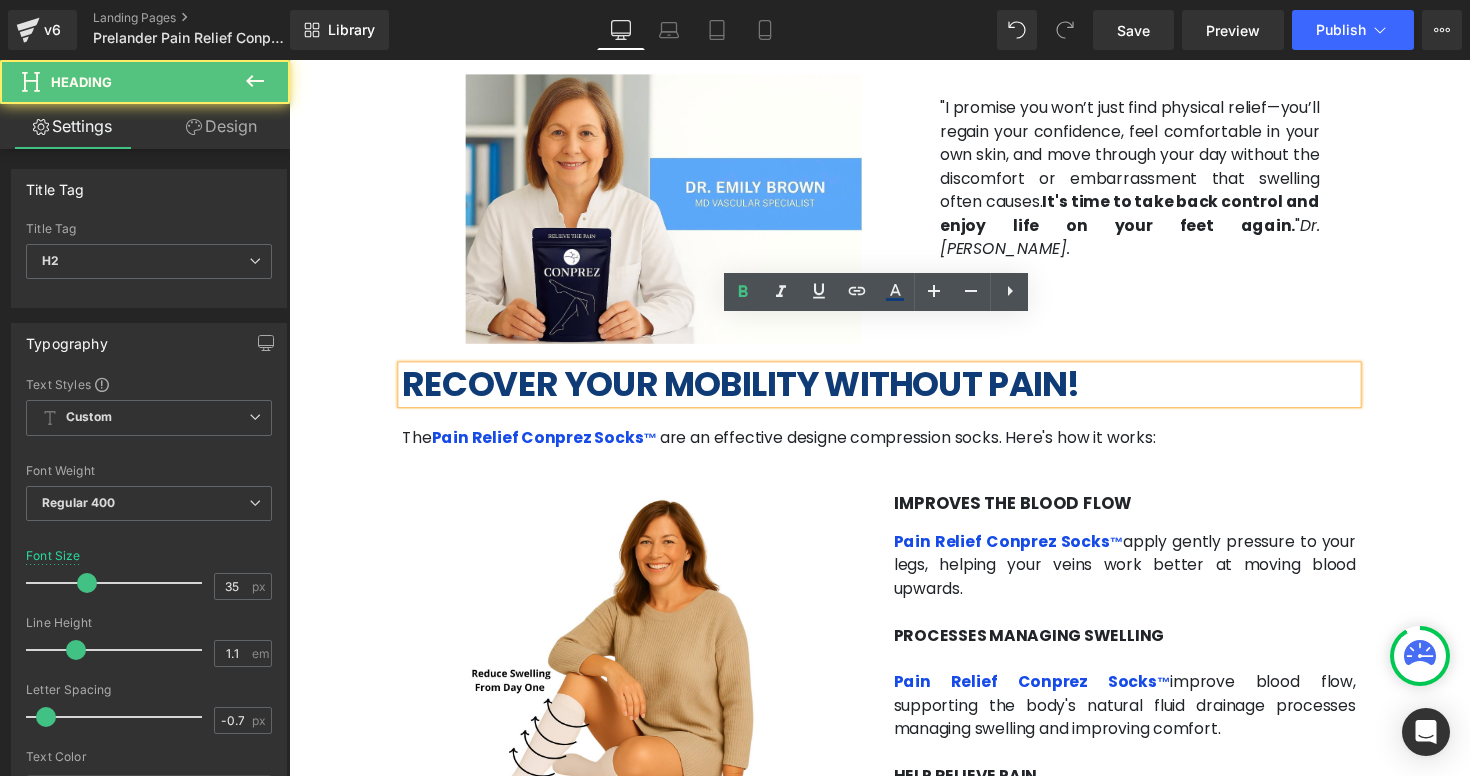 click on "RECOVER YOUR MOBILITY WITHOUT PAIN!" at bounding box center (752, 392) 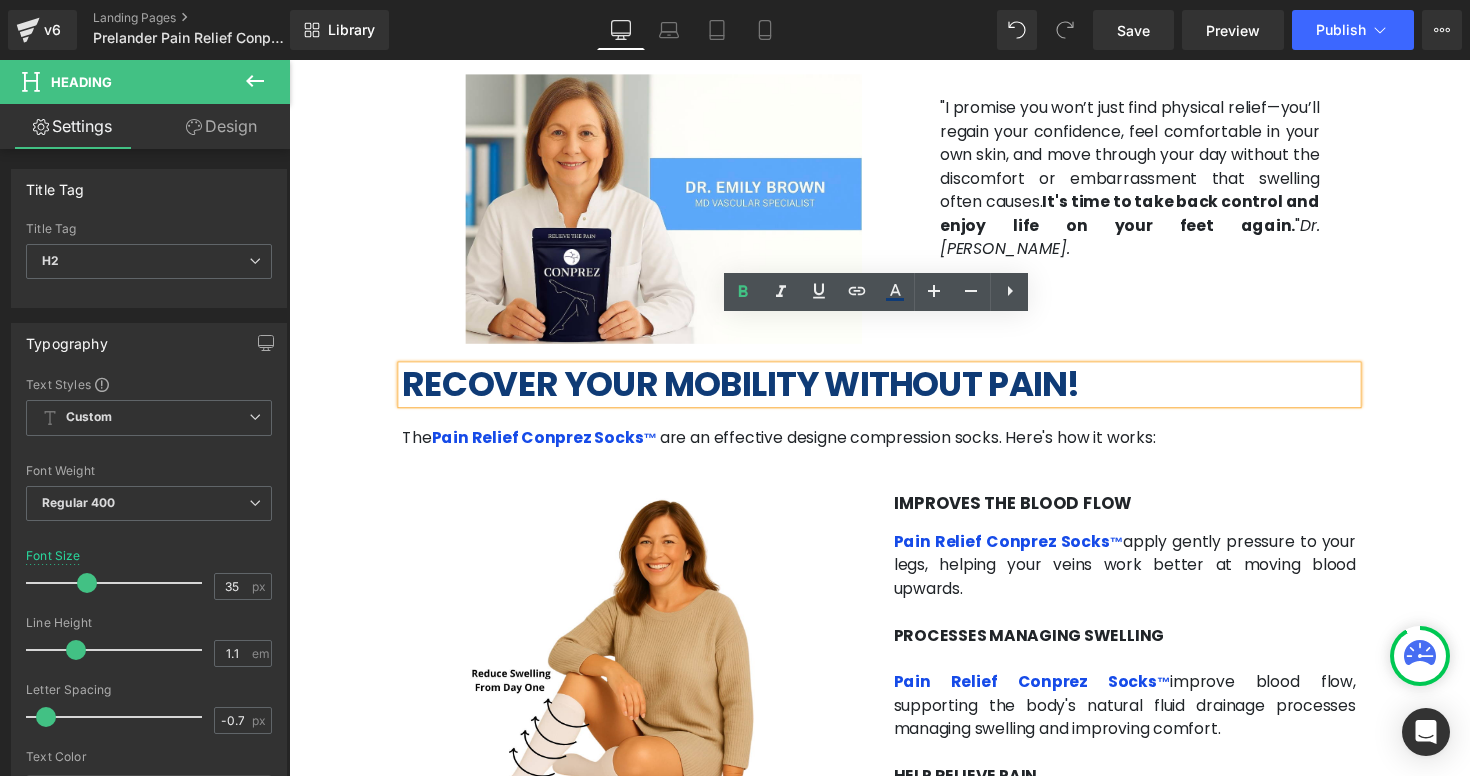 click on "RECOVER YOUR MOBILITY WITHOUT PAIN!" at bounding box center [752, 392] 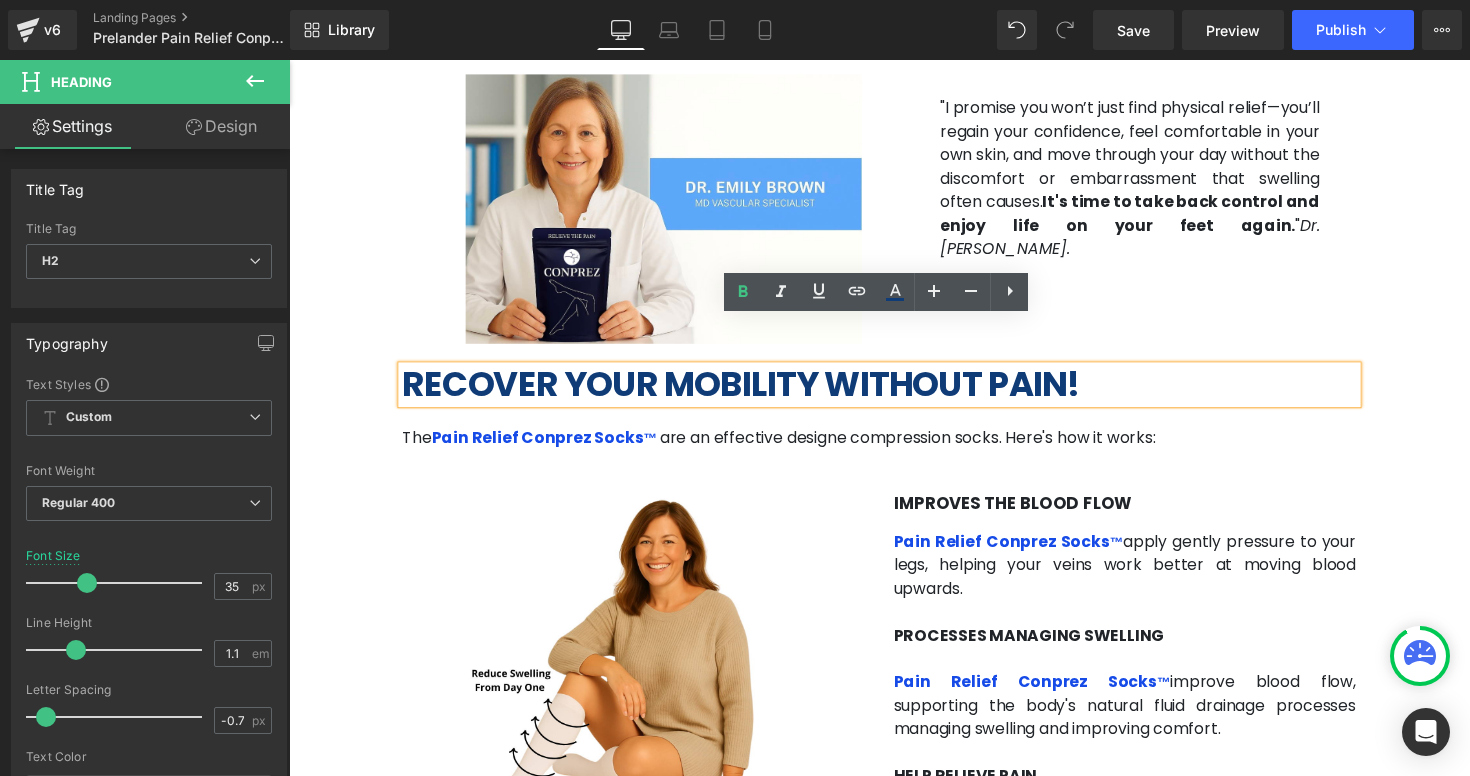 type 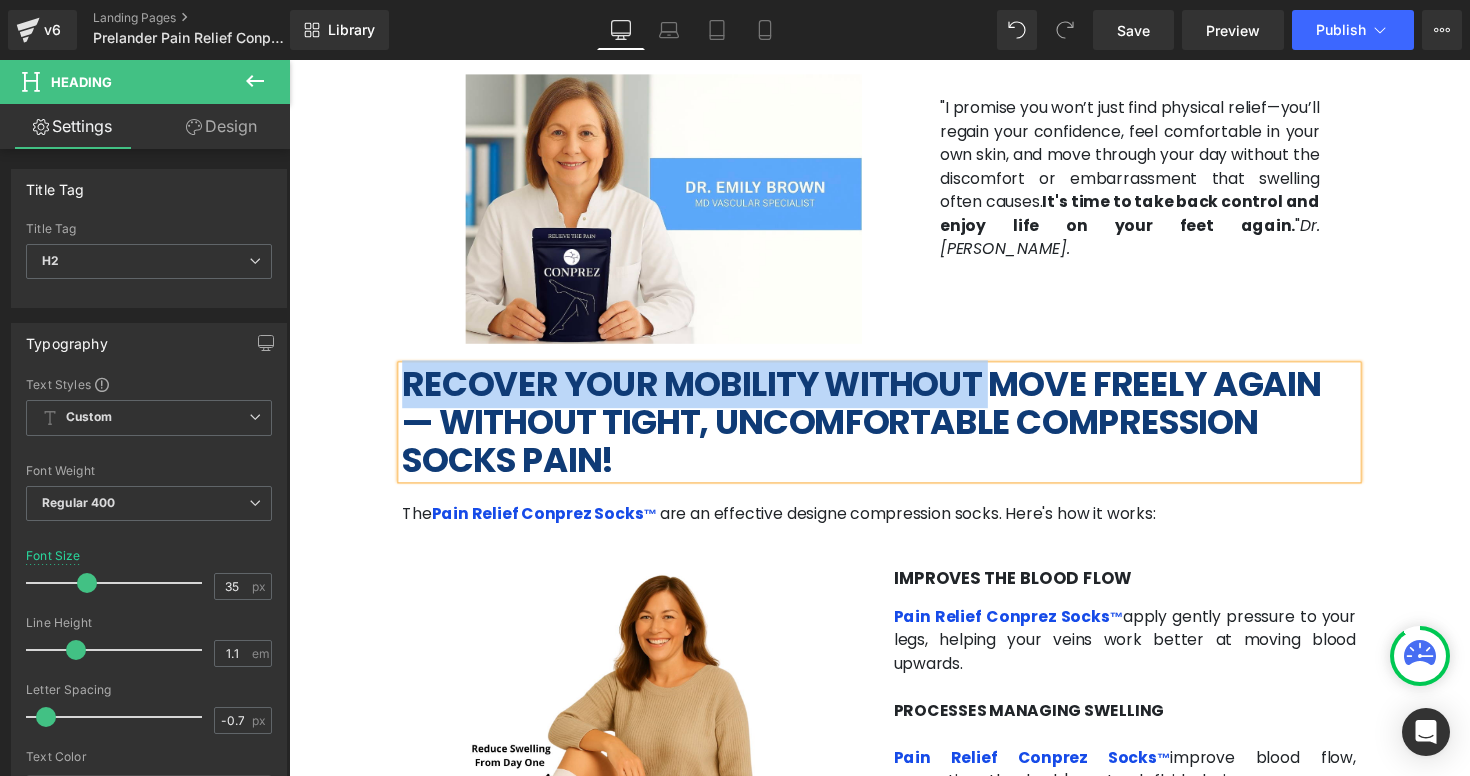 drag, startPoint x: 1027, startPoint y: 343, endPoint x: 409, endPoint y: 332, distance: 618.0979 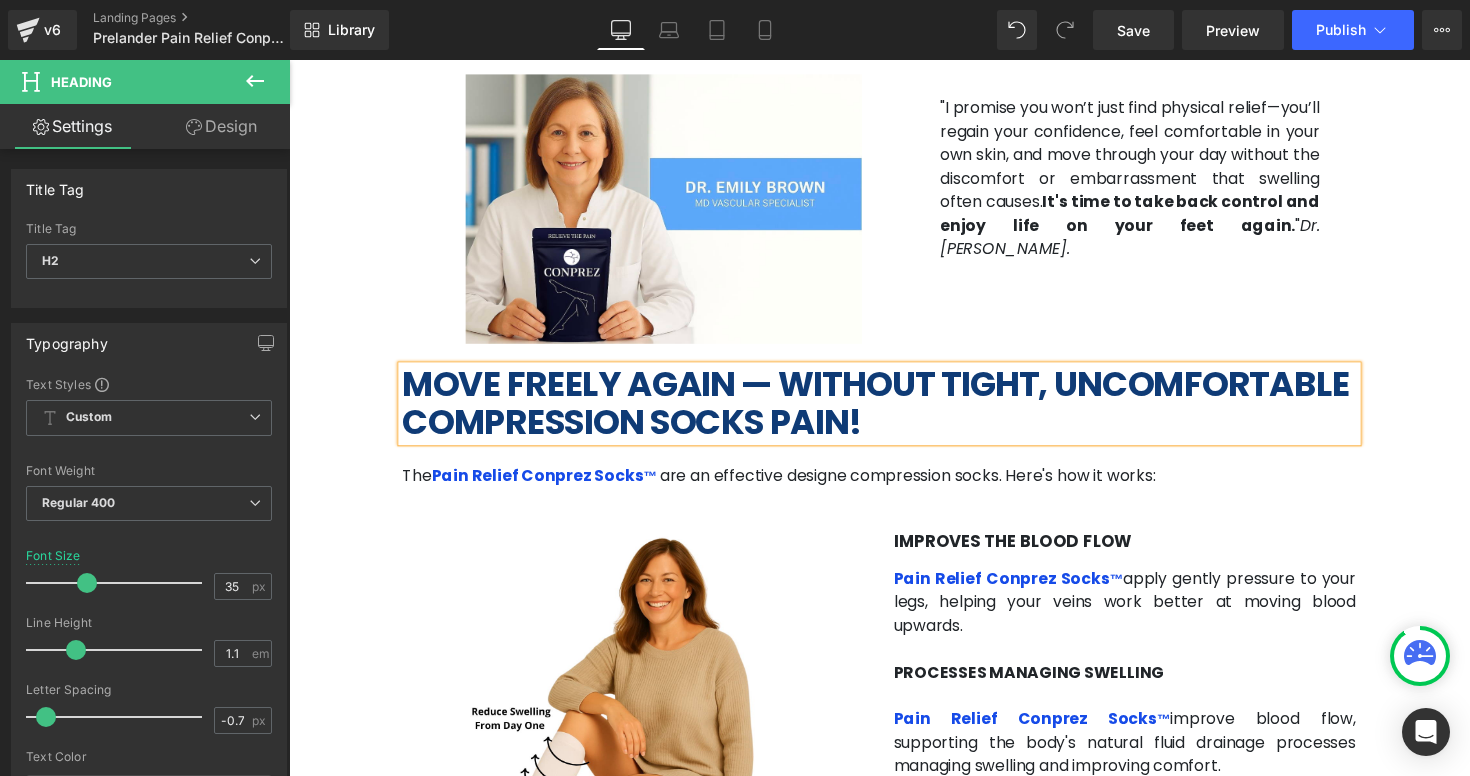 click on "MOVE FREELY AGAIN — WITHOUT TIGHT, UNCOMFORTABLE COMPRESSION SOCKS PAIN!" at bounding box center [890, 412] 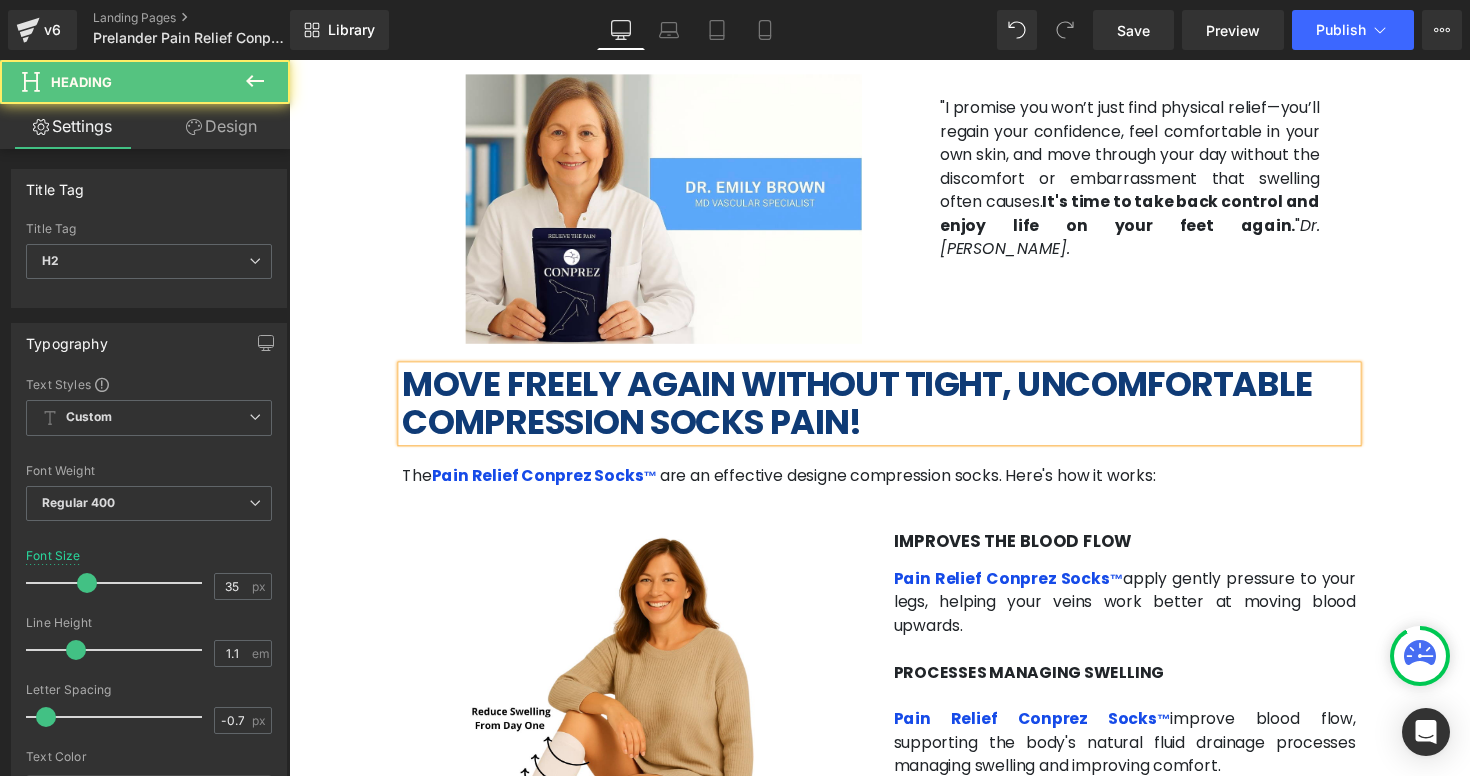 click on "MOVE FREELY AGAIN WITHOUT TIGHT, UNCOMFORTABLE COMPRESSION SOCKS PAIN!" at bounding box center [871, 412] 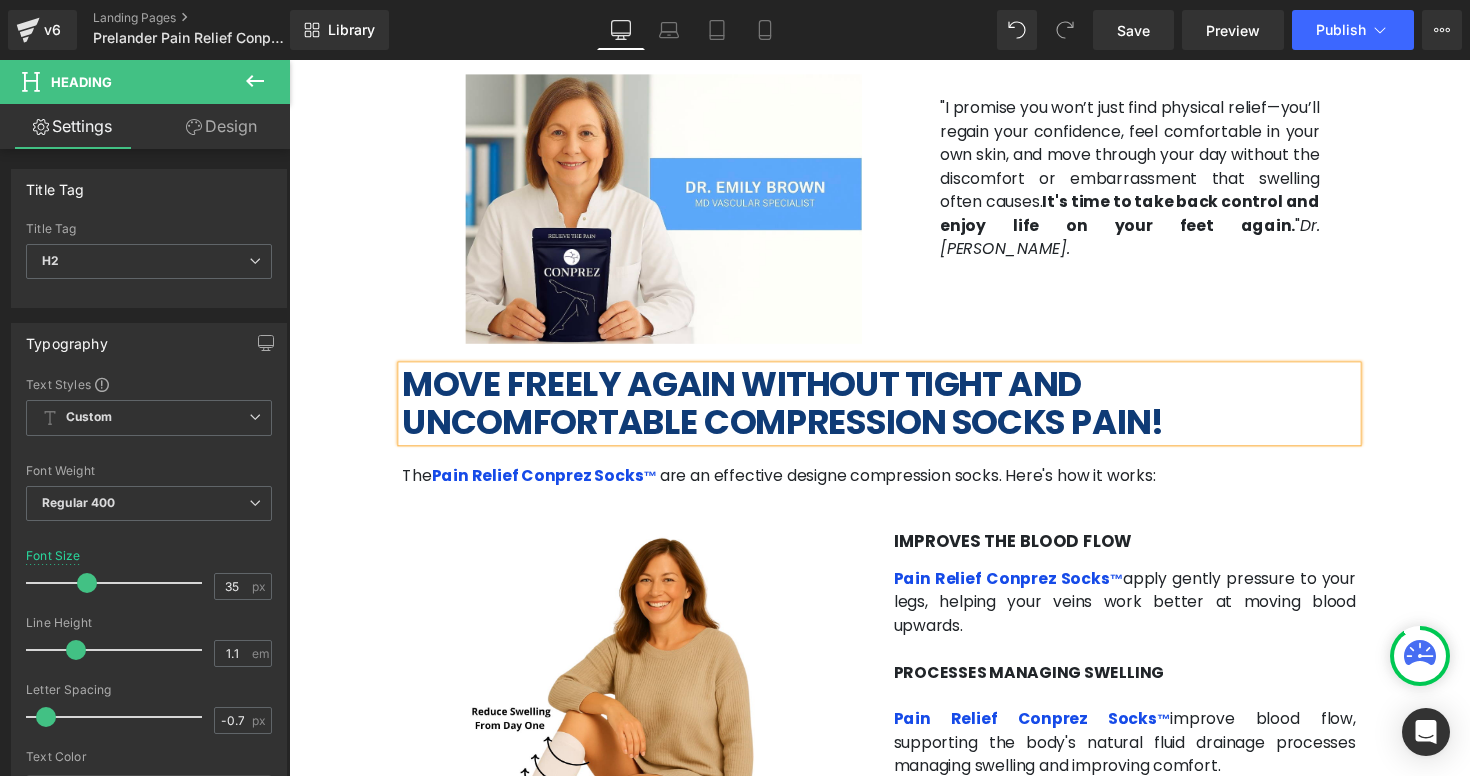 click on "MOVE FREELY AGAIN WITHOUT TIGHT AND UNCOMFORTABLE COMPRESSION SOCKS PAIN!" at bounding box center [794, 412] 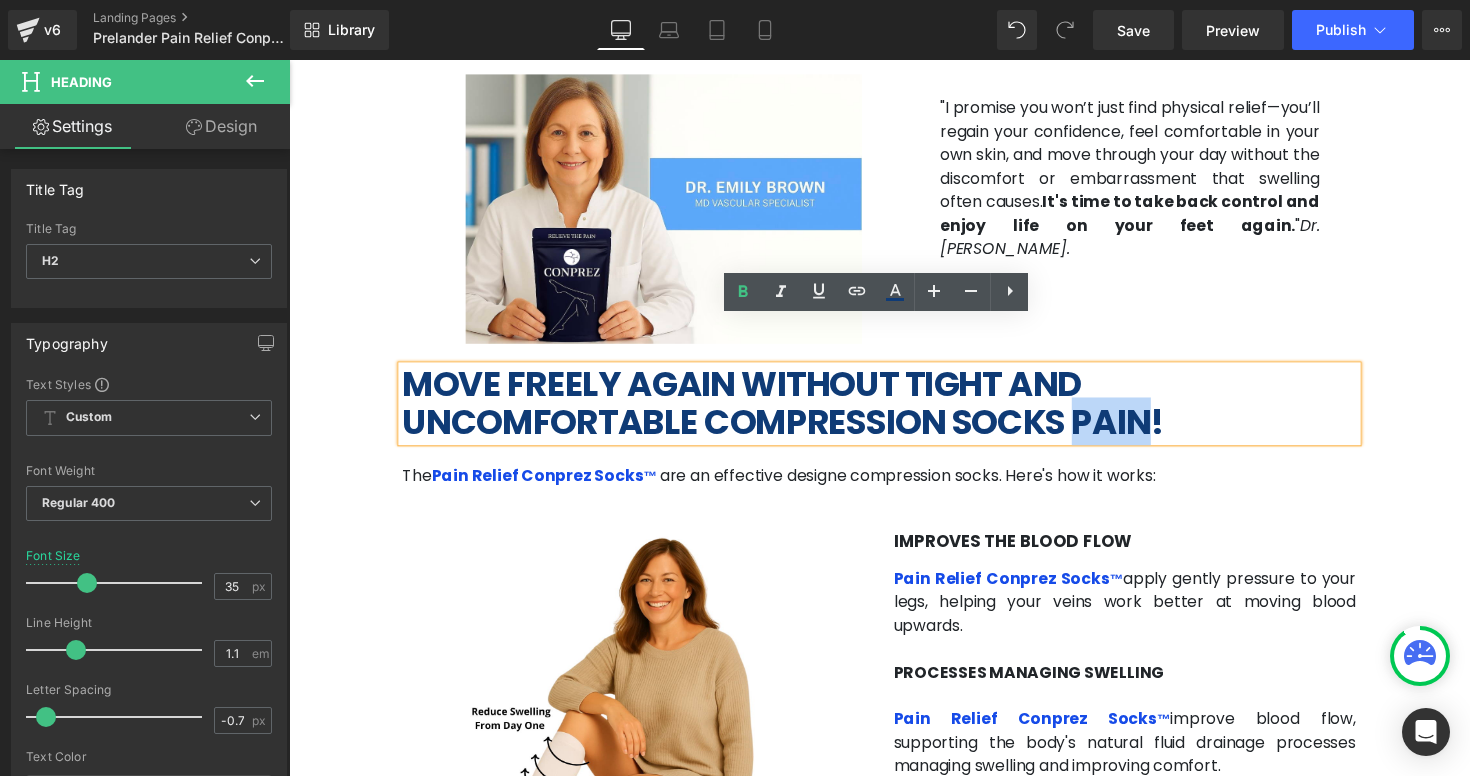 drag, startPoint x: 1121, startPoint y: 383, endPoint x: 1194, endPoint y: 382, distance: 73.00685 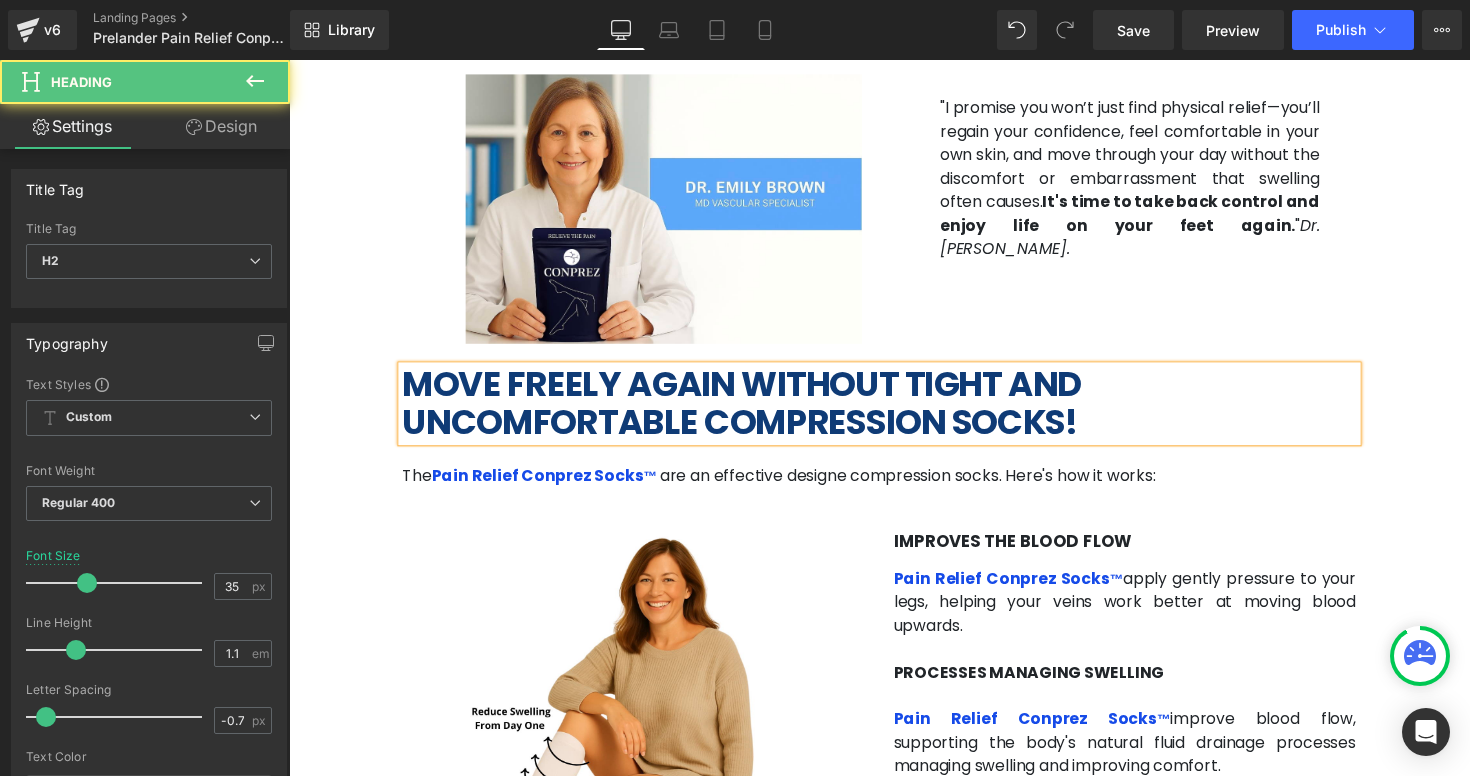 click on "MOVE FREELY AGAIN WITHOUT TIGHT AND UNCOMFORTABLE COMPRESSION SOCKS!" at bounding box center (753, 412) 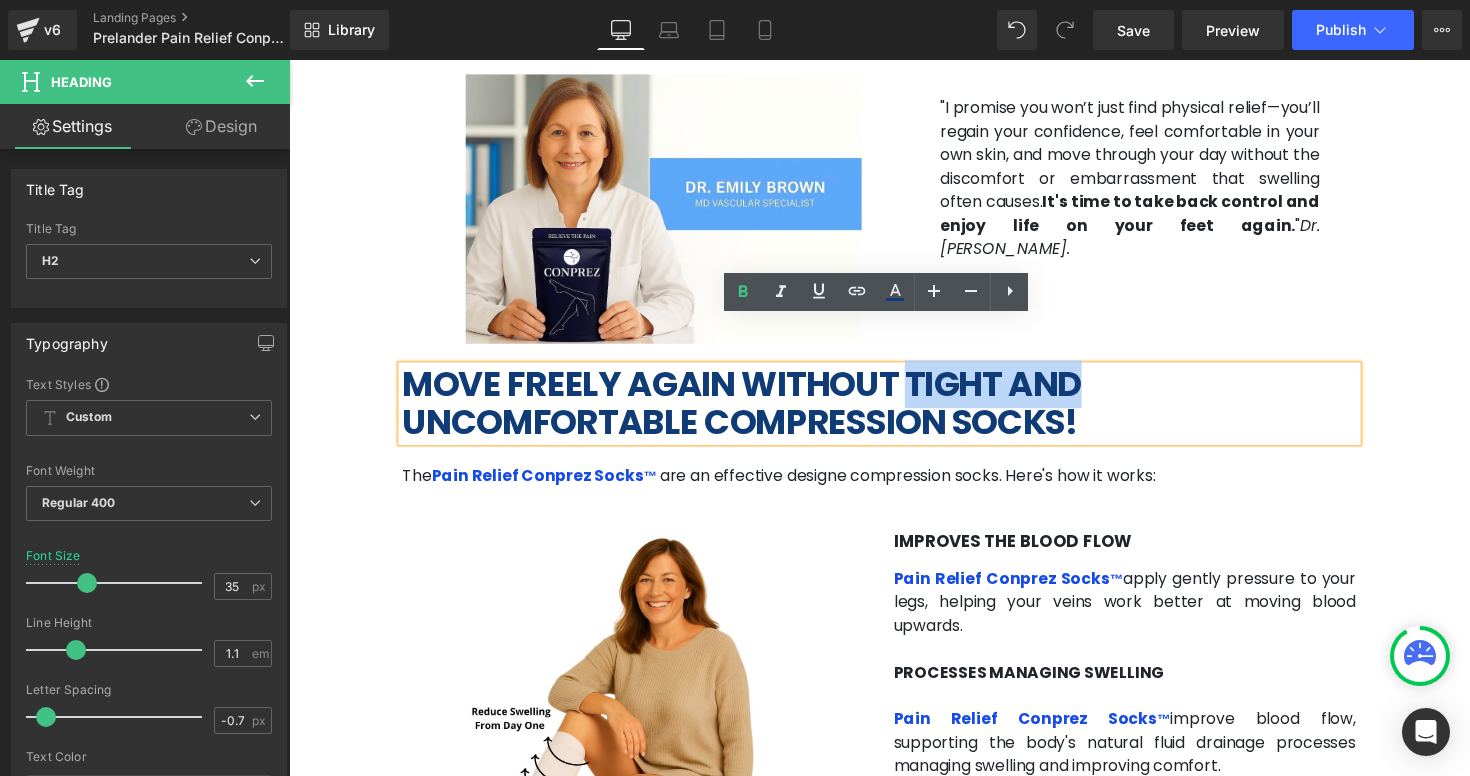 drag, startPoint x: 941, startPoint y: 342, endPoint x: 1119, endPoint y: 336, distance: 178.10109 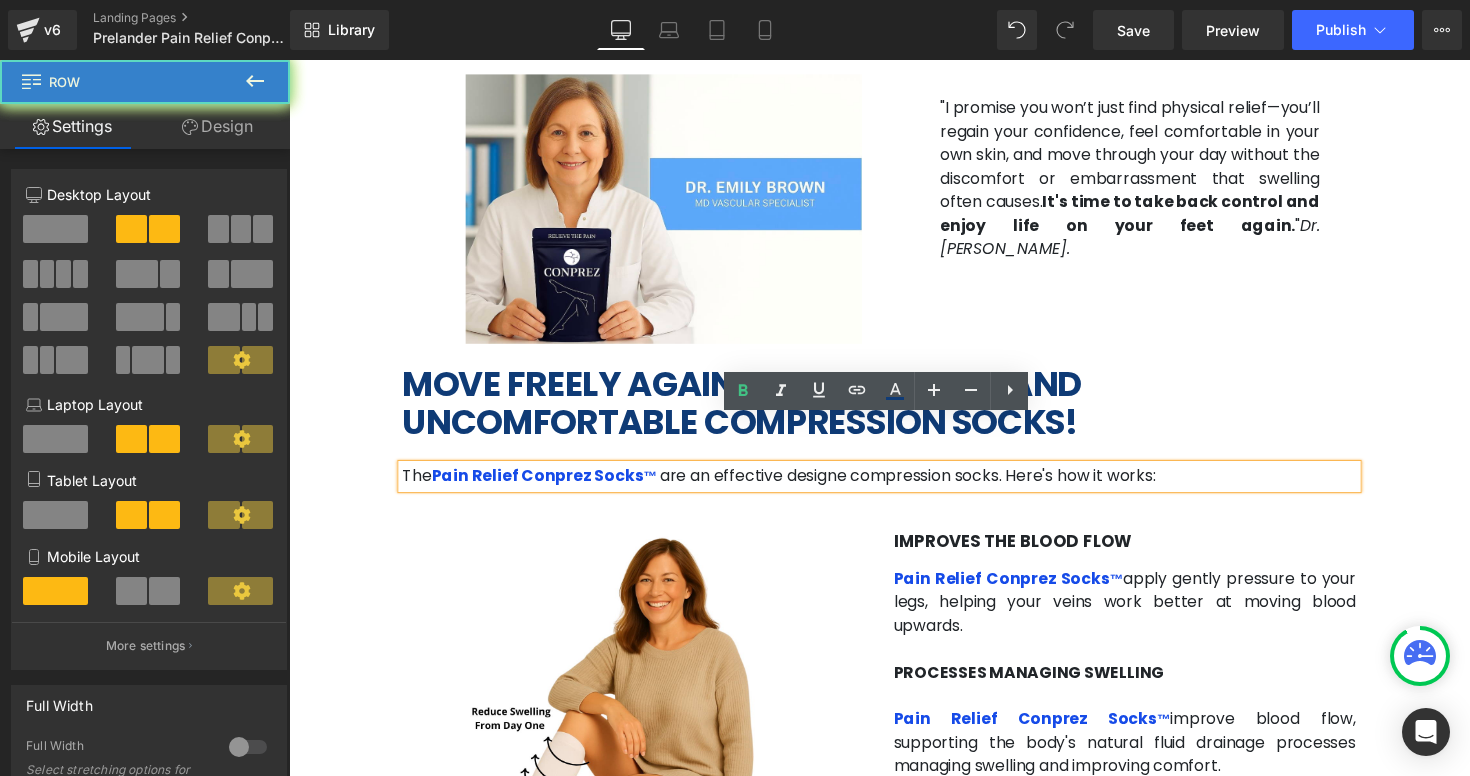 click on "Text Block         Image         "I promise you won’t just find physical relief—you’ll regain your confidence, feel comfortable in your own skin, and move through your day without the discomfort or embarrassment that swelling often causes.  It's time to take back control and enjoy life on your feet again. "  Dr. [PERSON_NAME].  Text Block         Row" at bounding box center [894, 201] 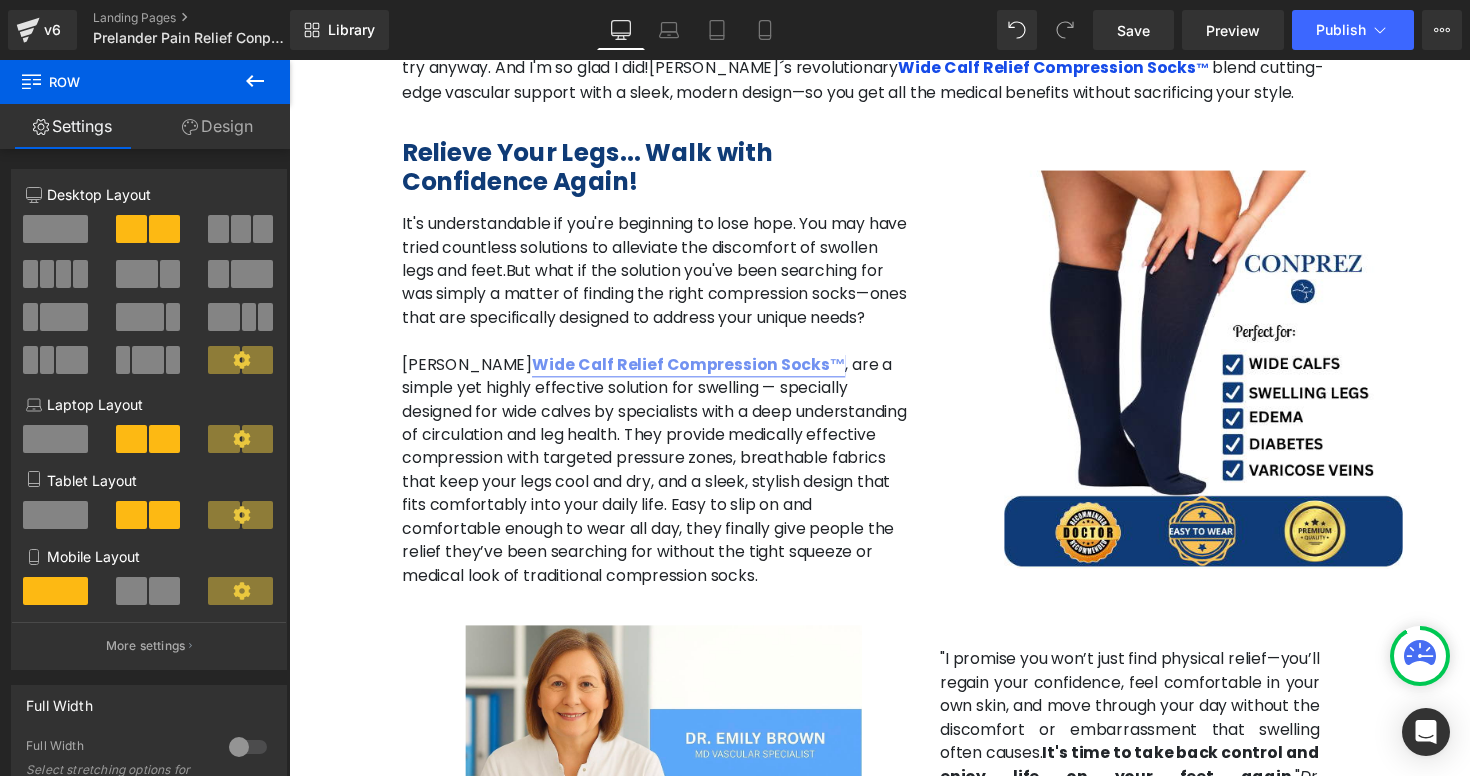 scroll, scrollTop: 2094, scrollLeft: 0, axis: vertical 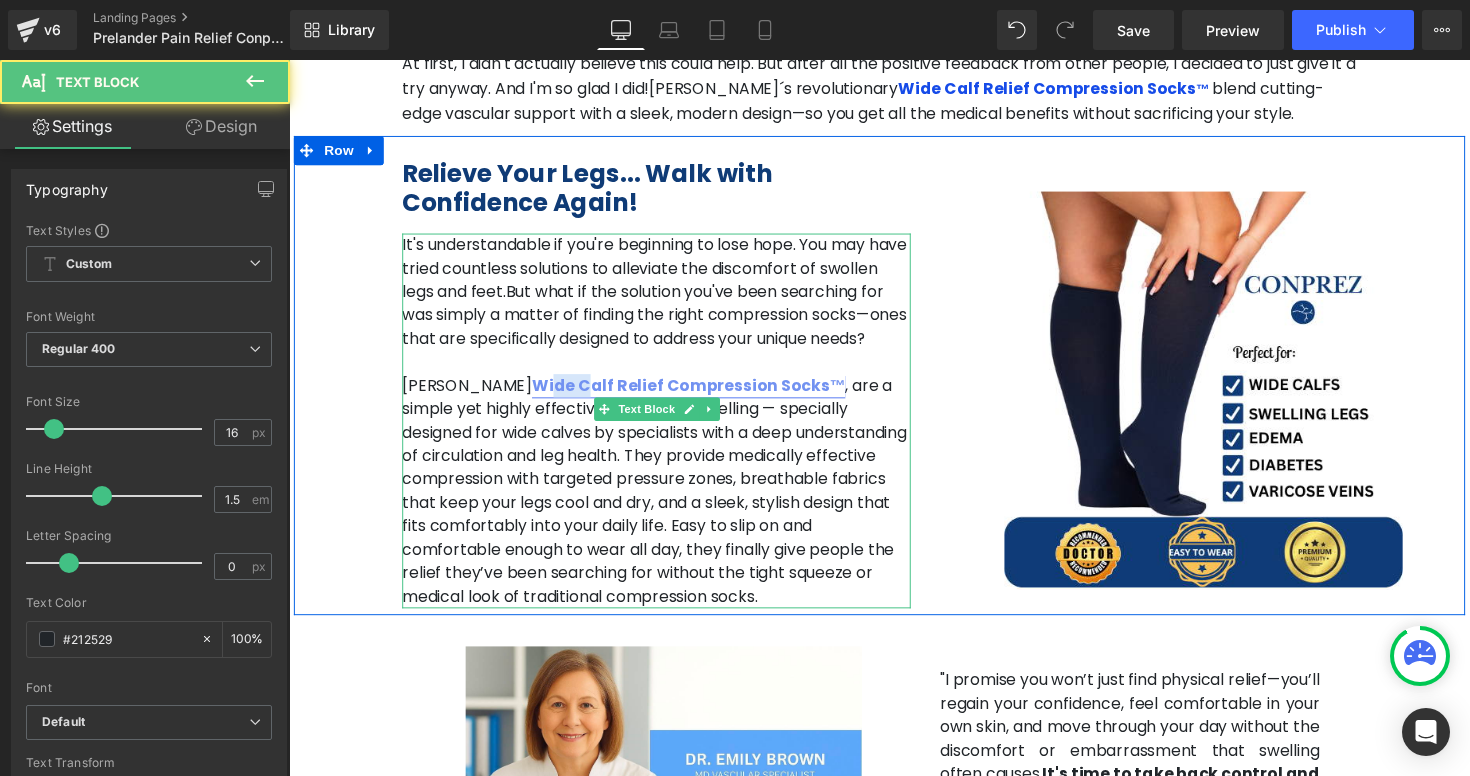 drag, startPoint x: 487, startPoint y: 349, endPoint x: 521, endPoint y: 345, distance: 34.234486 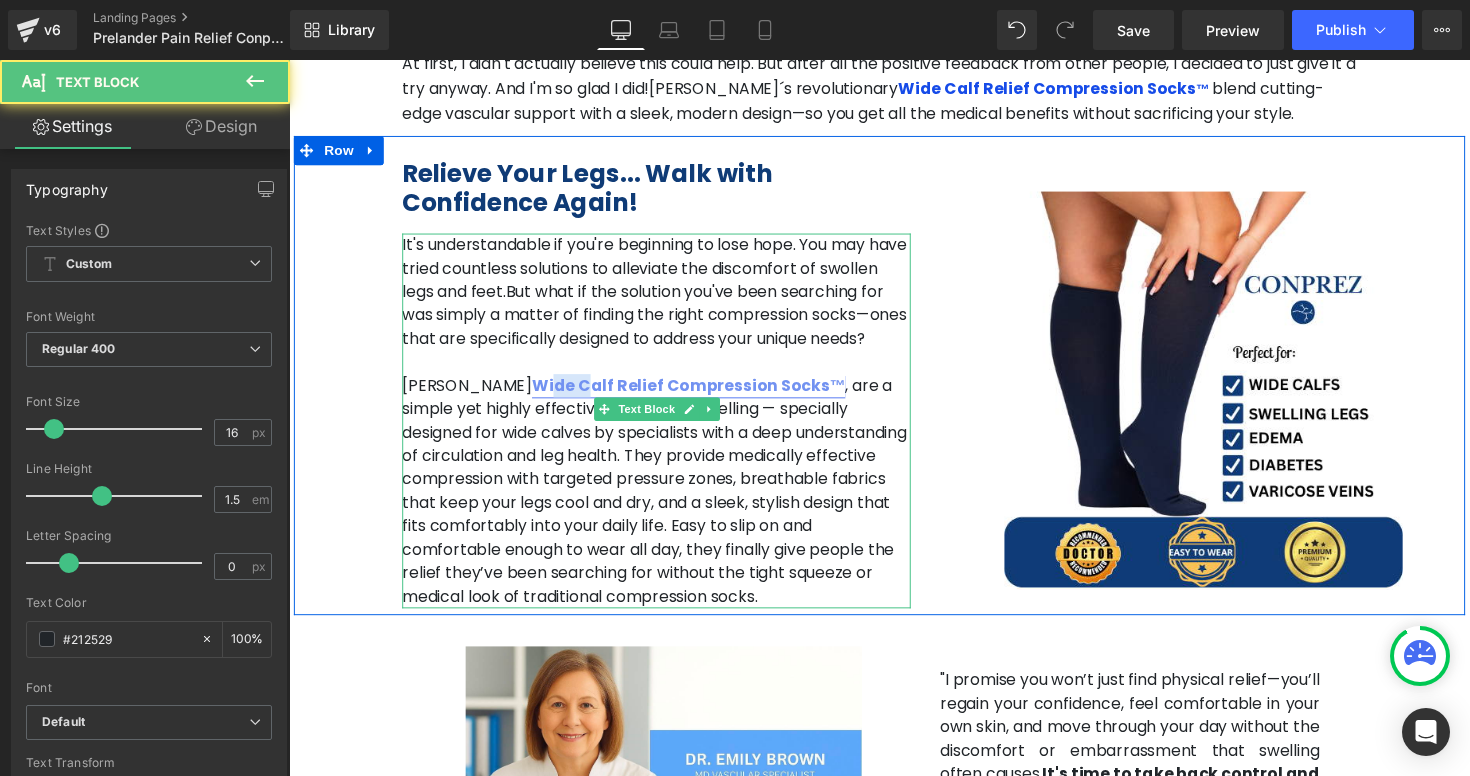 click on "Wide Calf Relief Compression Socks™" at bounding box center [698, 393] 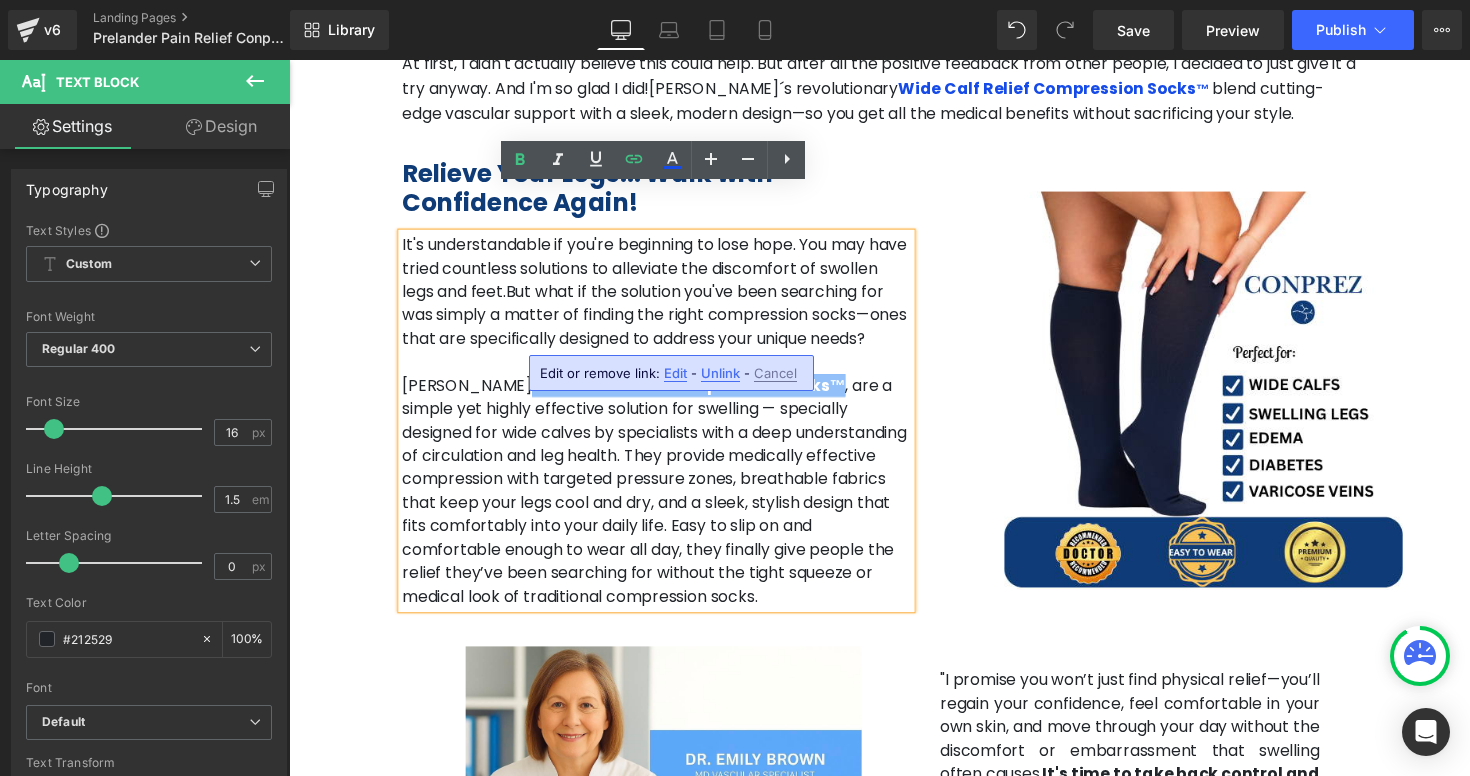 drag, startPoint x: 470, startPoint y: 344, endPoint x: 761, endPoint y: 348, distance: 291.0275 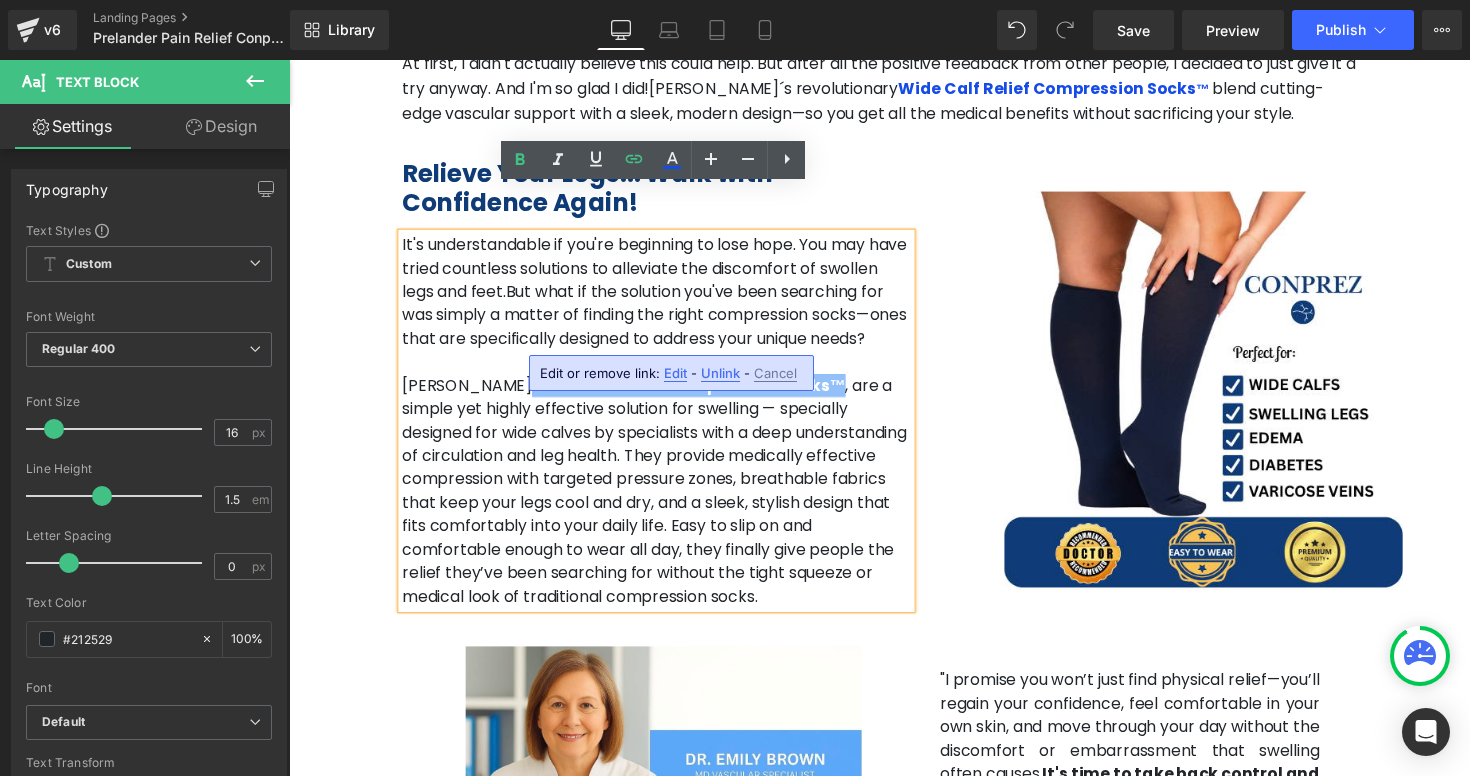 click on "[PERSON_NAME]  Wide Calf Relief Compression Socks™ , are a simple yet highly effective solution for swelling — specially designed for wide calves by specialists with a deep understanding of circulation and leg health. They provide medically effective compression with targeted pressure zones, breathable fabrics that keep your legs cool and dry, and a sleek, stylish design that fits comfortably into your daily life. Easy to slip on and comfortable enough to wear all day, they finally give people the relief they’ve been searching for without the tight squeeze or medical look of traditional compression socks." at bounding box center [665, 502] 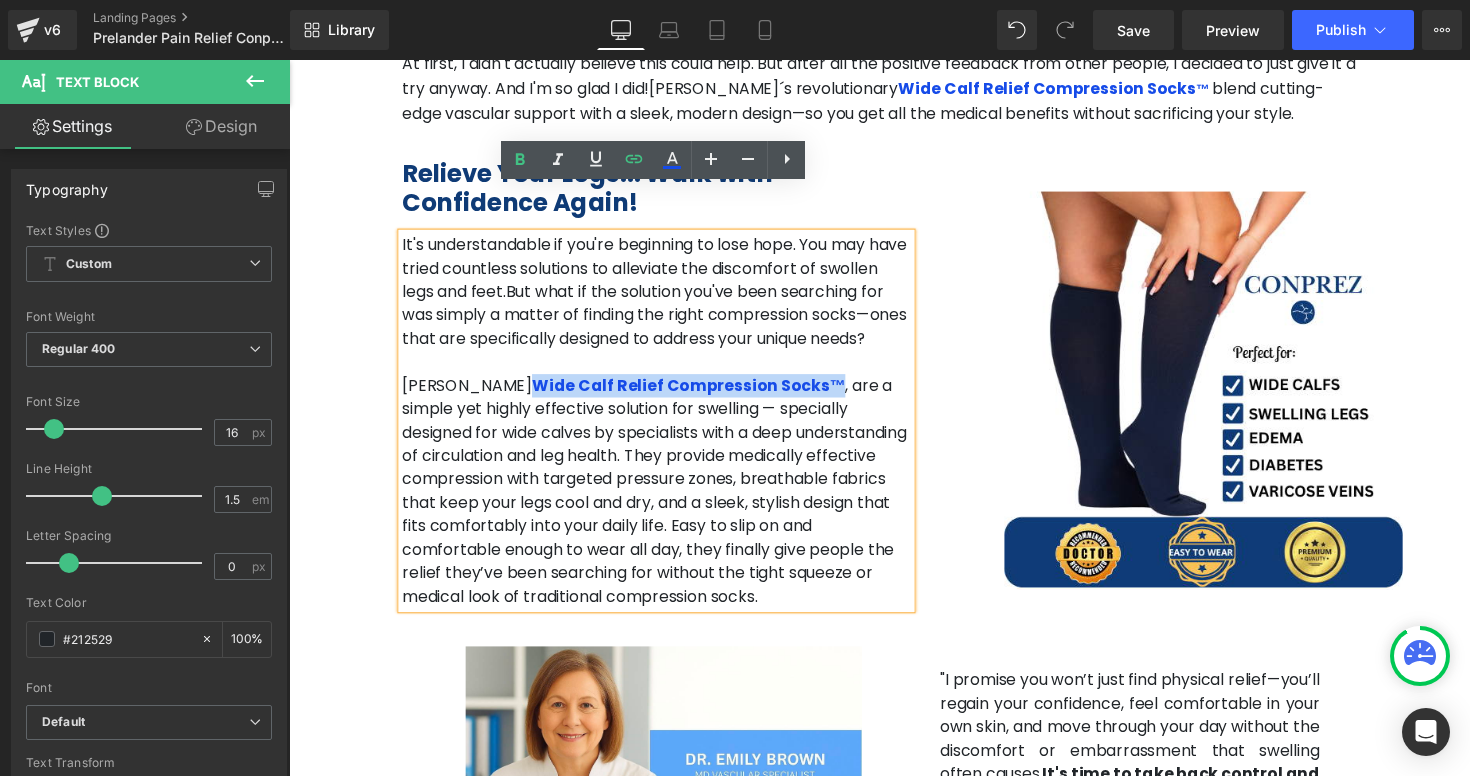 copy on "Wide Calf Relief Compression Socks™" 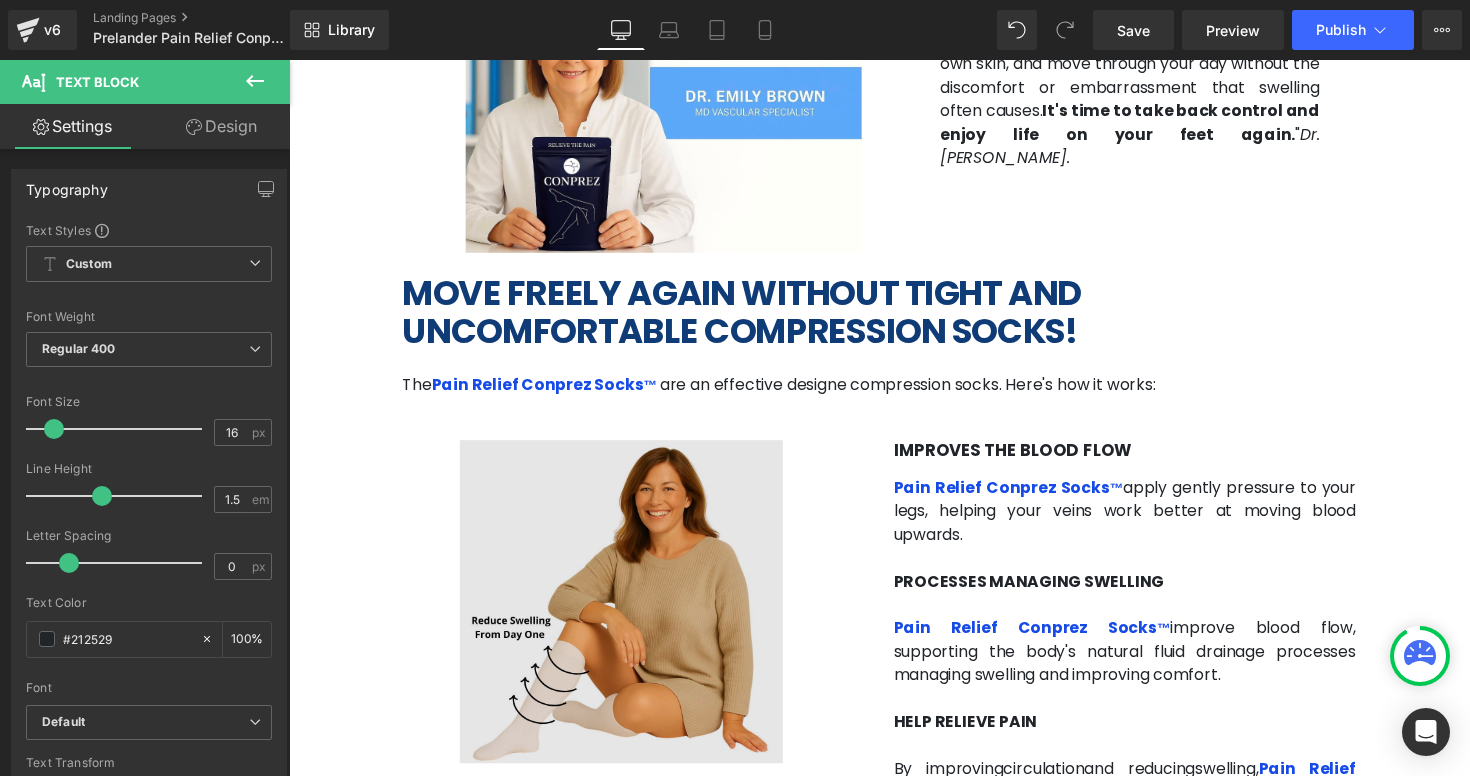 scroll, scrollTop: 2746, scrollLeft: 0, axis: vertical 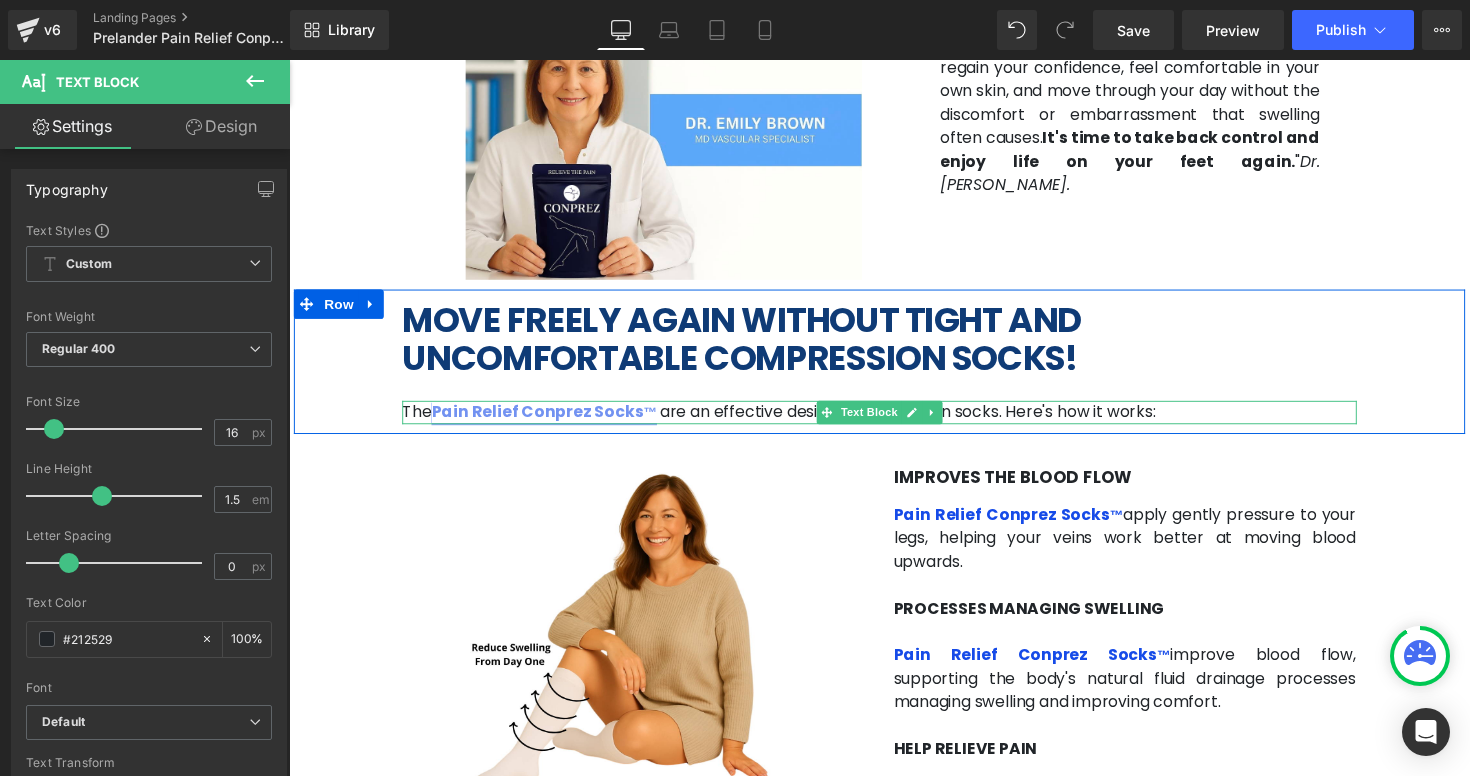 click on "Pain Relief Conprez Socks ™" at bounding box center [550, 420] 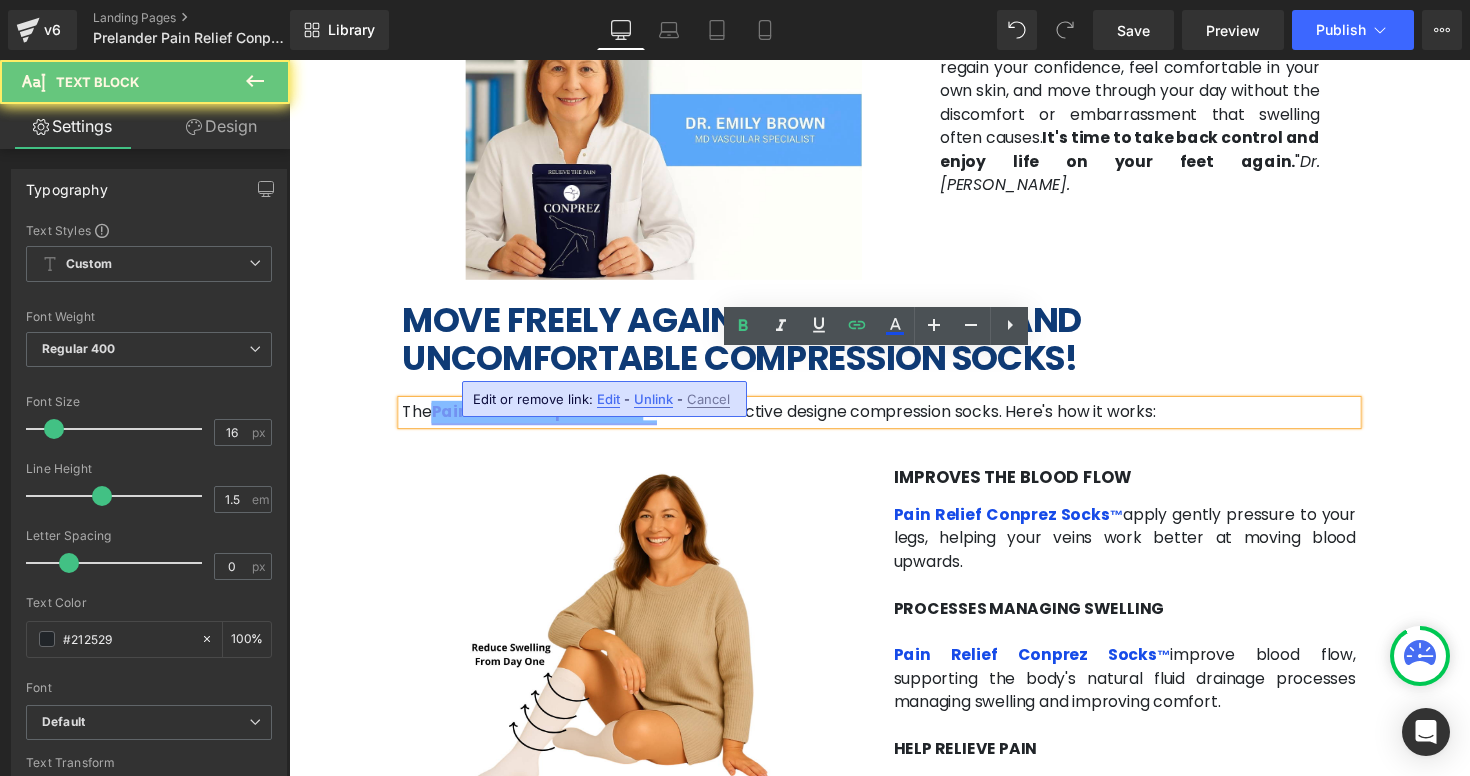 click on "Pain Relief Conprez Socks ™" at bounding box center (550, 420) 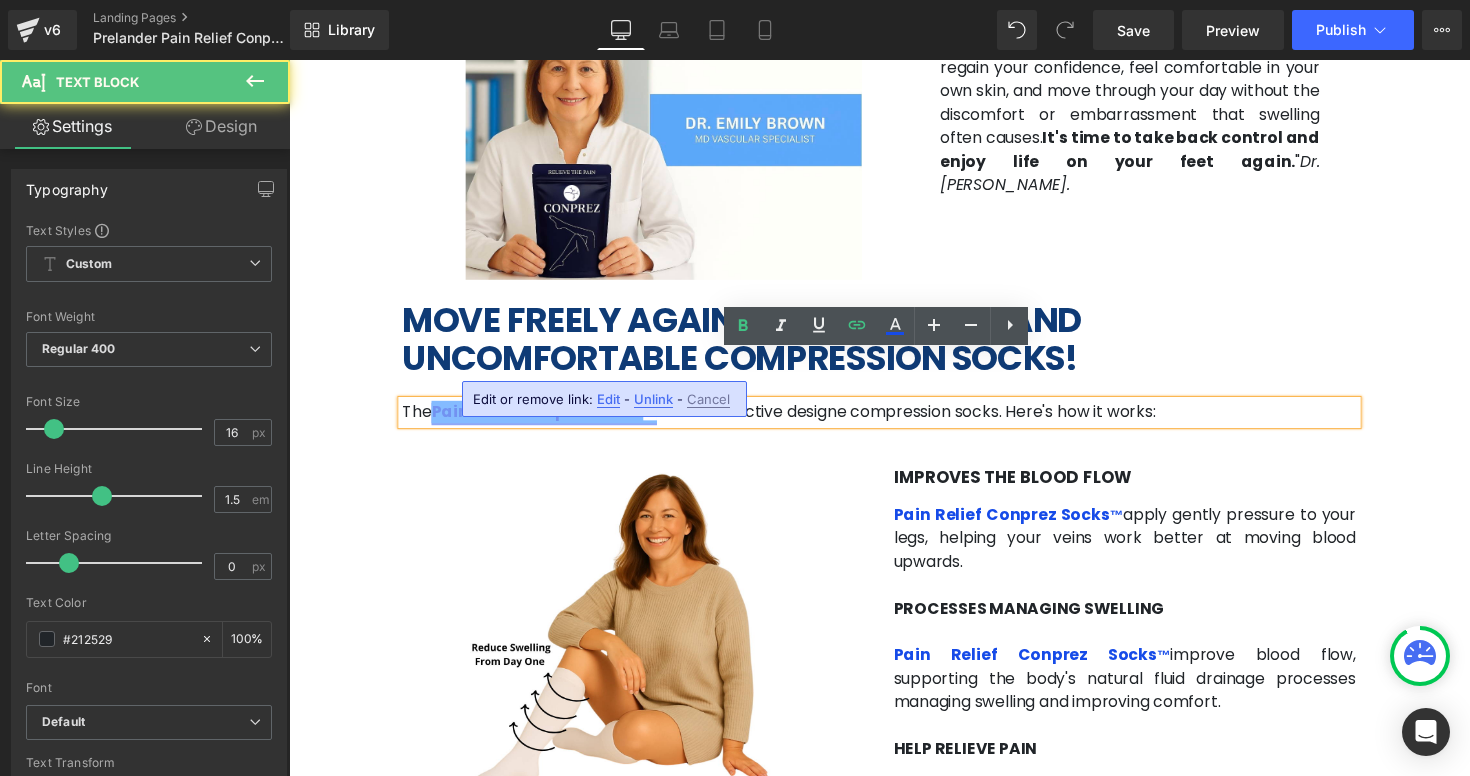 click on "Pain Relief Conprez Socks ™" at bounding box center (550, 420) 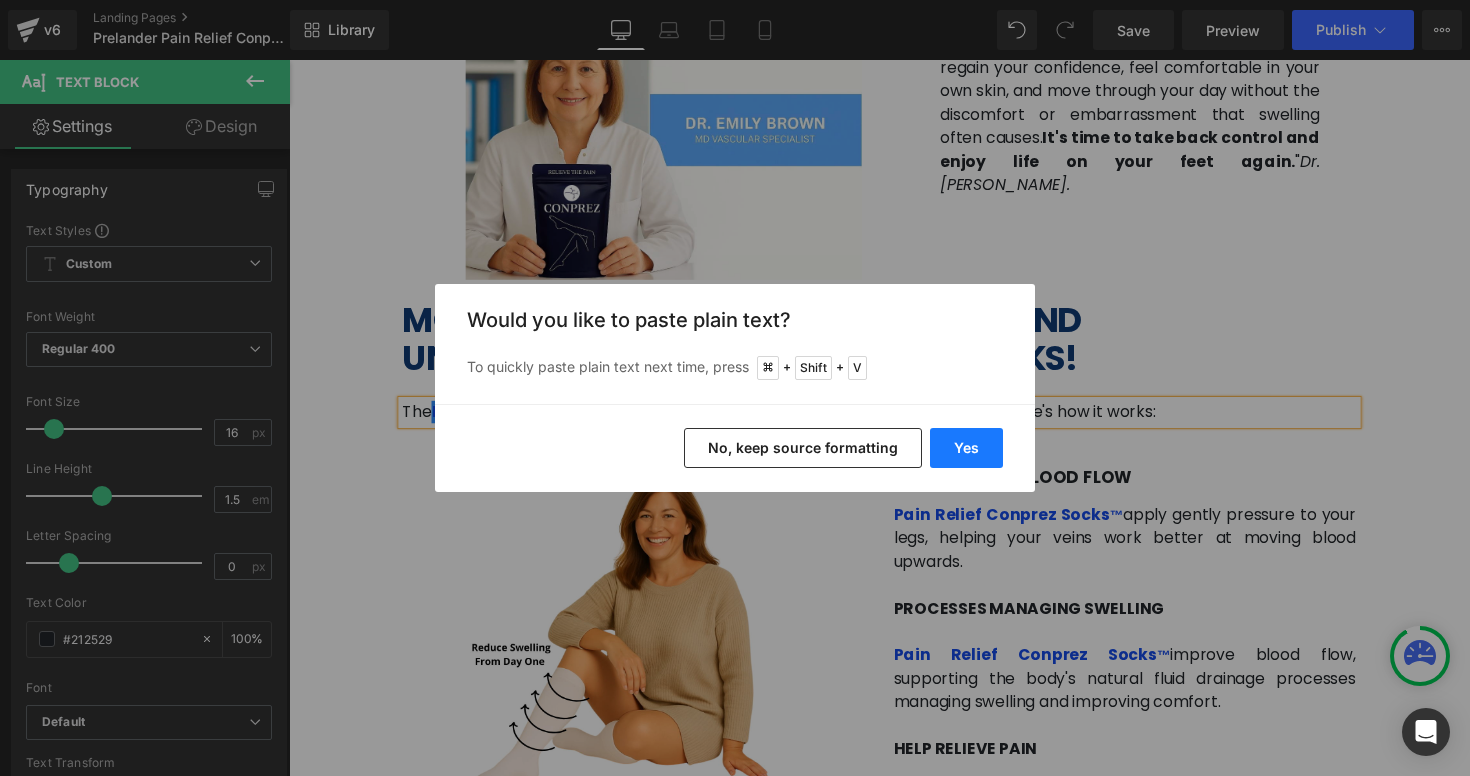 click on "Yes" at bounding box center (966, 448) 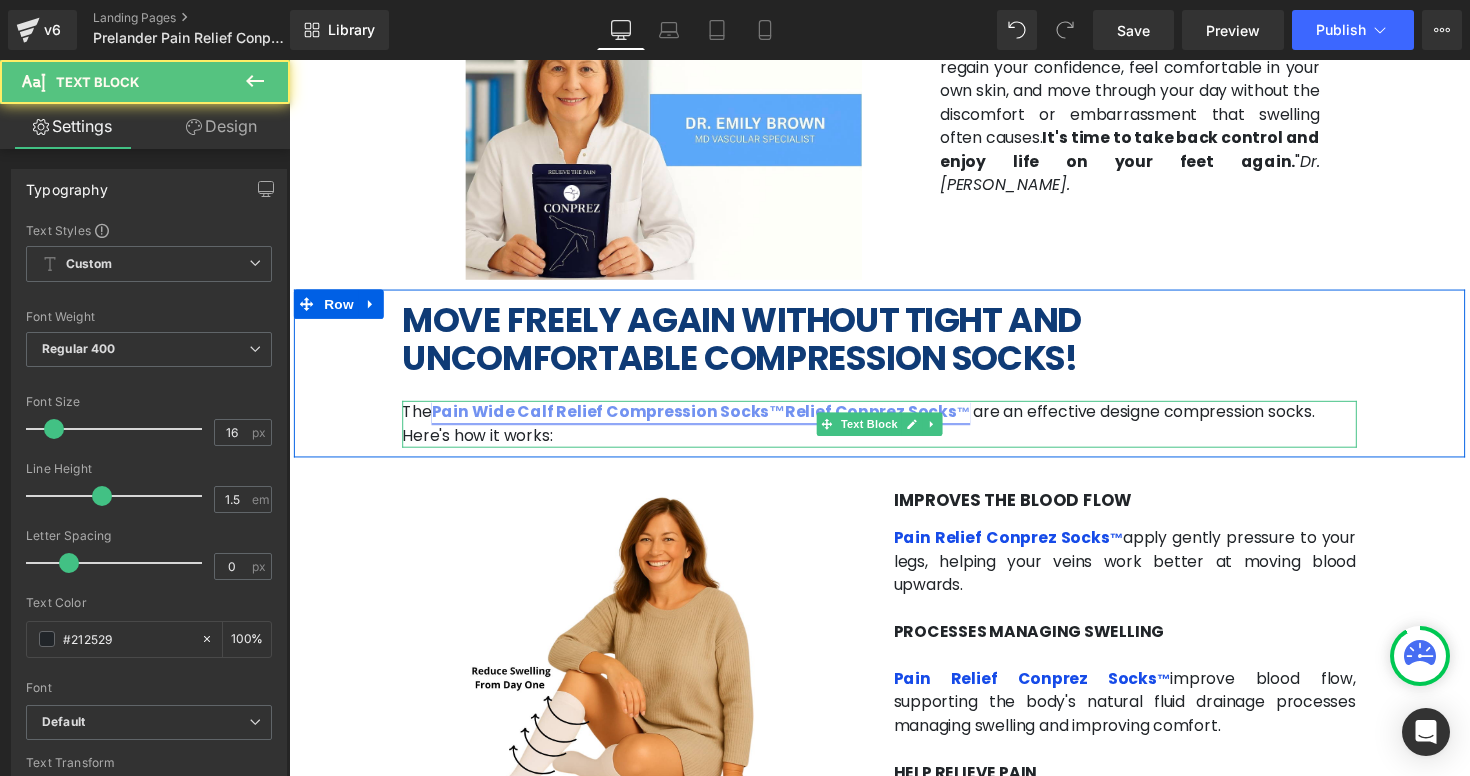 click on "Pain Wide Calf Relief Compression Socks™Relief Conprez Socks ™" at bounding box center (711, 420) 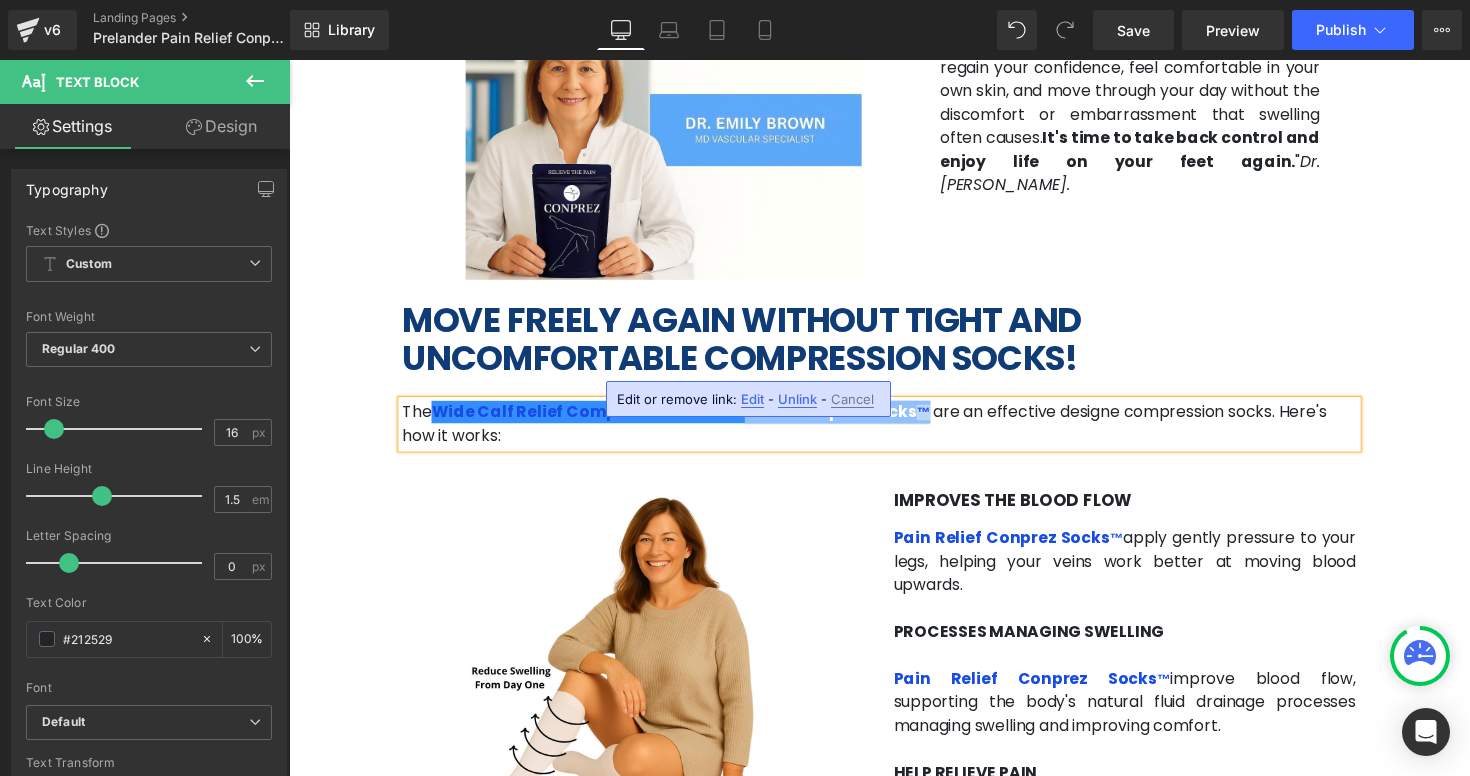 drag, startPoint x: 737, startPoint y: 374, endPoint x: 910, endPoint y: 377, distance: 173.02602 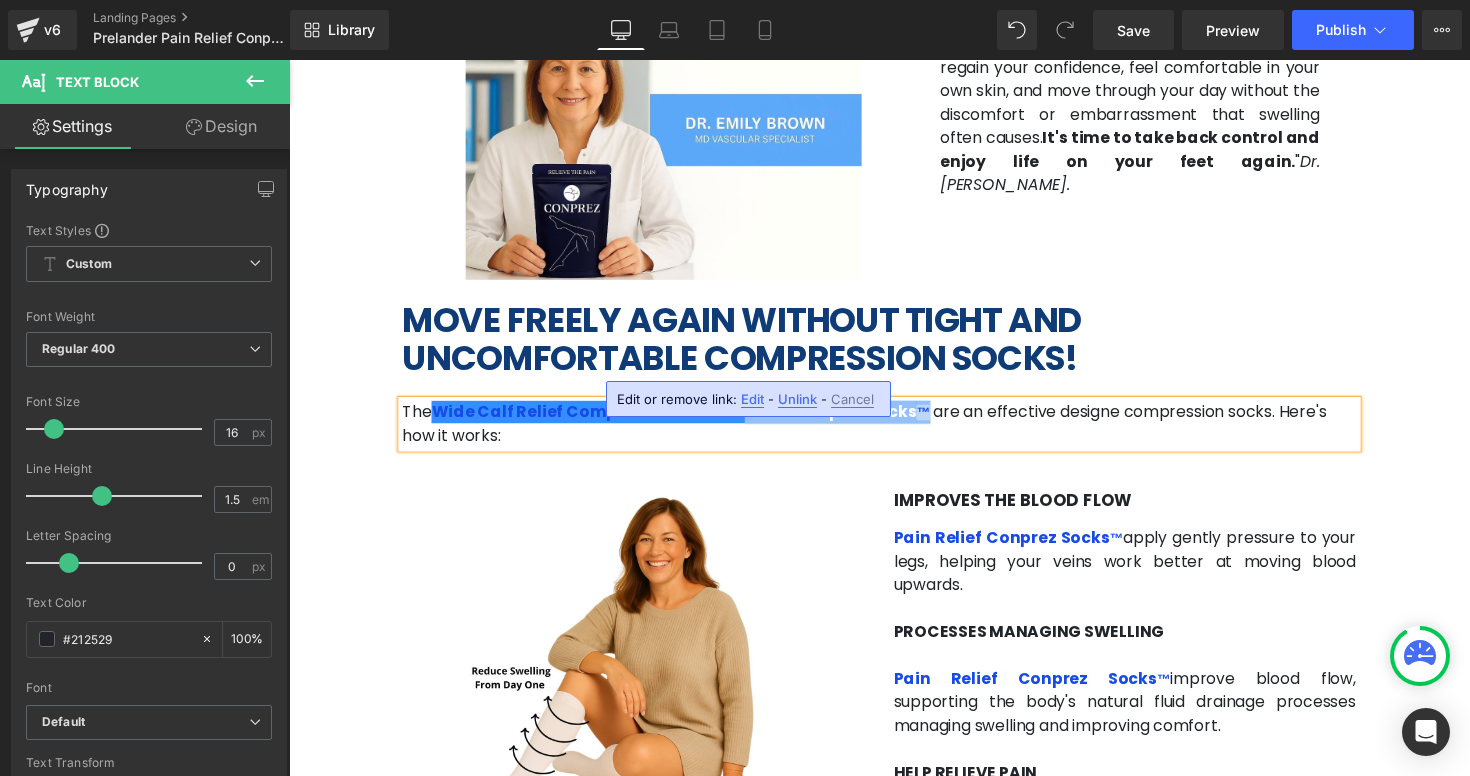 click on "Wide Calf Relief Compression Socks™Relief Conprez Socks ™" at bounding box center (692, 420) 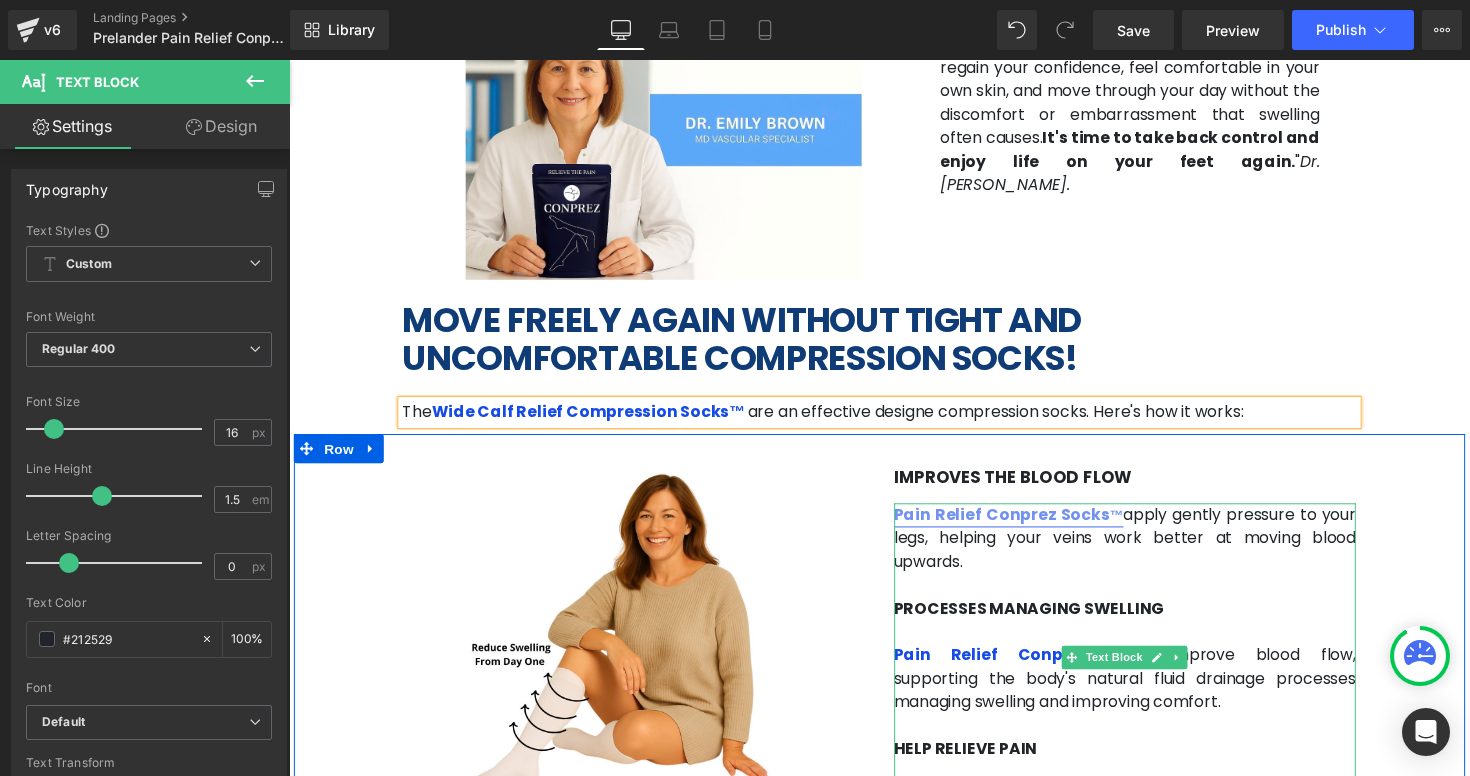 click on "Pain Relief Conprez Socks ™" at bounding box center [1026, 525] 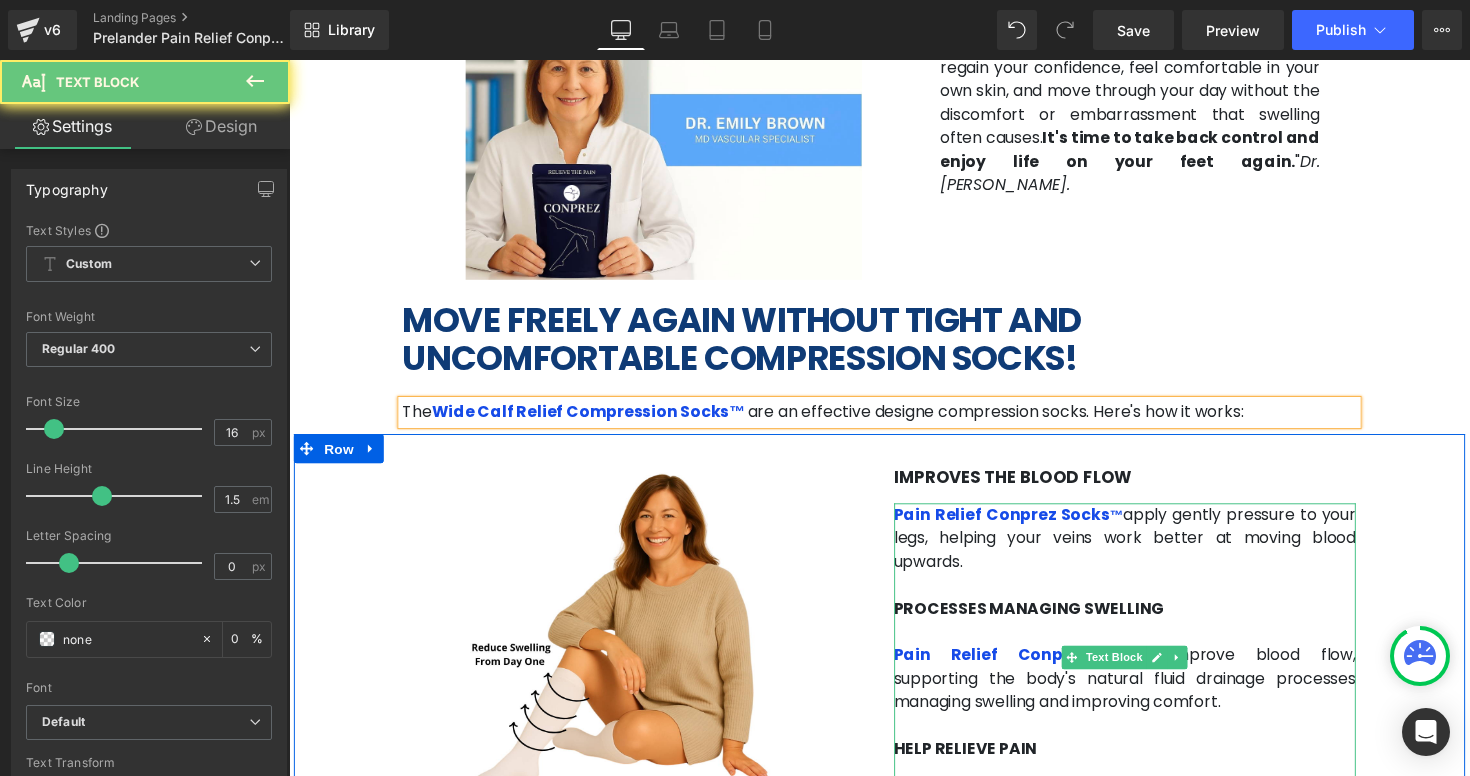 click on "Pain Relief Conprez Socks ™  apply gently pressure to your legs, helping your veins work better at moving blood upwards." at bounding box center [1146, 550] 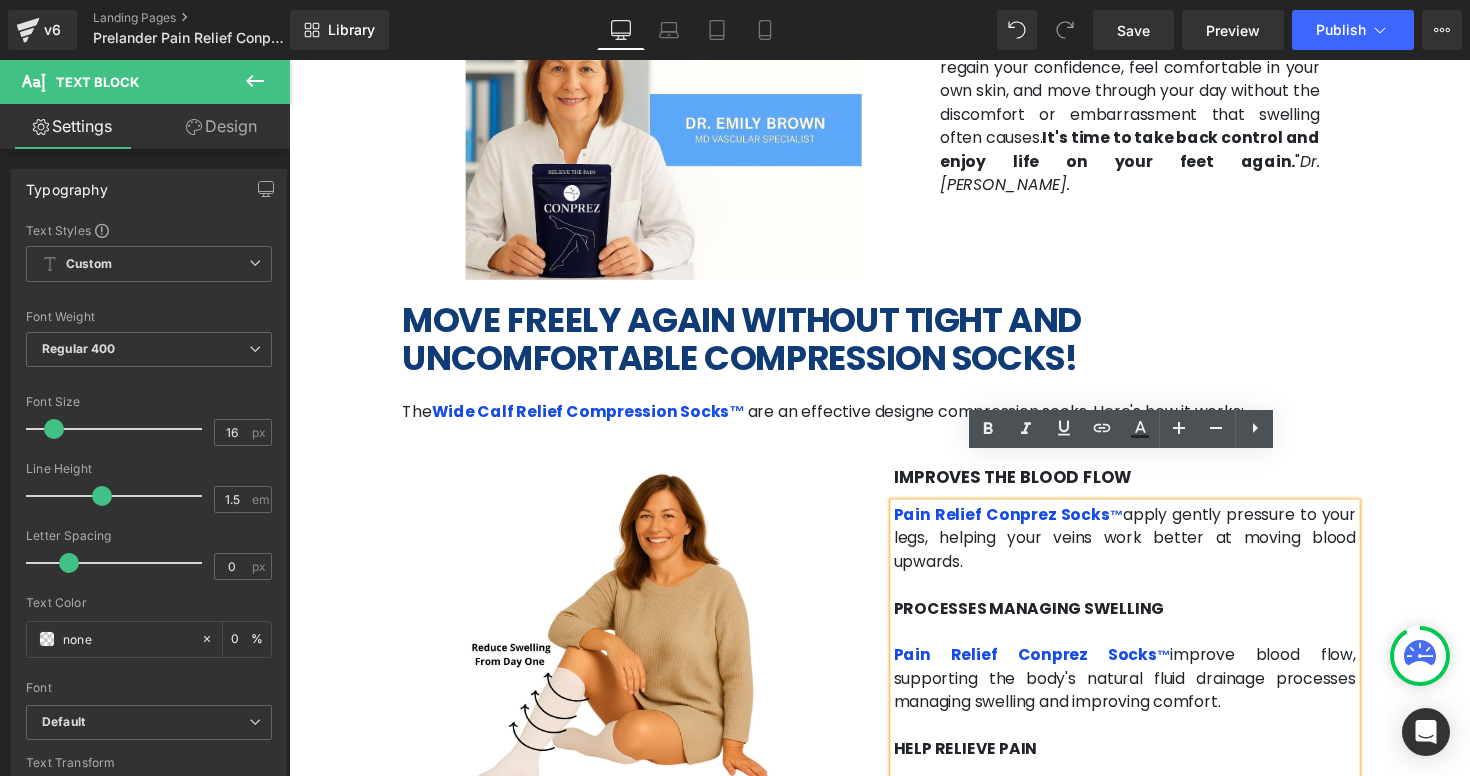 click on "Pain Relief Conprez Socks ™  apply gently pressure to your legs, helping your veins work better at moving blood upwards." at bounding box center [1146, 550] 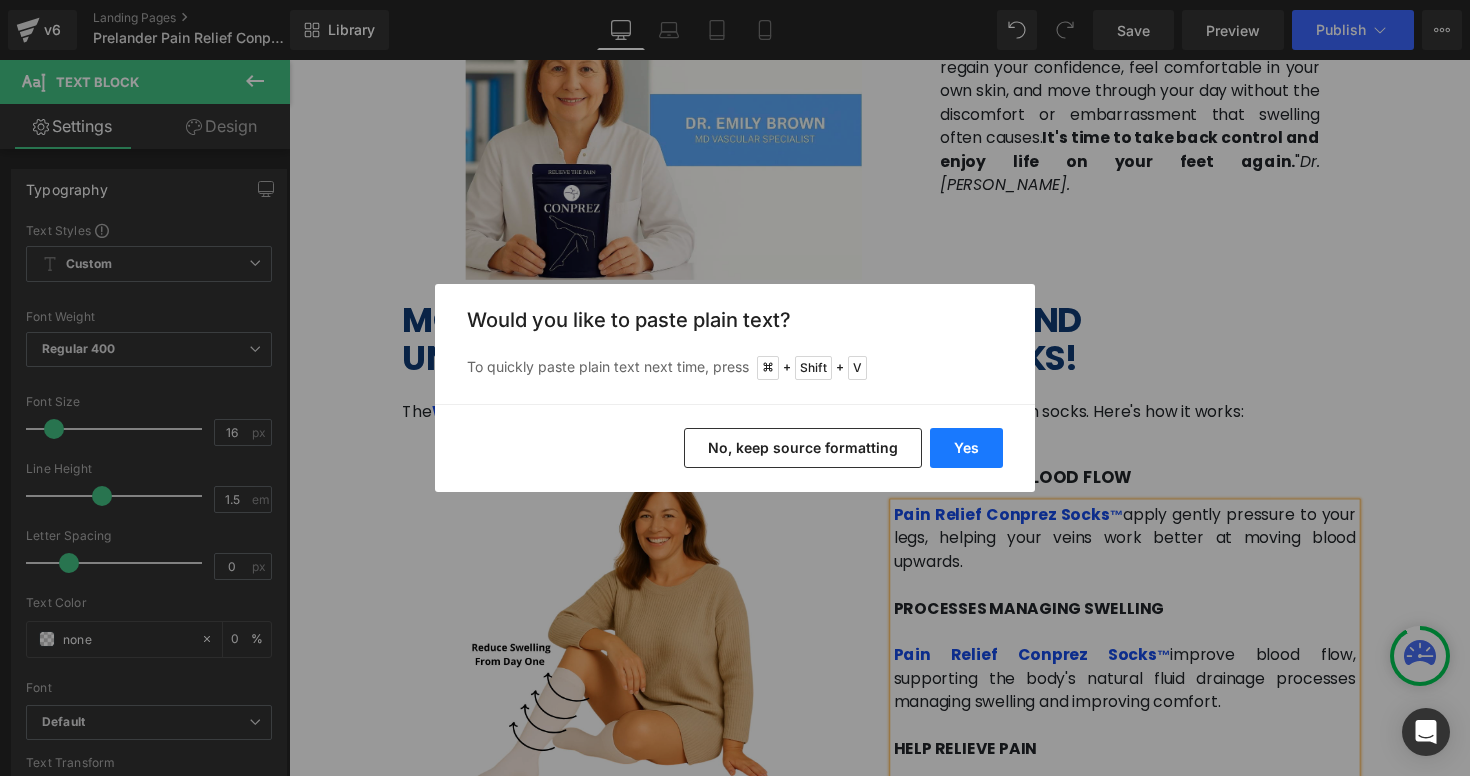 click on "Yes" at bounding box center (966, 448) 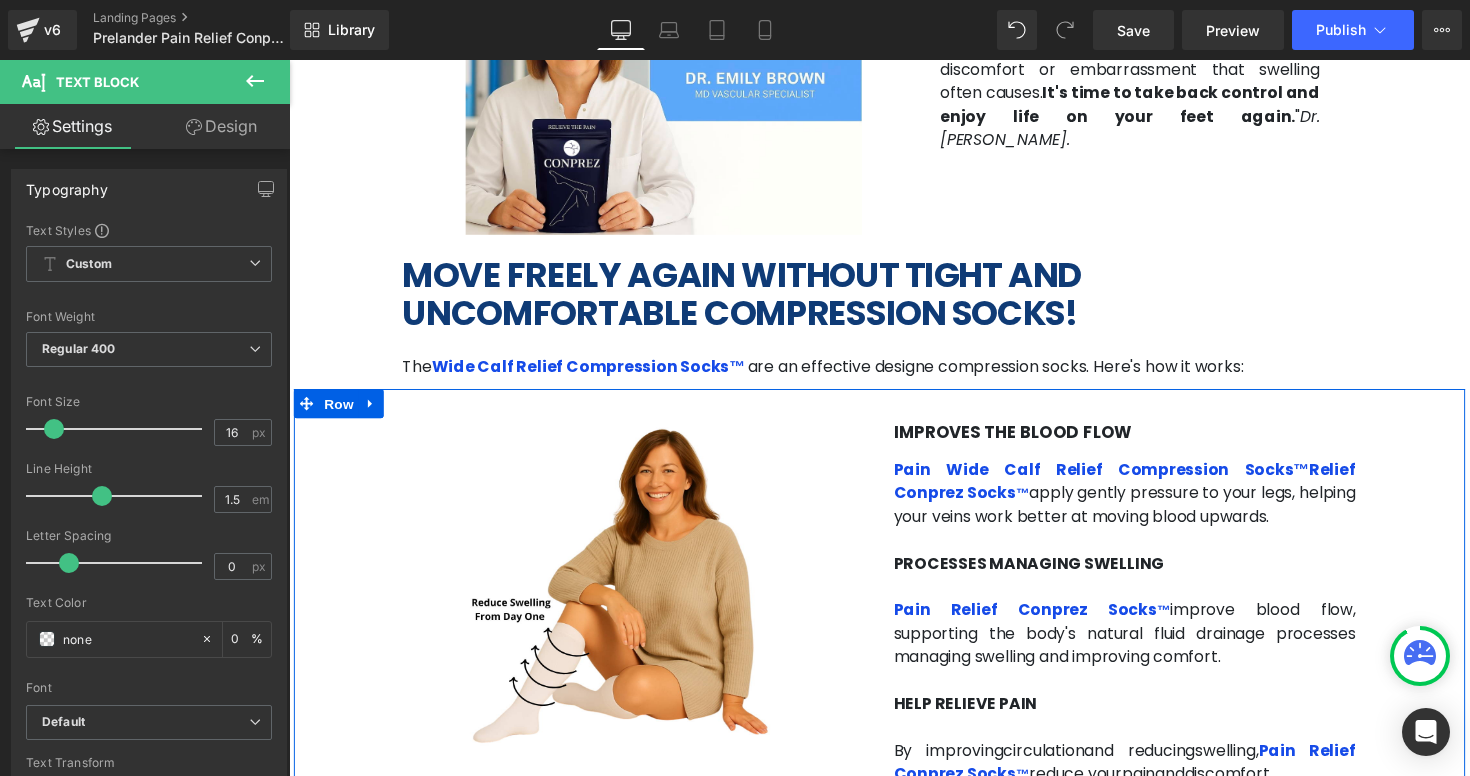 scroll, scrollTop: 2797, scrollLeft: 0, axis: vertical 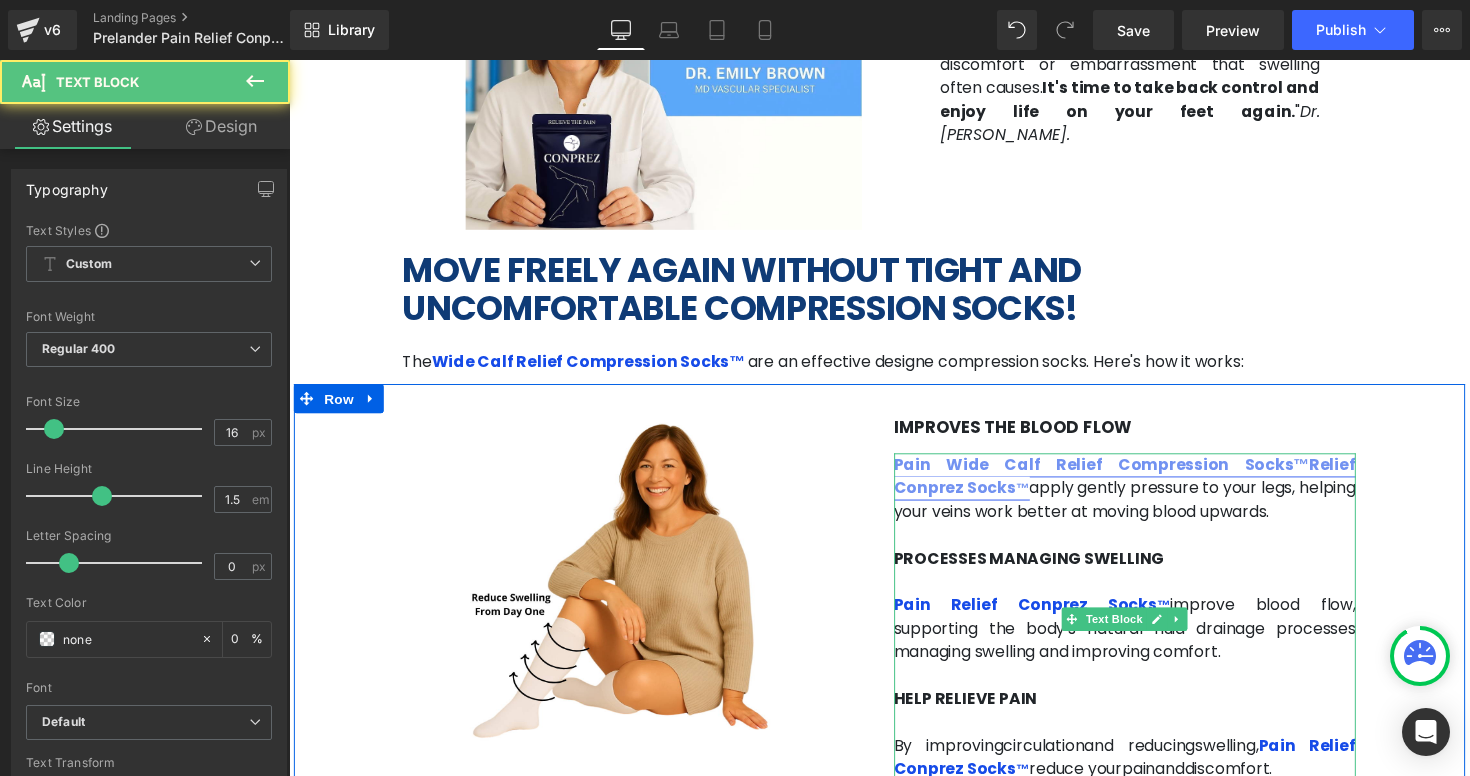 click on "Pain Wide Calf Relief Compression Socks™Relief Conprez Socks ™" at bounding box center [1146, 486] 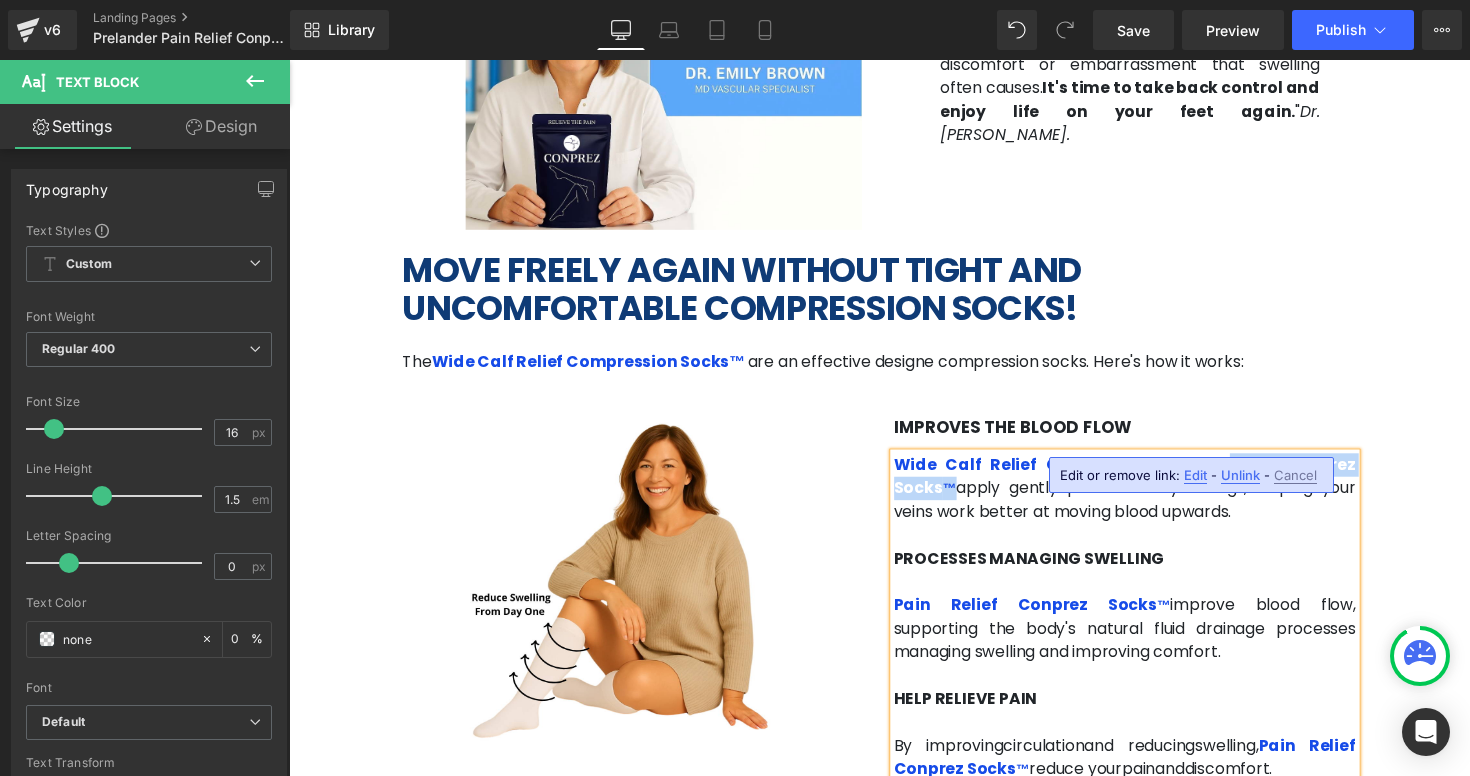drag, startPoint x: 1260, startPoint y: 427, endPoint x: 972, endPoint y: 449, distance: 288.83905 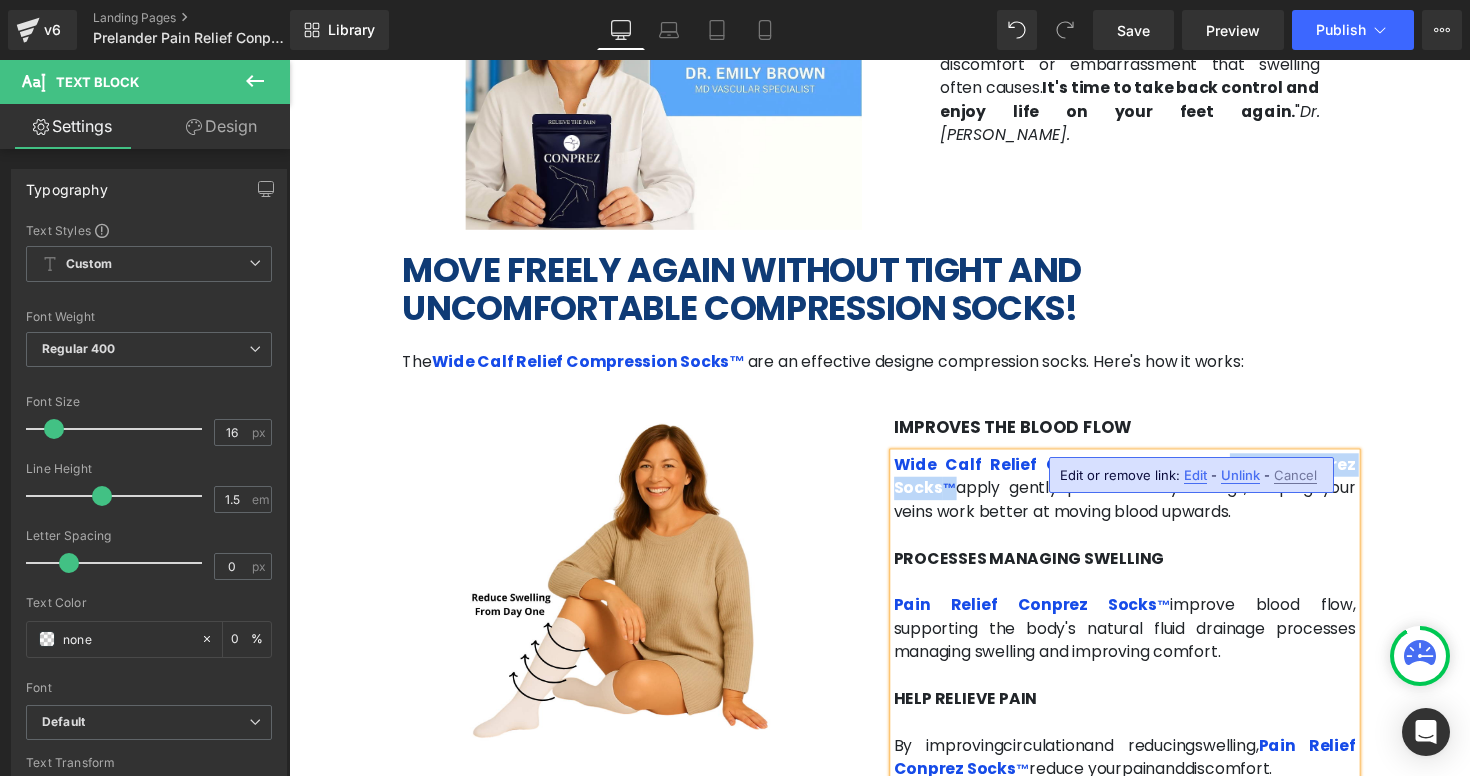 click on "Wide Calf Relief Compression Socks™Relief Conprez Socks ™  apply gently pressure to your legs, helping your veins work better at moving blood upwards." at bounding box center (1146, 499) 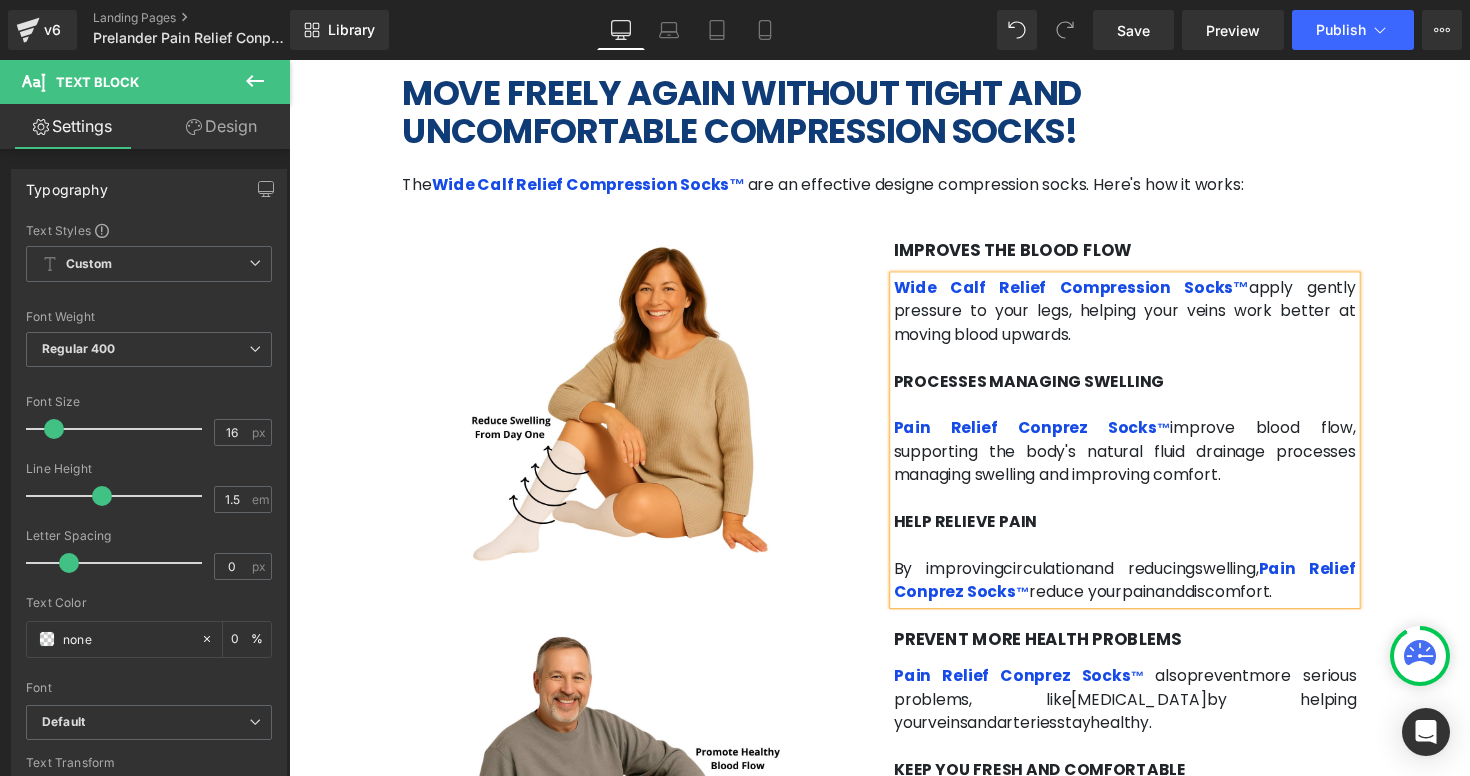 scroll, scrollTop: 3004, scrollLeft: 0, axis: vertical 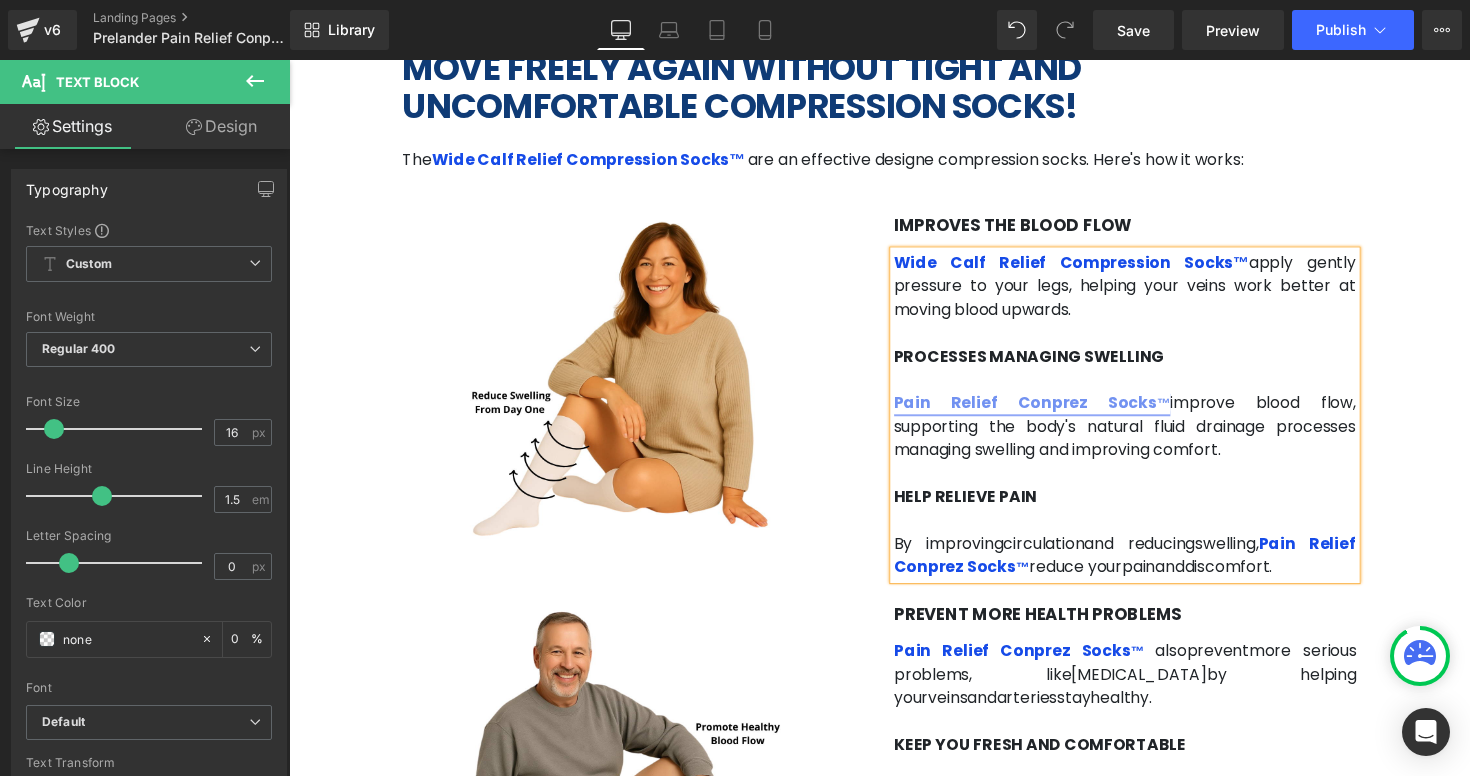 click on "Pain Relief Conprez Socks ™" at bounding box center [1051, 411] 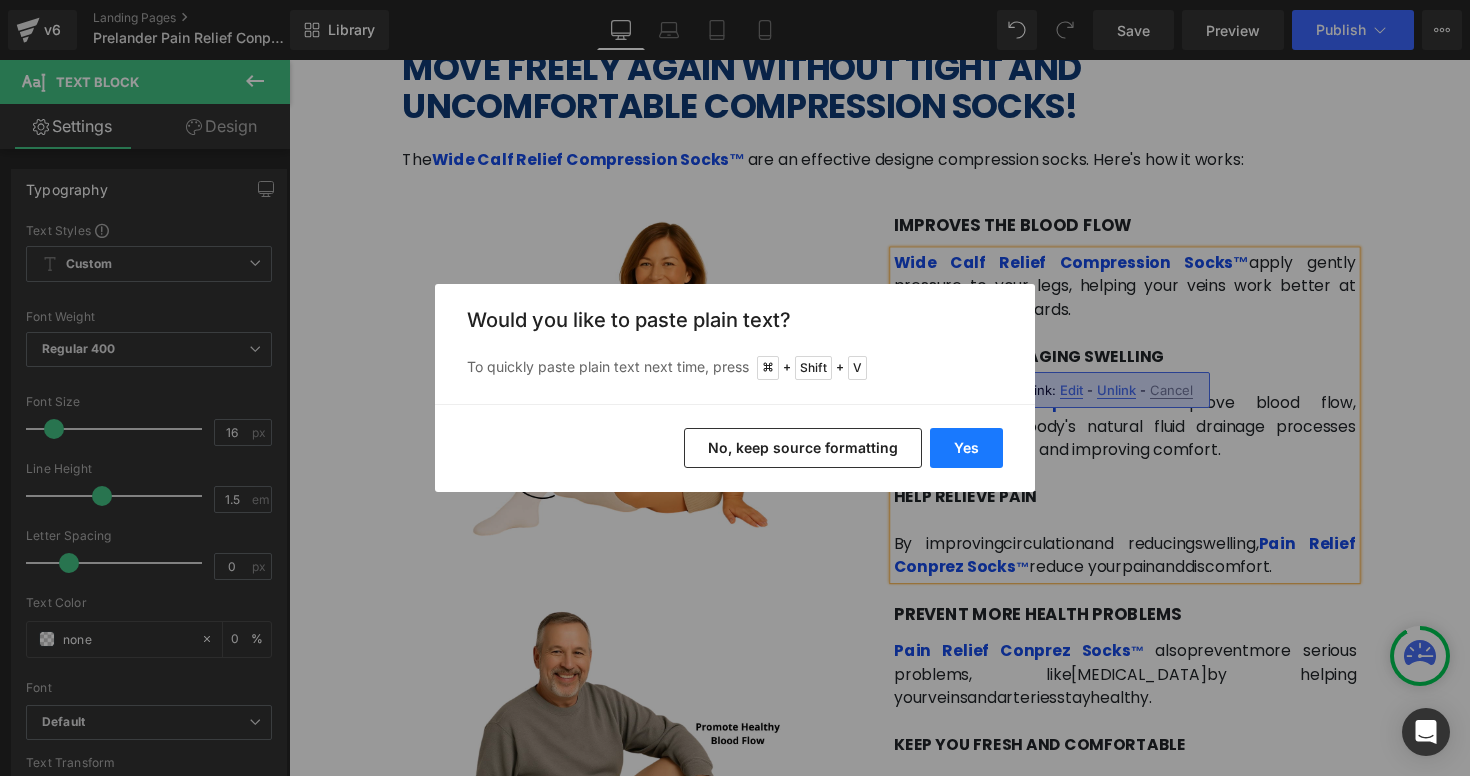 click on "Yes" at bounding box center [966, 448] 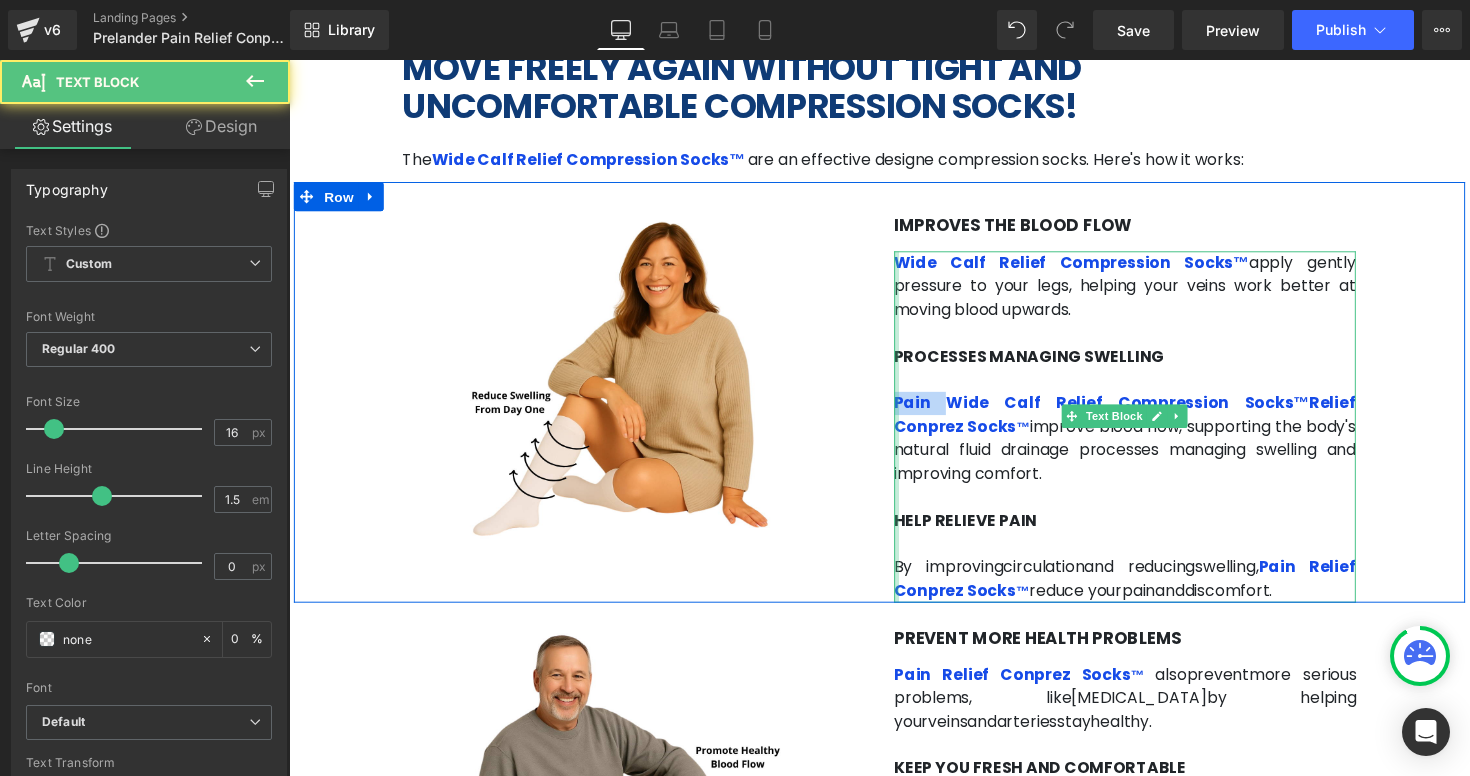 drag, startPoint x: 949, startPoint y: 367, endPoint x: 910, endPoint y: 364, distance: 39.115215 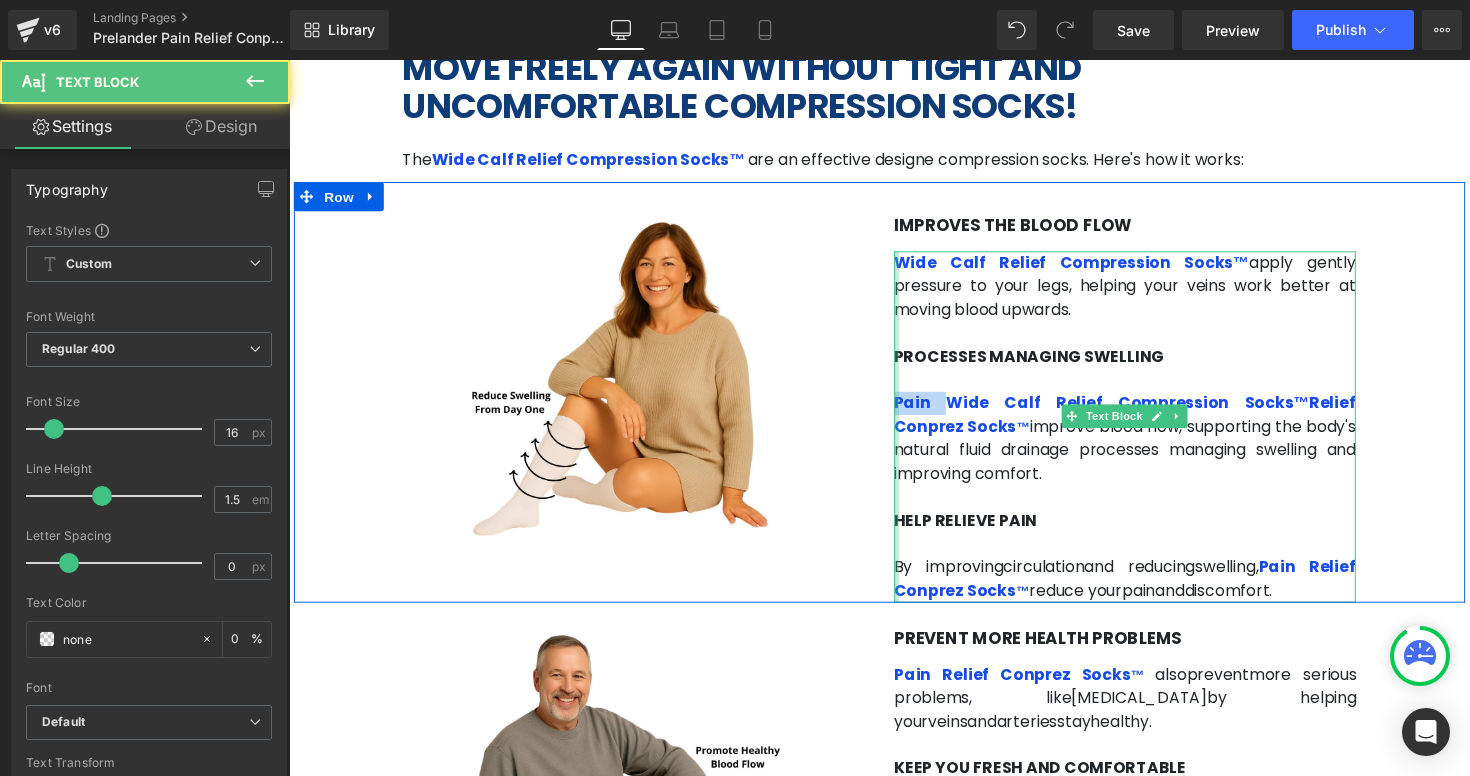 click on "Wide Calf Relief Compression Socks™  apply gently pressure to your legs, helping your veins work better at moving blood upwards.  PROCESSES MANAGING SWELLING Pain Wide Calf Relief Compression Socks™Relief Conprez Socks ™  improve blood flow, supporting the body's natural fluid drainage processes managing swelling and improving comfort. HELP RELIEVE PAIN By improving  circulation  and reducing  swelling ,  Pain Relief Conprez Socks ™  reduce your  pain  and  discomfort .  Text Block" at bounding box center (1146, 436) 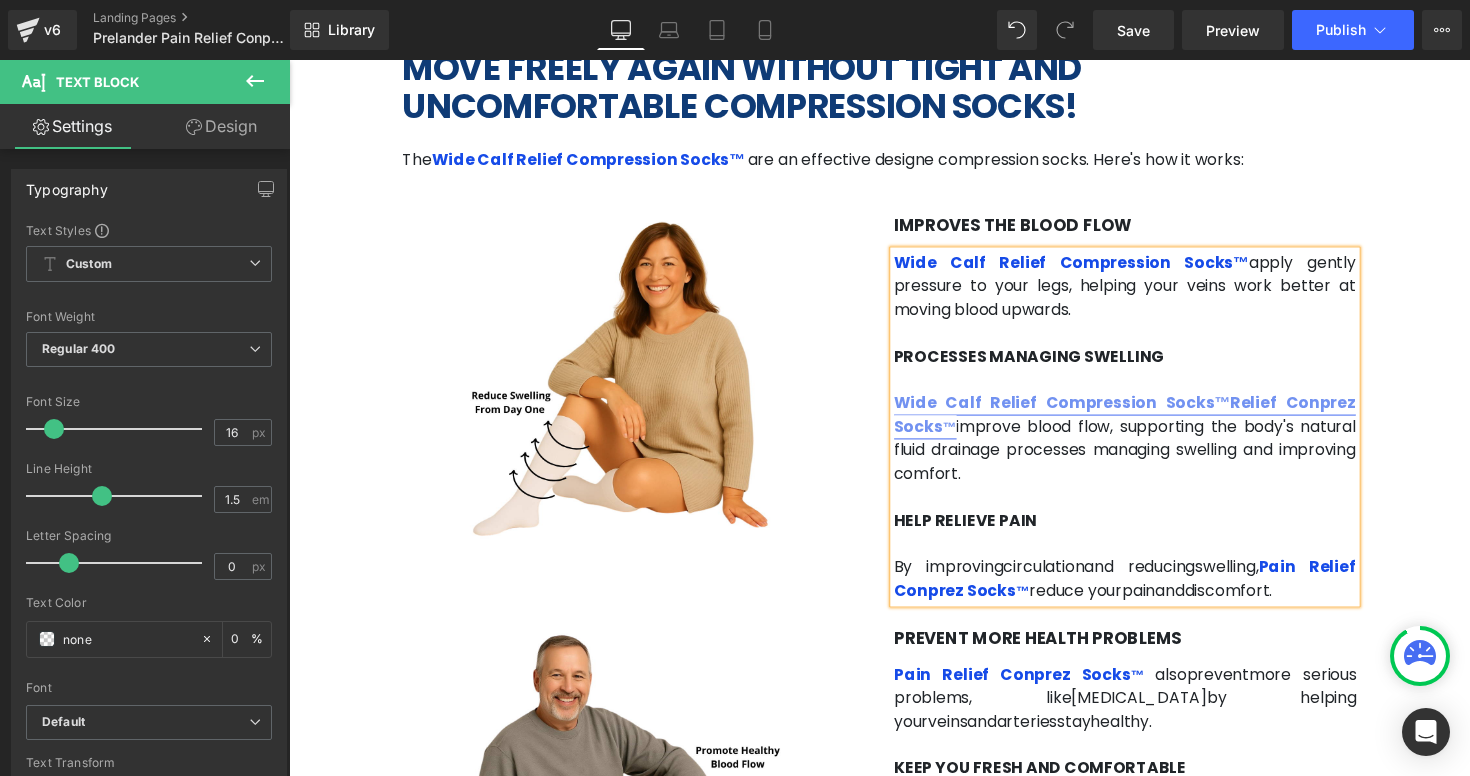 click on "Wide Calf Relief Compression Socks™Relief Conprez Socks ™" at bounding box center (1146, 423) 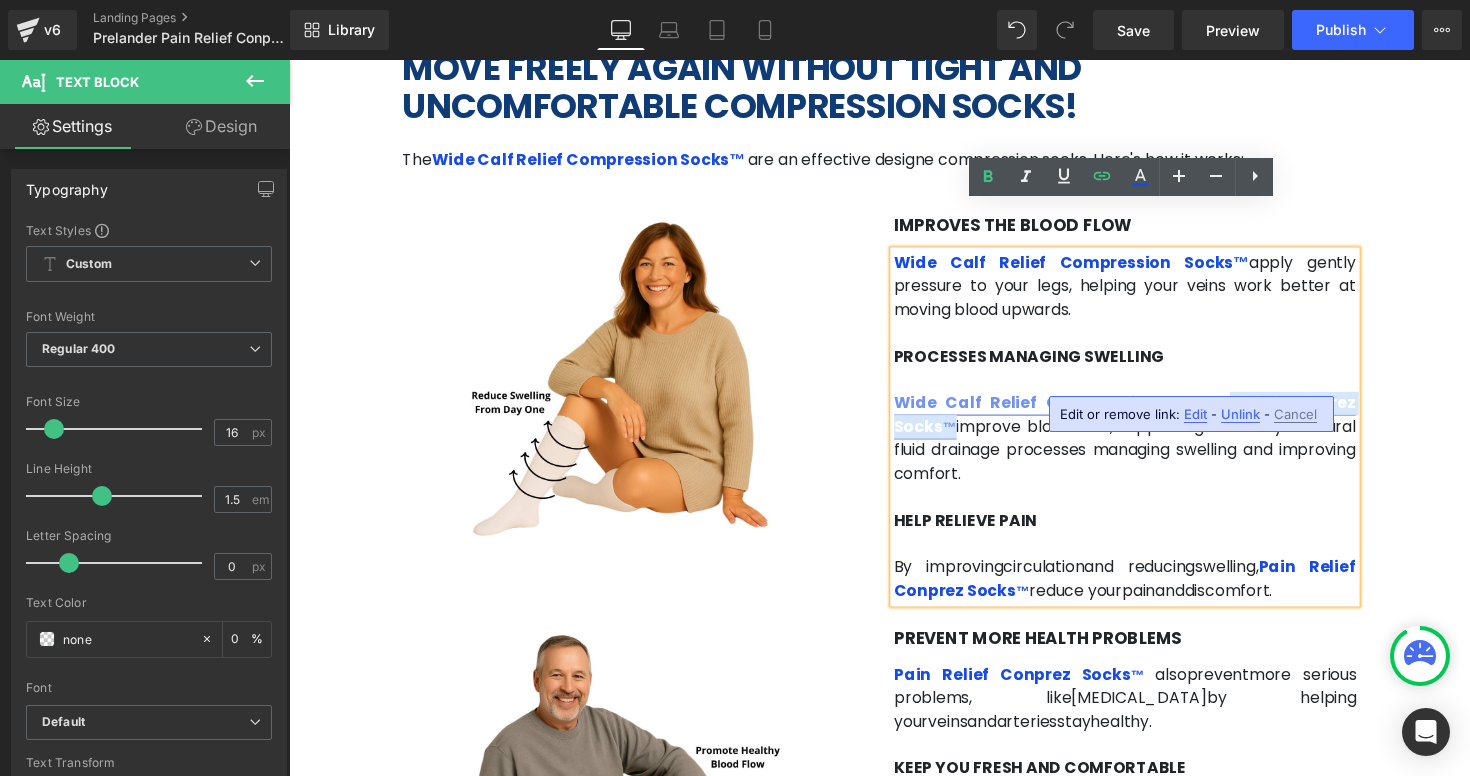 drag, startPoint x: 1260, startPoint y: 363, endPoint x: 967, endPoint y: 394, distance: 294.63538 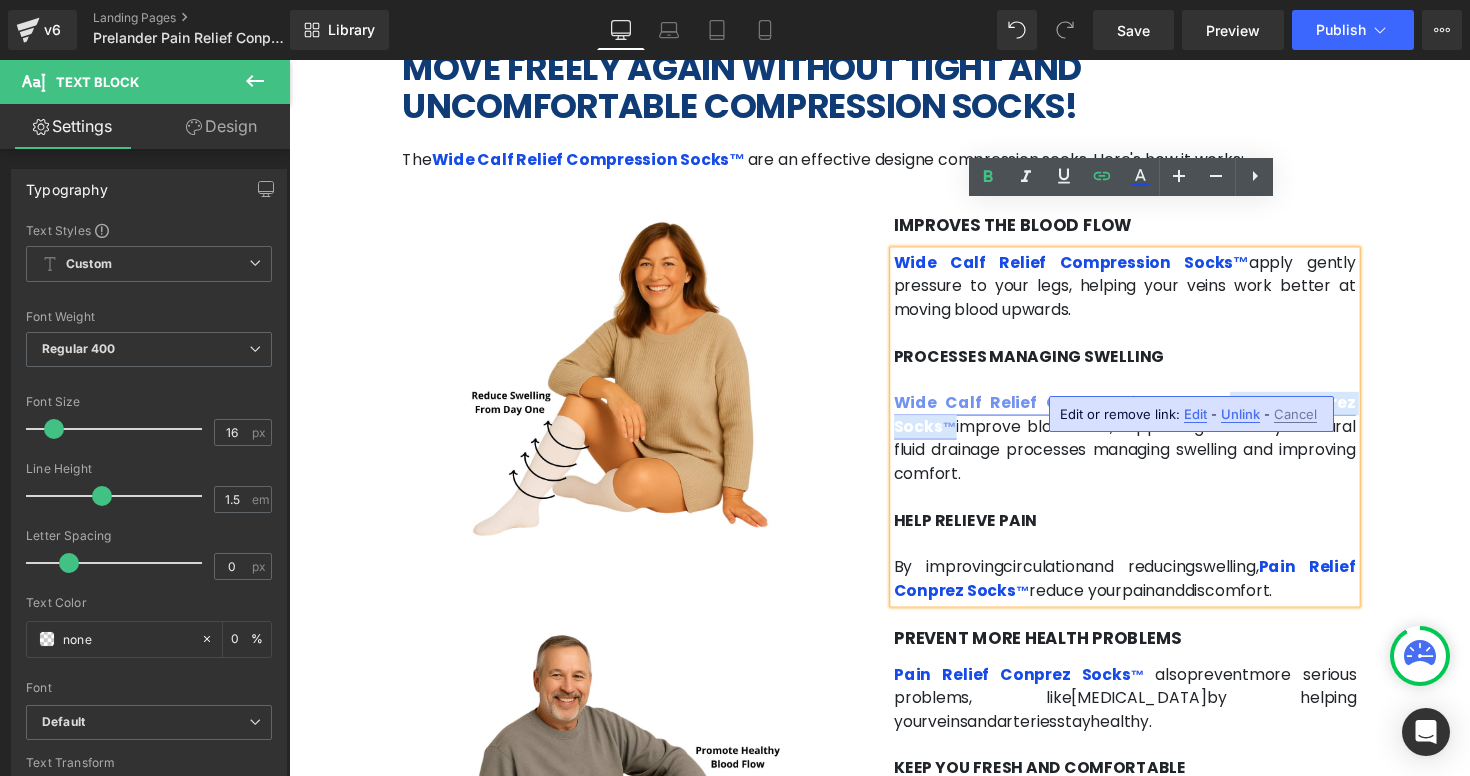 click on "Wide Calf Relief Compression Socks™Relief Conprez Socks ™" at bounding box center [1146, 423] 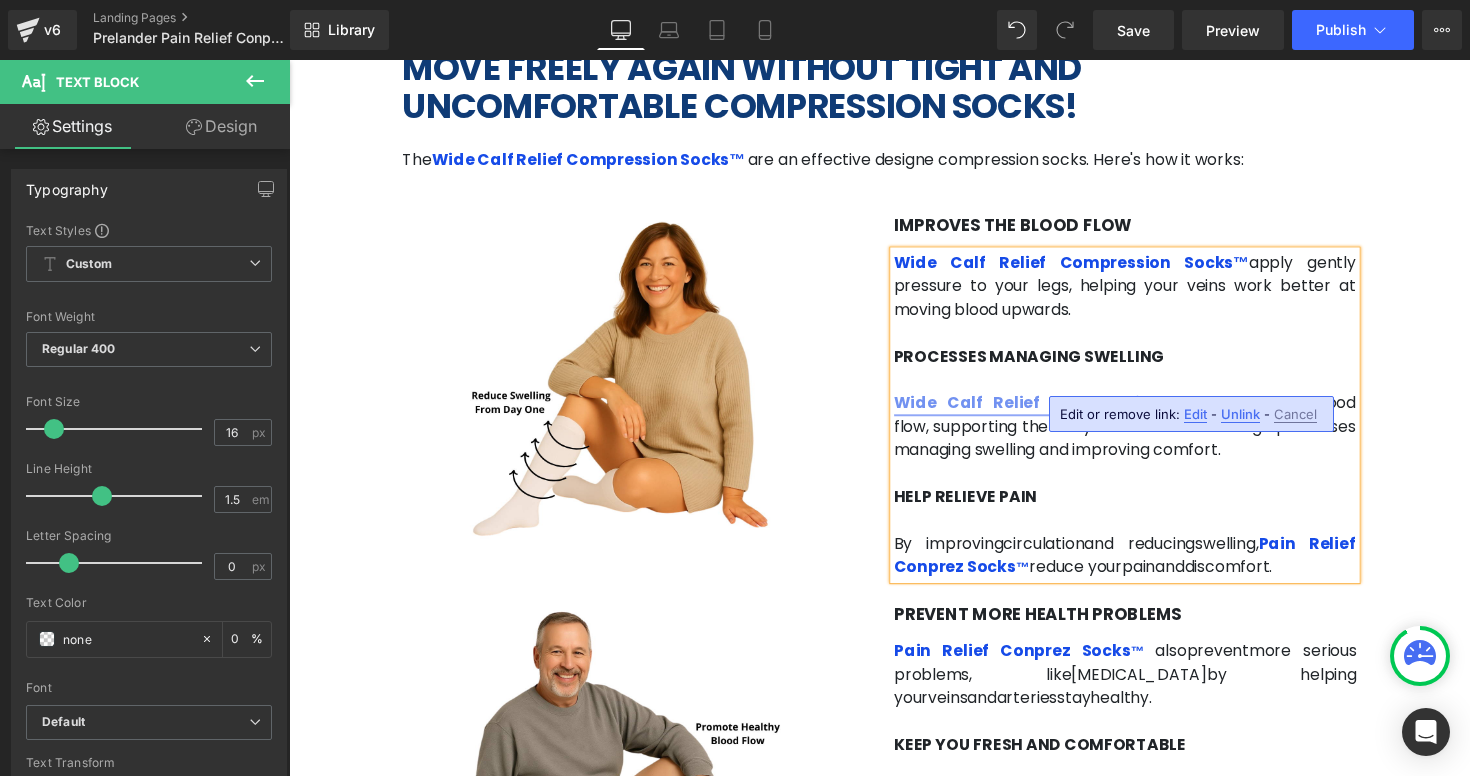 click at bounding box center (1146, 484) 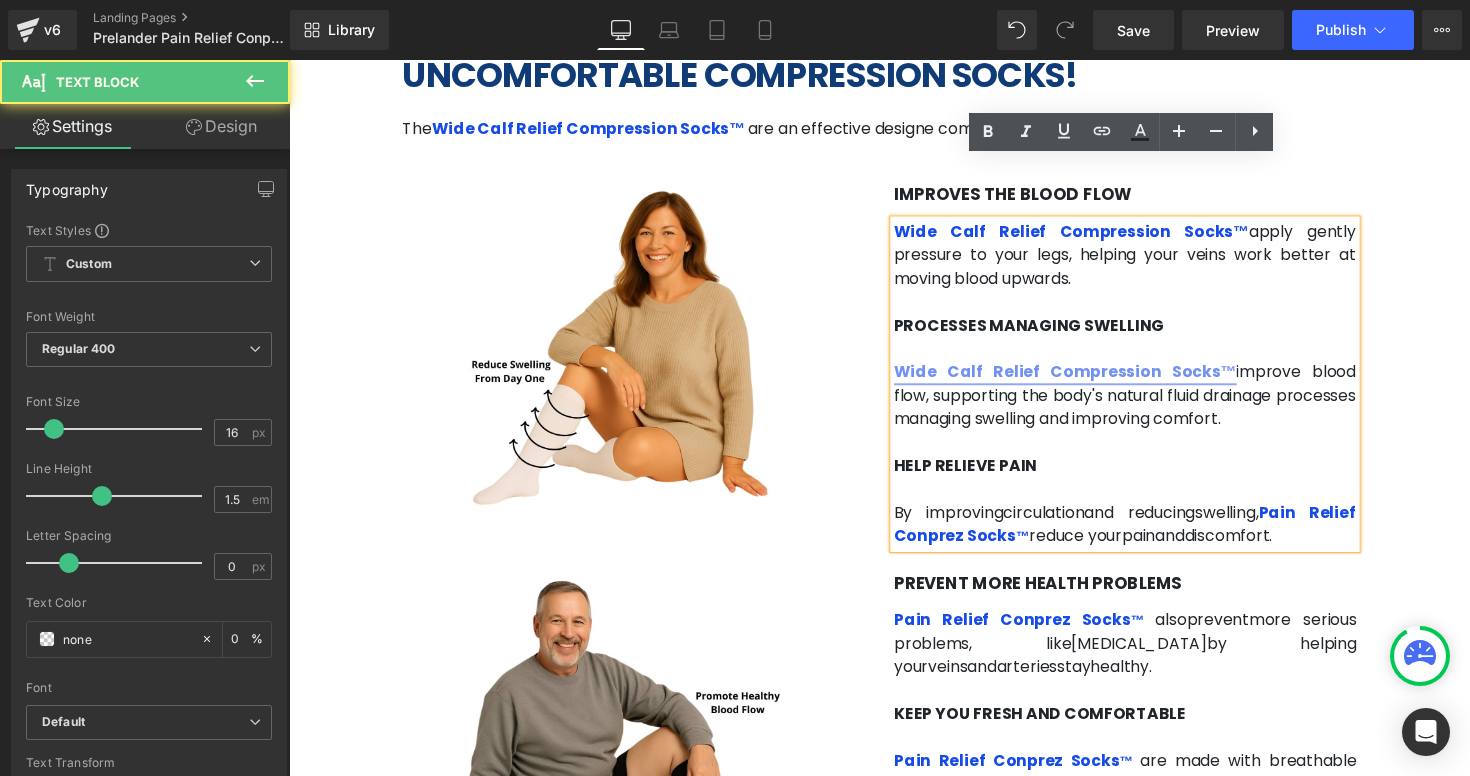 scroll, scrollTop: 3050, scrollLeft: 0, axis: vertical 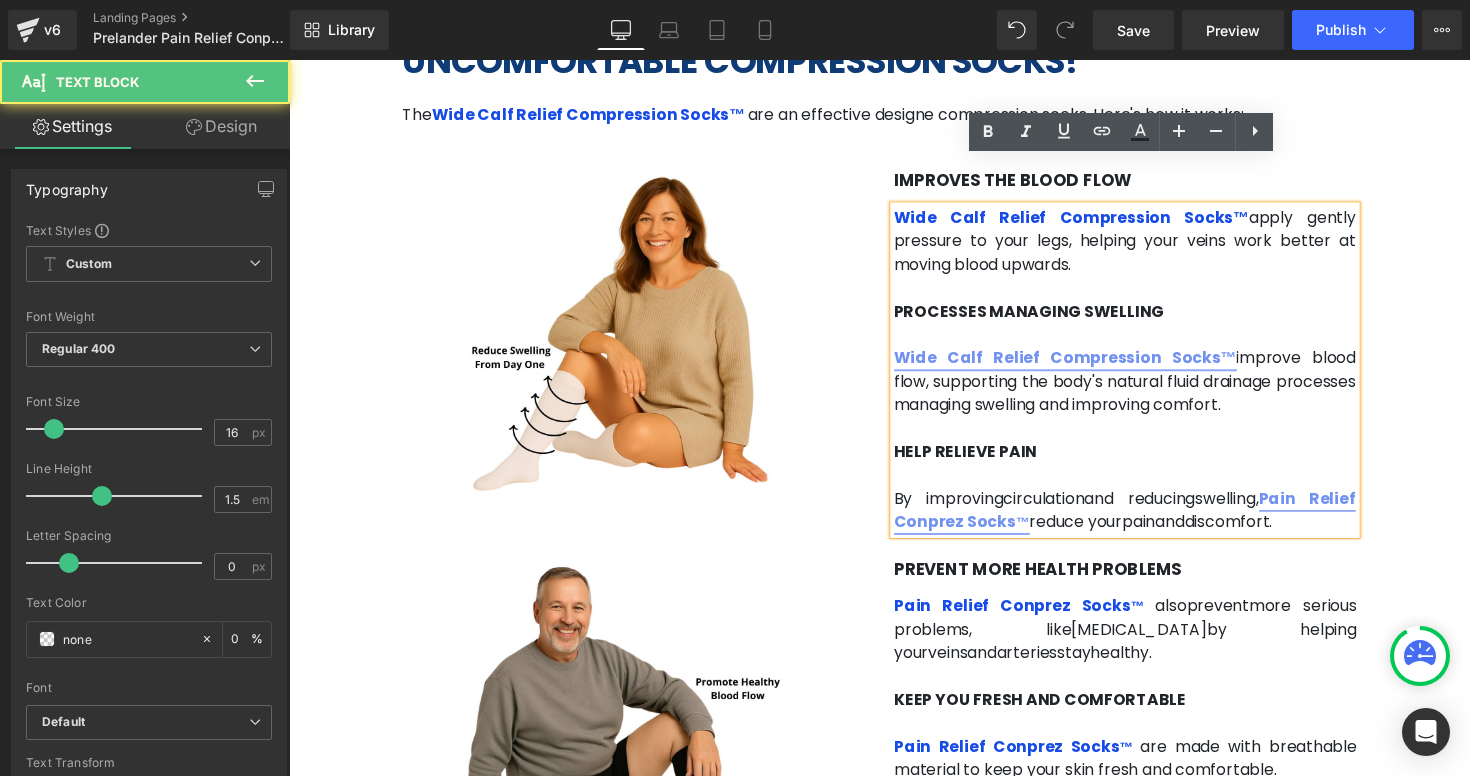 click on "Pain Relief Conprez Socks ™" at bounding box center (1146, 521) 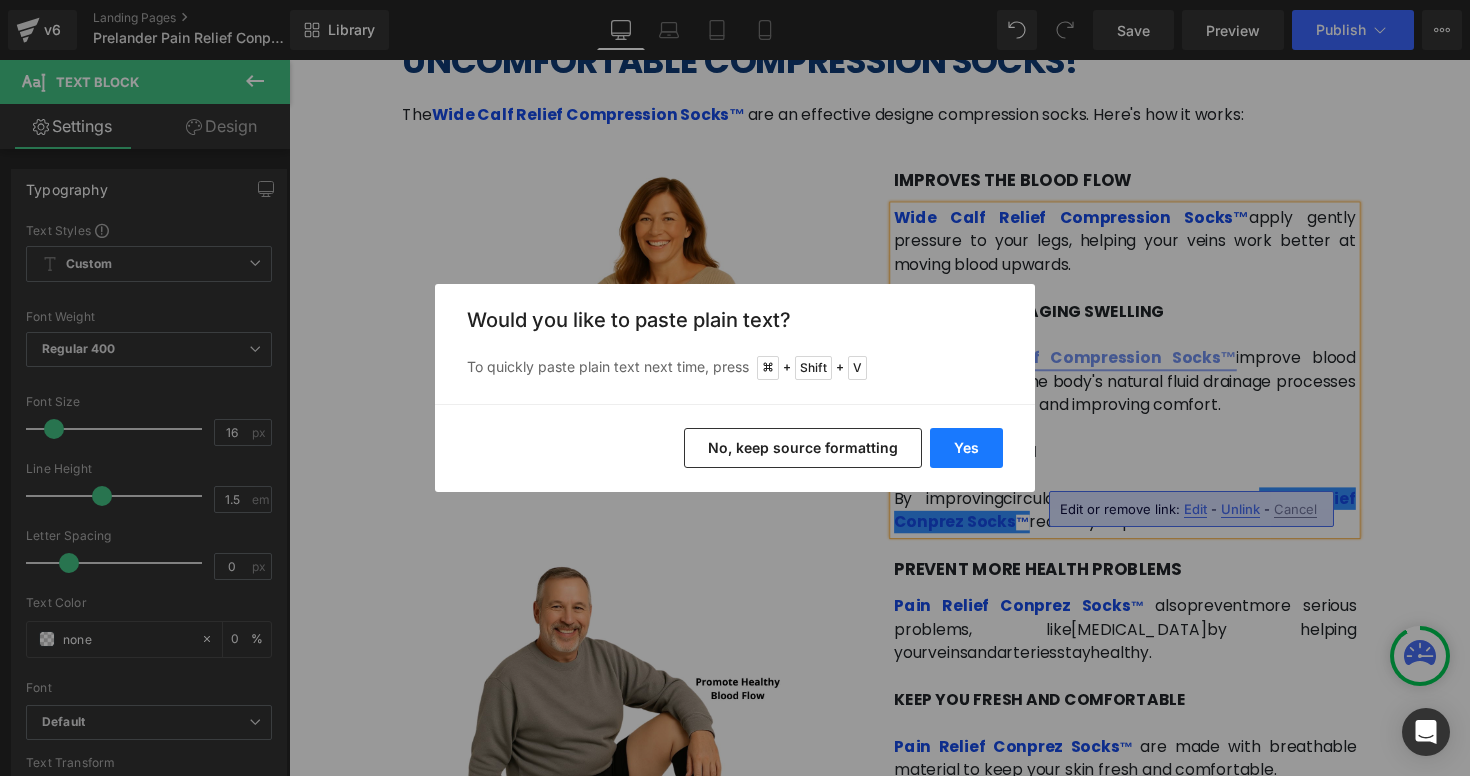 click on "Yes" at bounding box center (966, 448) 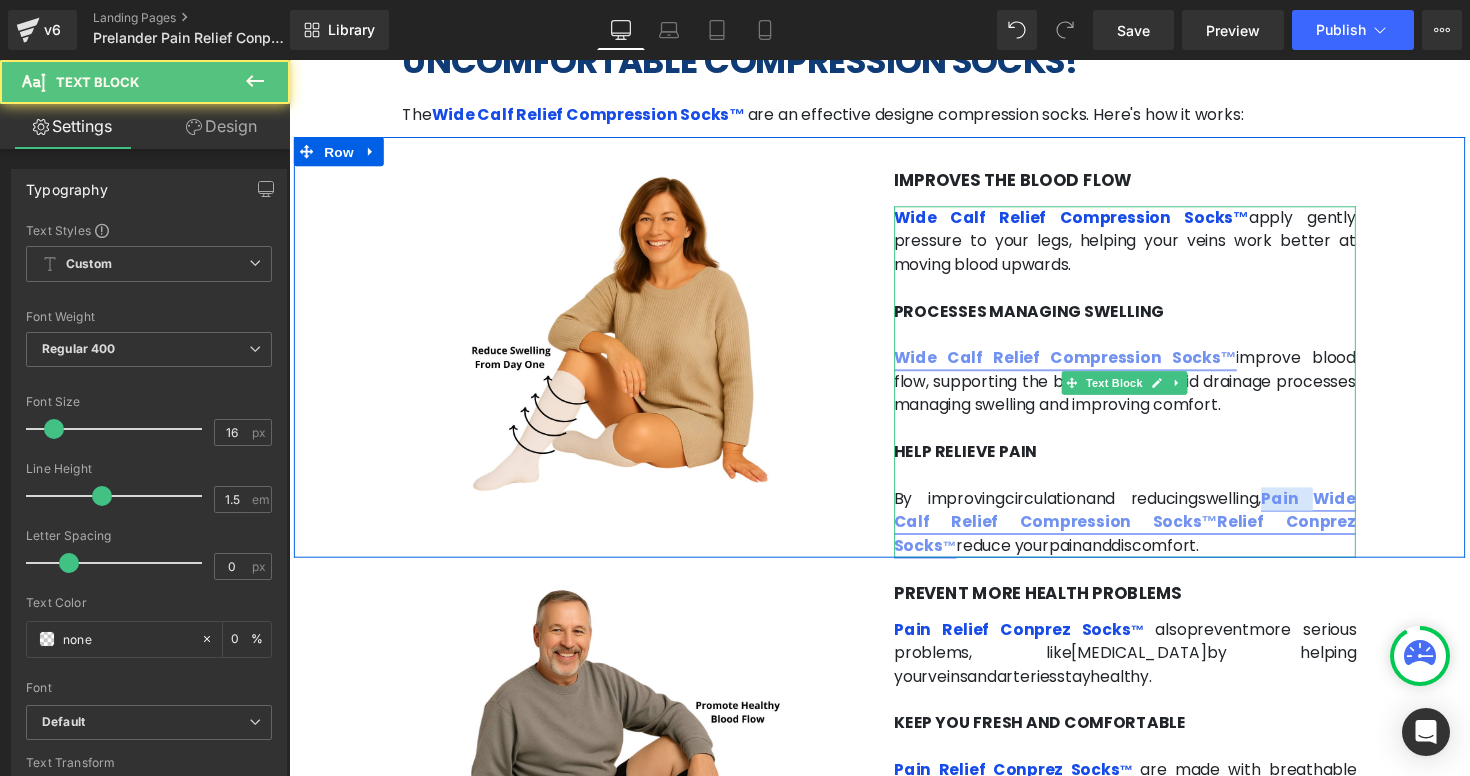 drag, startPoint x: 1309, startPoint y: 462, endPoint x: 1264, endPoint y: 461, distance: 45.01111 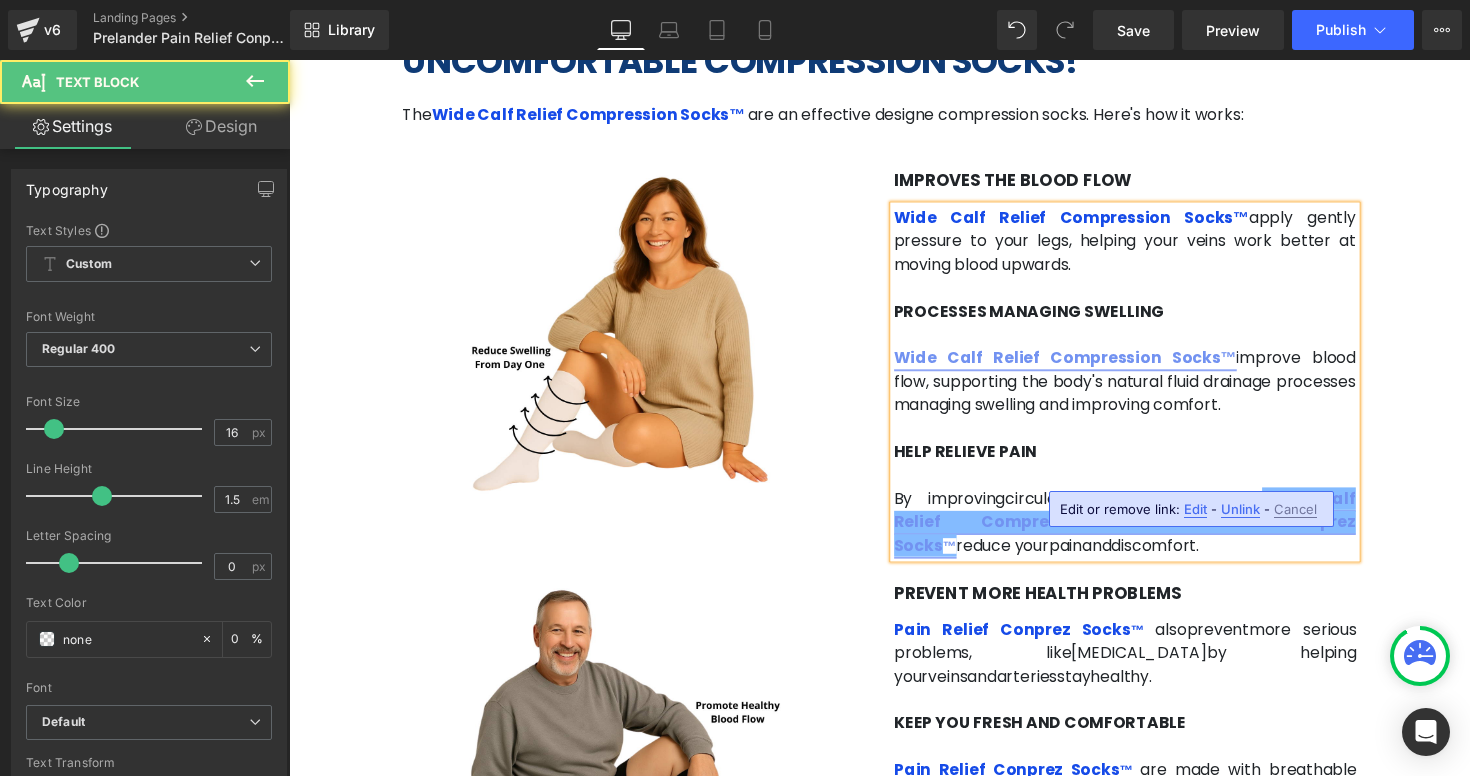 click on "Wide Calf Relief Compression Socks™Relief Conprez Socks ™" at bounding box center [1146, 533] 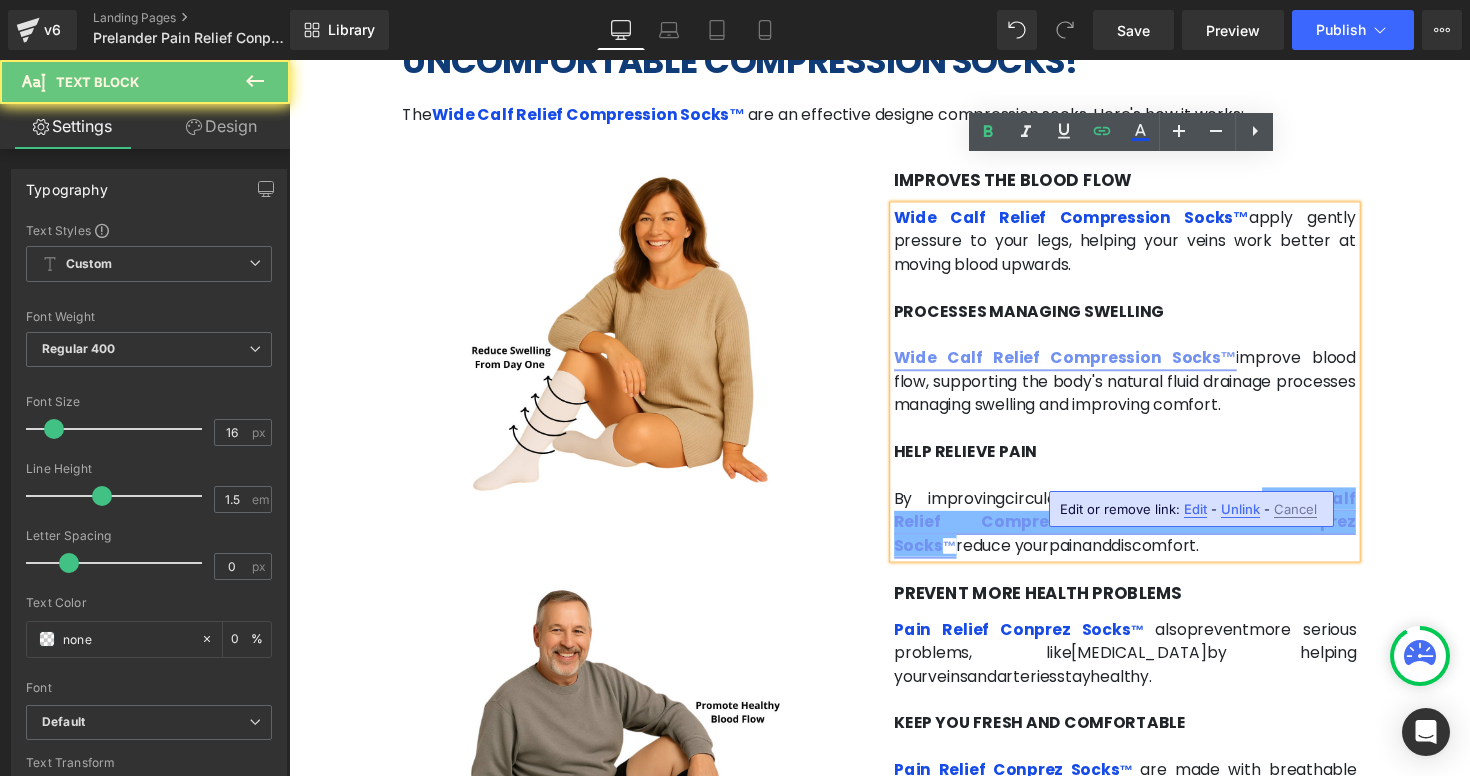 click on "Wide Calf Relief Compression Socks™Relief Conprez Socks ™" at bounding box center [1146, 533] 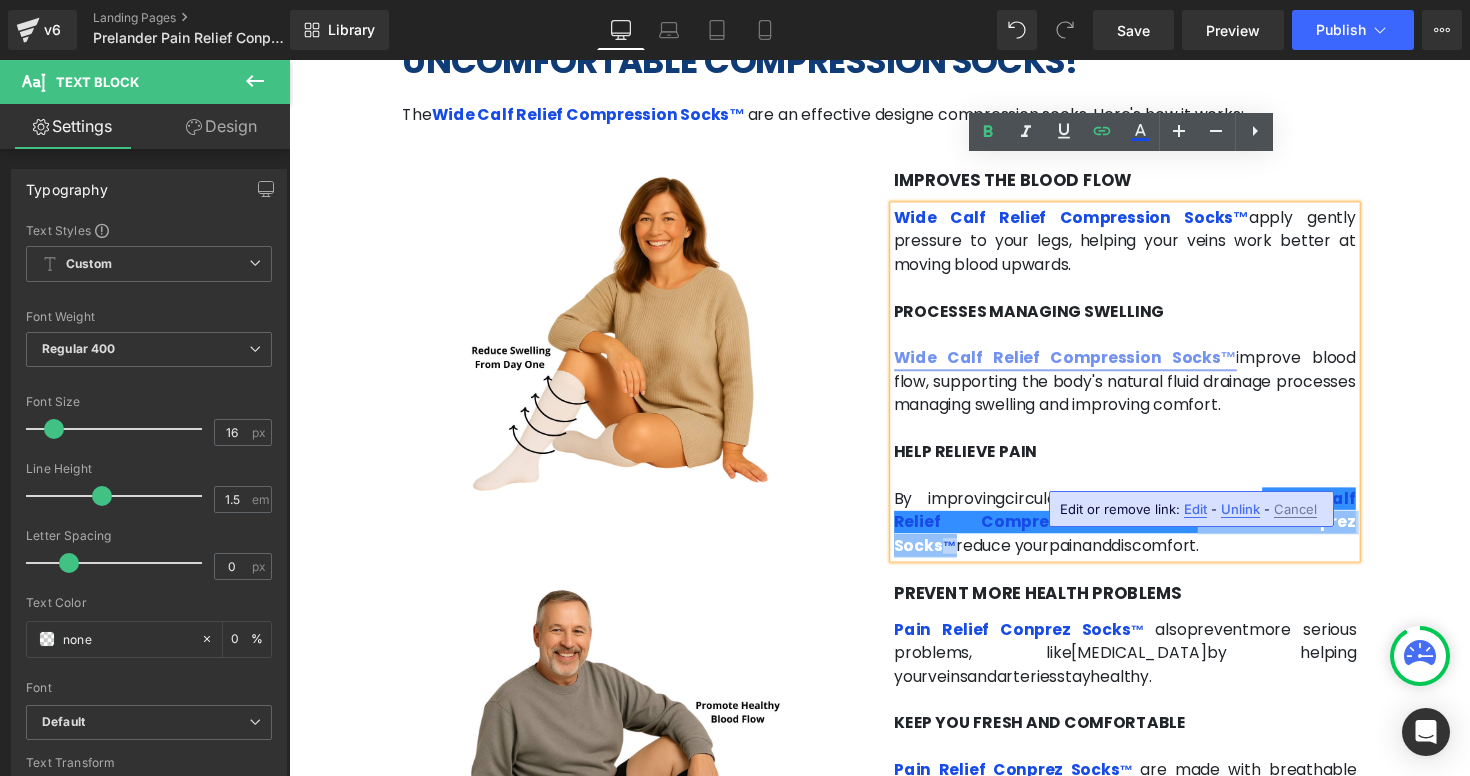 drag, startPoint x: 1101, startPoint y: 486, endPoint x: 1311, endPoint y: 478, distance: 210.15233 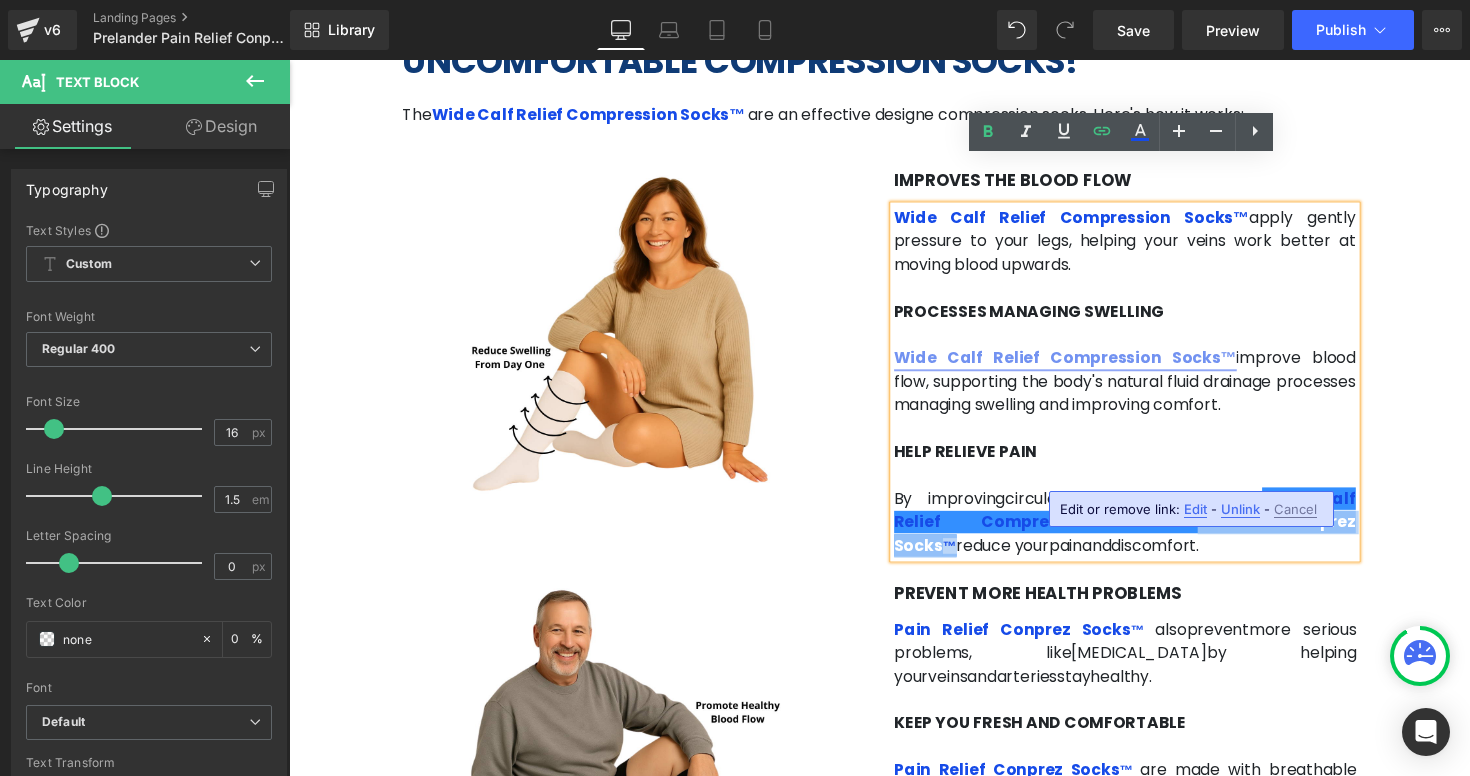 click on "By improving  circulation  and reducing  swelling ,  Wide Calf Relief Compression Socks™Relief Conprez Socks ™  reduce your  pain  and  discomfort ." at bounding box center (1146, 533) 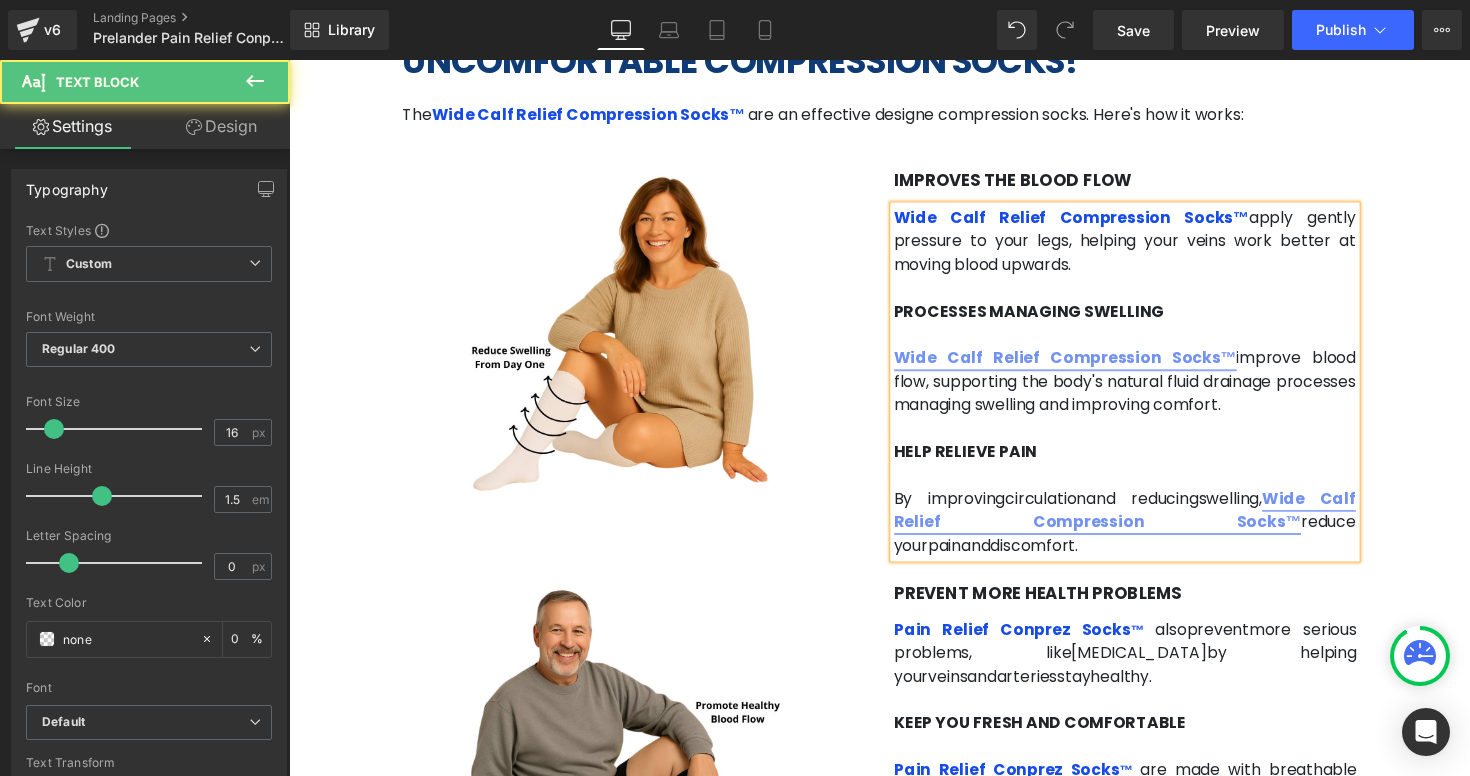 click on "Wide Calf Relief Compression Socks™" at bounding box center (1146, 521) 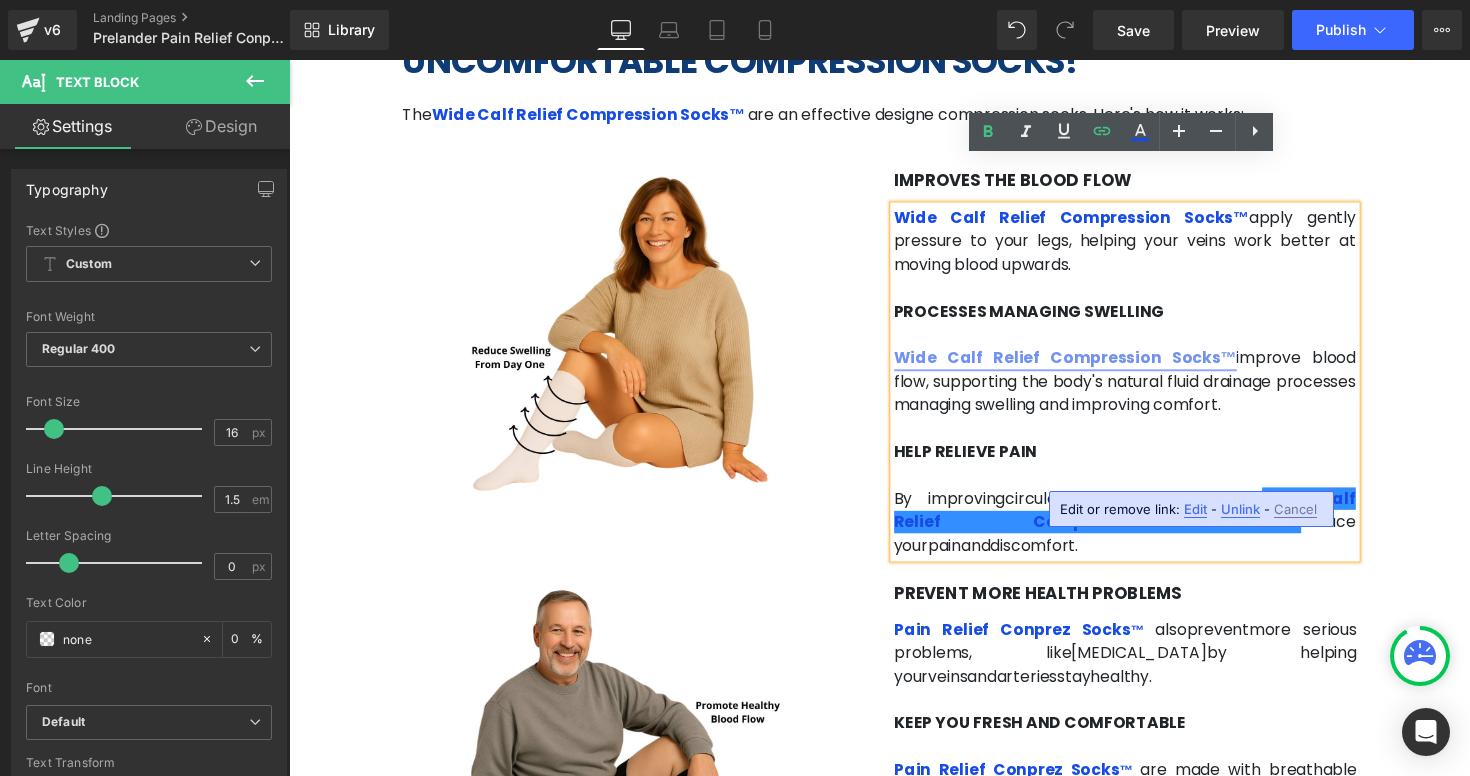 click on "HELP RELIEVE PAIN" at bounding box center [1146, 462] 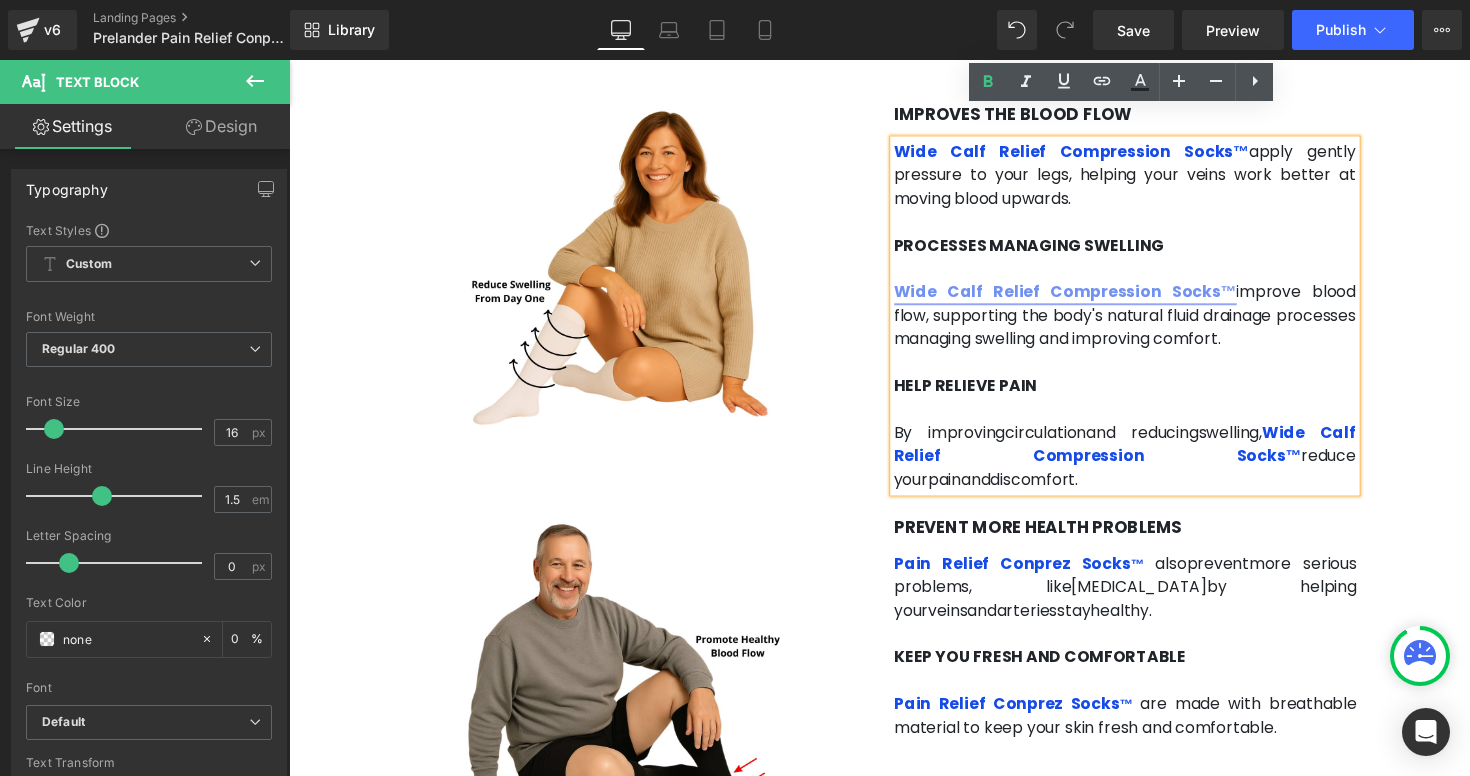 scroll, scrollTop: 3121, scrollLeft: 0, axis: vertical 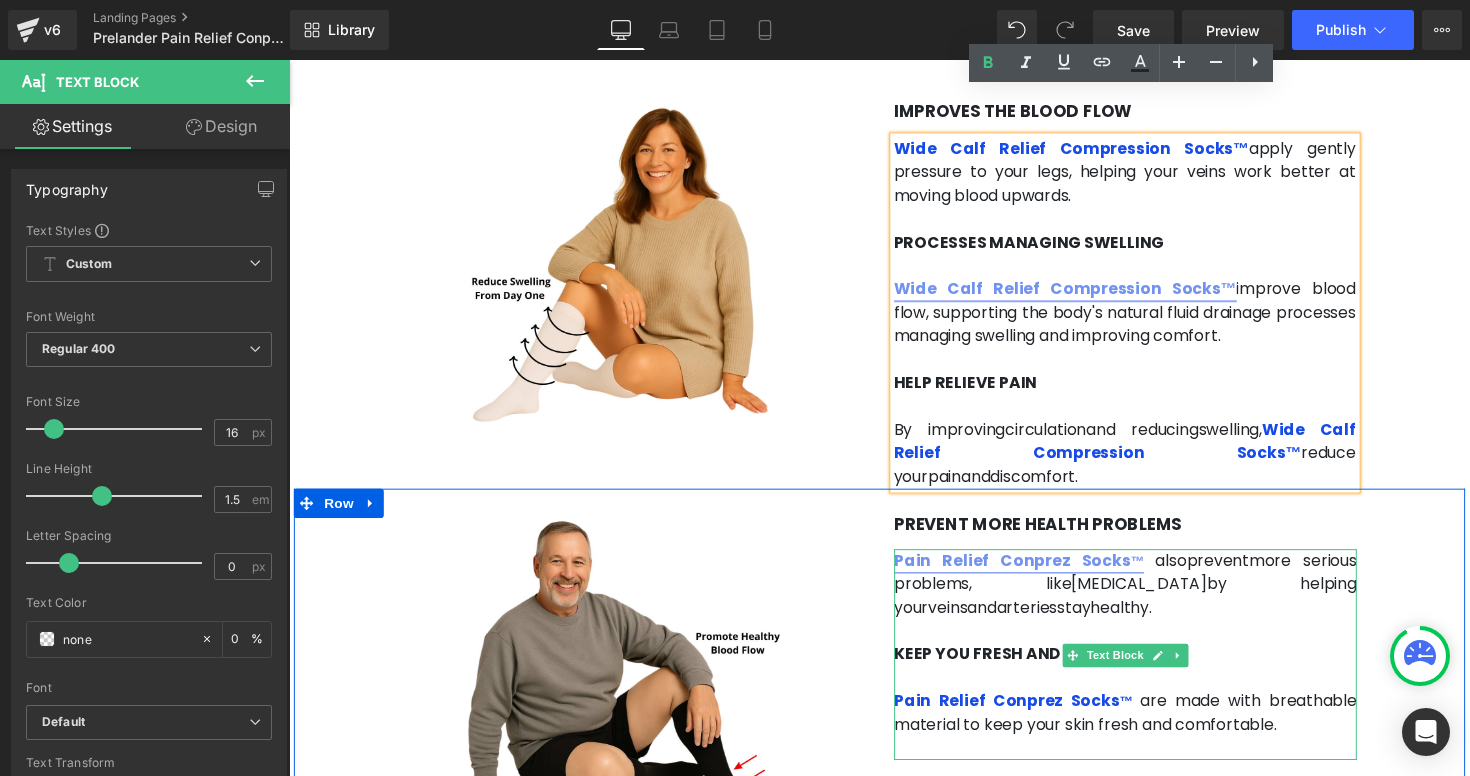 click on "Pain Relief Conprez Socks ™" at bounding box center (1037, 572) 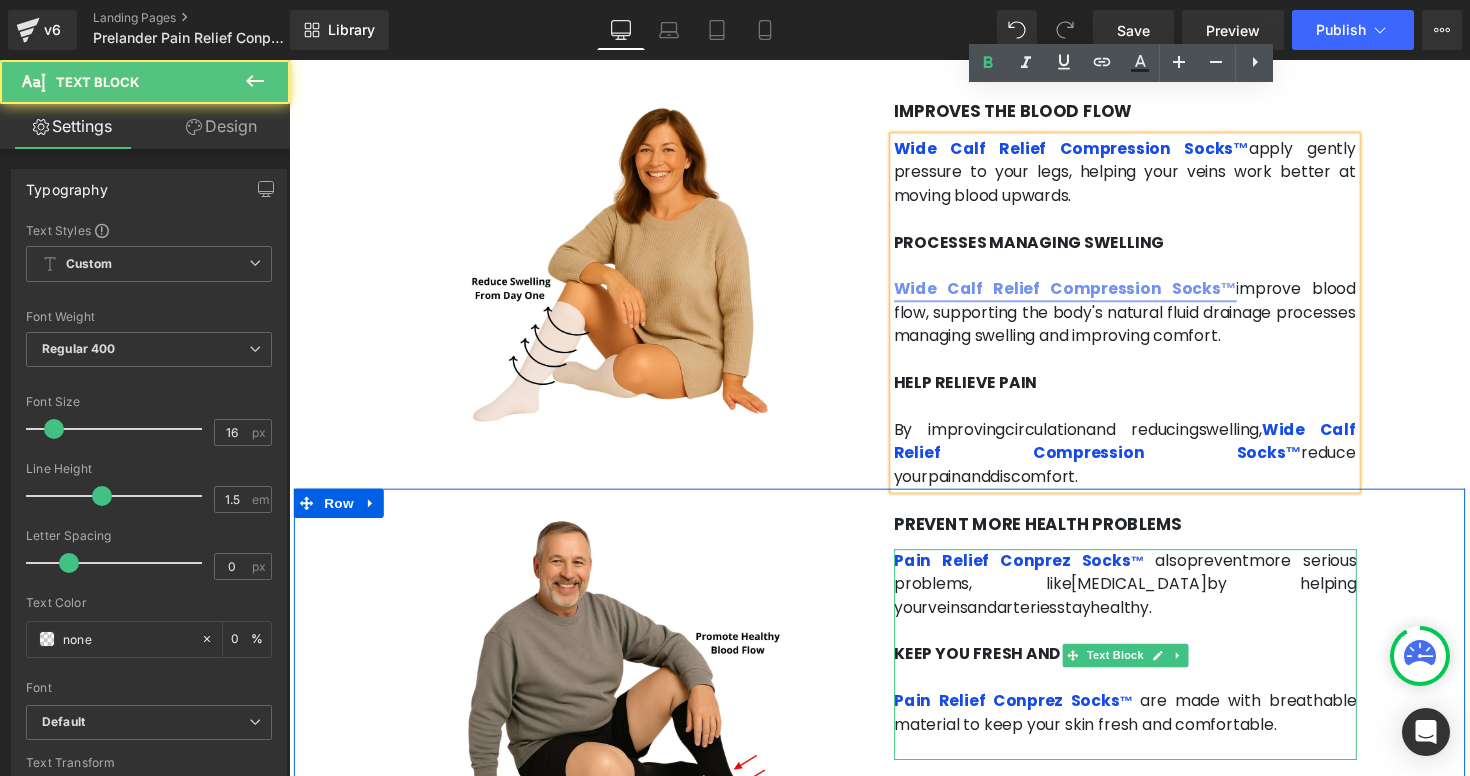 click on "Pain Relief Conprez Socks ™   also  prevent  more serious problems, like  [MEDICAL_DATA]  by helping your  veins  and  arteries  stay  healthy ." at bounding box center (1146, 597) 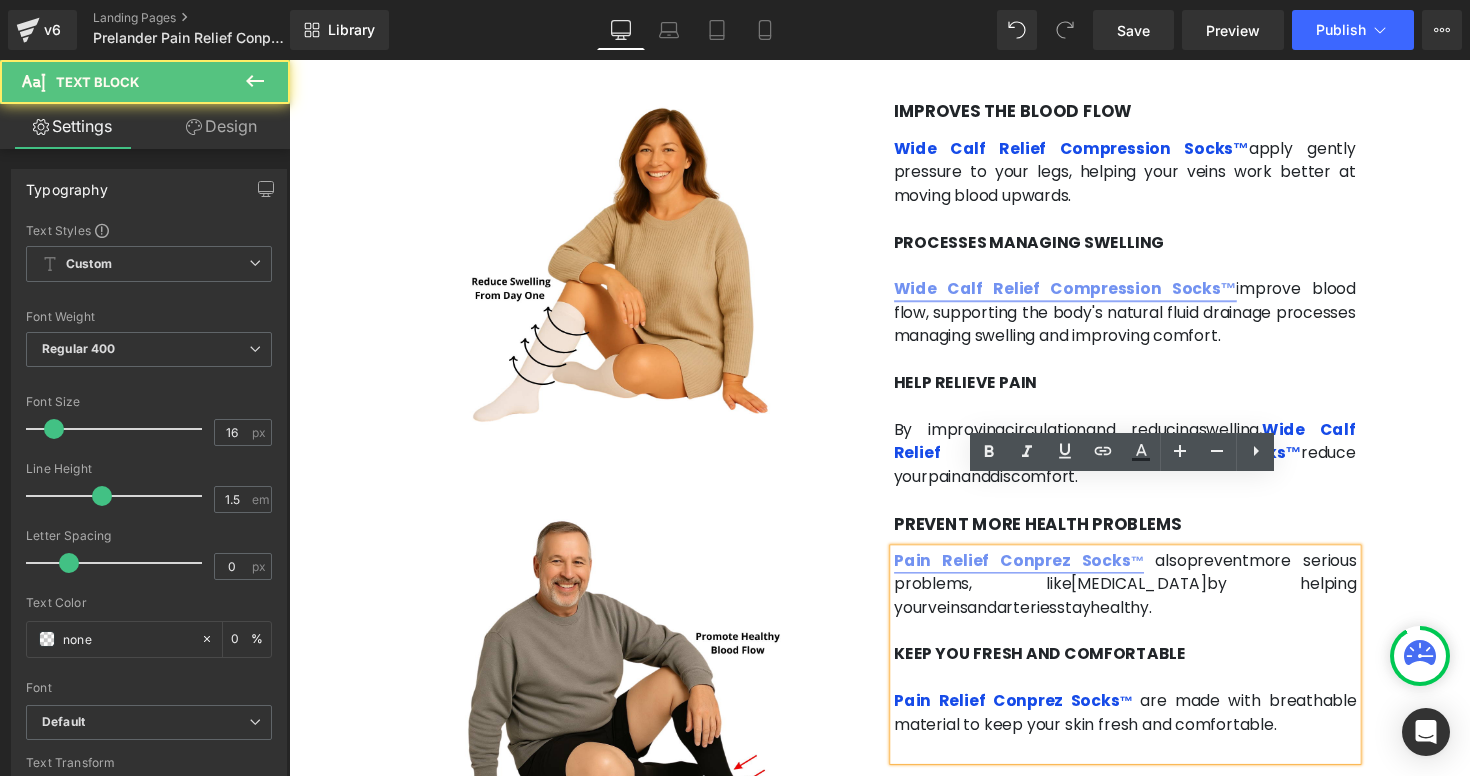 click on "Pain Relief Conprez Socks ™" at bounding box center [1037, 572] 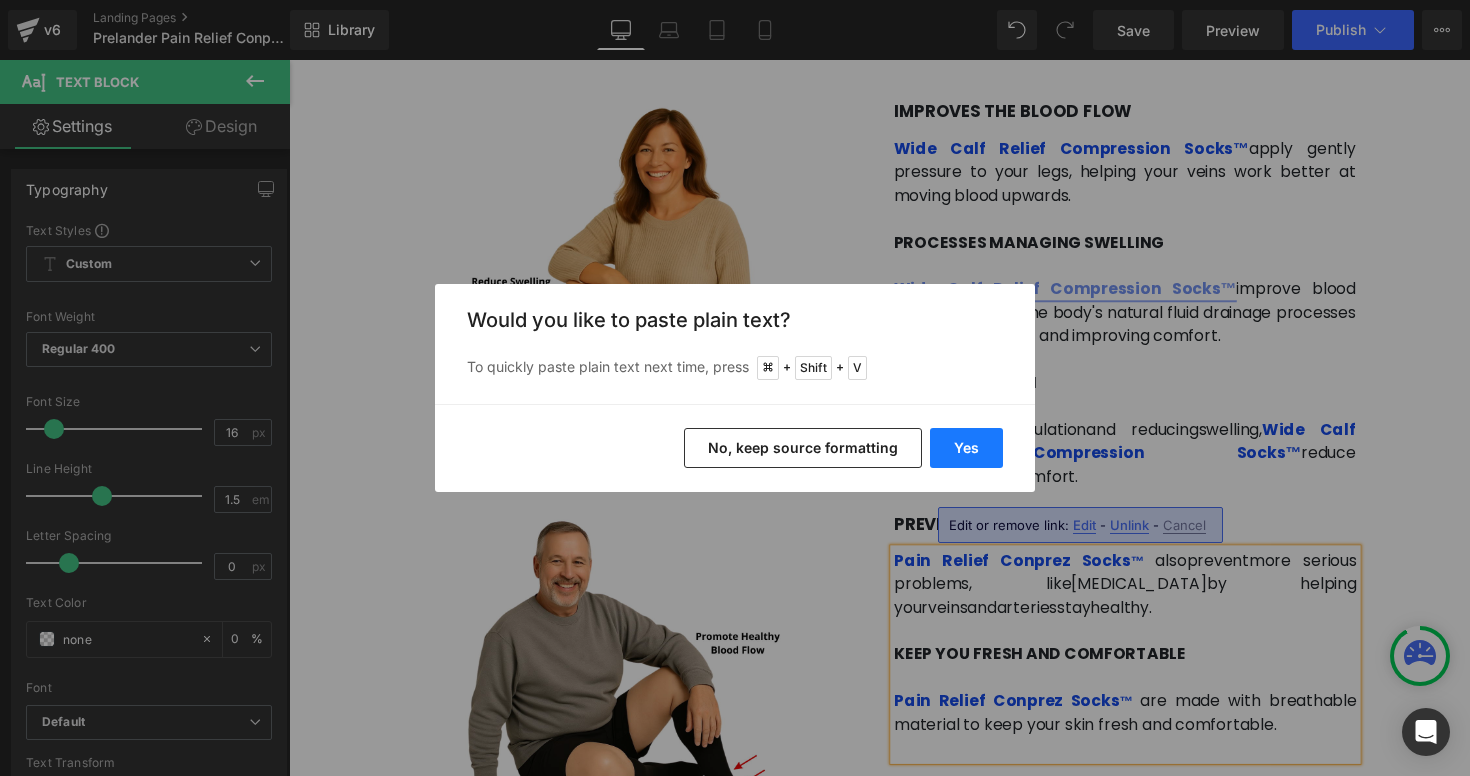 click on "Yes" at bounding box center (966, 448) 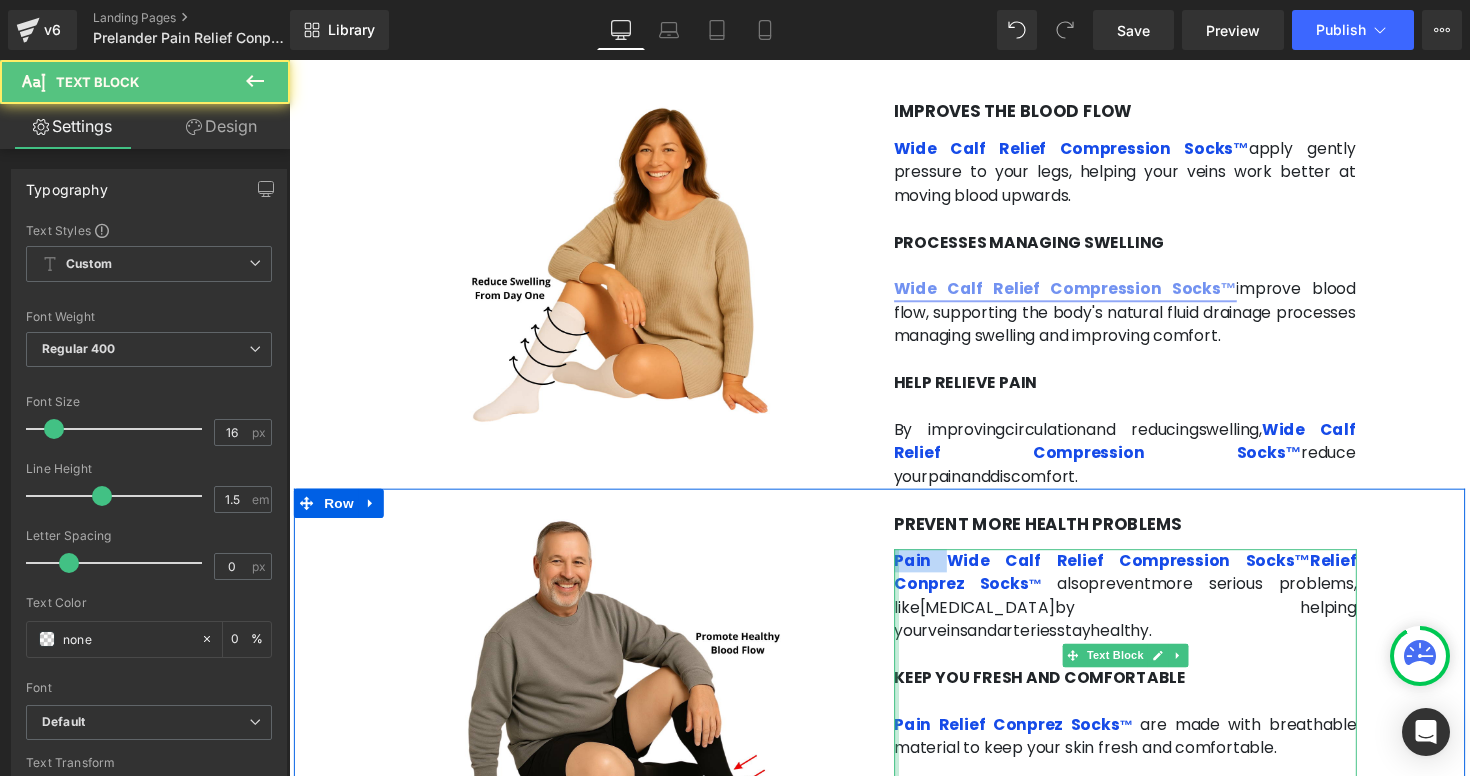 drag, startPoint x: 956, startPoint y: 501, endPoint x: 911, endPoint y: 501, distance: 45 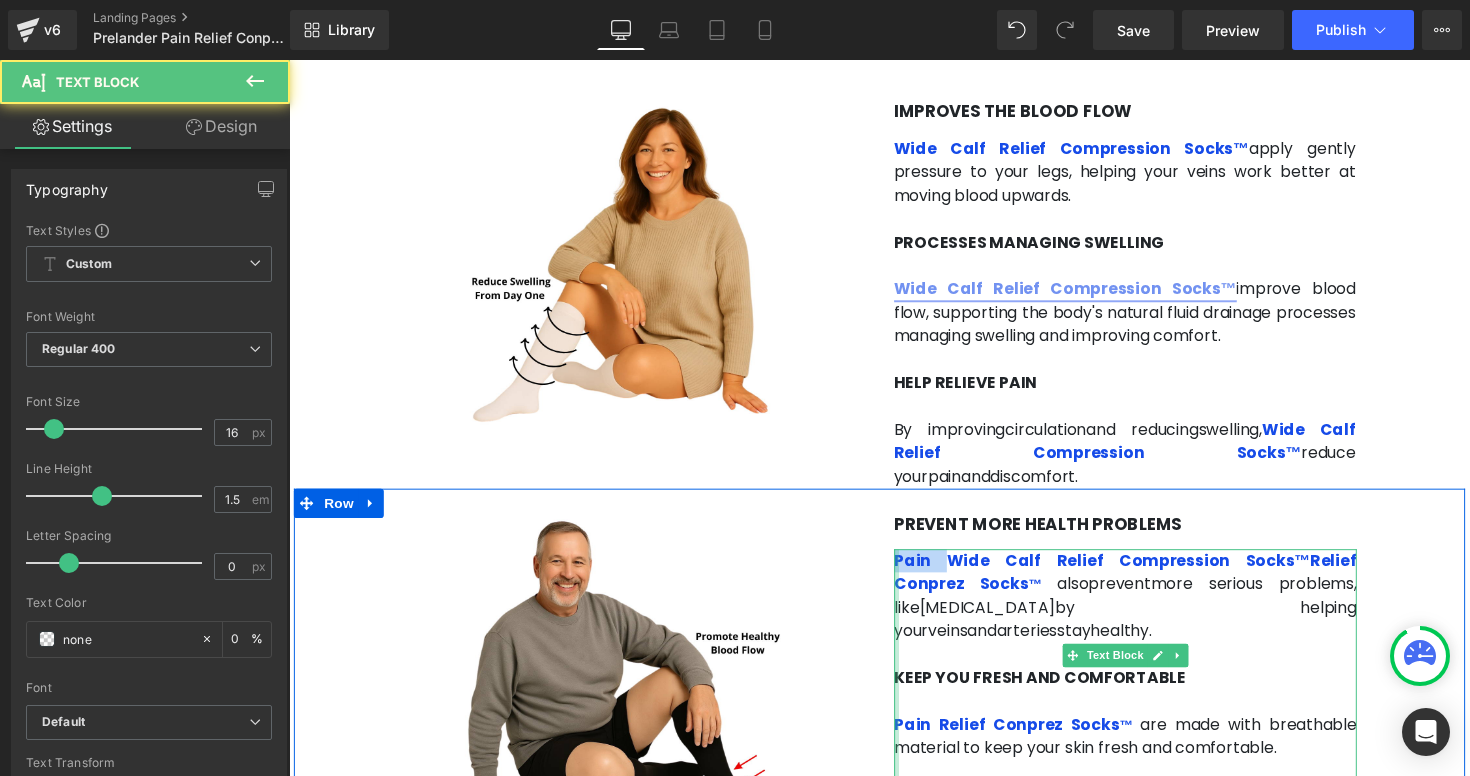 click on "Pain Wide Calf Relief Compression Socks™Relief Conprez Socks ™   also  prevent  more serious problems, like  blood clots  by helping your  veins  and  arteries  stay  healthy . KEEP YOU FRESH AND COMFORTABLE  Pain Relief Conprez Socks ™   are made with breathable material to keep your skin fresh and comfortable. Text Block" at bounding box center (1146, 681) 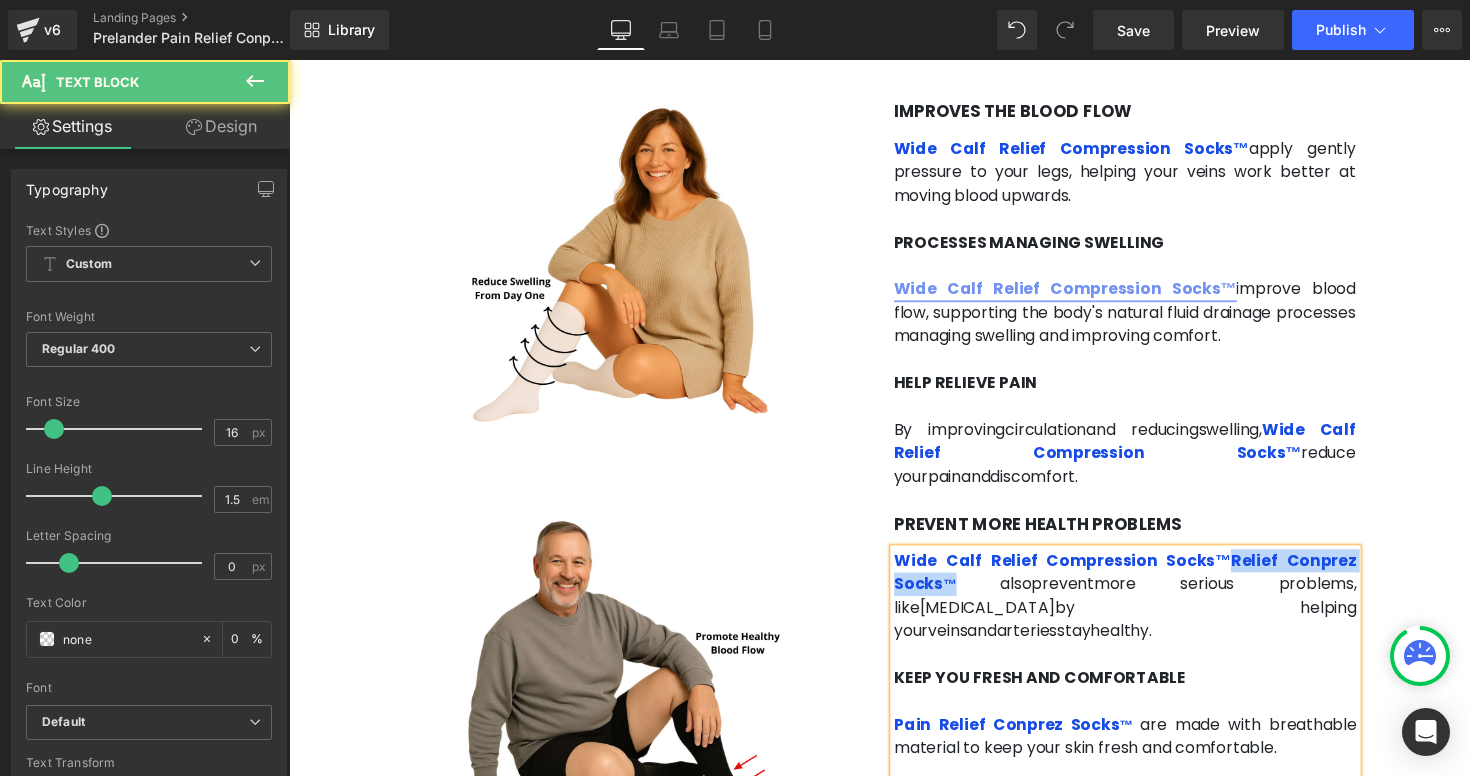 drag, startPoint x: 1259, startPoint y: 503, endPoint x: 971, endPoint y: 525, distance: 288.83905 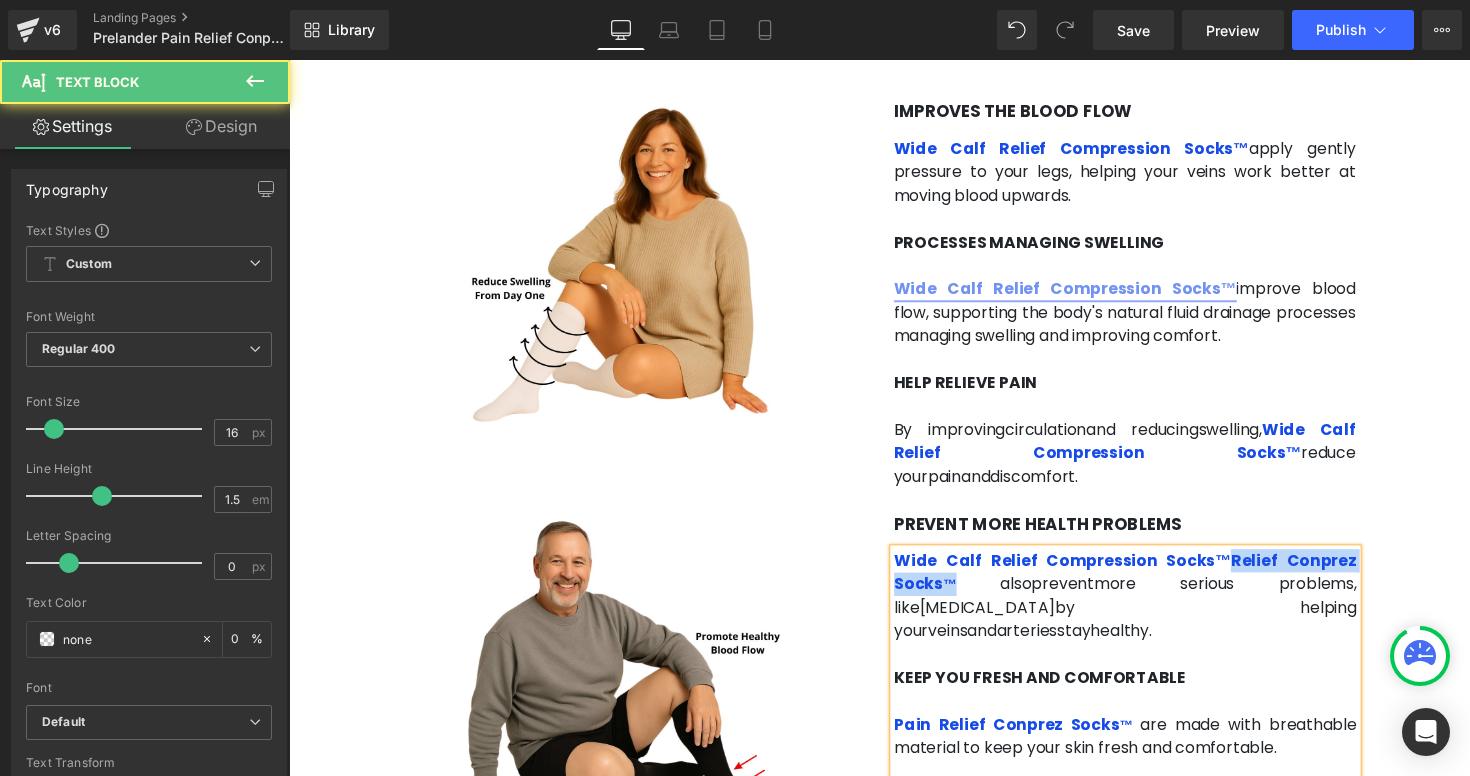 click on "Wide Calf Relief Compression Socks™Relief Conprez Socks ™   also  prevent  more serious problems, like  [MEDICAL_DATA]  by helping your  veins  and  arteries  stay  healthy ." at bounding box center (1146, 609) 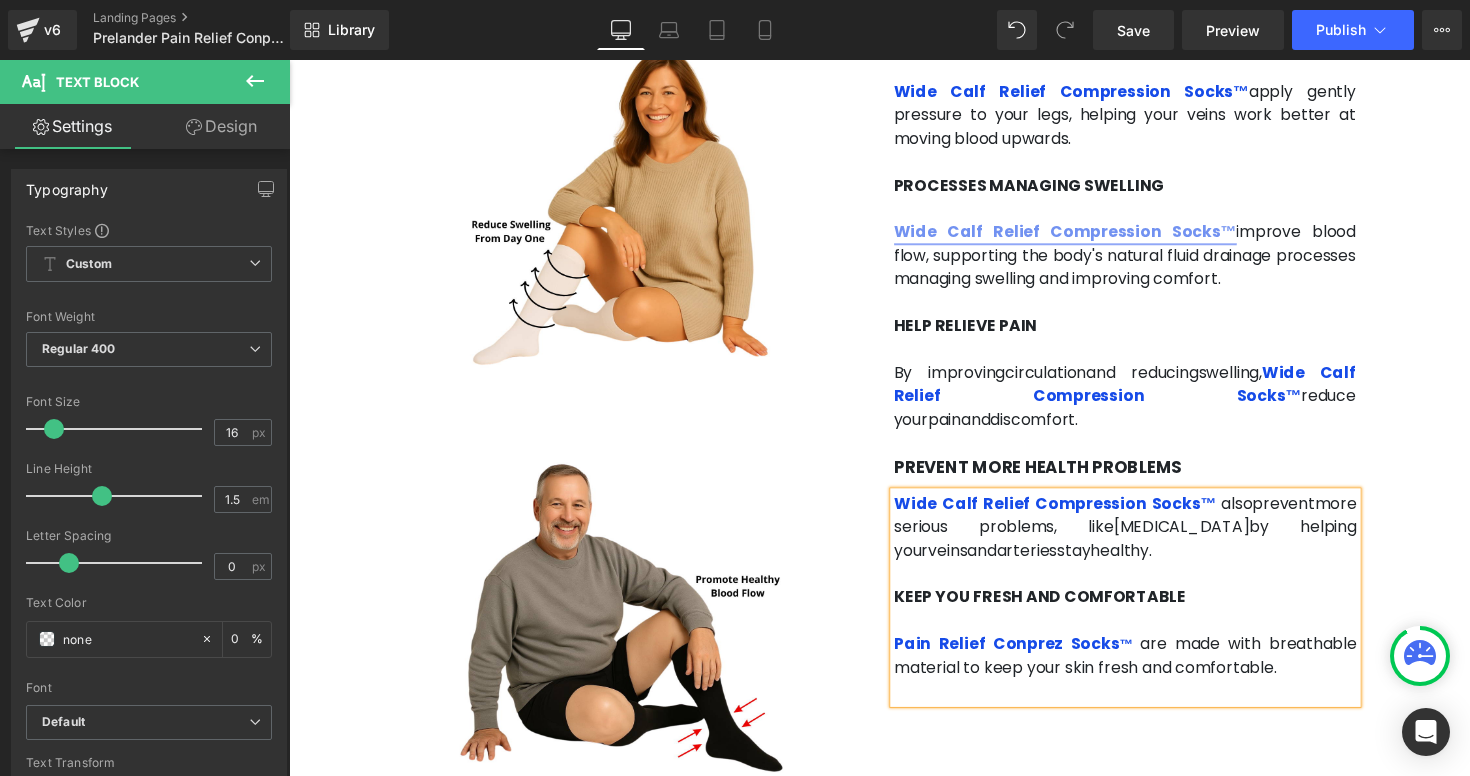 scroll, scrollTop: 3185, scrollLeft: 0, axis: vertical 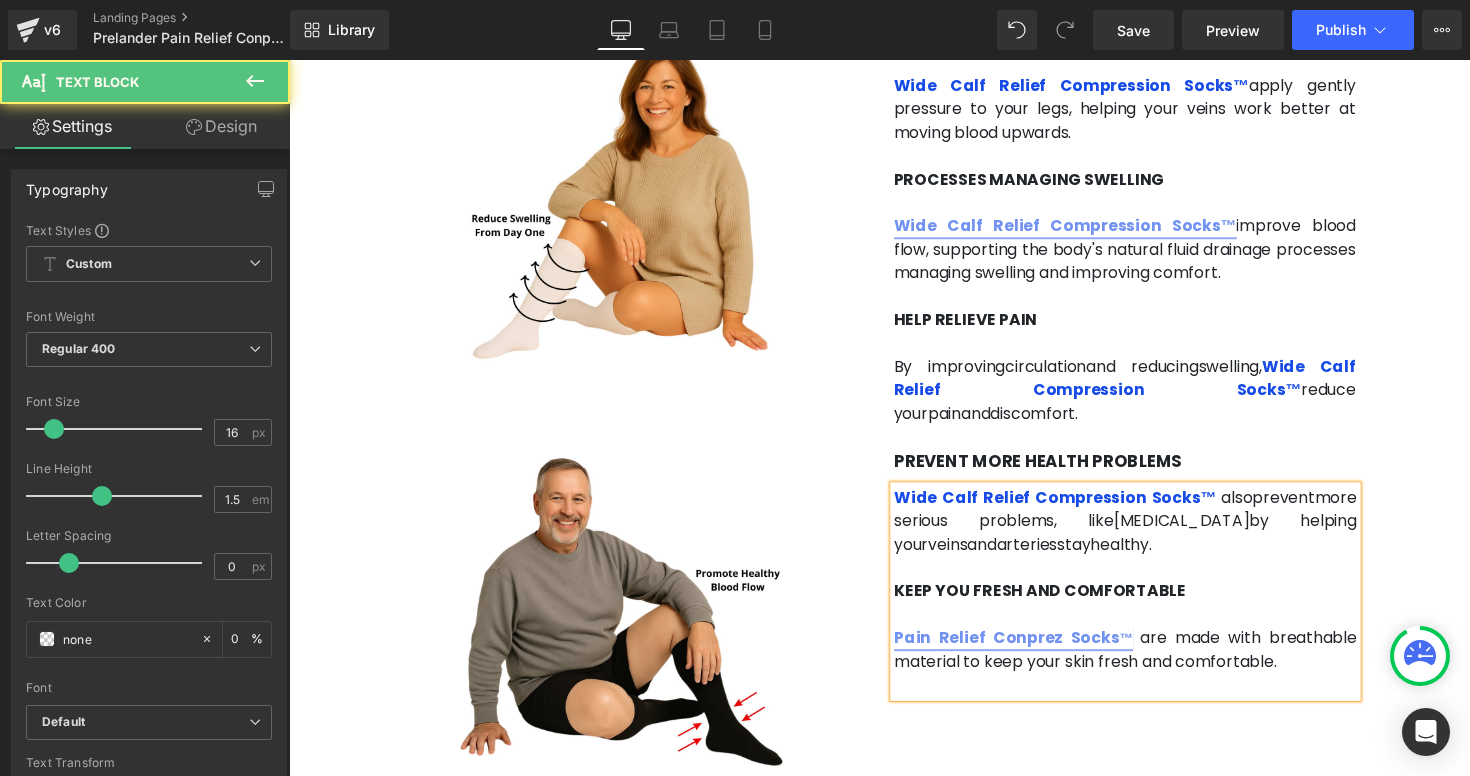 click on "Pain Relief Conprez Socks ™" at bounding box center (1031, 652) 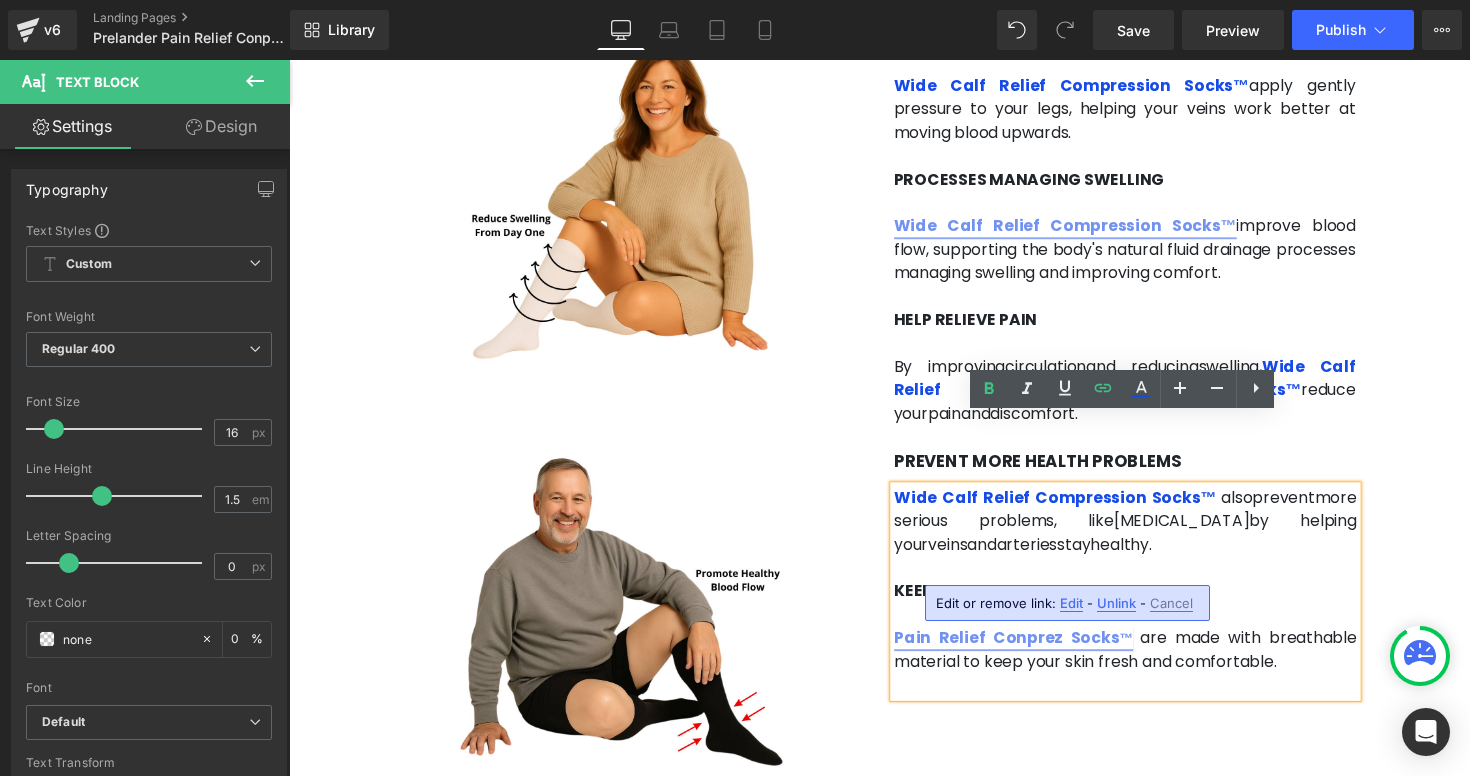 click on "Pain Relief Conprez Socks ™" at bounding box center (1031, 652) 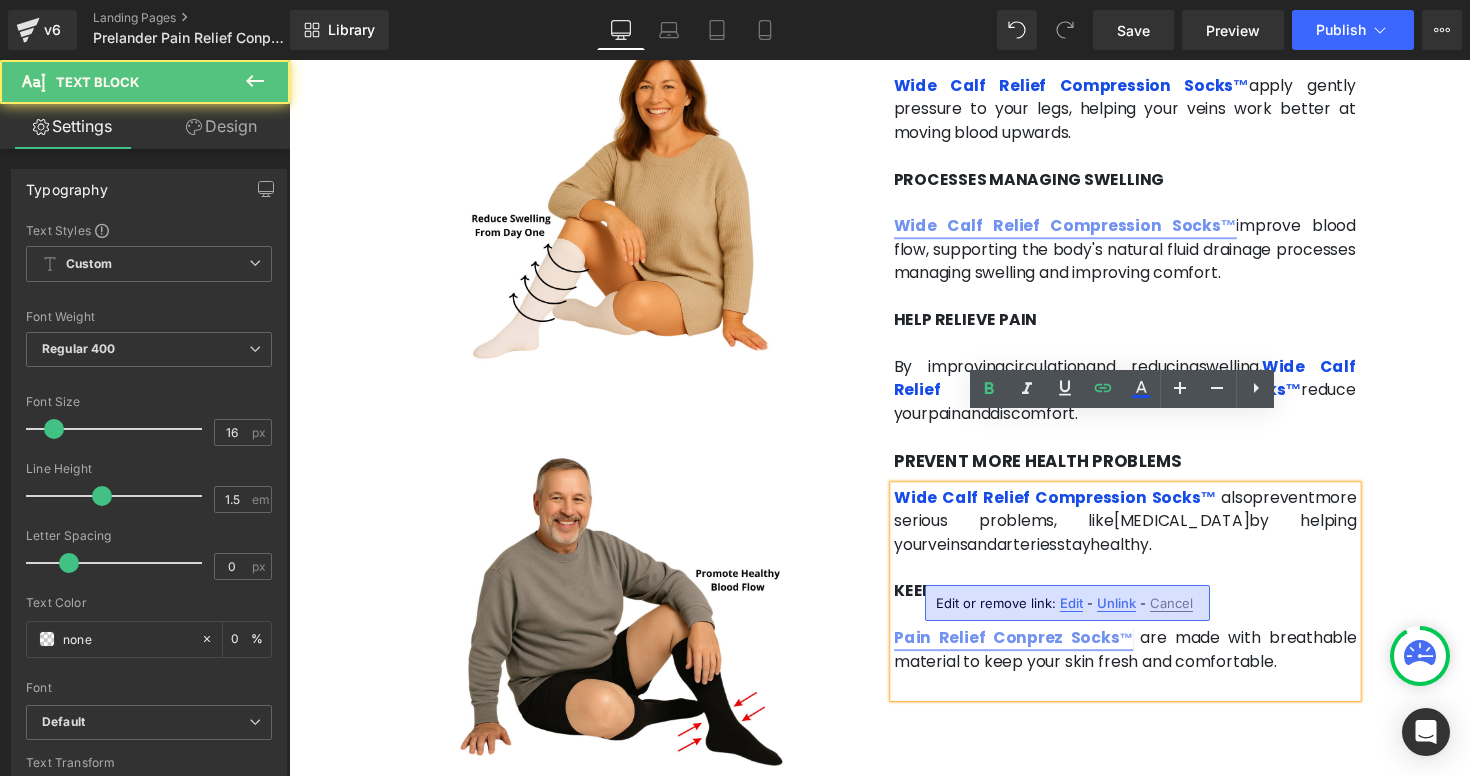 click on "Pain Relief Conprez Socks ™" at bounding box center [1031, 652] 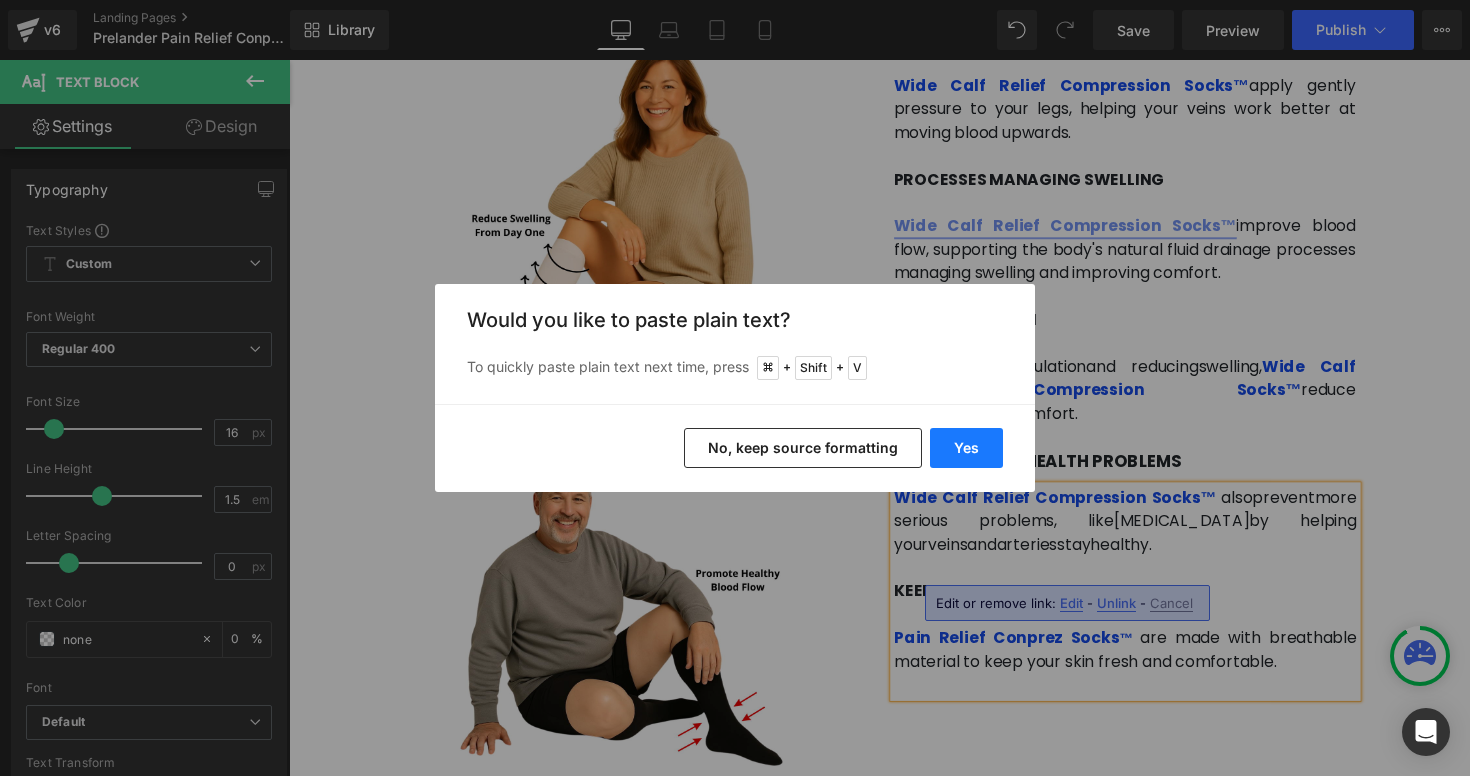 click on "Yes" at bounding box center [966, 448] 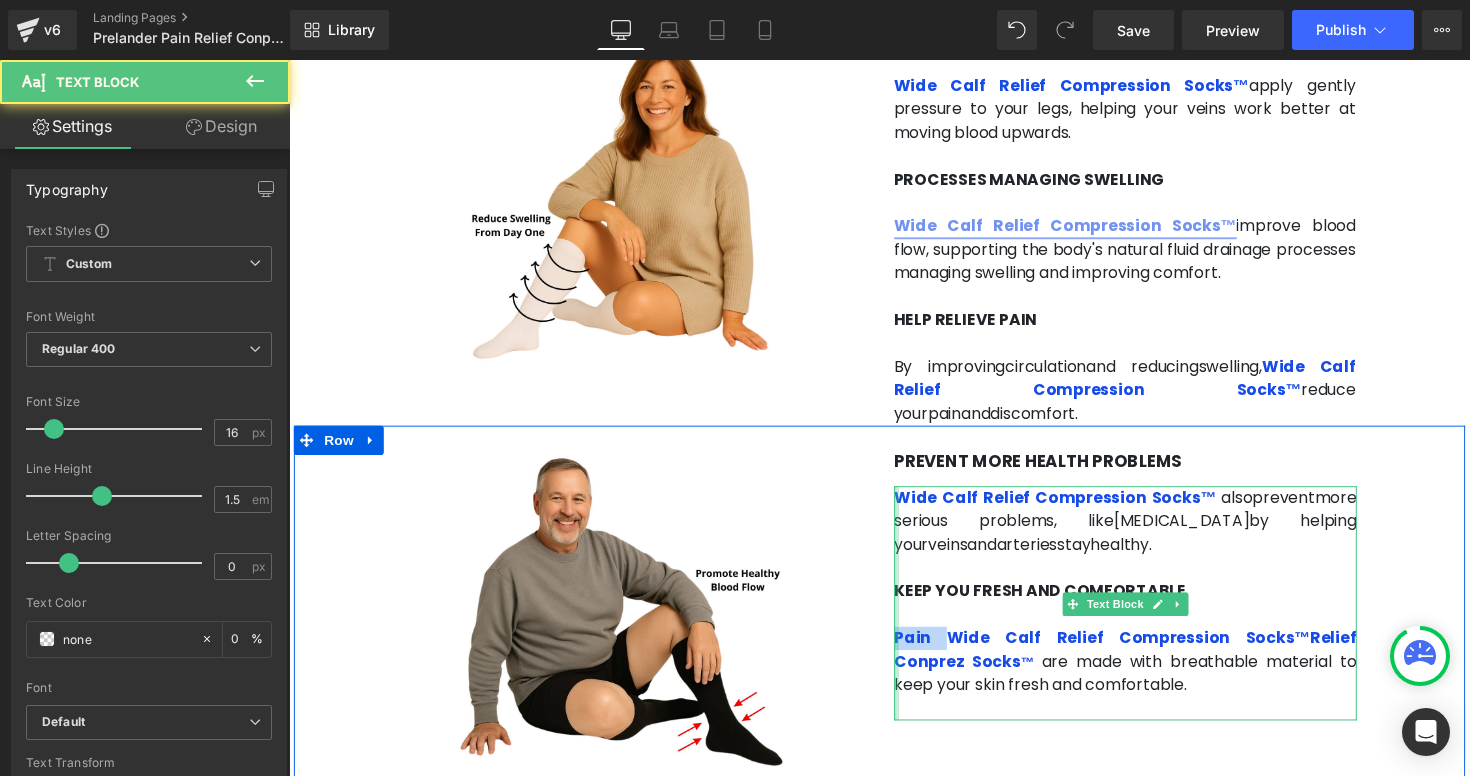 drag, startPoint x: 950, startPoint y: 588, endPoint x: 904, endPoint y: 584, distance: 46.173584 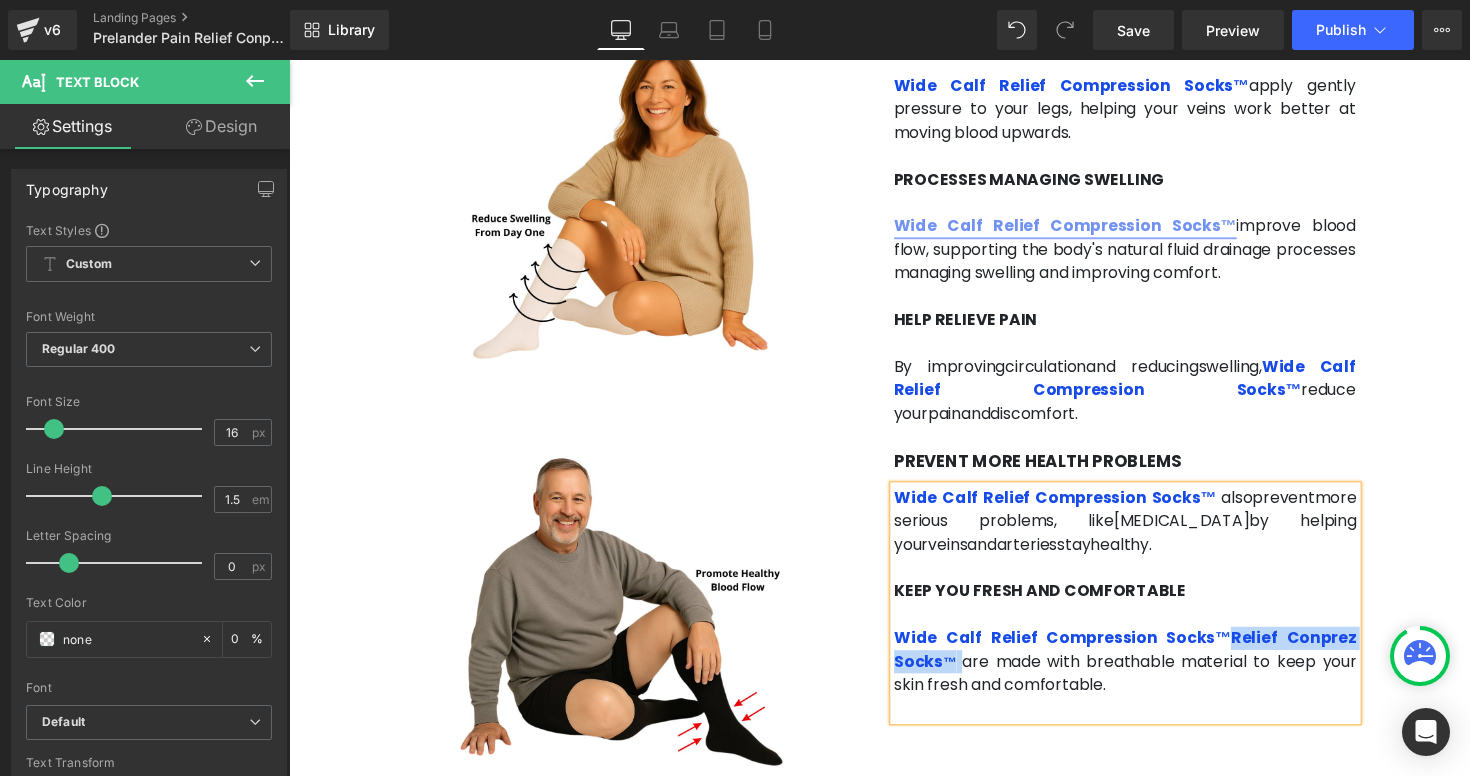 drag, startPoint x: 1263, startPoint y: 582, endPoint x: 976, endPoint y: 611, distance: 288.46143 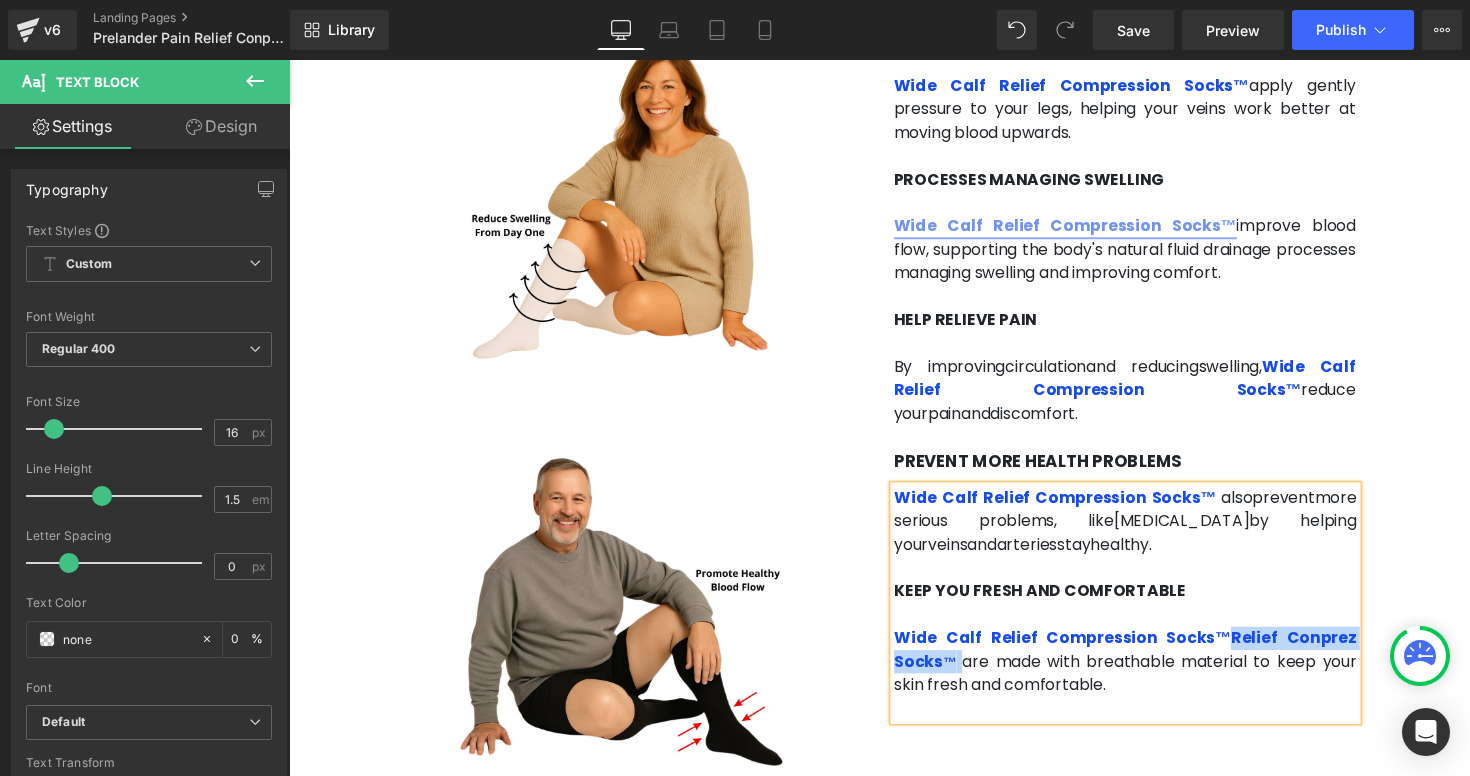 click on "Wide Calf Relief Compression Socks™Relief Conprez Socks ™   are made with breathable material to keep your skin fresh and comfortable." at bounding box center [1146, 677] 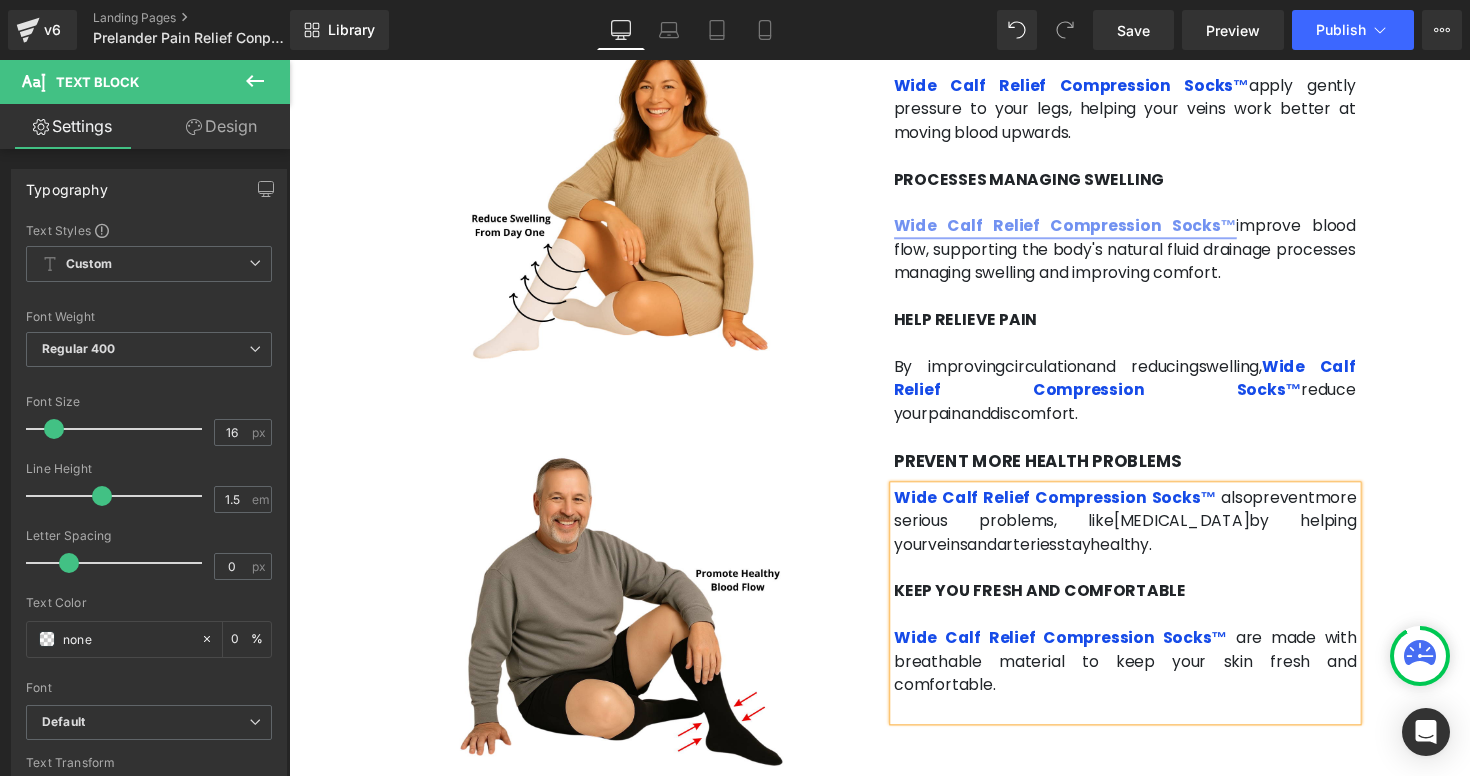 click on "Image         PREVENT MORE HEALTH PROBLEMS Heading         Wide Calf Relief Compression Socks™   also  prevent  more serious problems, like  [MEDICAL_DATA]  by helping your  veins  and  arteries  stay  healthy . KEEP YOU FRESH AND COMFORTABLE  Wide Calf Relief Compression Socks™   are made with breathable material to keep your skin fresh and comfortable. Text Block         Row" at bounding box center [894, 626] 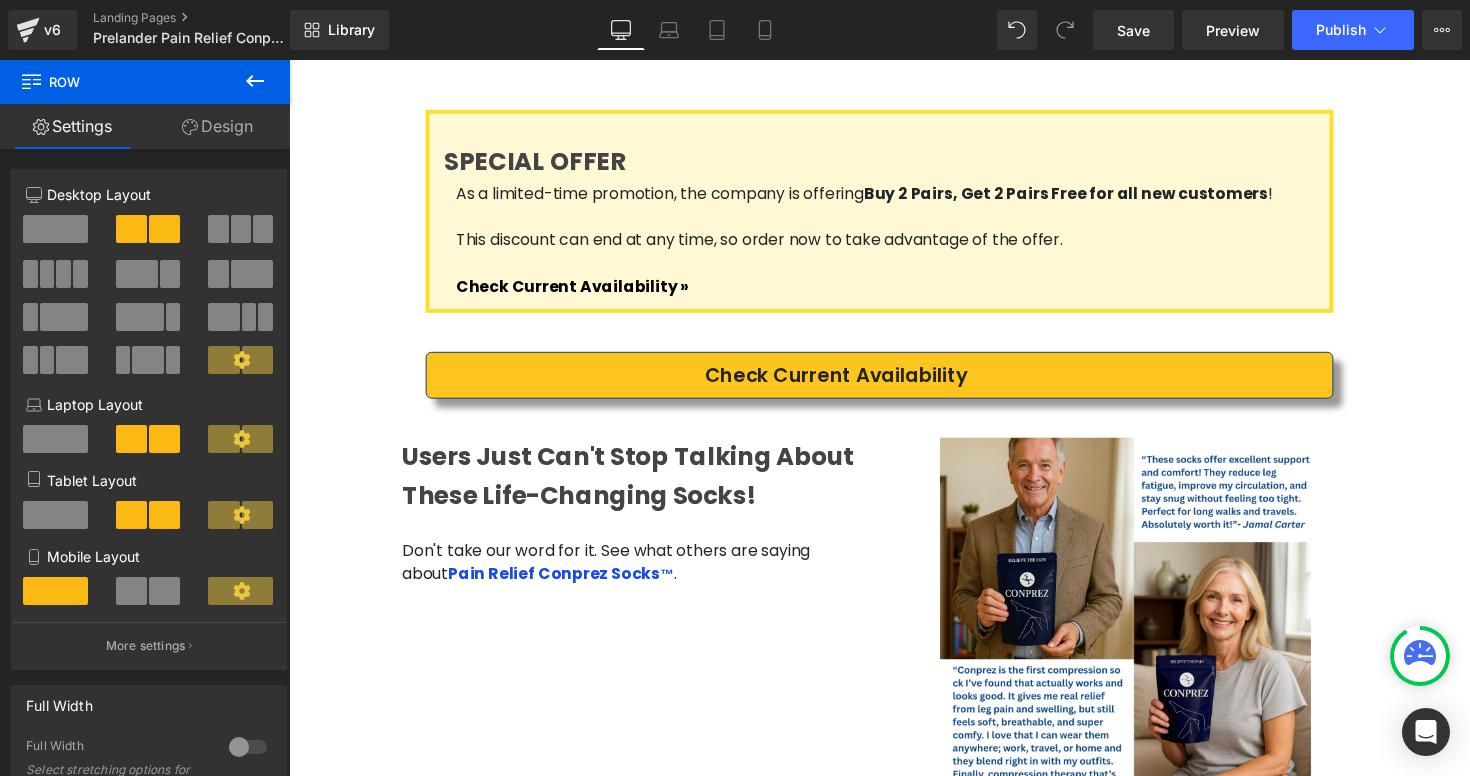 scroll, scrollTop: 3946, scrollLeft: 0, axis: vertical 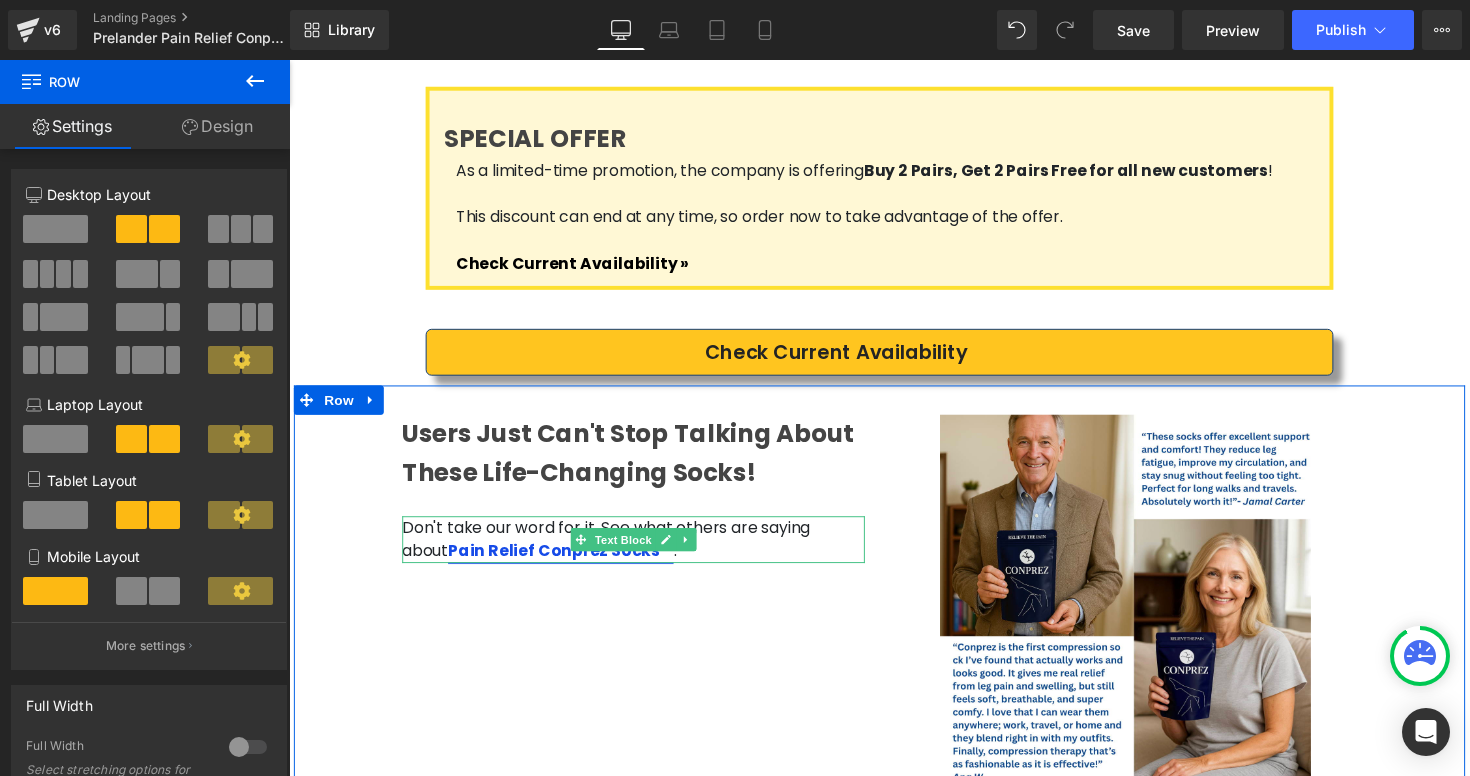 click on "Pain Relief Conprez Socks ™" at bounding box center (567, 562) 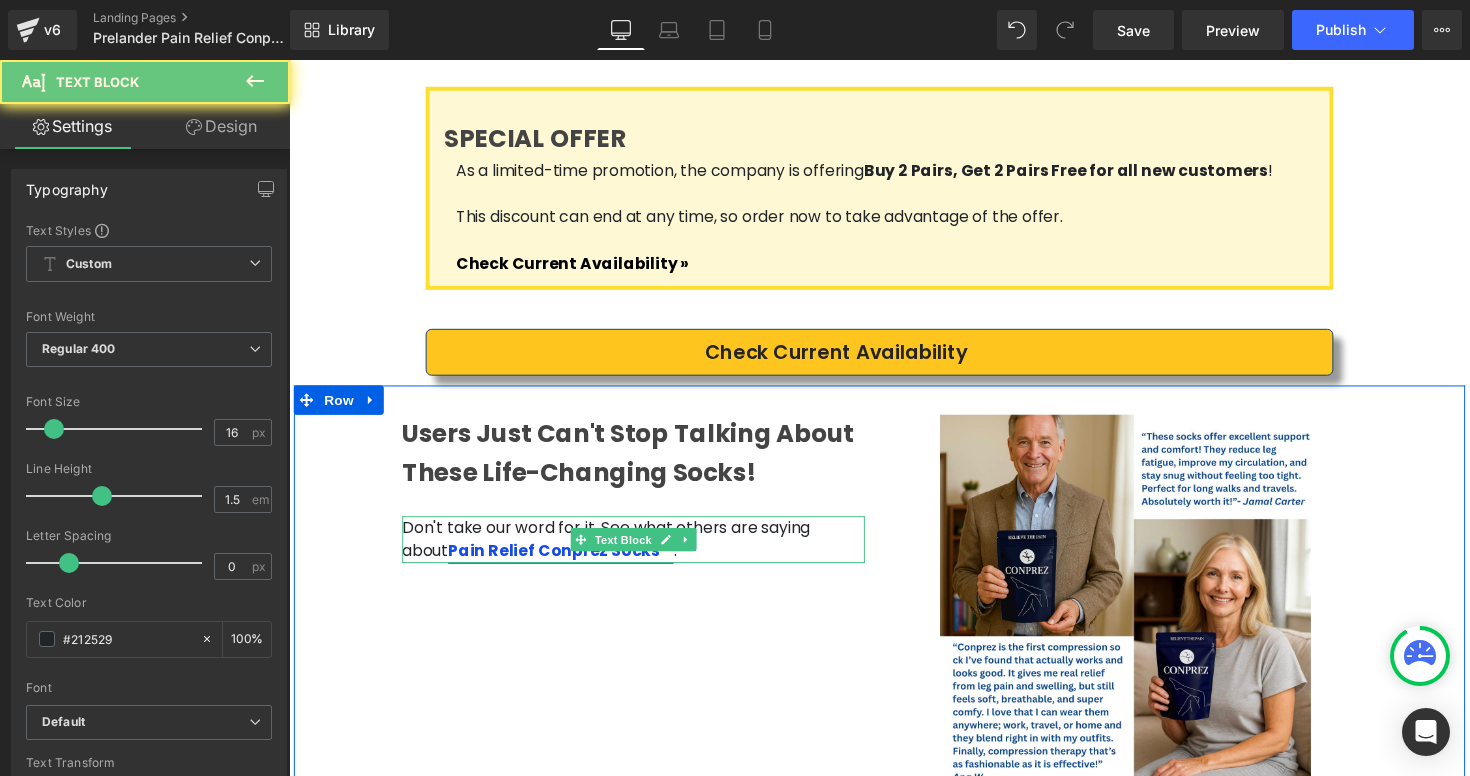click on "Pain Relief Conprez Socks ™" at bounding box center [567, 562] 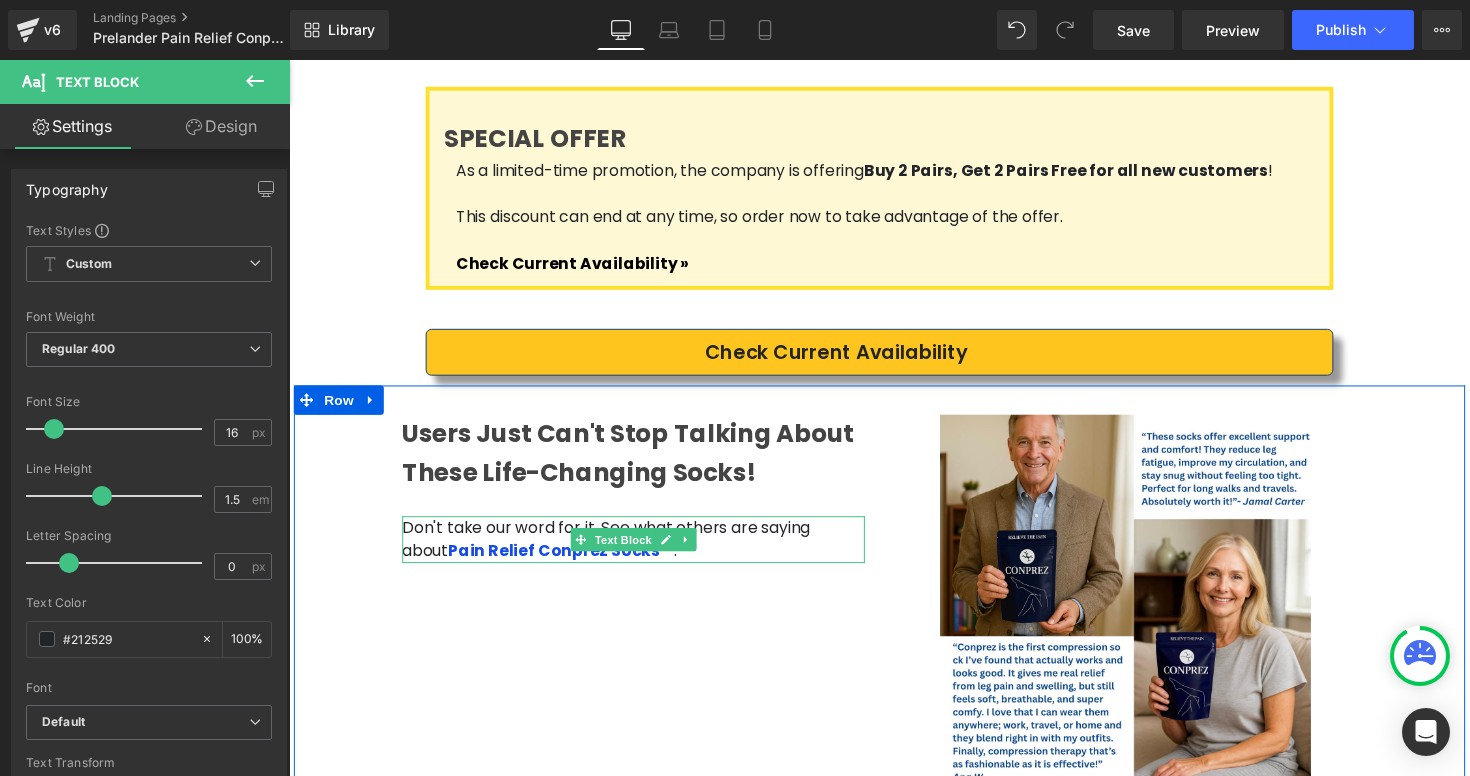 click on "Don't take our word for it. See what others are saying about   Pain Relief Conprez Socks ™ ." at bounding box center [642, 551] 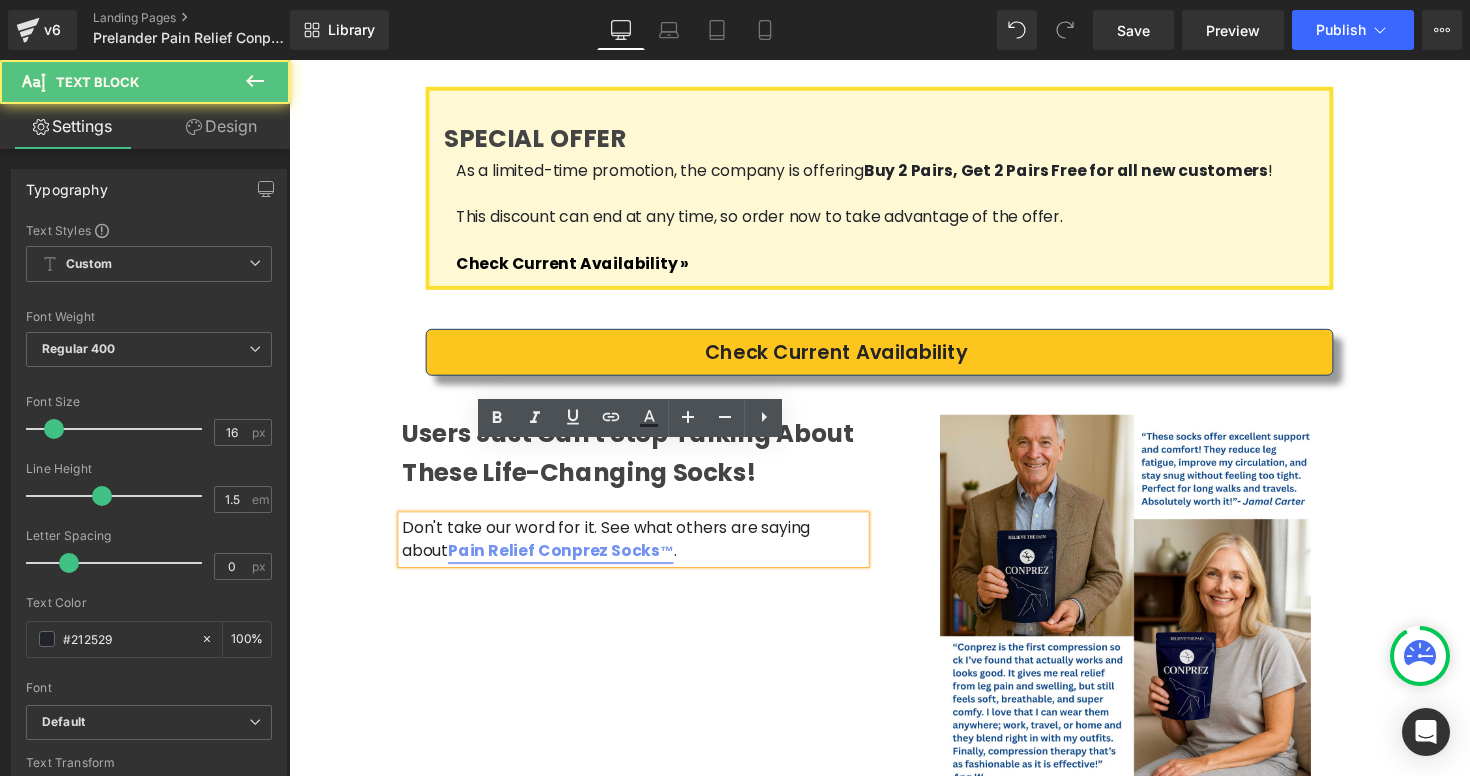 click on "Pain Relief Conprez Socks ™" at bounding box center [567, 562] 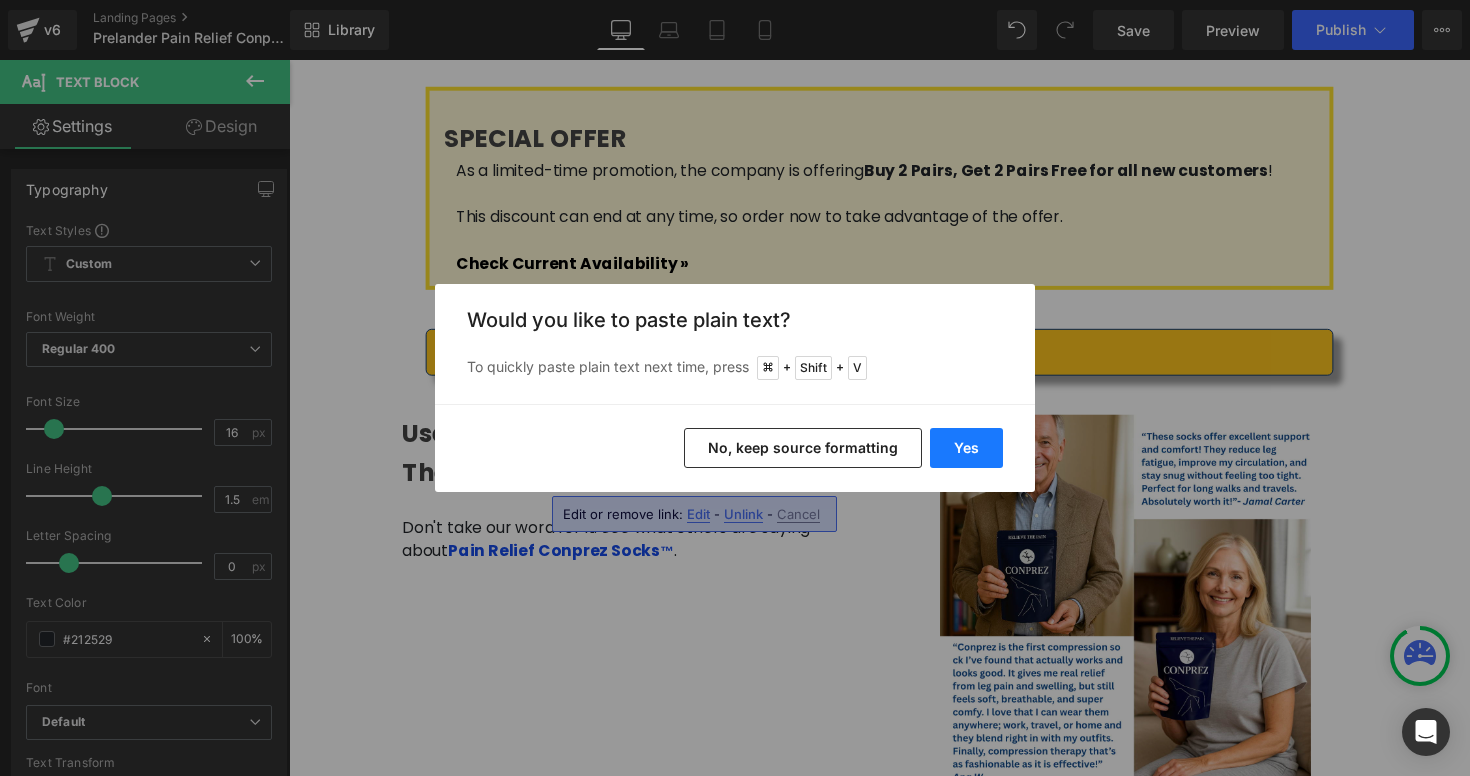 click on "Yes" at bounding box center (966, 448) 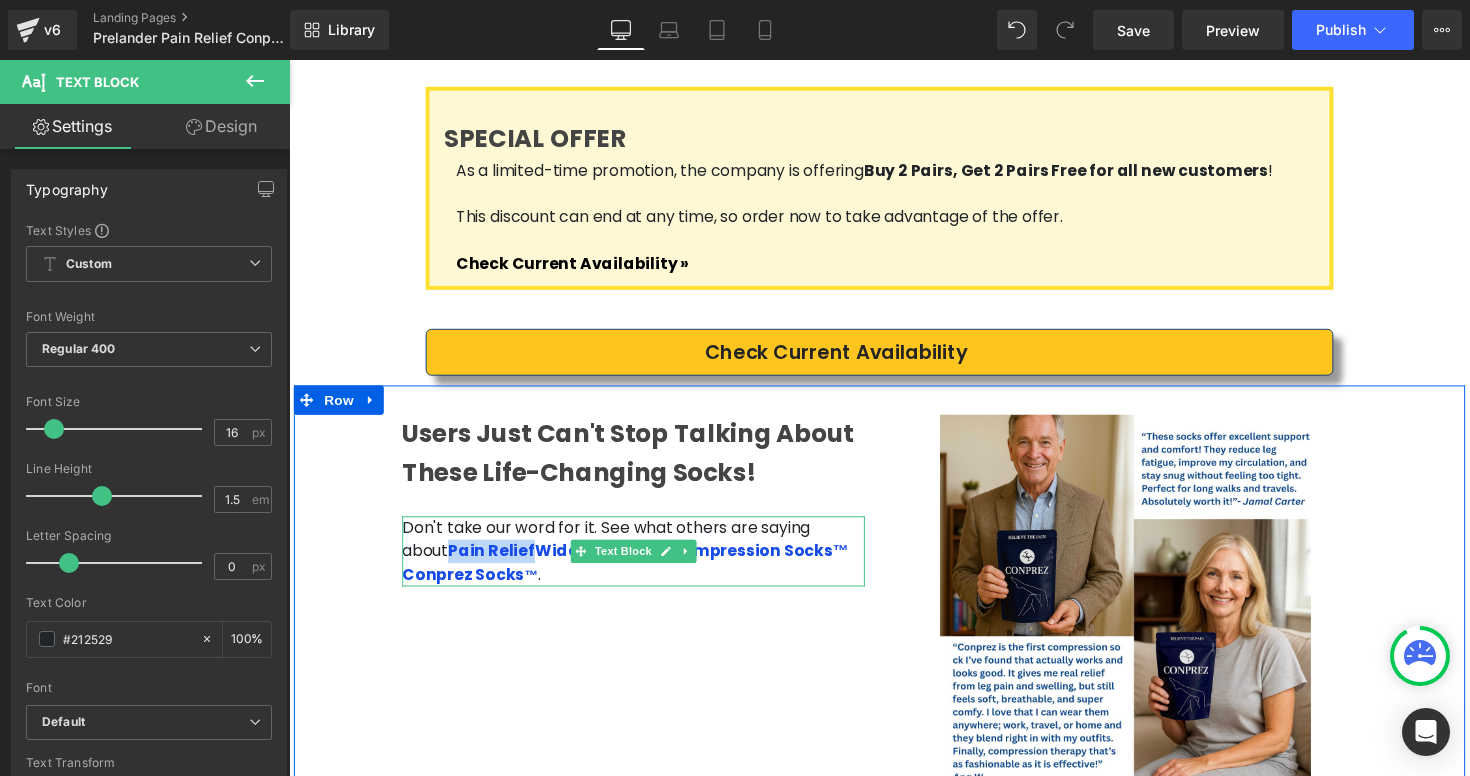 drag, startPoint x: 835, startPoint y: 468, endPoint x: 451, endPoint y: 500, distance: 385.33102 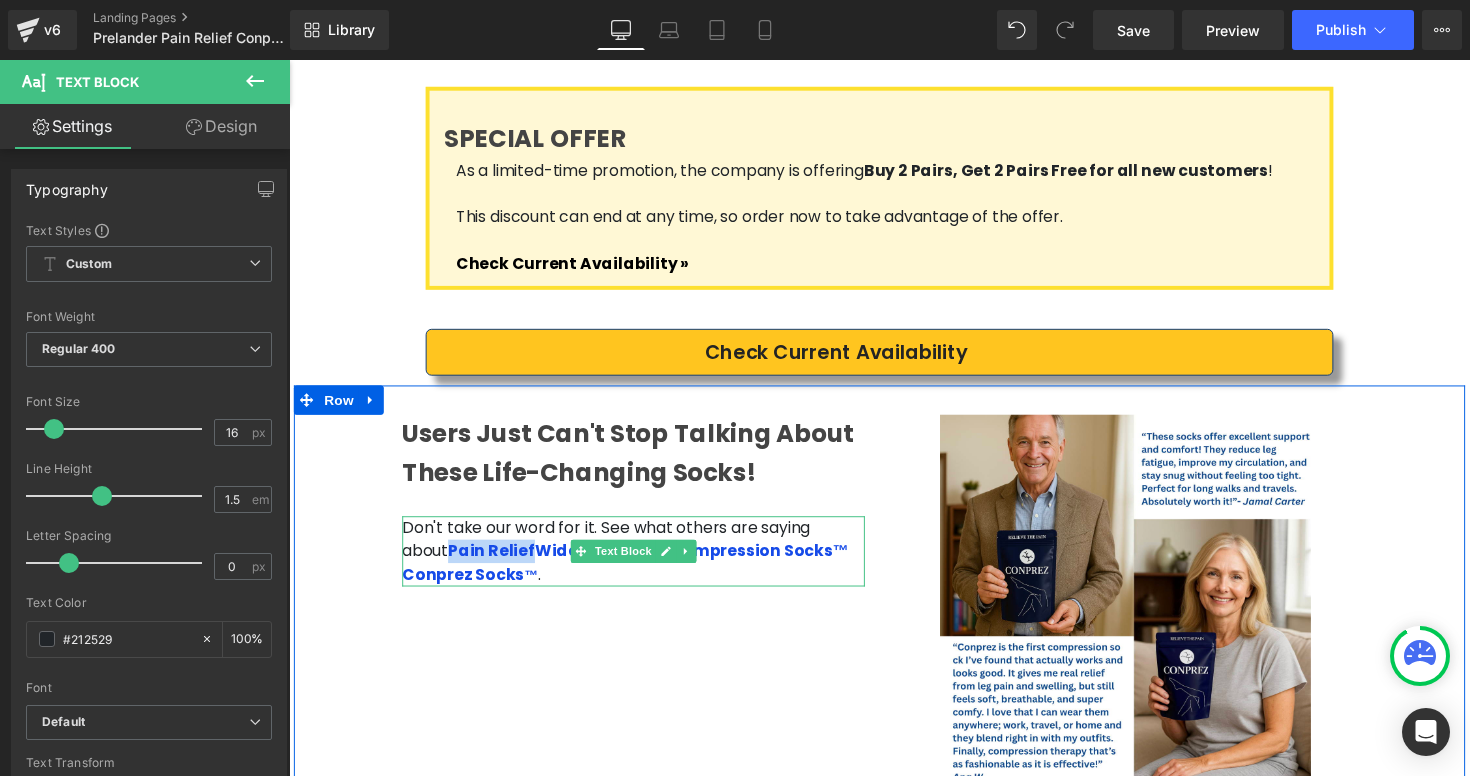 click on "Don't take our word for it. See what others are saying about   Pain ReliefWide Calf Relief Compression Socks™ Conprez Socks ™ ." at bounding box center [642, 563] 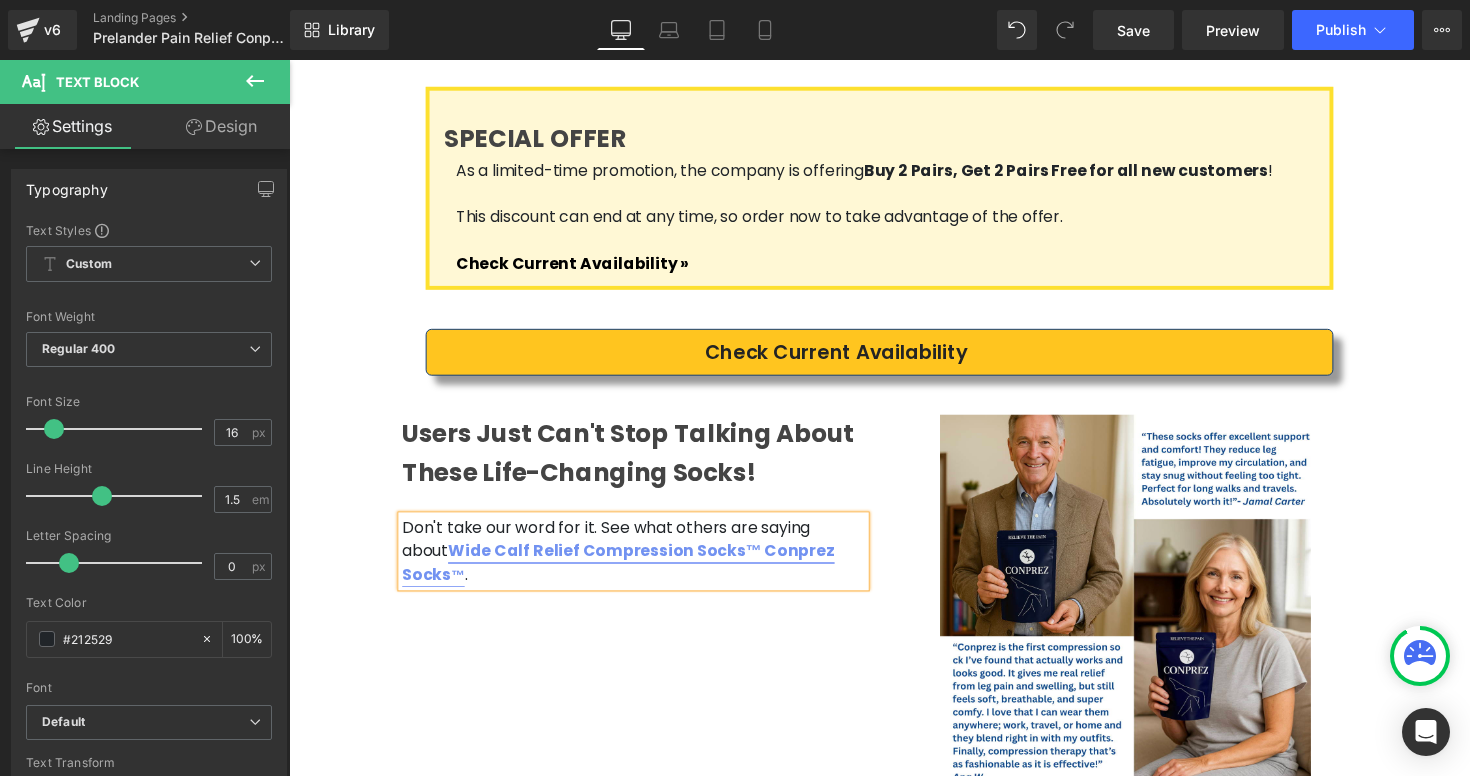 click on "Wide Calf Relief Compression Socks™ Conprez Socks ™" at bounding box center (626, 574) 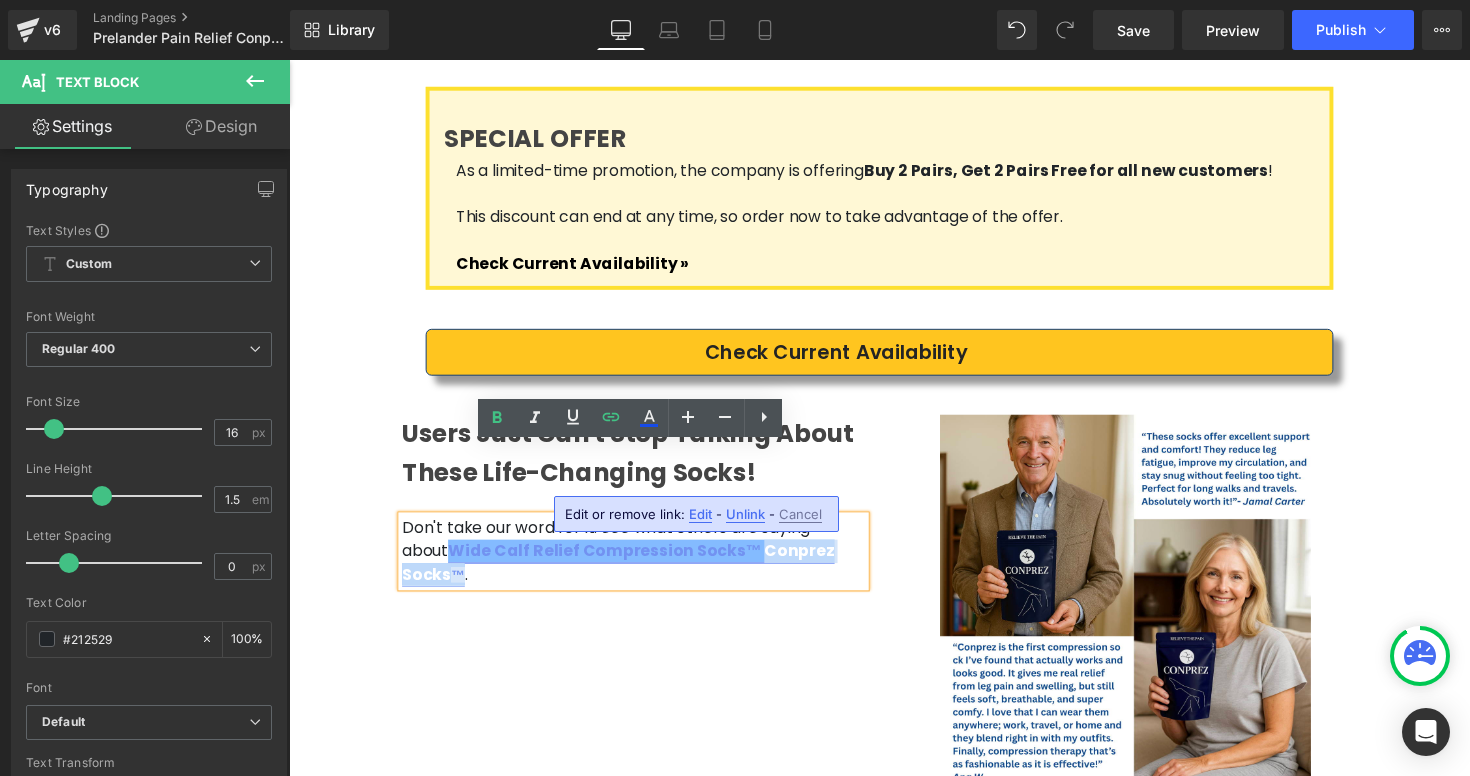 drag, startPoint x: 662, startPoint y: 494, endPoint x: 788, endPoint y: 489, distance: 126.09917 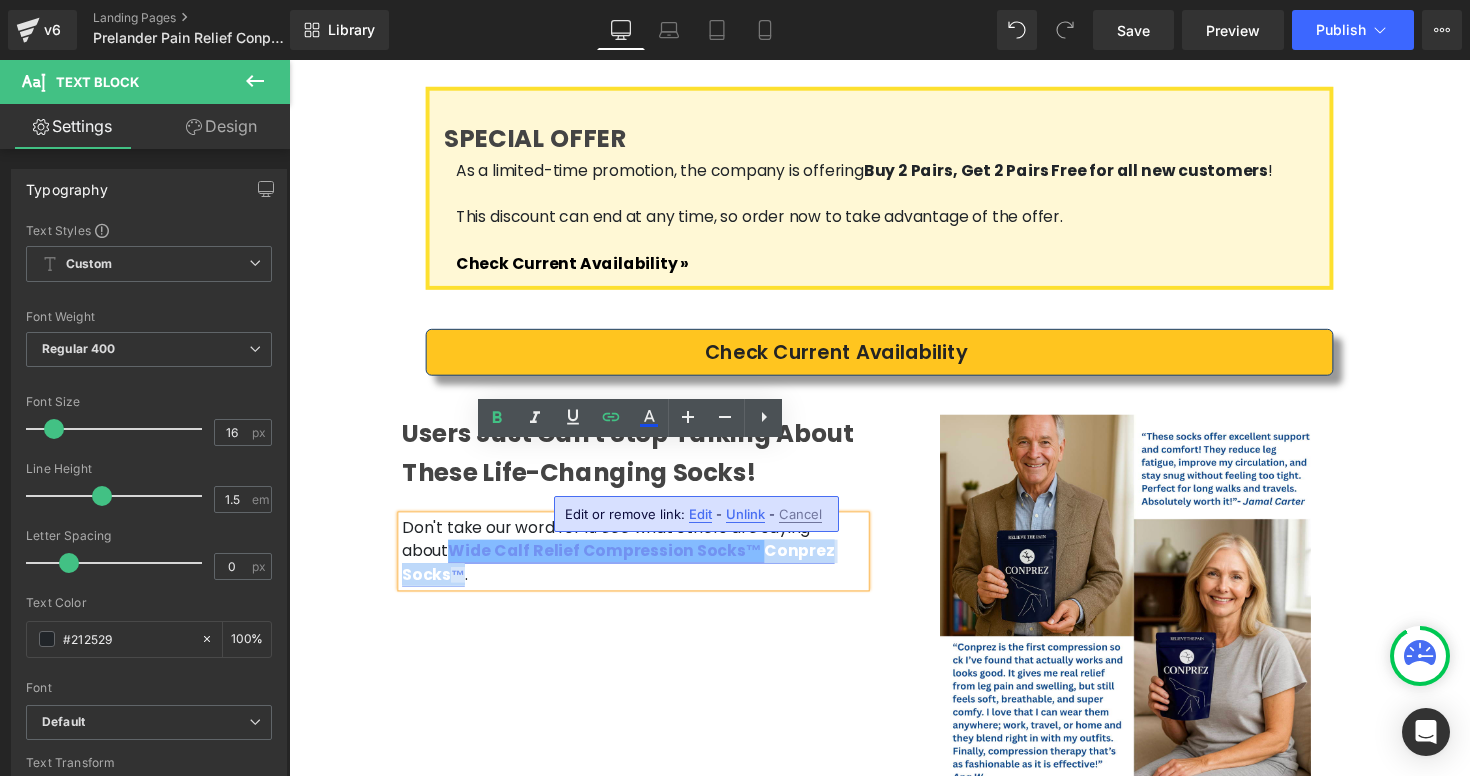 click on "Wide Calf Relief Compression Socks™ Conprez Socks ™" at bounding box center (626, 574) 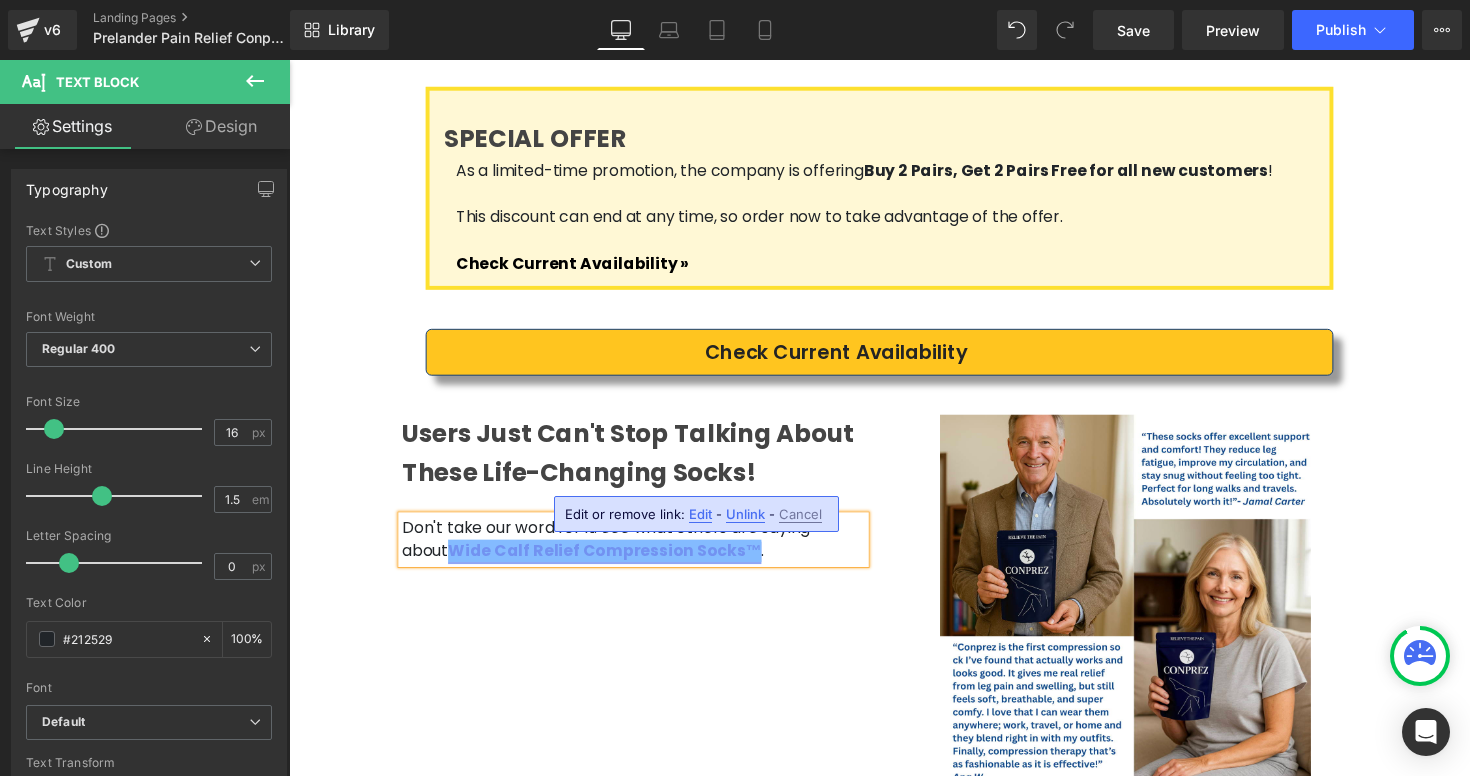click on "Users Just Can't Stop Talking About These Life-Changing Socks! Heading         Don't take our word for it. See what others are saying about   Wide Calf Relief Compression Socks™  . Text Block" at bounding box center (642, 499) 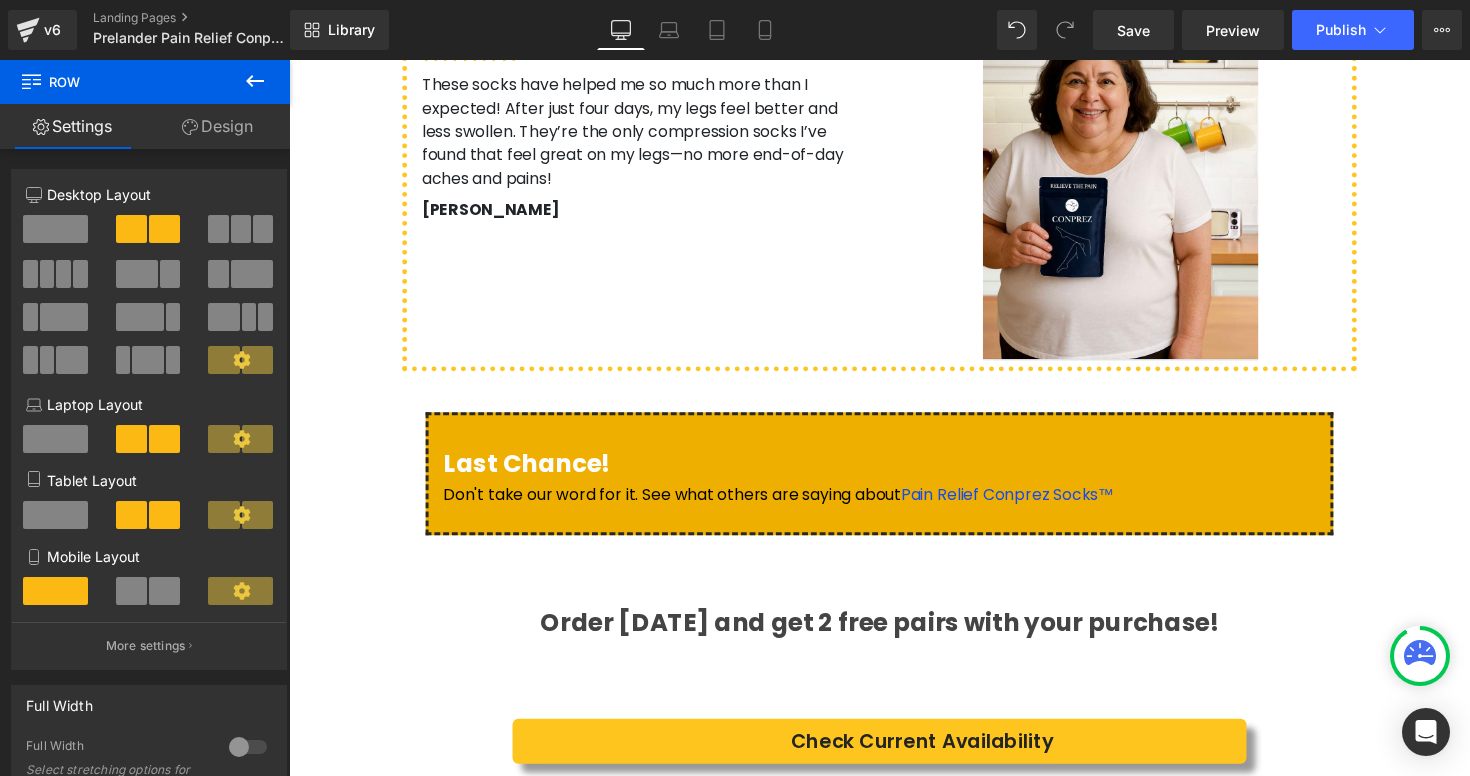 scroll, scrollTop: 5637, scrollLeft: 0, axis: vertical 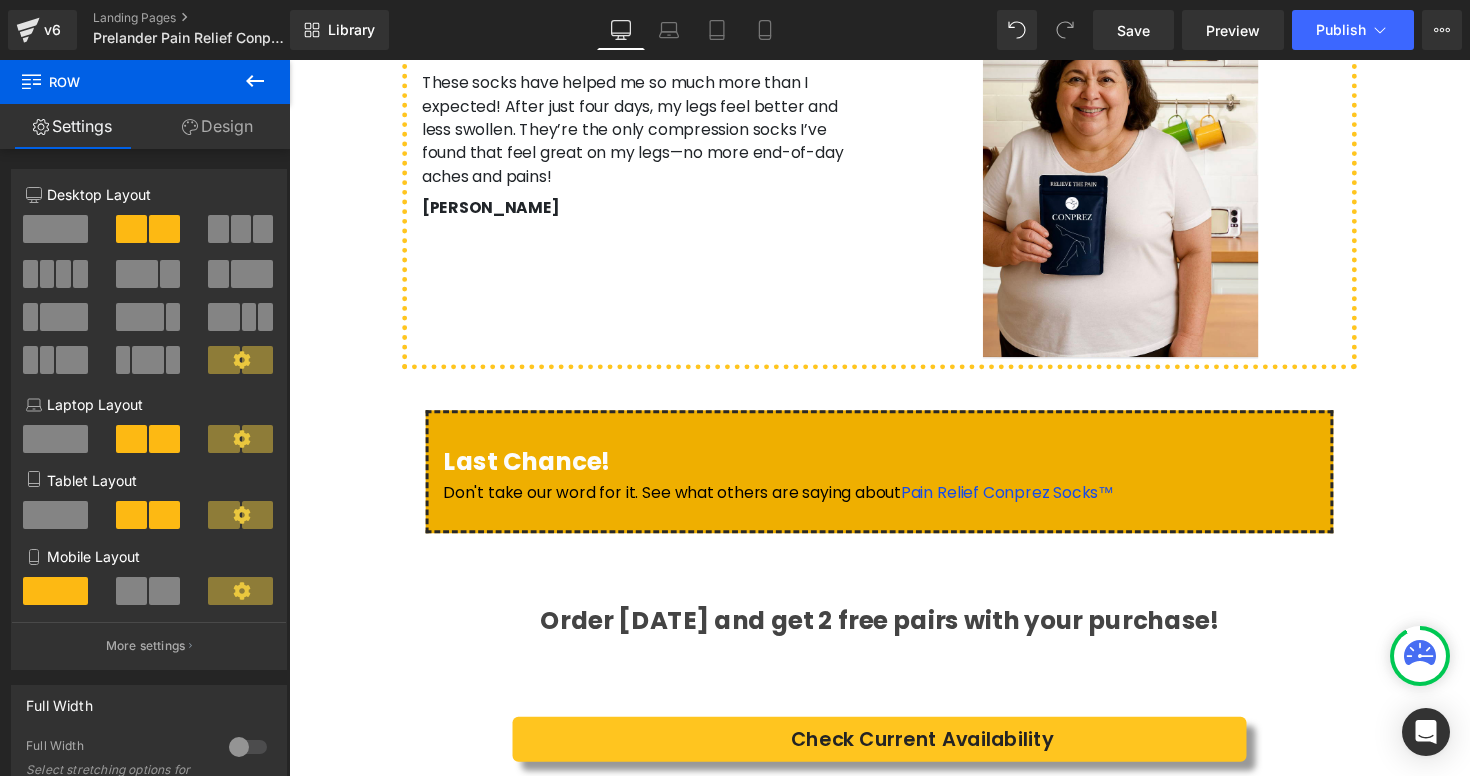 click on "Text Block" at bounding box center (883, 512) 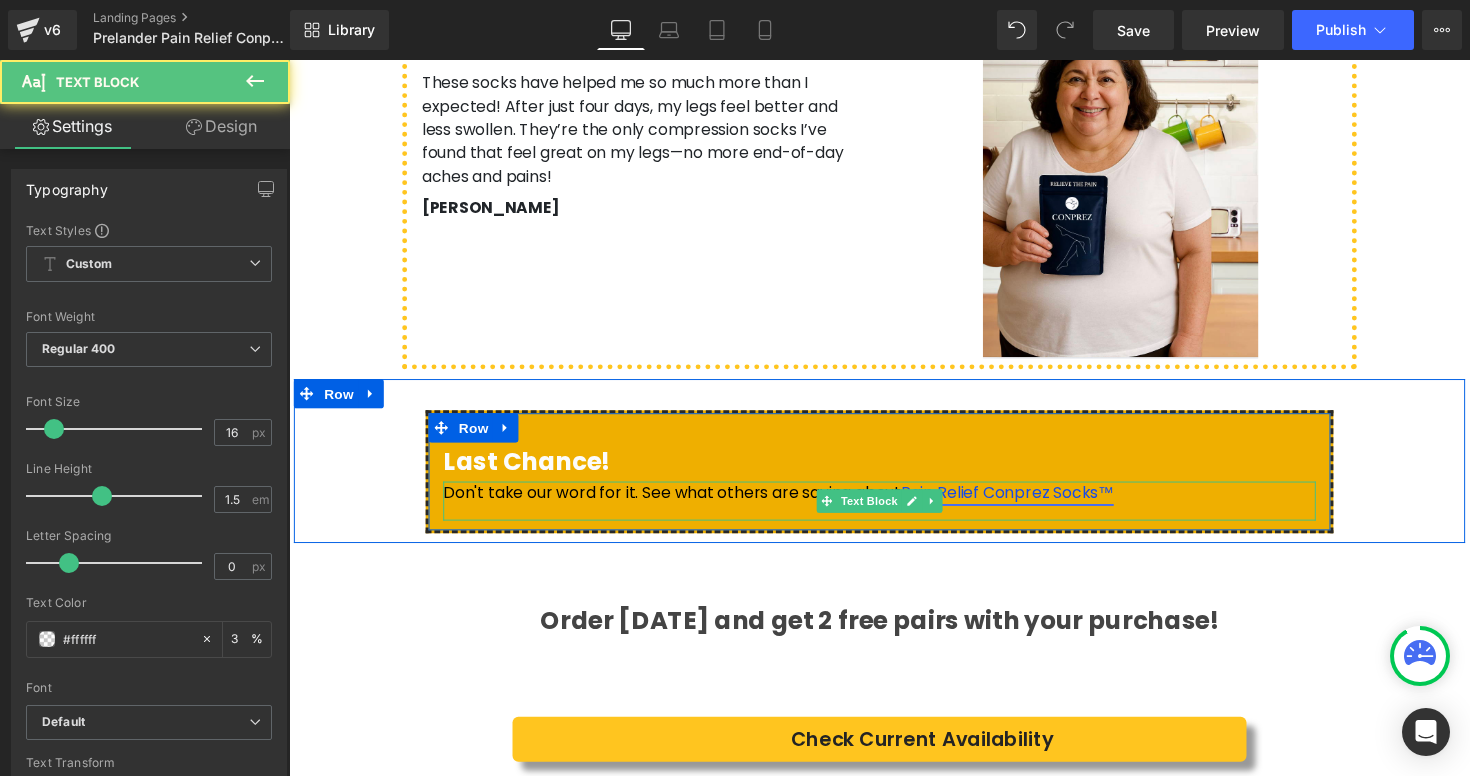click on "Pain Relief Conprez Socks™" at bounding box center [1025, 503] 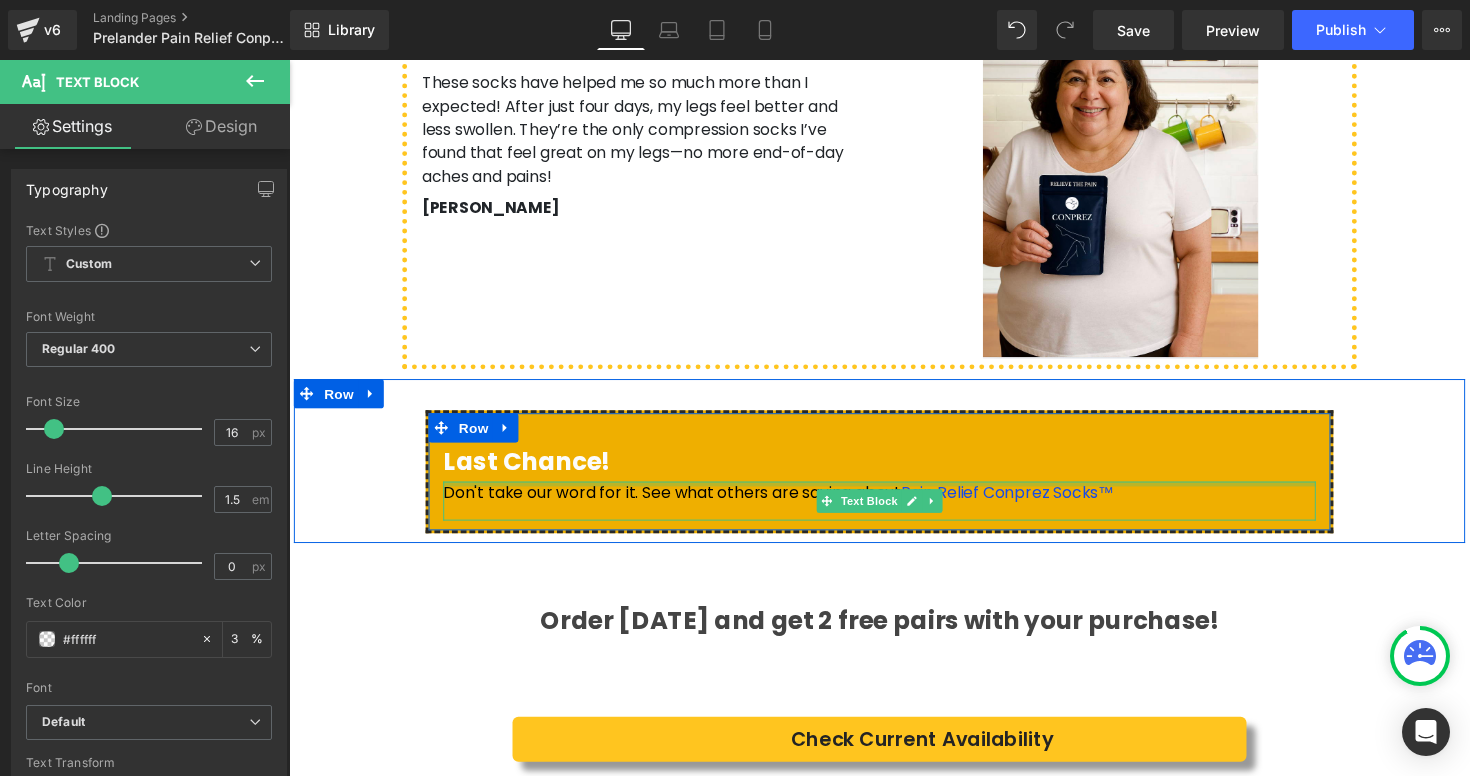 click at bounding box center [894, 494] 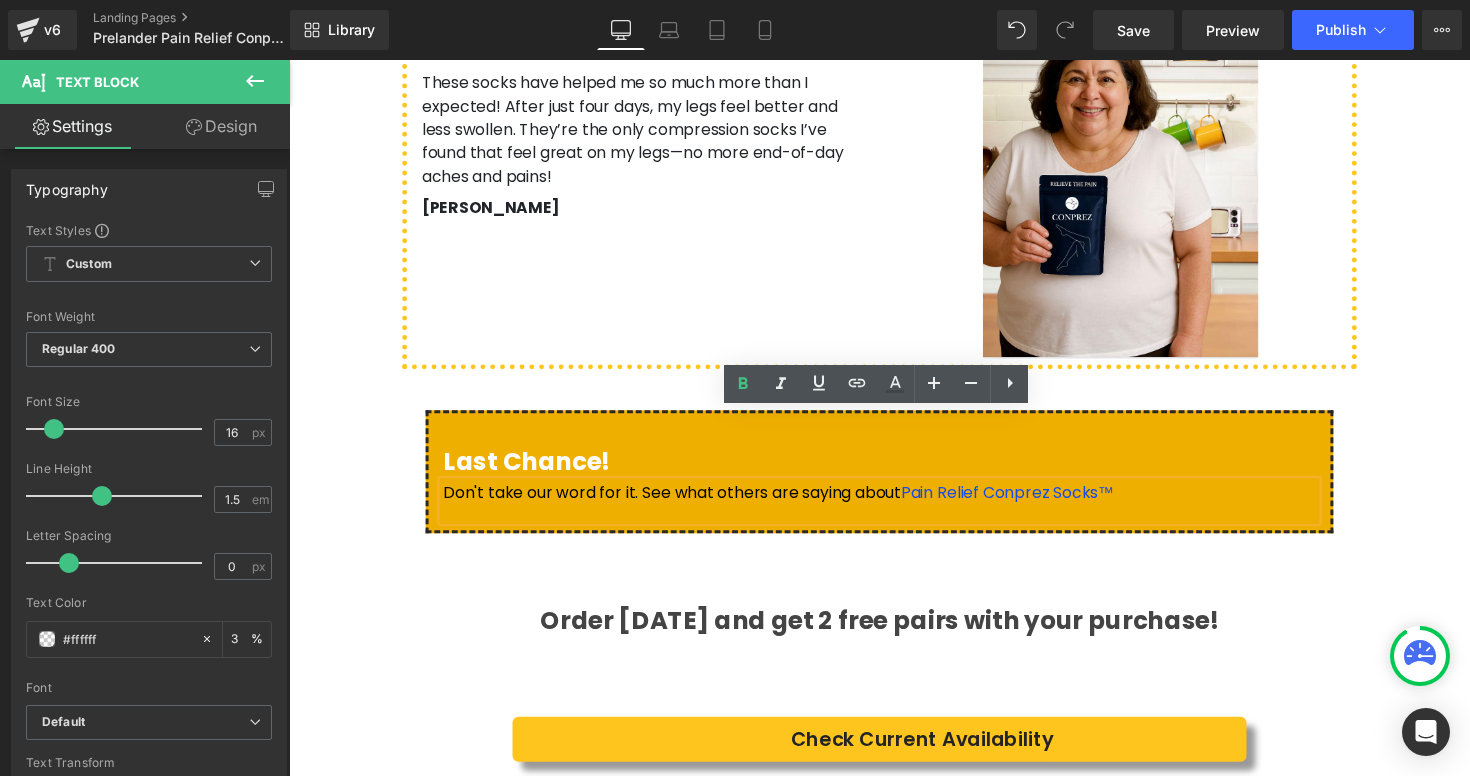 click on "Don't take our word for it. See what others are saying about" at bounding box center (681, 503) 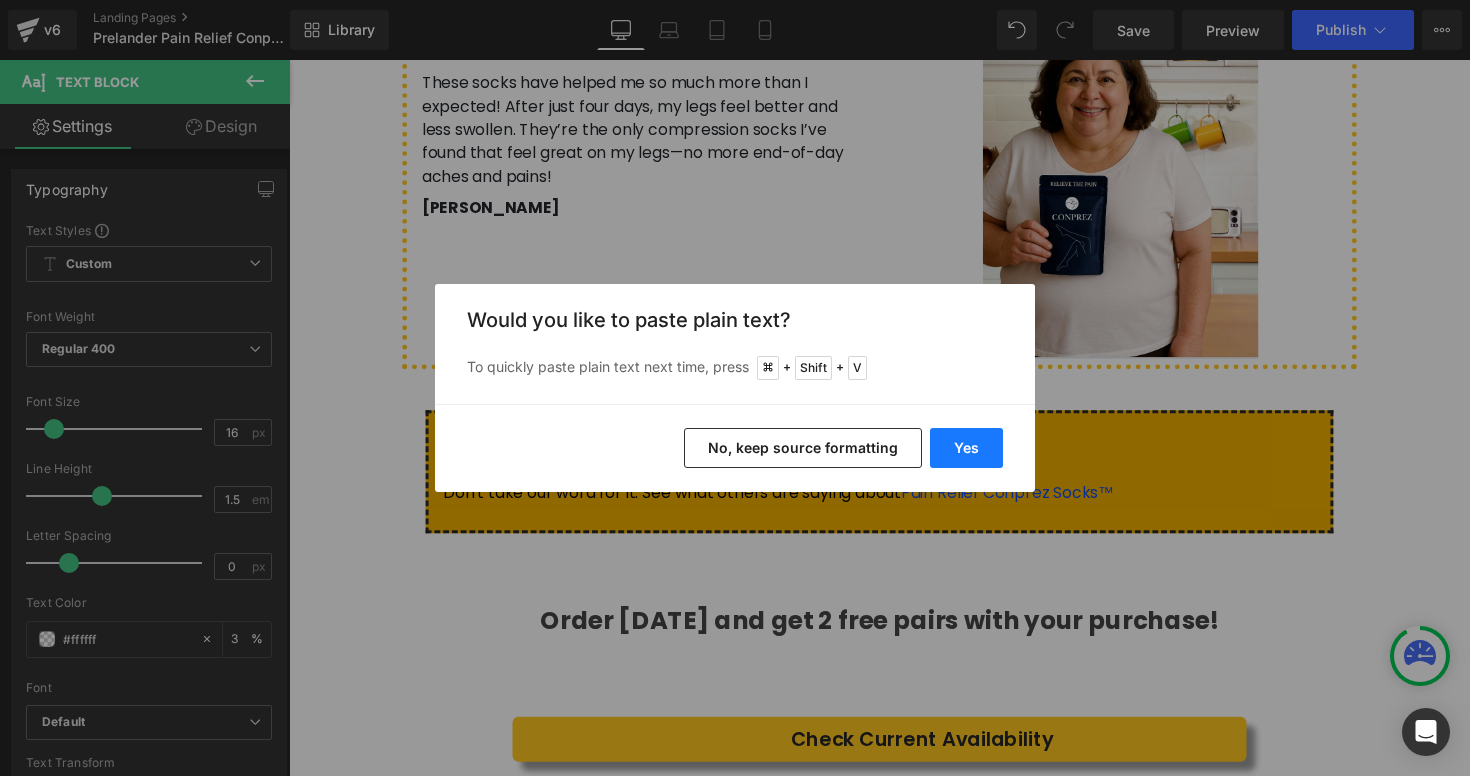 click on "Yes" at bounding box center (966, 448) 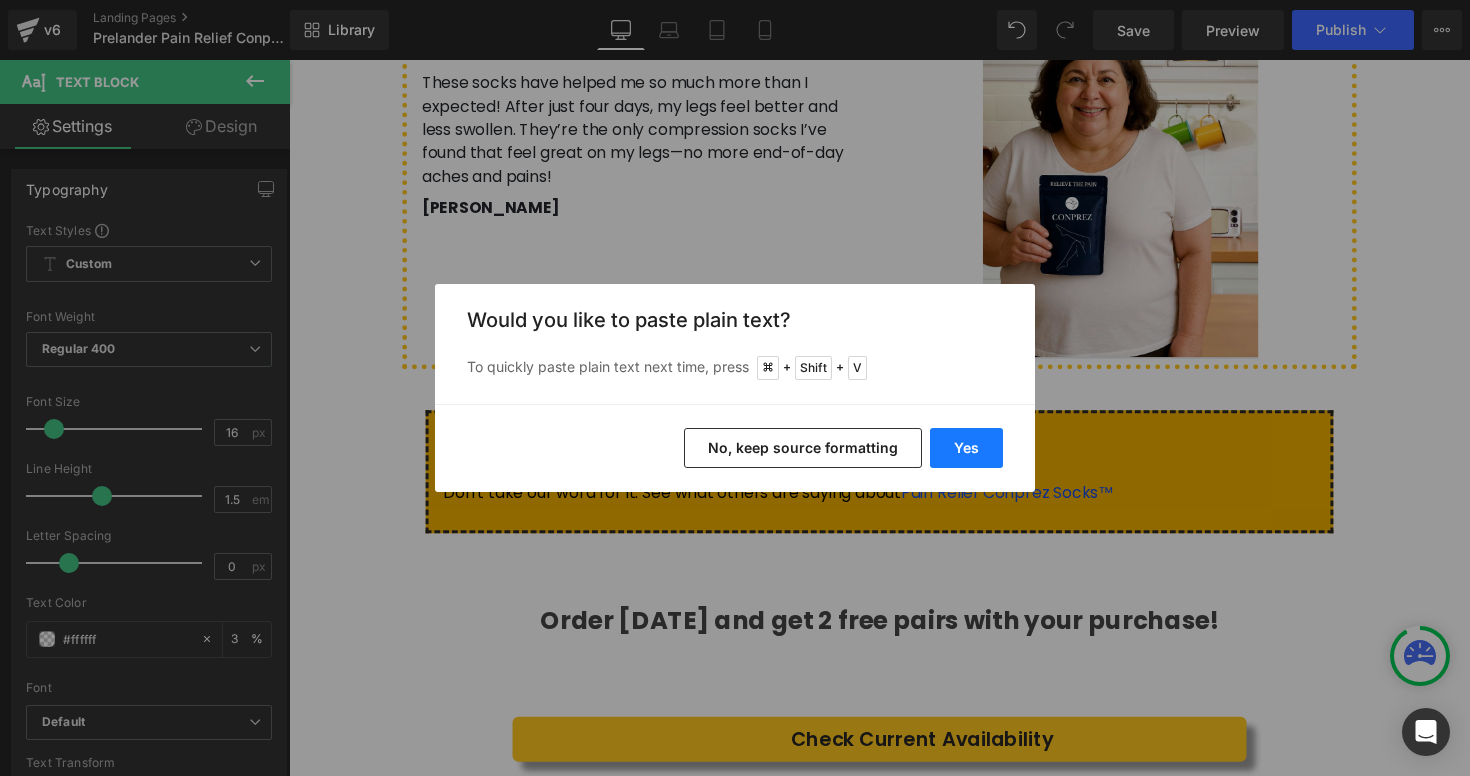 type 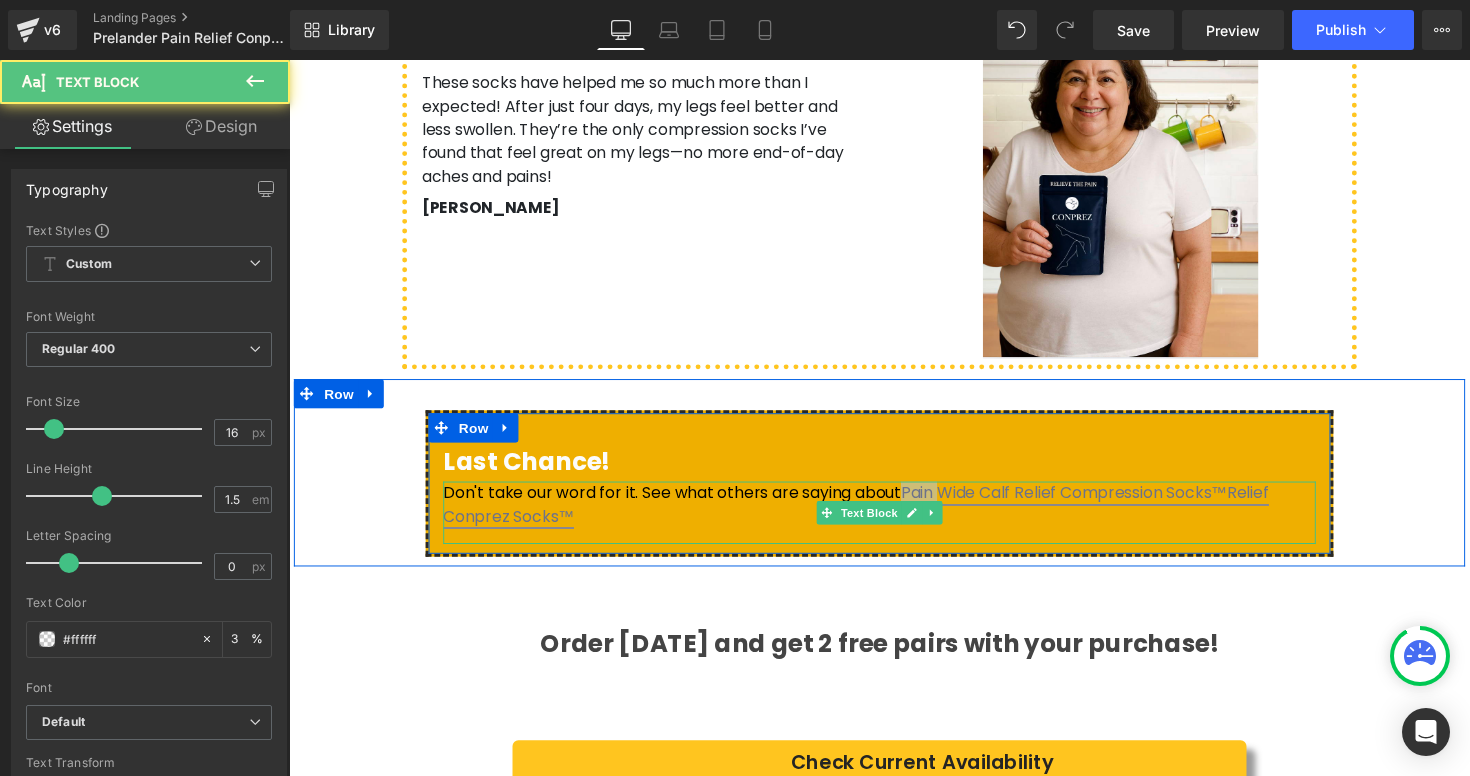 drag, startPoint x: 910, startPoint y: 439, endPoint x: 874, endPoint y: 438, distance: 36.013885 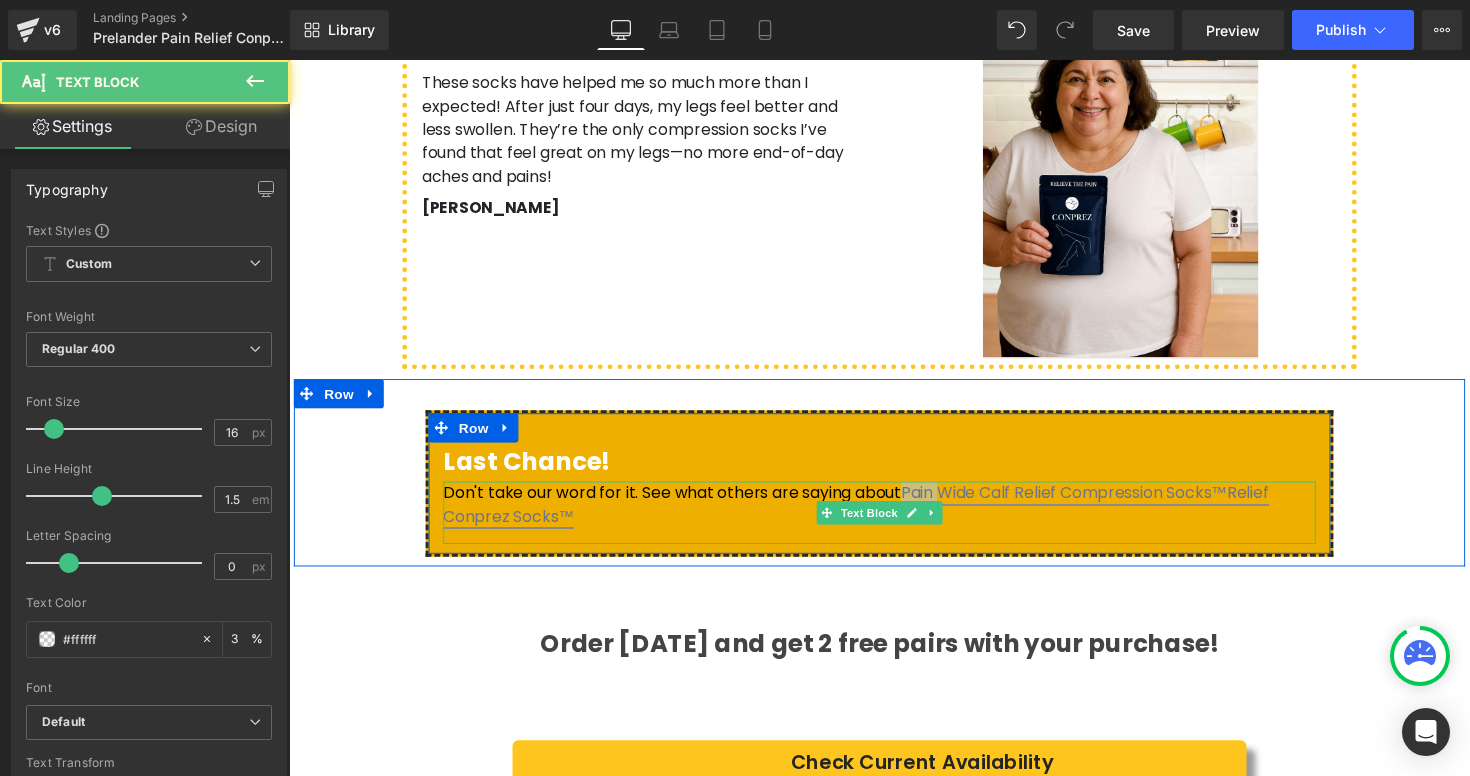 click on "Pain Wide Calf Relief Compression Socks™Relief Conprez Socks™" at bounding box center (870, 515) 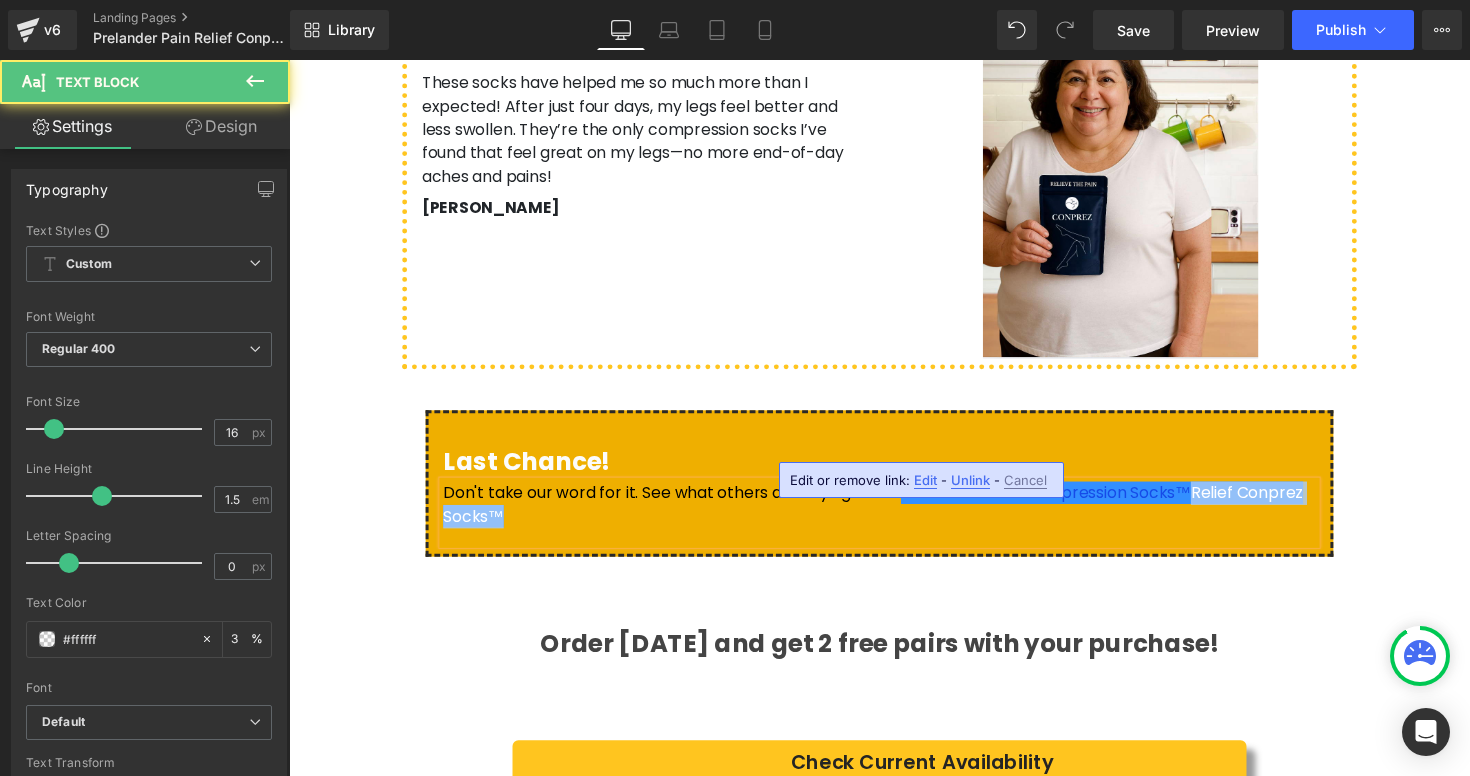 drag, startPoint x: 1154, startPoint y: 436, endPoint x: 1320, endPoint y: 439, distance: 166.0271 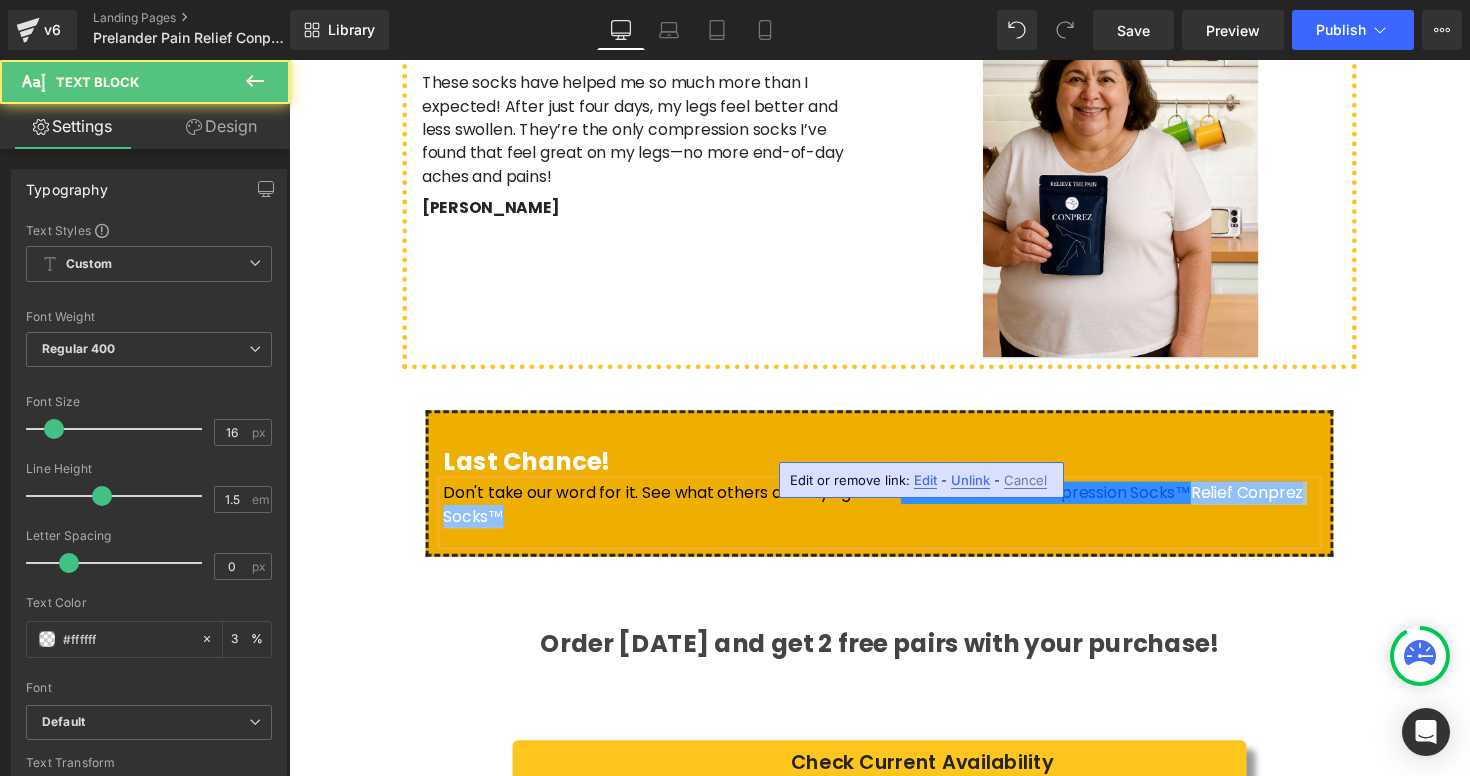 click on "Don't take our word for it. See what others are saying about  Wide Calf Relief Compression Socks™Relief Conprez Socks™" at bounding box center [894, 516] 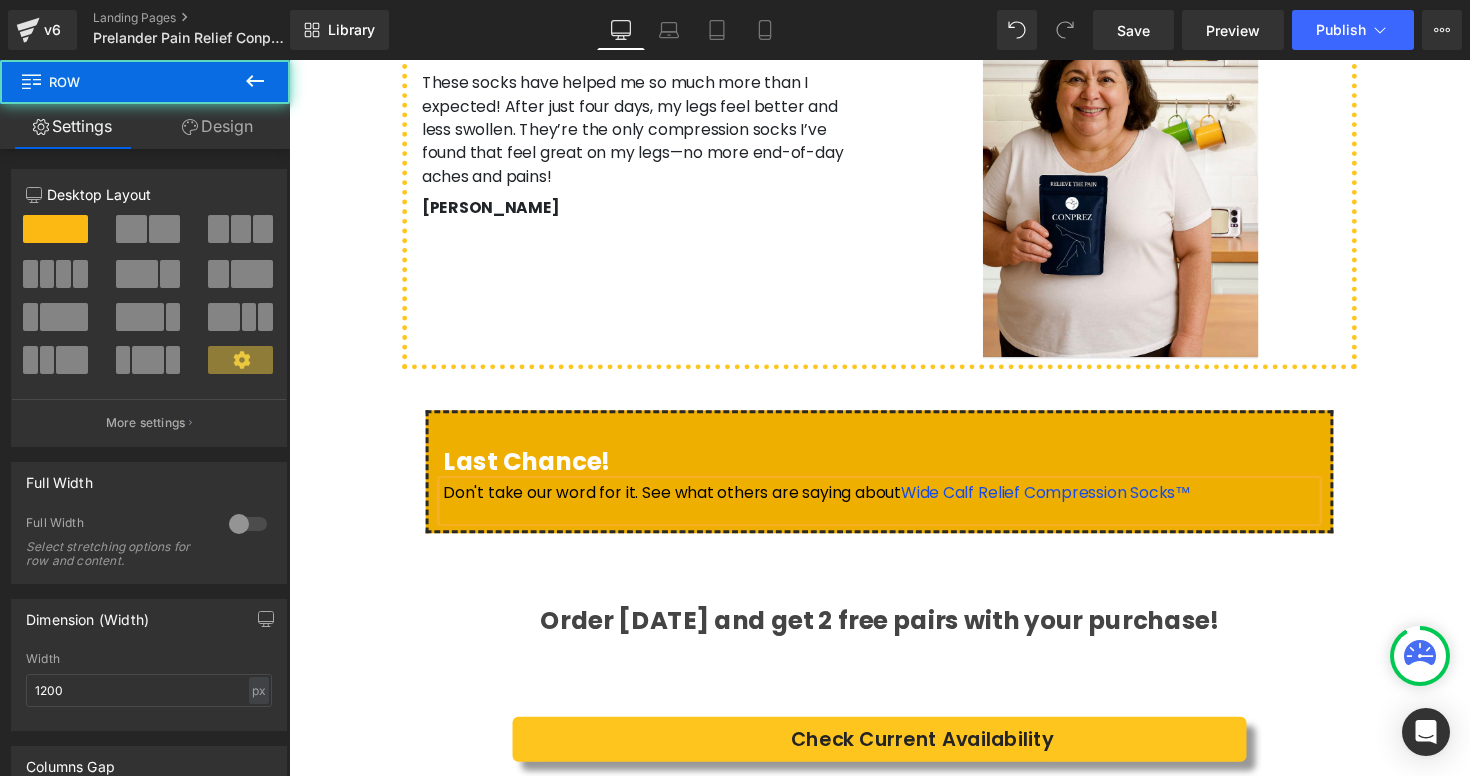 click on "Last Chance! Heading         Don't take our word for it. See what others are saying about  Wide Calf Relief Compression Socks™ Text Block         Row         Row" at bounding box center [894, 471] 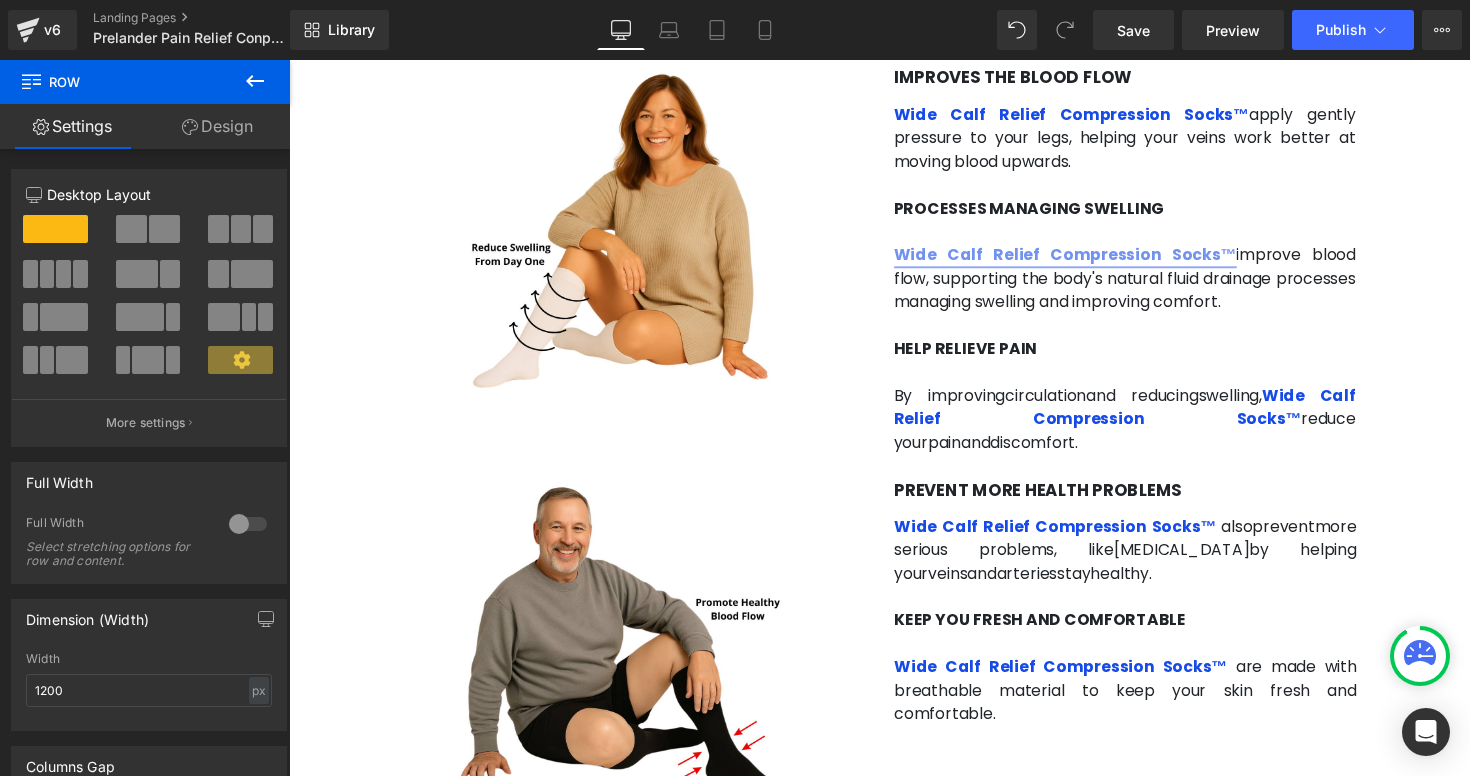 scroll, scrollTop: 3174, scrollLeft: 0, axis: vertical 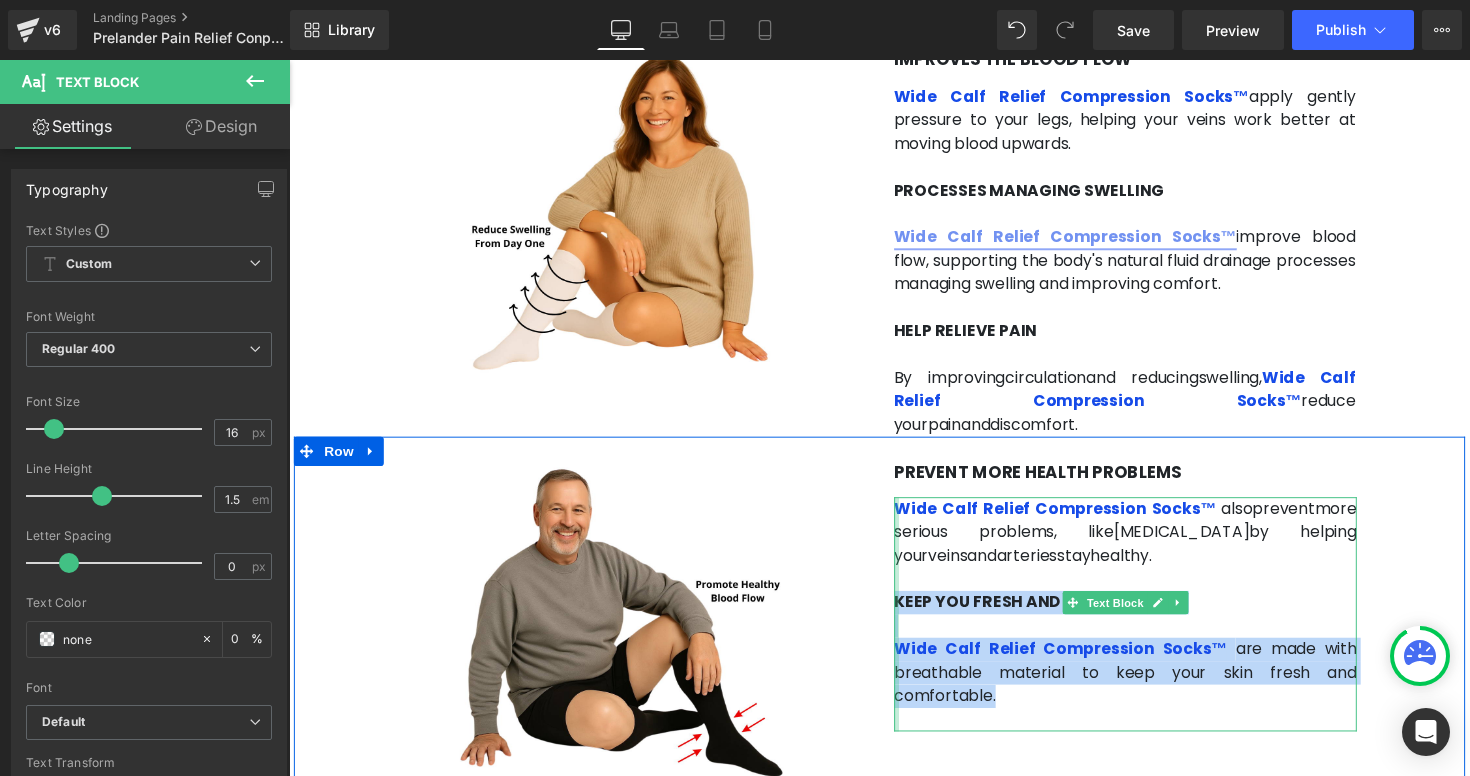 drag, startPoint x: 1334, startPoint y: 625, endPoint x: 909, endPoint y: 543, distance: 432.83832 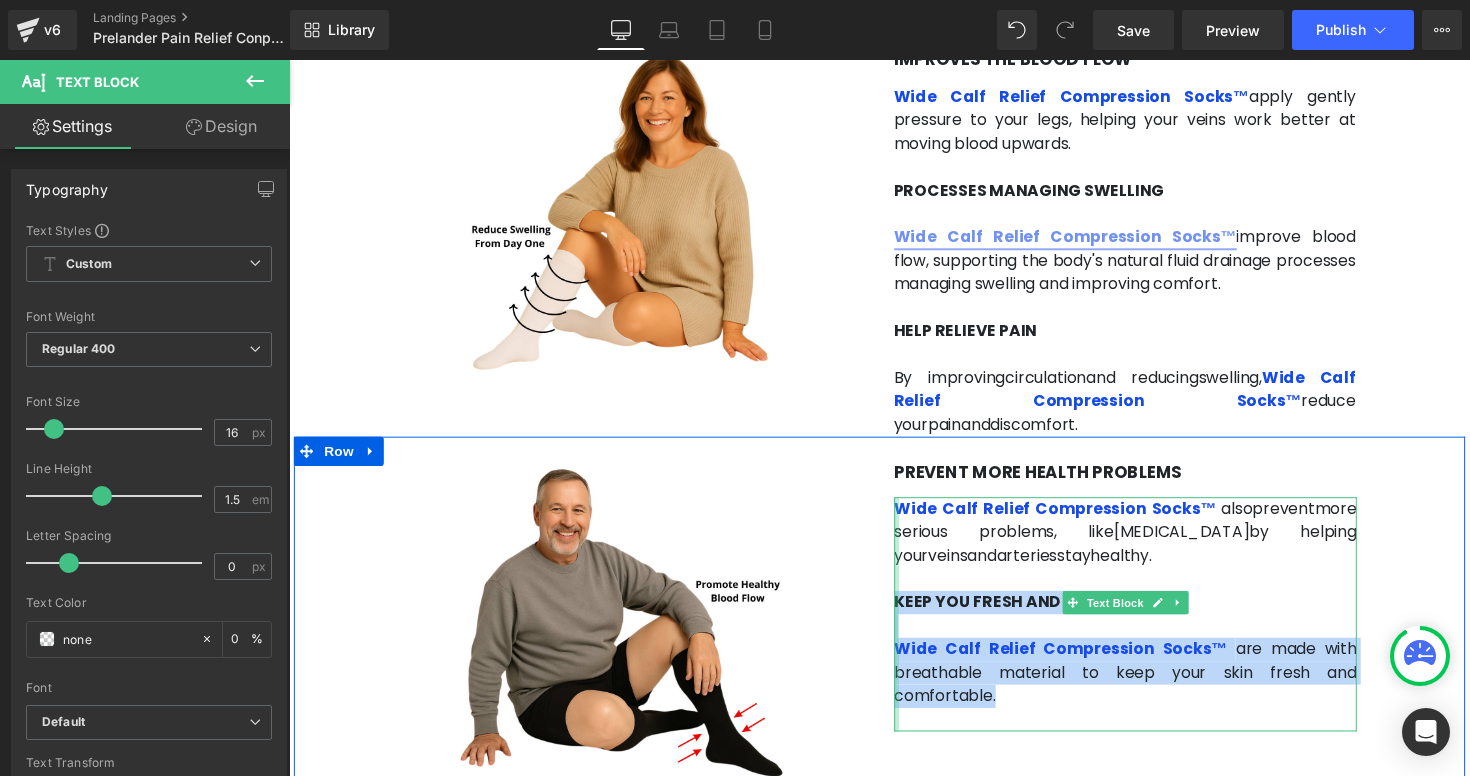 click on "Wide Calf Relief Compression Socks™   also  prevent  more serious problems, like  [MEDICAL_DATA]  by helping your  veins  and  arteries  stay  healthy . KEEP YOU FRESH AND COMFORTABLE  Wide Calf Relief Compression Socks™   are made with breathable material to keep your skin fresh and comfortable. Text Block" at bounding box center (1146, 628) 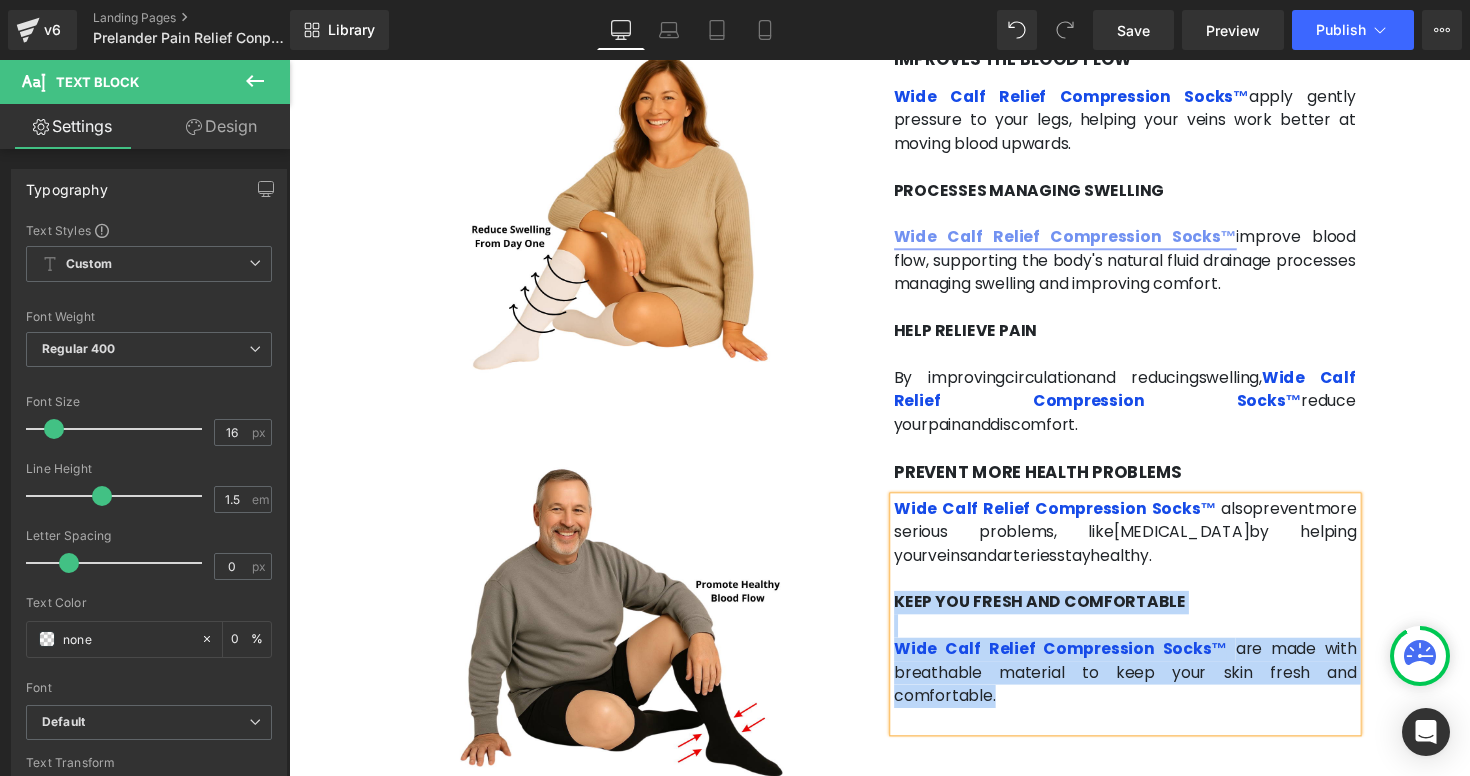copy on "KEEP YOU FRESH AND COMFORTABLE  Wide Calf Relief Compression Socks™   are made with breathable material to keep your skin fresh and comfortable." 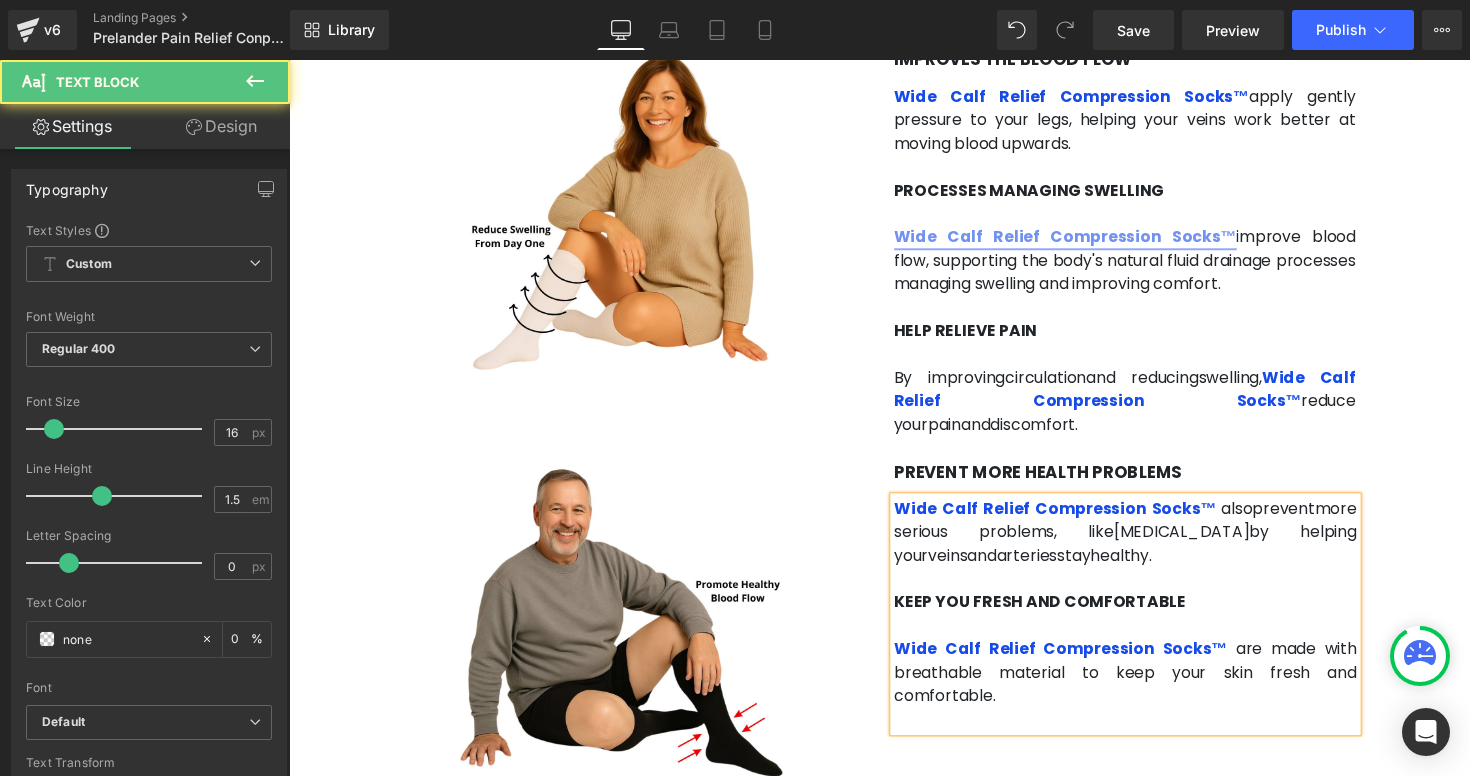 click at bounding box center (1146, 592) 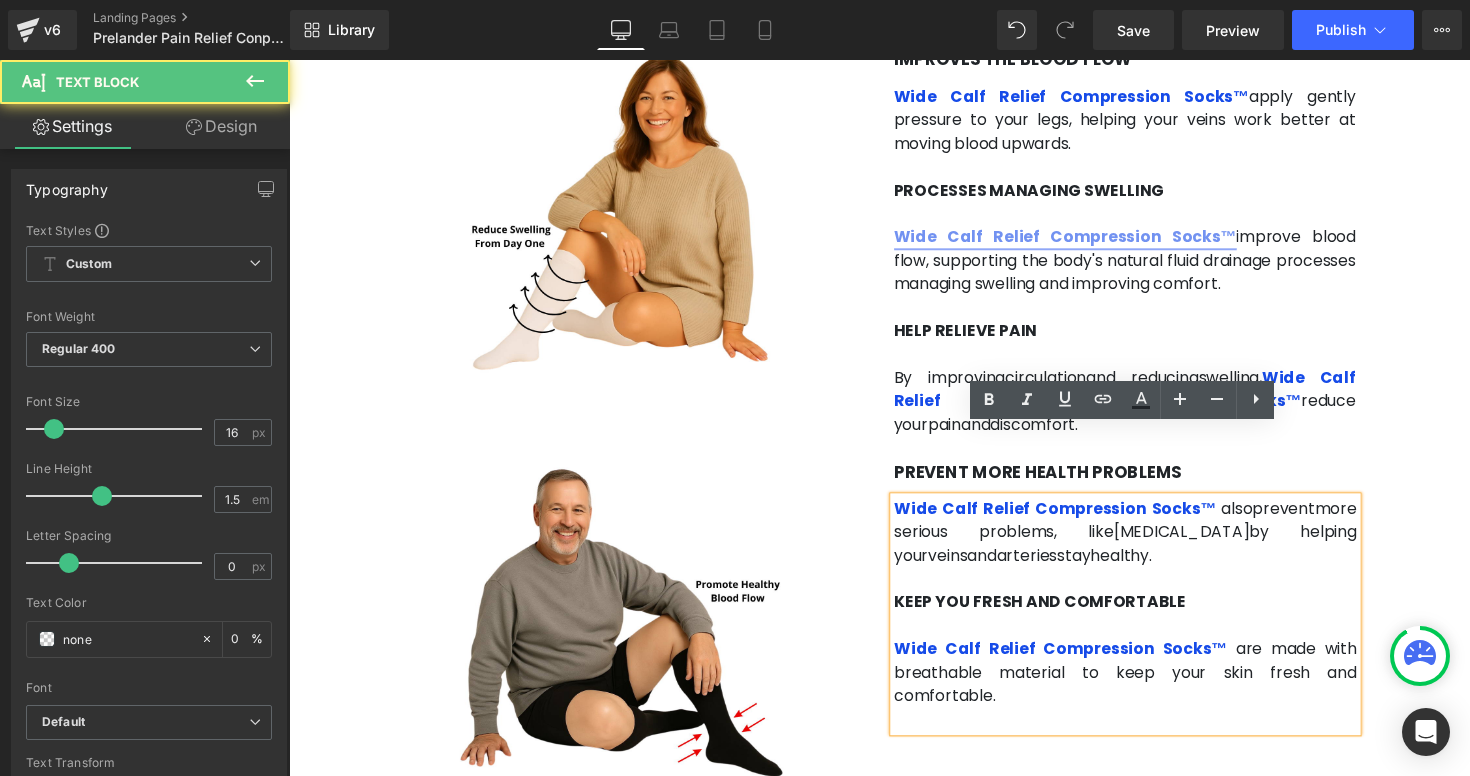 click on "Wide Calf Relief Compression Socks™   are made with breathable material to keep your skin fresh and comfortable." at bounding box center [1146, 688] 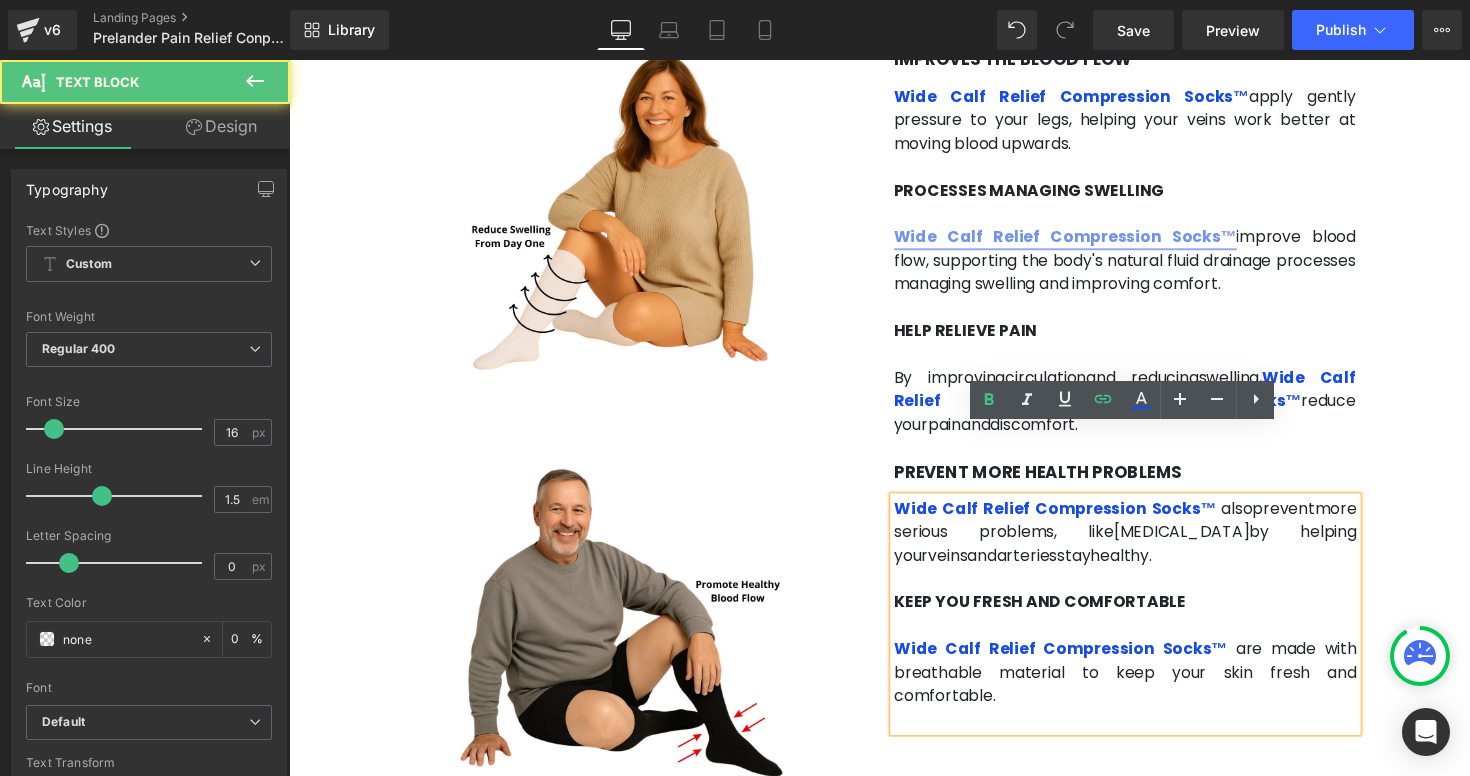 click on "are made with breathable material to keep your skin fresh and comfortable." at bounding box center (1146, 687) 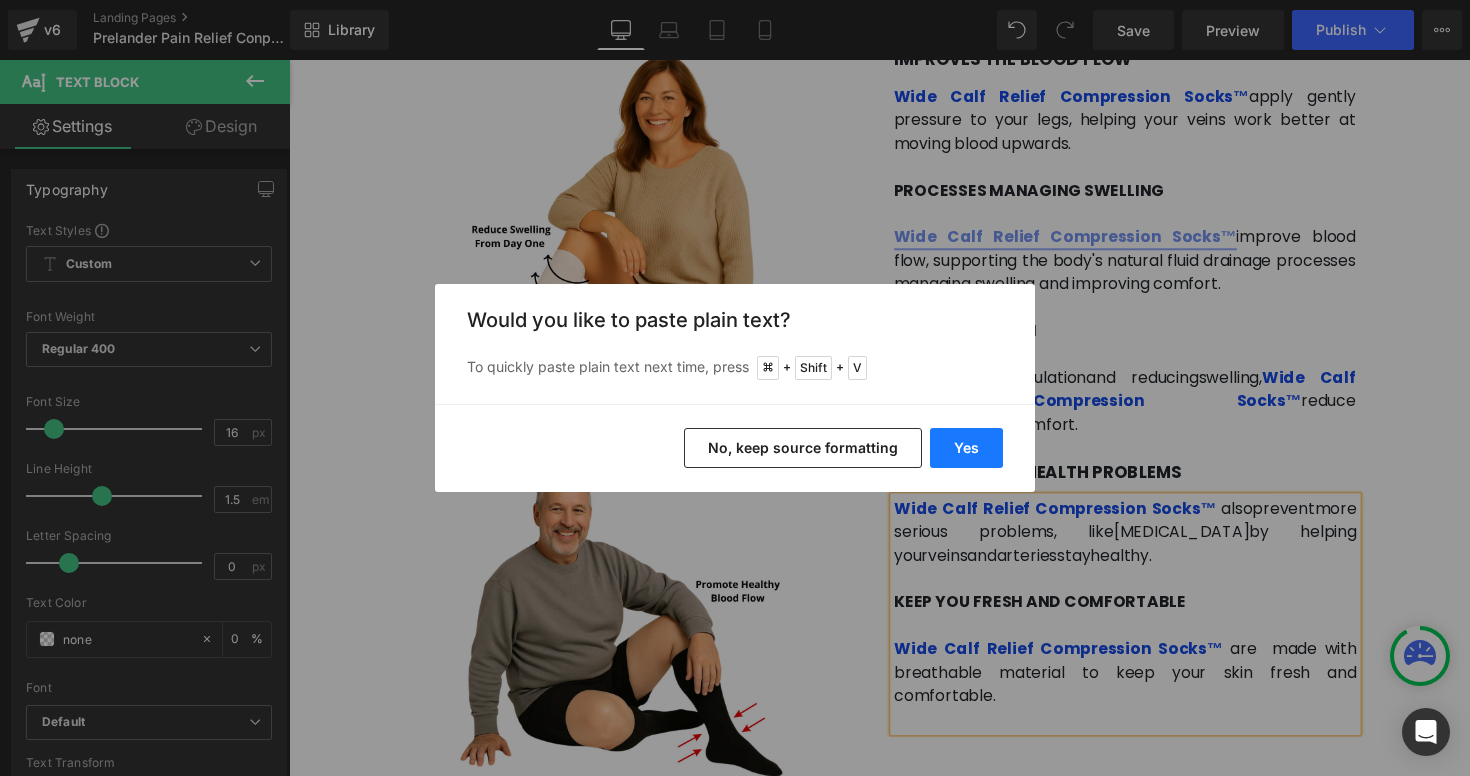 click on "Yes" at bounding box center (966, 448) 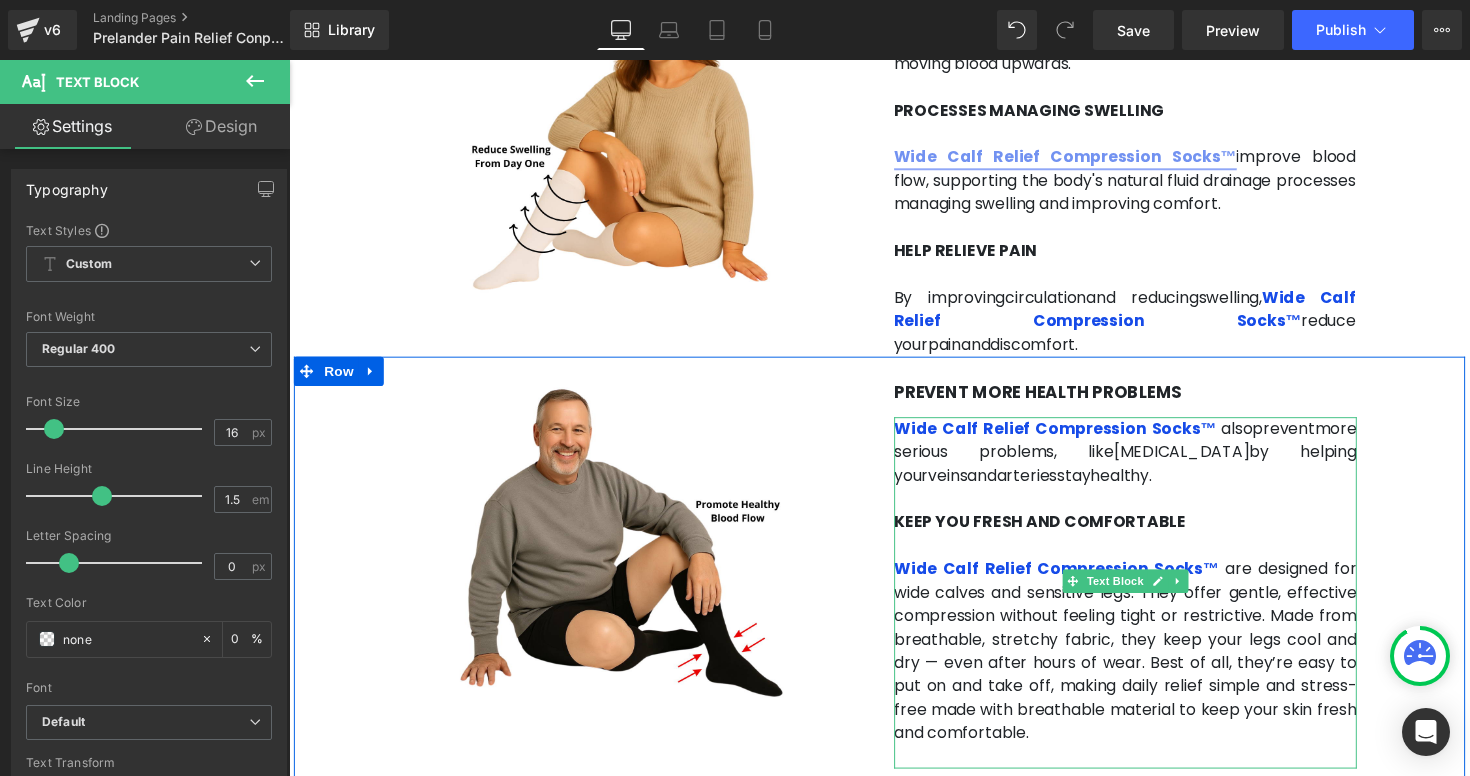 scroll, scrollTop: 3262, scrollLeft: 0, axis: vertical 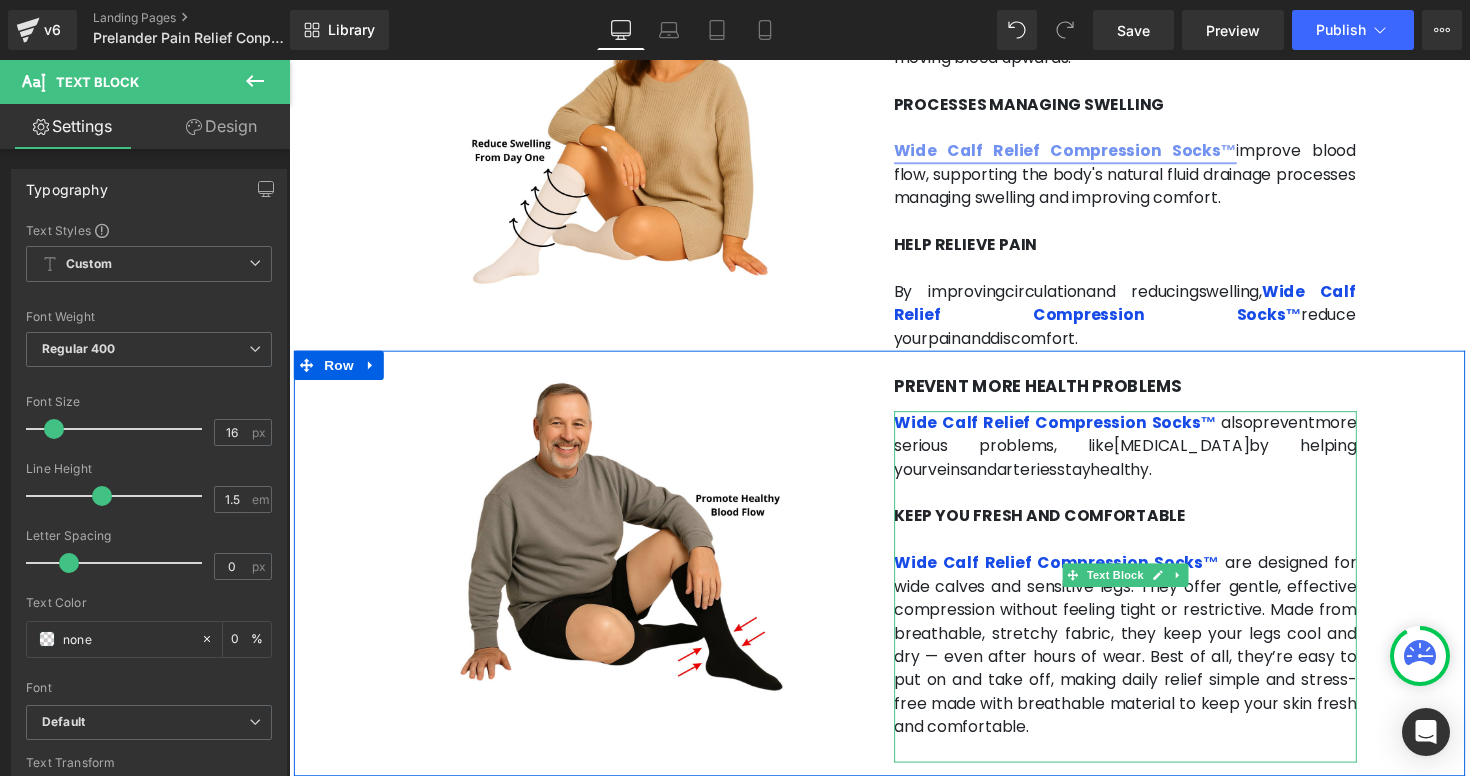 click on "Wide Calf Relief Compression Socks™   are designed for wide calves and sensitive legs. They offer gentle, effective compression without feeling tight or restrictive. Made from breathable, stretchy fabric, they keep your legs cool and dry — even after hours of wear. Best of all, they’re easy to put on and take off, making daily relief simple and stress-free made with breathable material to keep your skin fresh and comfortable." at bounding box center [1146, 660] 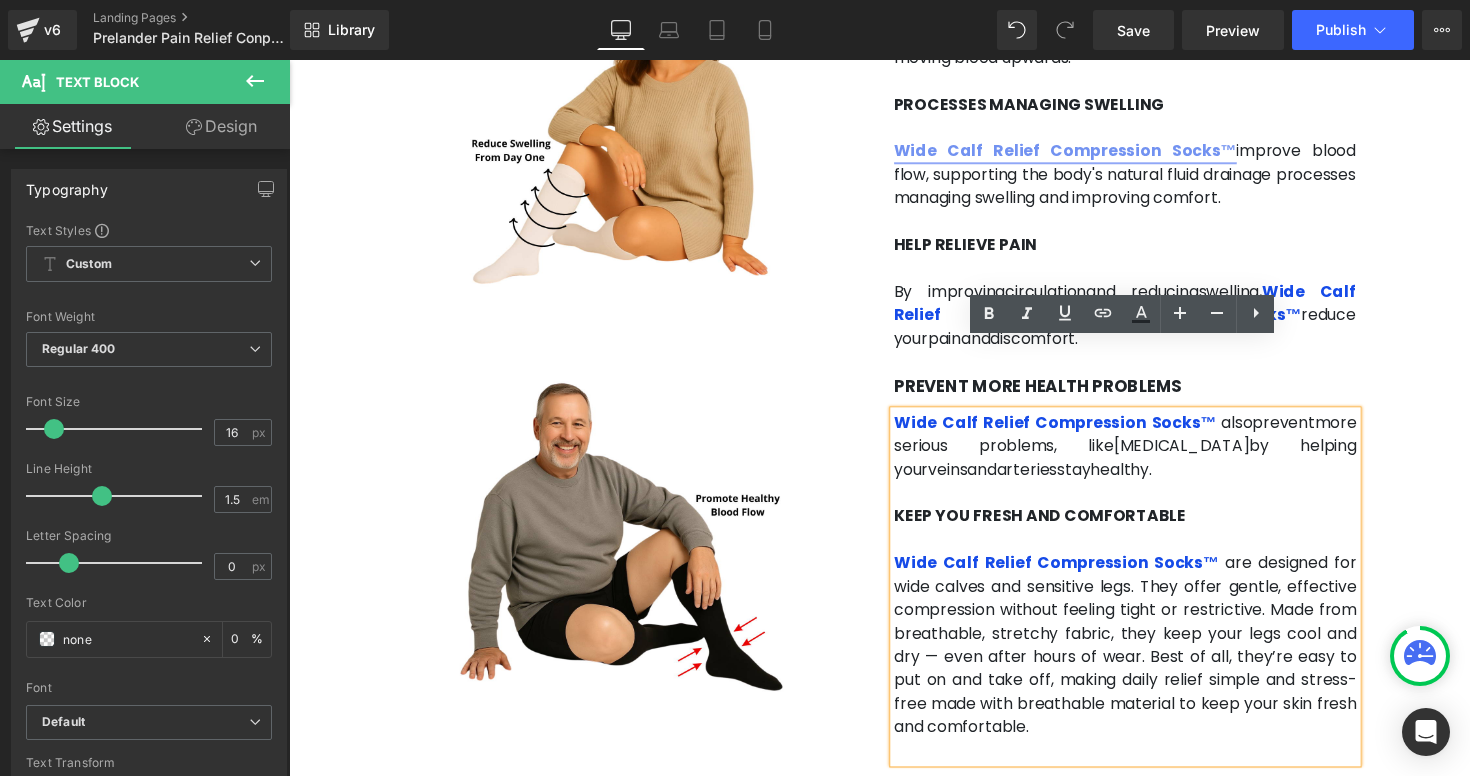 click on "are designed for wide calves and sensitive legs. They offer gentle, effective compression without feeling tight or restrictive. Made from breathable, stretchy fabric, they keep your legs cool and dry — even after hours of wear. Best of all, they’re easy to put on and take off, making daily relief simple and stress-free made with breathable material to keep your skin fresh and comfortable." at bounding box center [1146, 659] 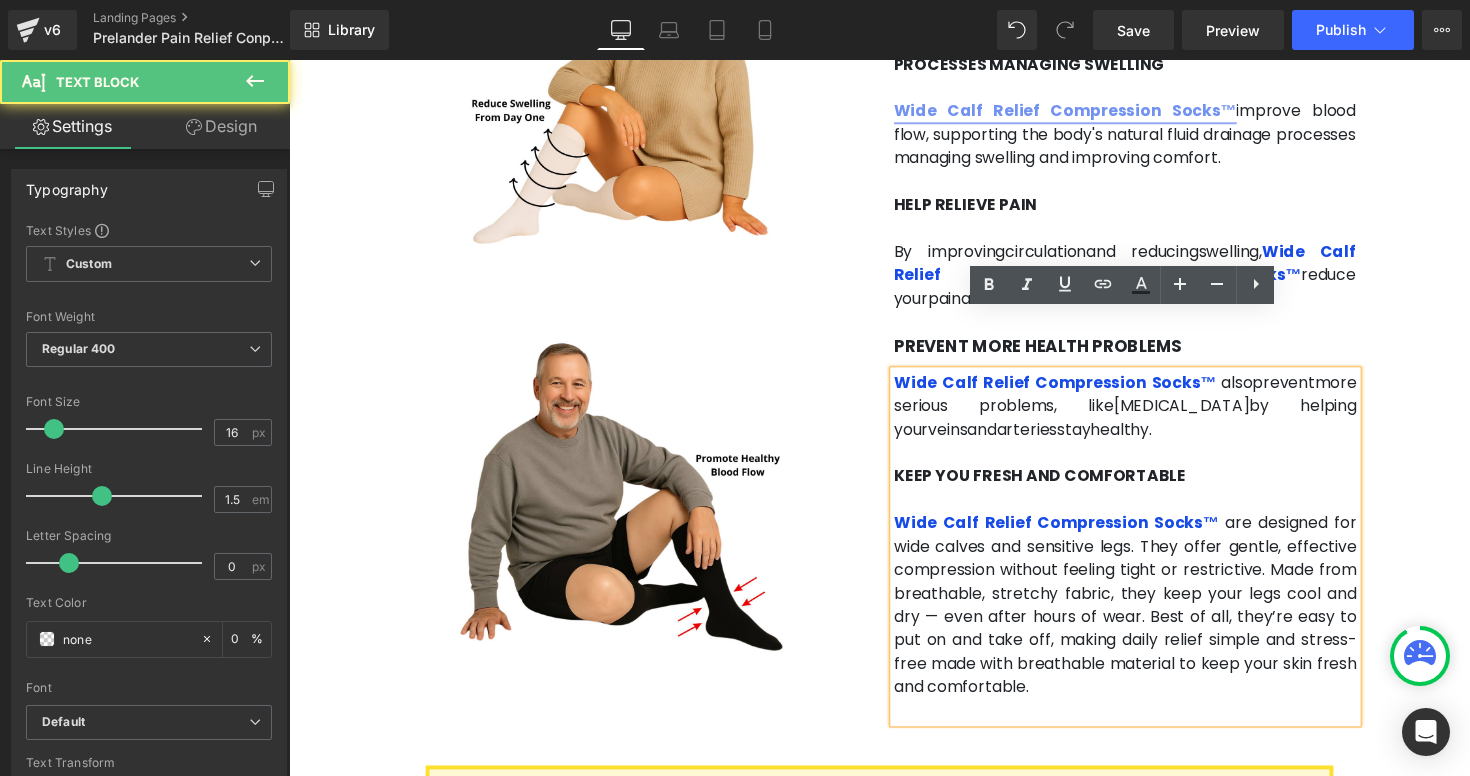 scroll, scrollTop: 3321, scrollLeft: 0, axis: vertical 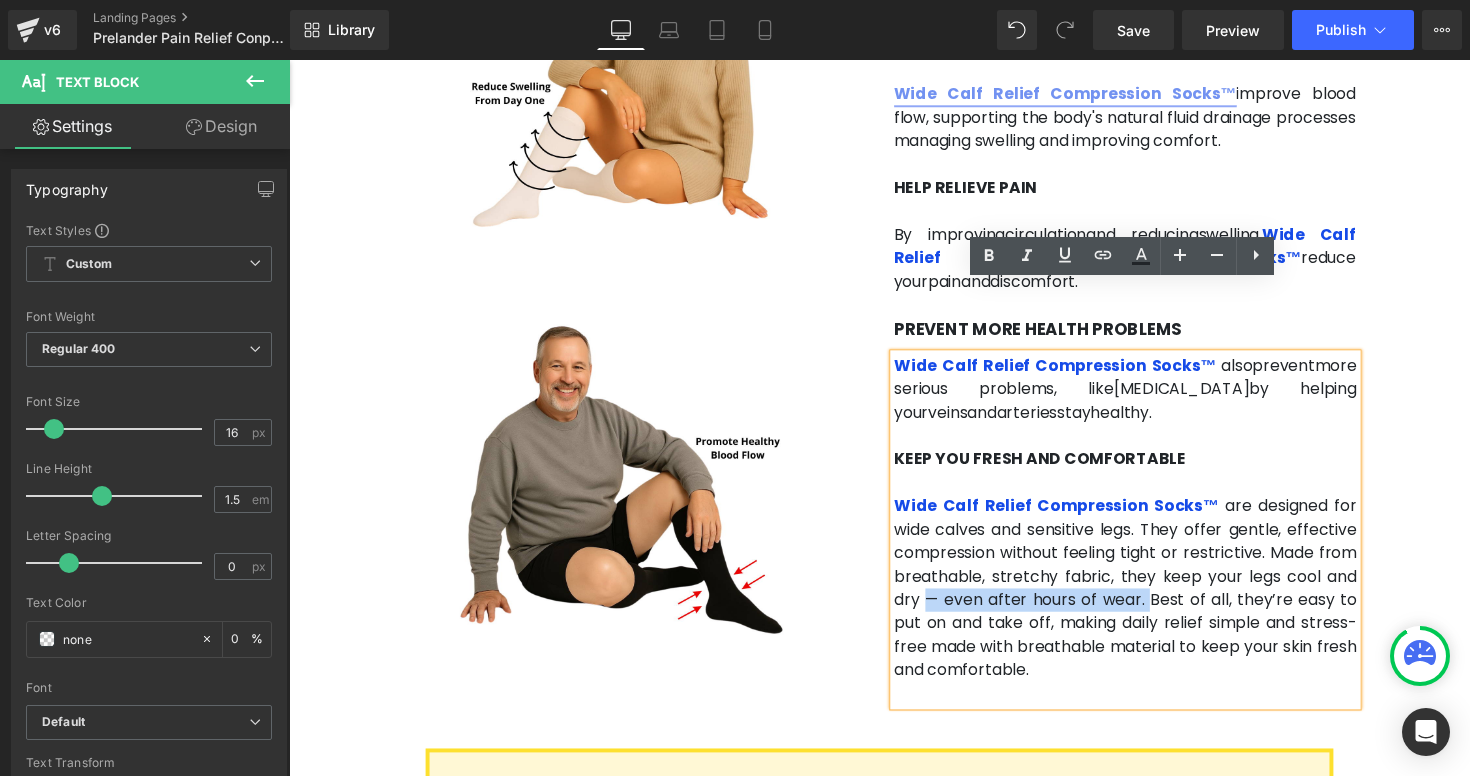 drag, startPoint x: 1221, startPoint y: 520, endPoint x: 956, endPoint y: 546, distance: 266.27243 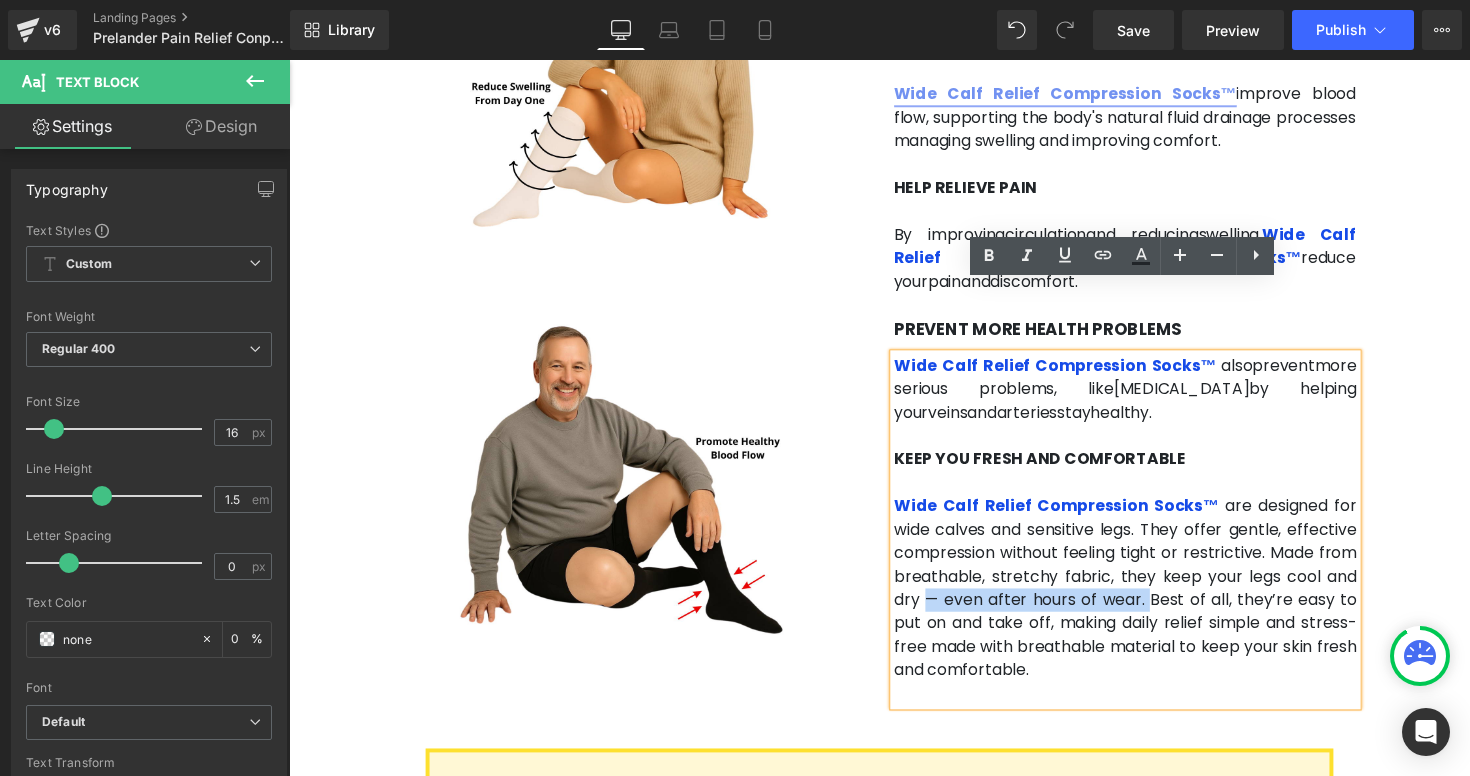 click on "are designed for wide calves and sensitive legs. They offer gentle, effective compression without feeling tight or restrictive. Made from breathable, stretchy fabric, they keep your legs cool and dry — even after hours of wear. Best of all, they’re easy to put on and take off, making daily relief simple and stress-free made with breathable material to keep your skin fresh and comfortable." at bounding box center (1146, 600) 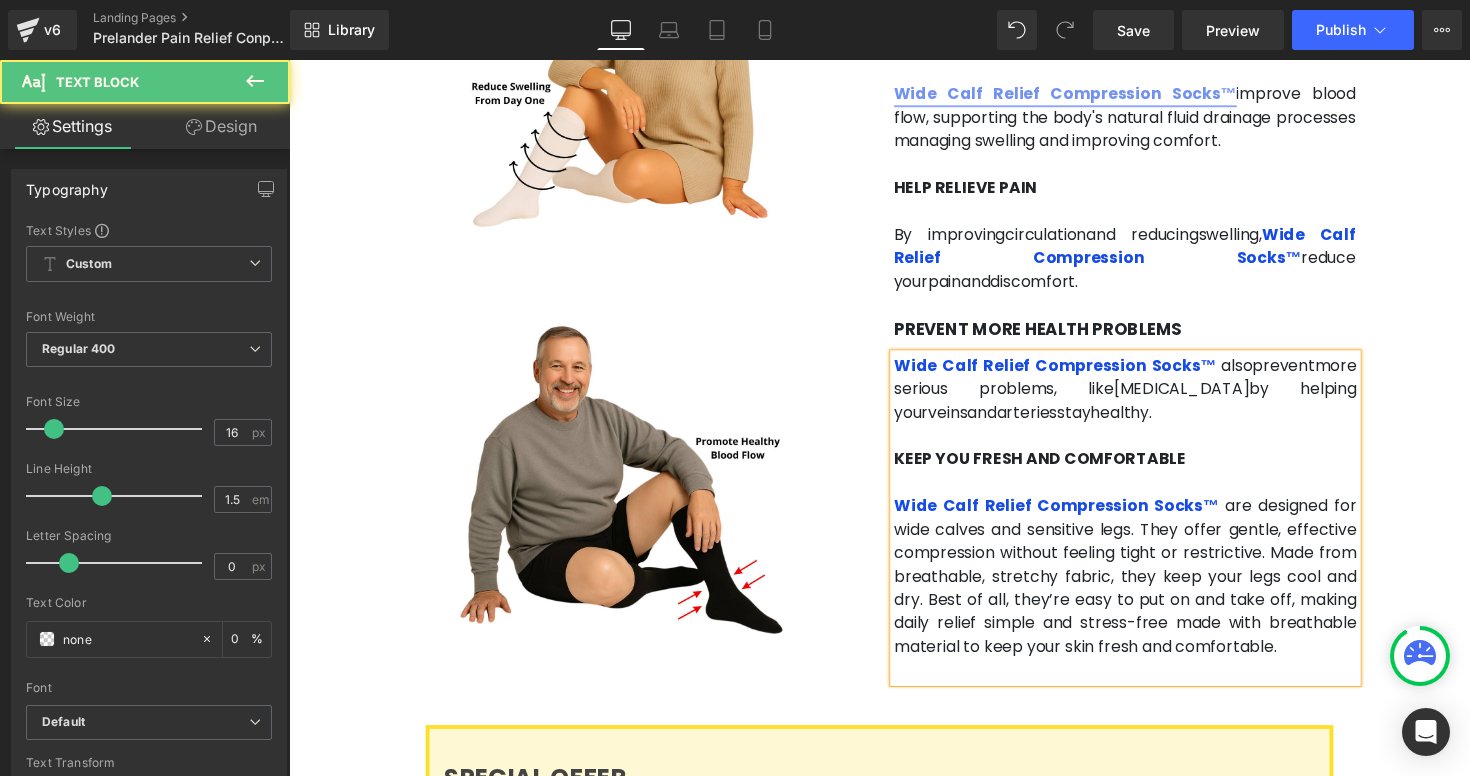 click on "are designed for wide calves and sensitive legs. They offer gentle, effective compression without feeling tight or restrictive. Made from breathable, stretchy fabric, they keep your legs cool and dry. Best of all, they’re easy to put on and take off, making daily relief simple and stress-free made with breathable material to keep your skin fresh and comfortable." at bounding box center (1146, 588) 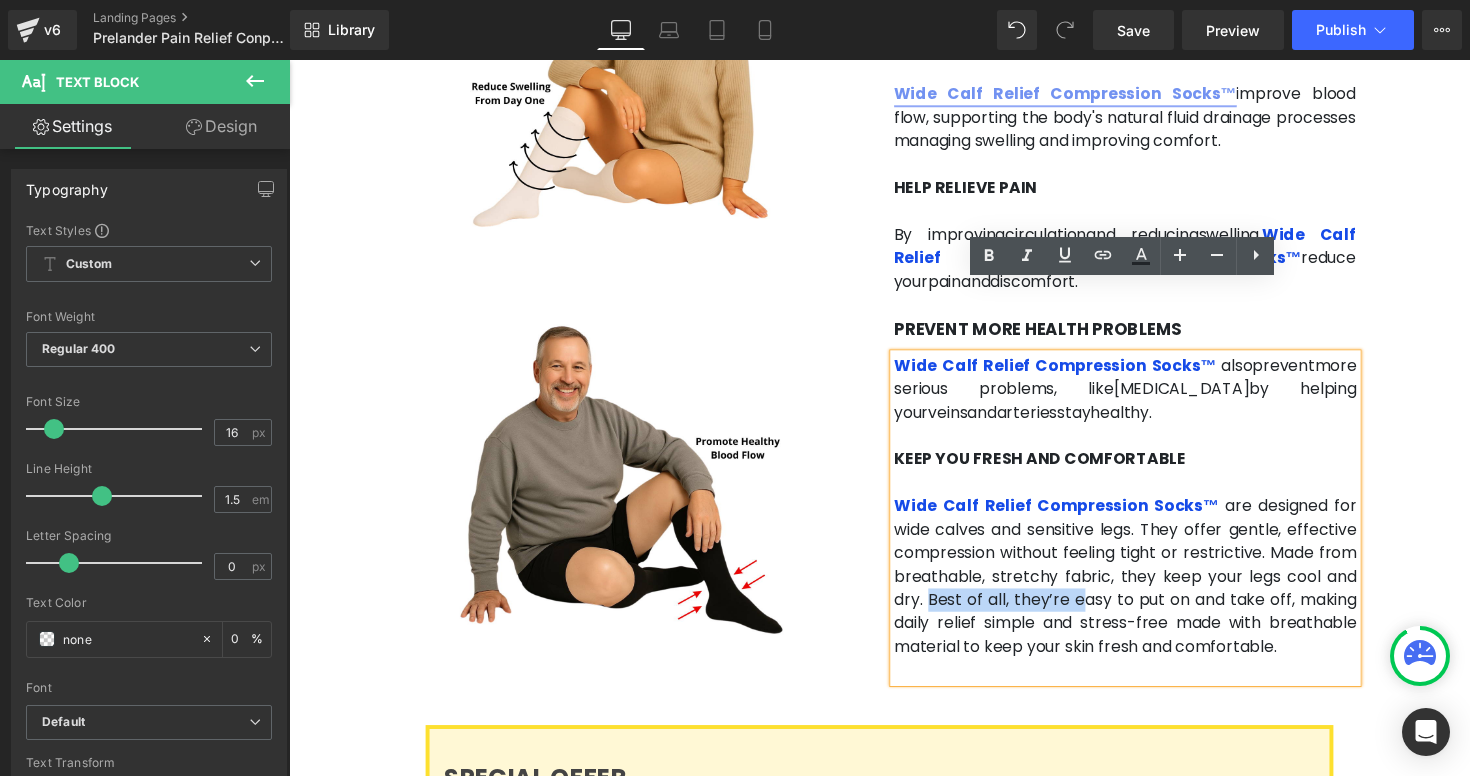 drag, startPoint x: 1336, startPoint y: 519, endPoint x: 1197, endPoint y: 516, distance: 139.03236 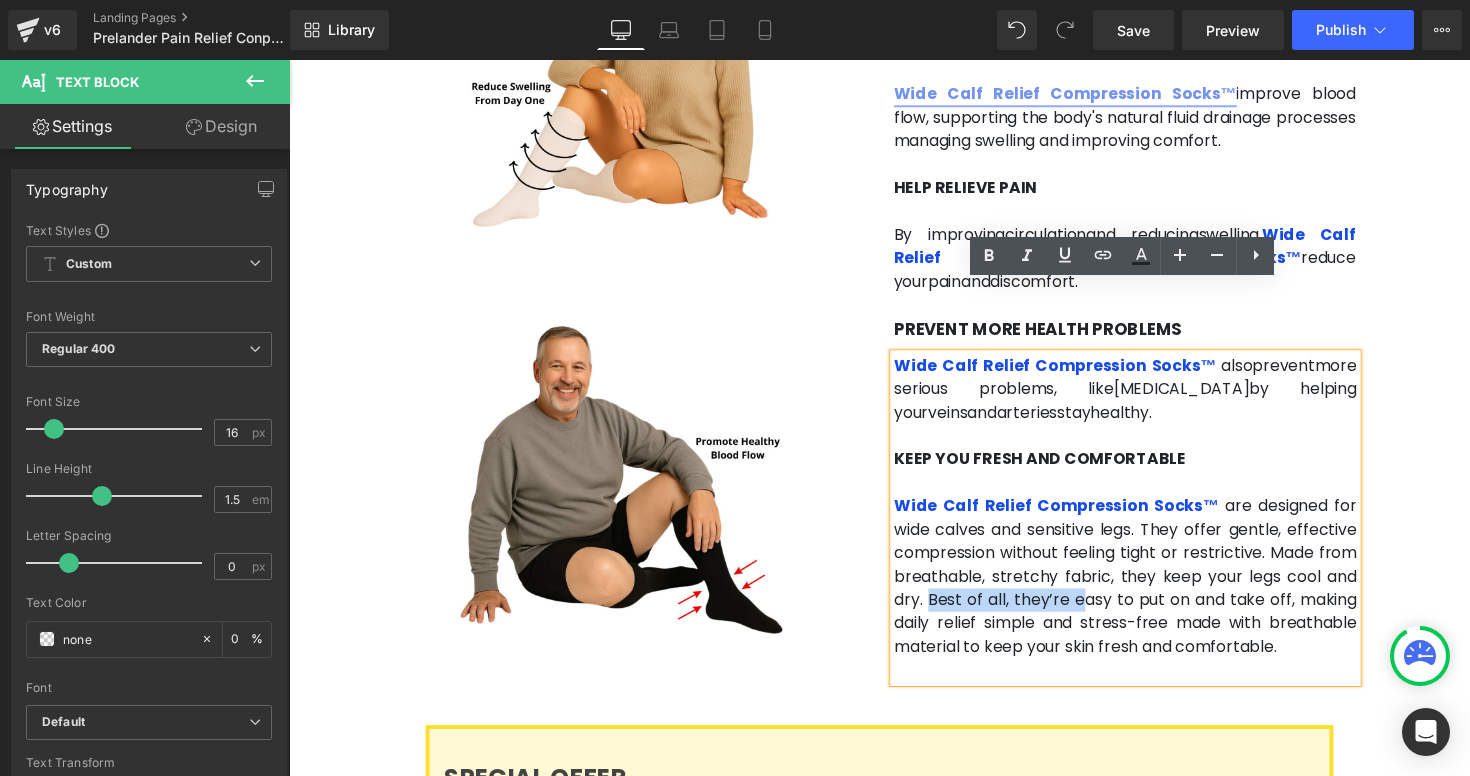 click on "are designed for wide calves and sensitive legs. They offer gentle, effective compression without feeling tight or restrictive. Made from breathable, stretchy fabric, they keep your legs cool and dry. Best of all, they’re easy to put on and take off, making daily relief simple and stress-free made with breathable material to keep your skin fresh and comfortable." at bounding box center [1146, 588] 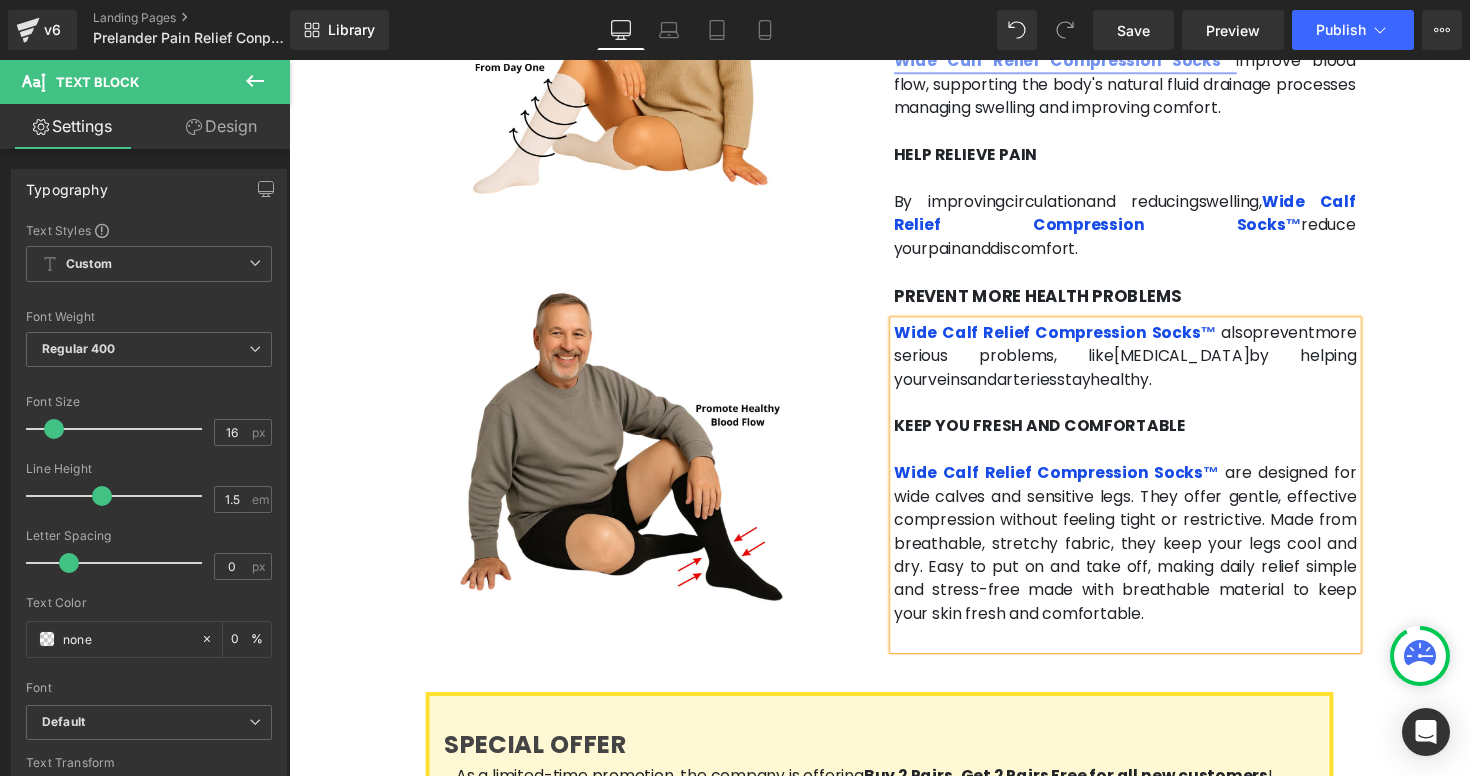 scroll, scrollTop: 3366, scrollLeft: 0, axis: vertical 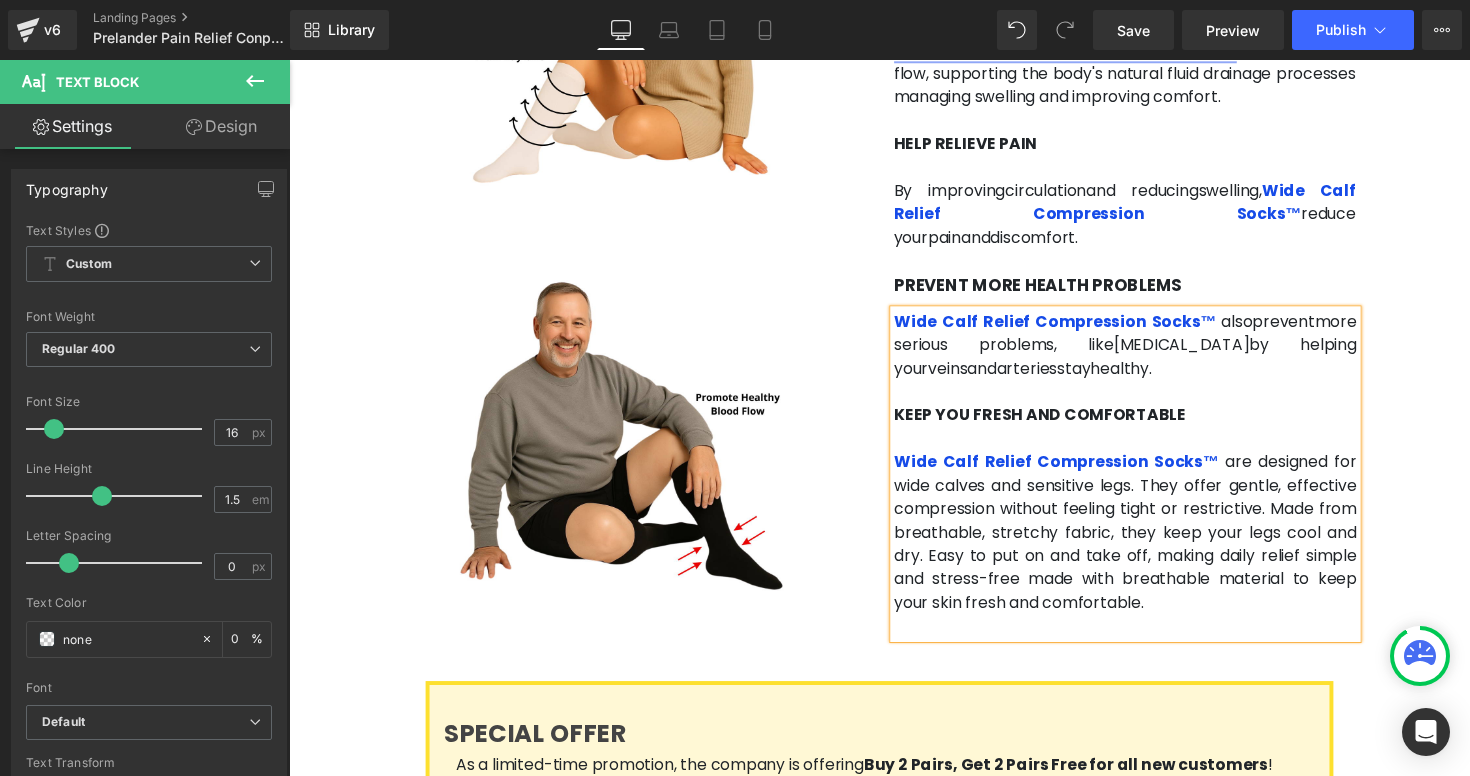 click at bounding box center (1146, 640) 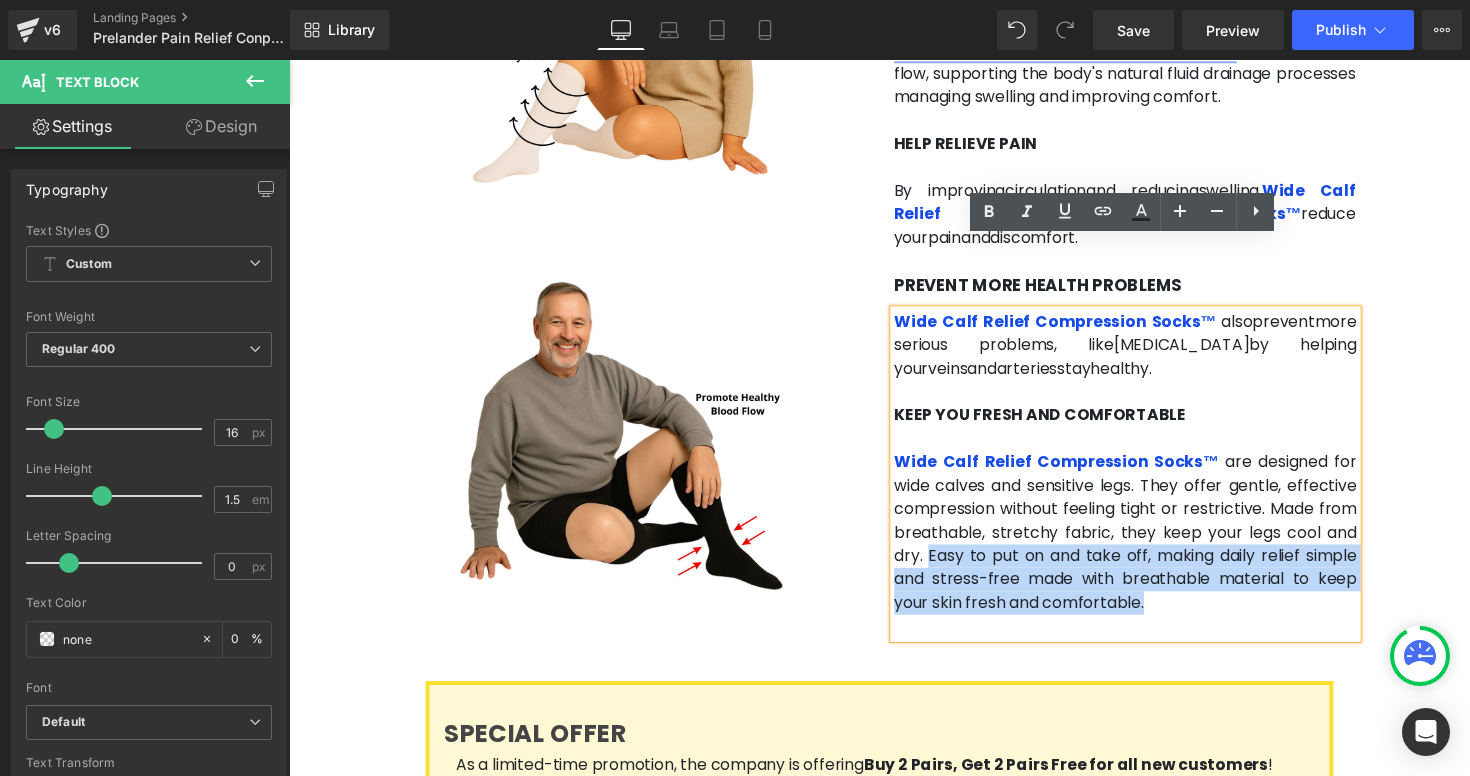 drag, startPoint x: 1262, startPoint y: 517, endPoint x: 1208, endPoint y: 479, distance: 66.0303 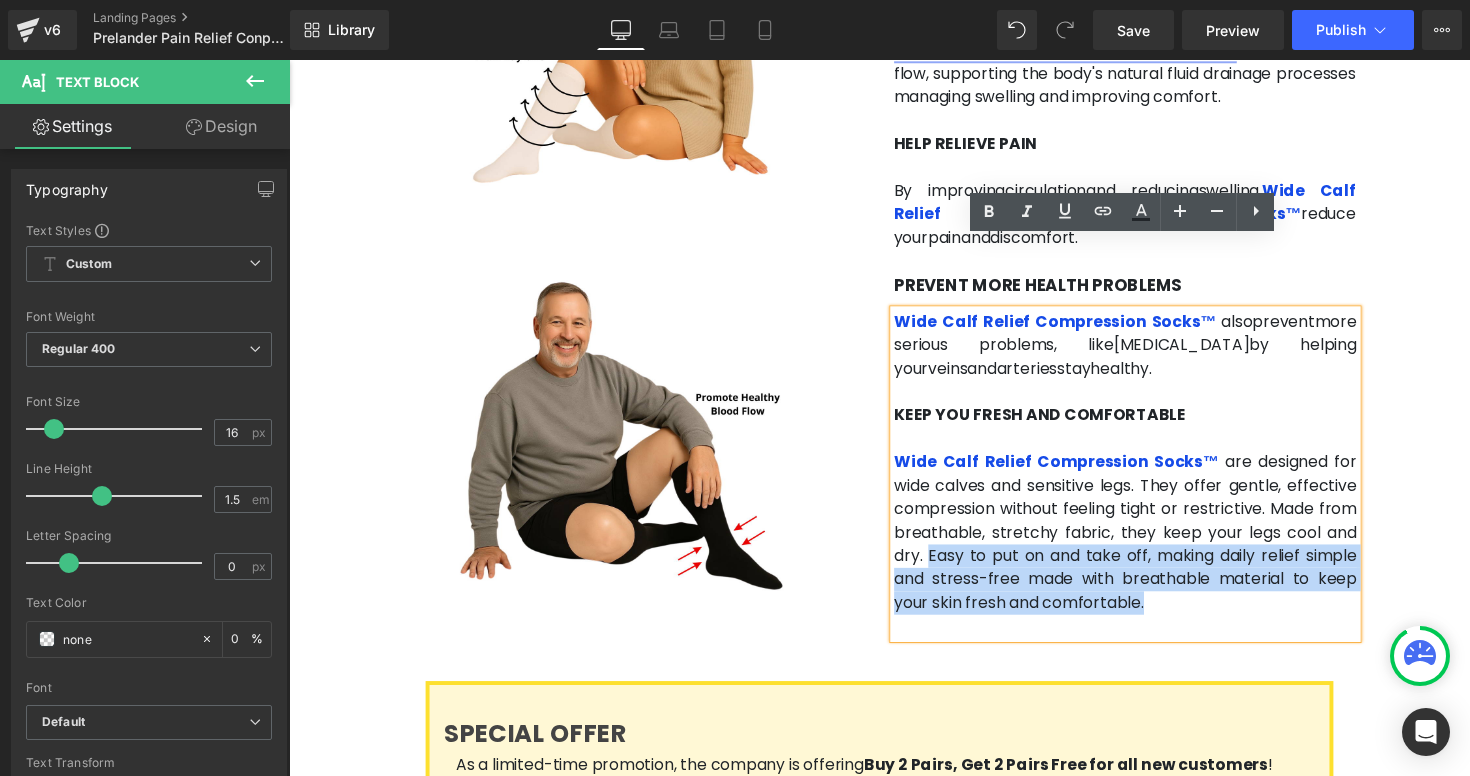 click on "Wide Calf Relief Compression Socks™   are designed for wide calves and sensitive legs. They offer gentle, effective compression without feeling tight or restrictive. Made from breathable, stretchy fabric, they keep your legs cool and dry. Easy to put on and take off, making daily relief simple and stress-free made with breathable material to keep your skin fresh and comfortable." at bounding box center [1146, 544] 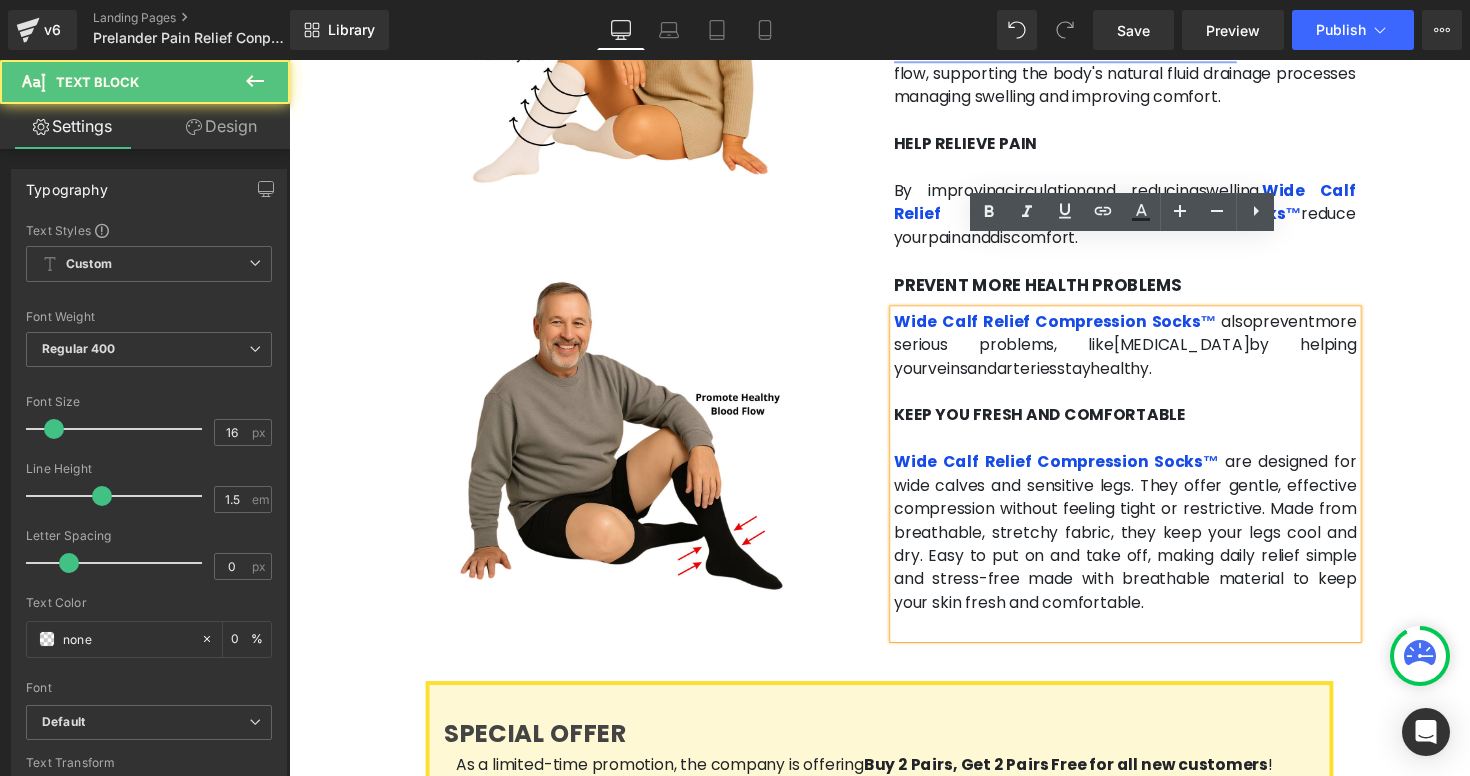 click on "are designed for wide calves and sensitive legs. They offer gentle, effective compression without feeling tight or restrictive. Made from breathable, stretchy fabric, they keep your legs cool and dry. Easy to put on and take off, making daily relief simple and stress-free made with breathable material to keep your skin fresh and comfortable." at bounding box center (1146, 543) 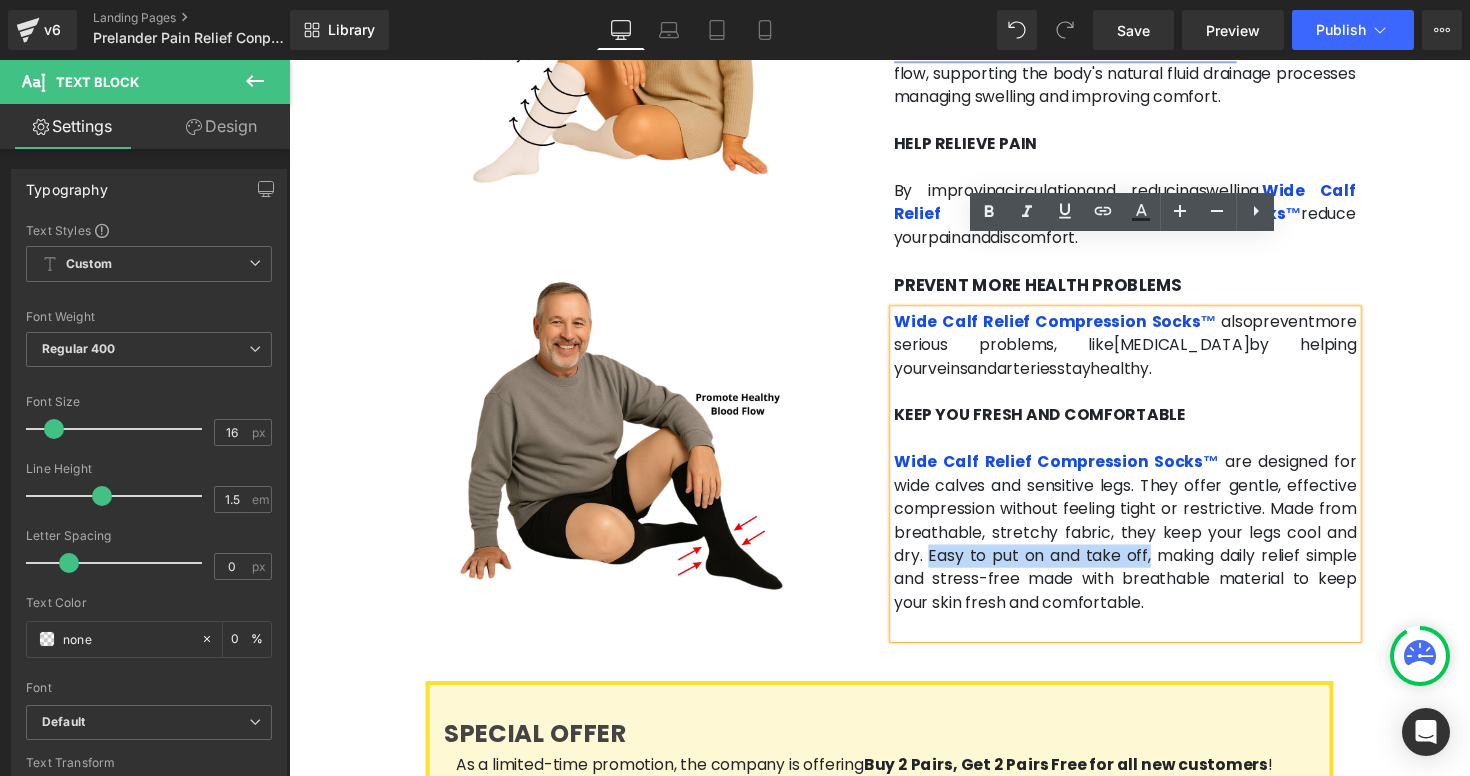 drag, startPoint x: 1206, startPoint y: 470, endPoint x: 932, endPoint y: 490, distance: 274.72894 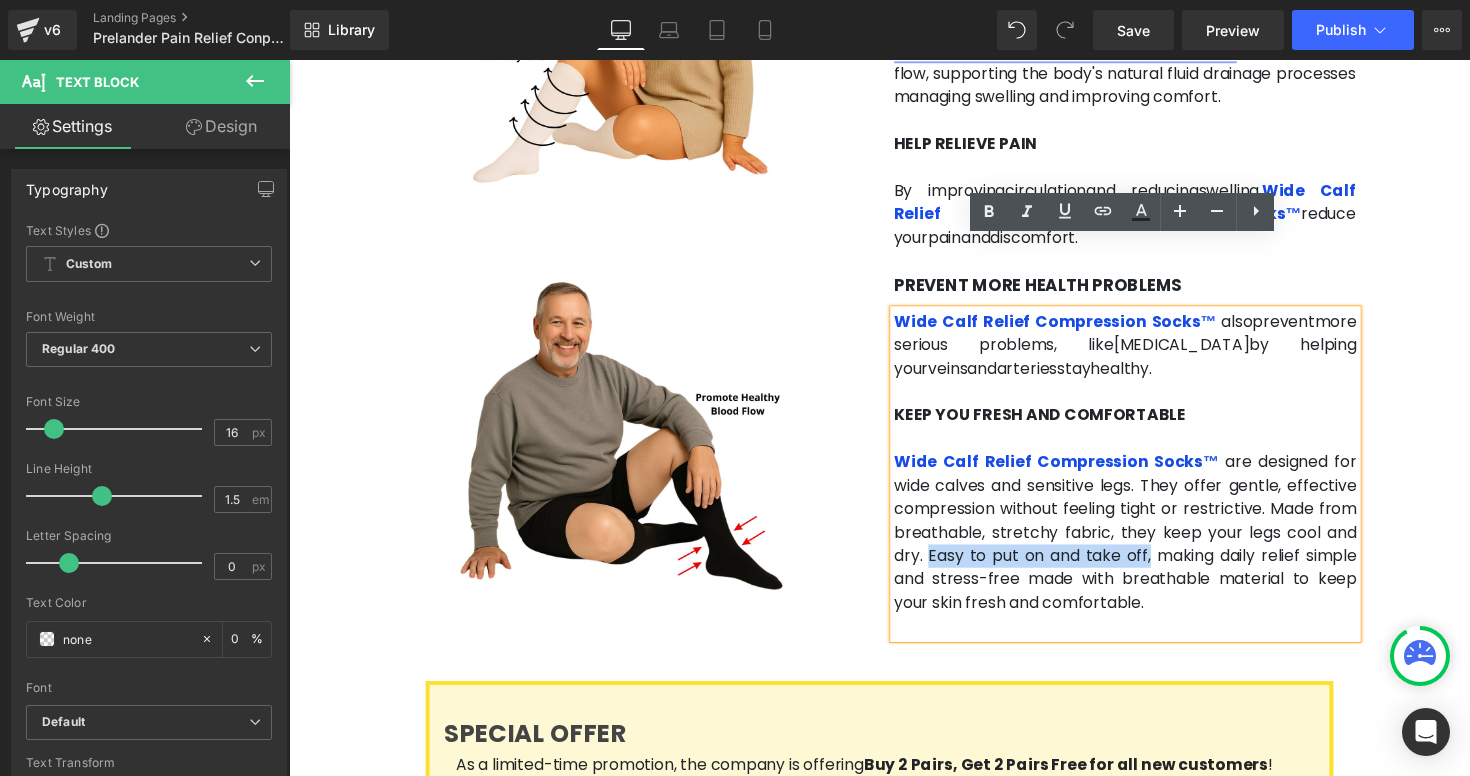 click on "are designed for wide calves and sensitive legs. They offer gentle, effective compression without feeling tight or restrictive. Made from breathable, stretchy fabric, they keep your legs cool and dry. Easy to put on and take off, making daily relief simple and stress-free made with breathable material to keep your skin fresh and comfortable." at bounding box center (1146, 543) 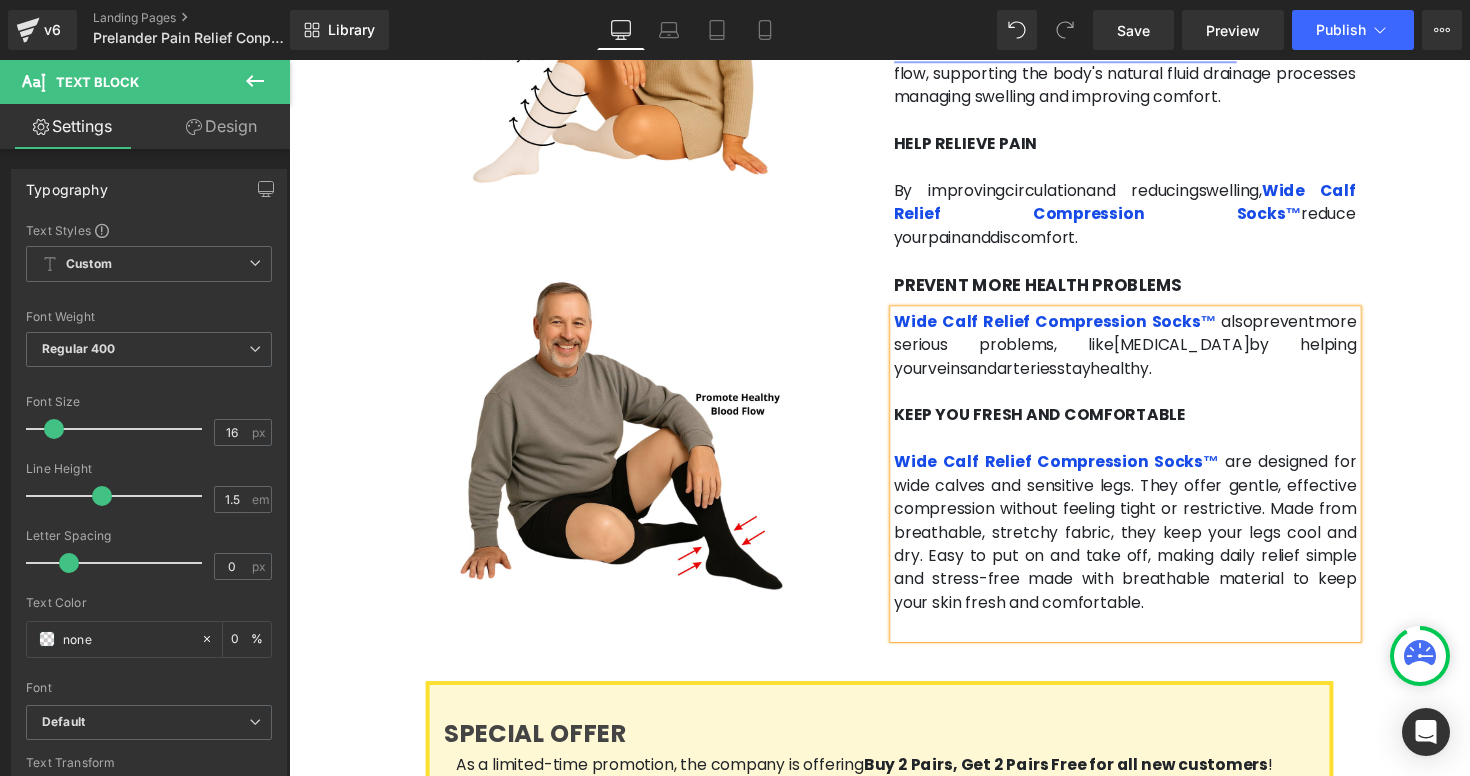 click on "are designed for wide calves and sensitive legs. They offer gentle, effective compression without feeling tight or restrictive. Made from breathable, stretchy fabric, they keep your legs cool and dry. Easy to put on and take off, making daily relief simple and stress-free made with breathable material to keep your skin fresh and comfortable." at bounding box center (1146, 543) 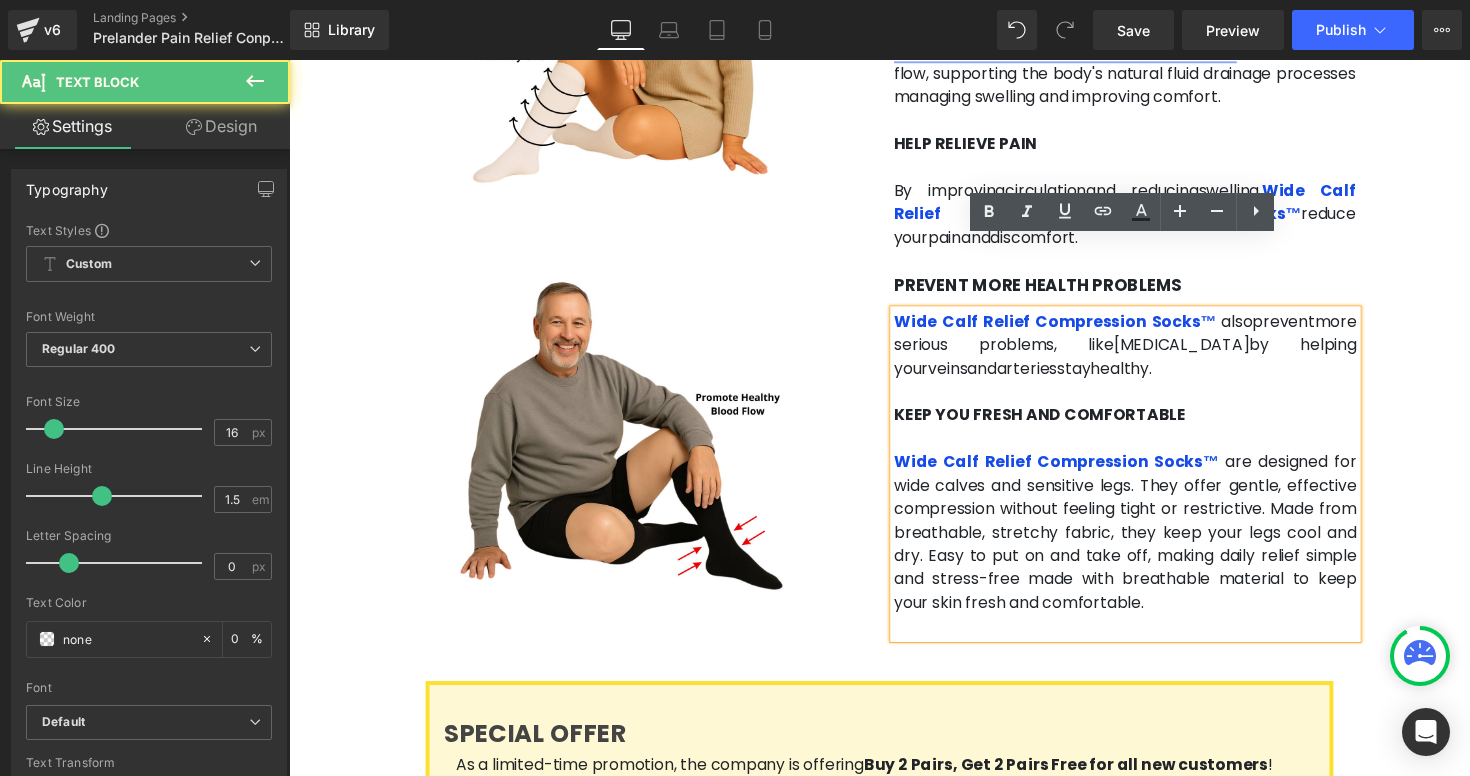 click on "are designed for wide calves and sensitive legs. They offer gentle, effective compression without feeling tight or restrictive. Made from breathable, stretchy fabric, they keep your legs cool and dry. Easy to put on and take off, making daily relief simple and stress-free made with breathable material to keep your skin fresh and comfortable." at bounding box center [1146, 543] 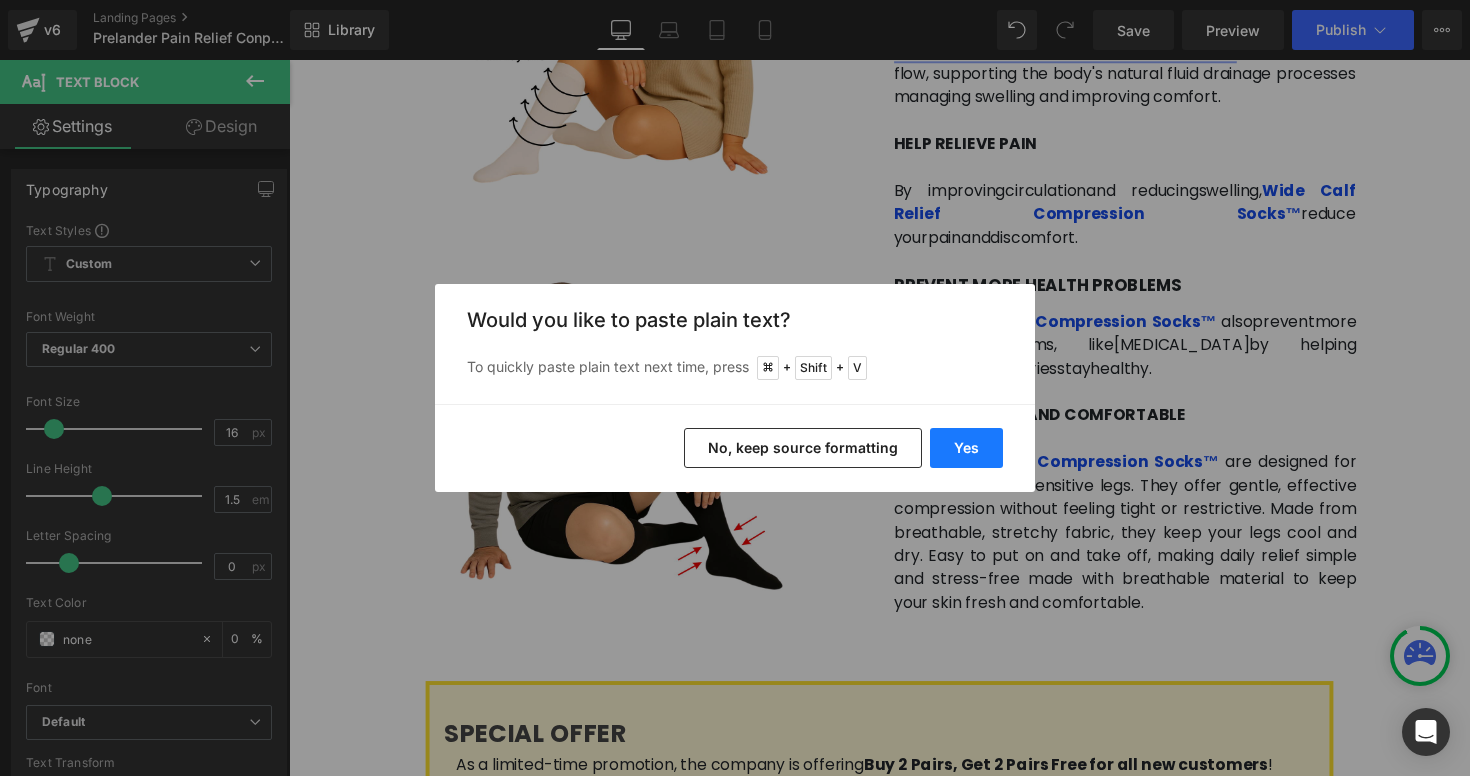 click on "Yes" at bounding box center (966, 448) 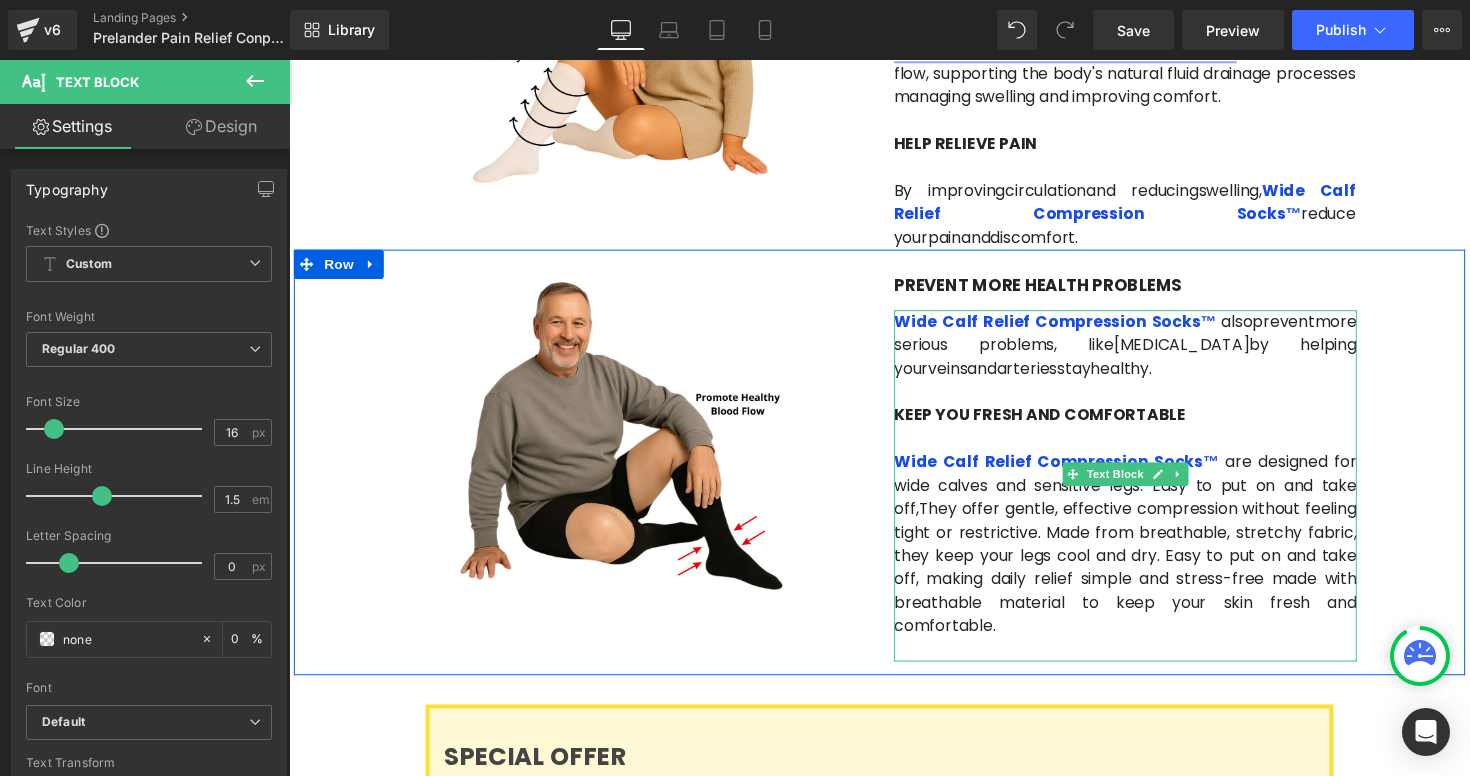click on "are designed for wide calves and sensitive legs. Easy to put on and take off,They offer gentle, effective compression without feeling tight or restrictive. Made from breathable, stretchy fabric, they keep your legs cool and dry. Easy to put on and take off, making daily relief simple and stress-free made with breathable material to keep your skin fresh and comfortable." at bounding box center (1146, 555) 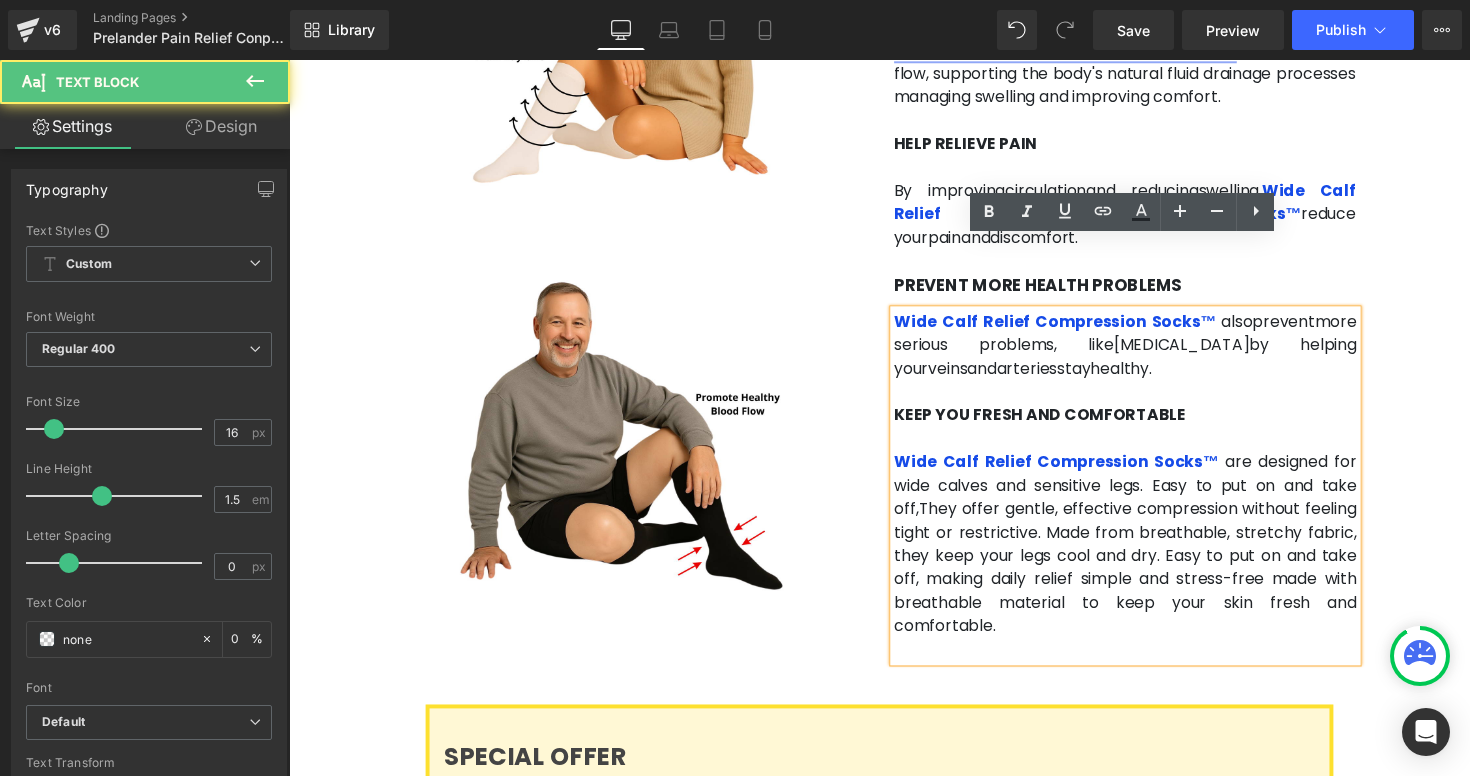 click on "are designed for wide calves and sensitive legs. Easy to put on and take off,They offer gentle, effective compression without feeling tight or restrictive. Made from breathable, stretchy fabric, they keep your legs cool and dry. Easy to put on and take off, making daily relief simple and stress-free made with breathable material to keep your skin fresh and comfortable." at bounding box center (1146, 555) 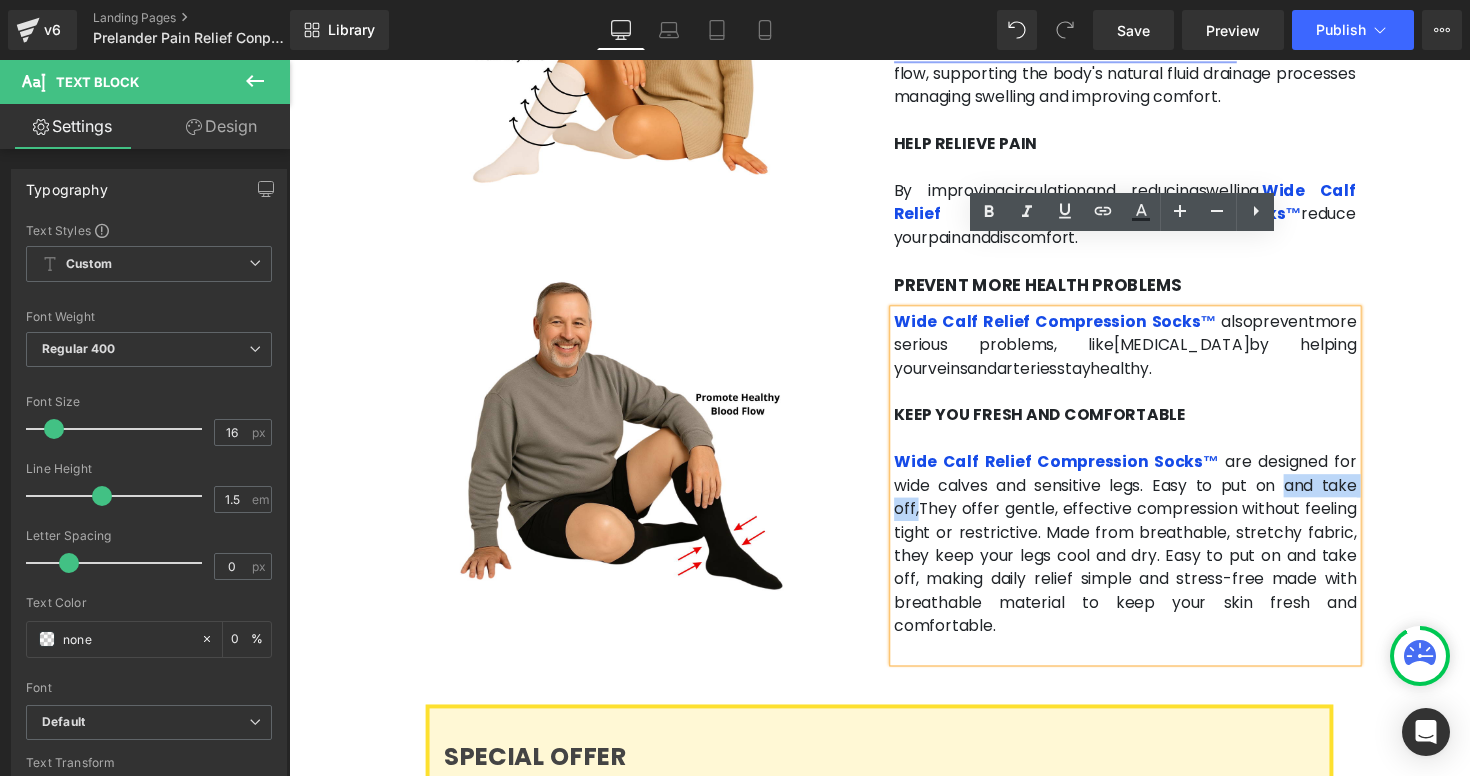 drag, startPoint x: 1221, startPoint y: 422, endPoint x: 1311, endPoint y: 427, distance: 90.13878 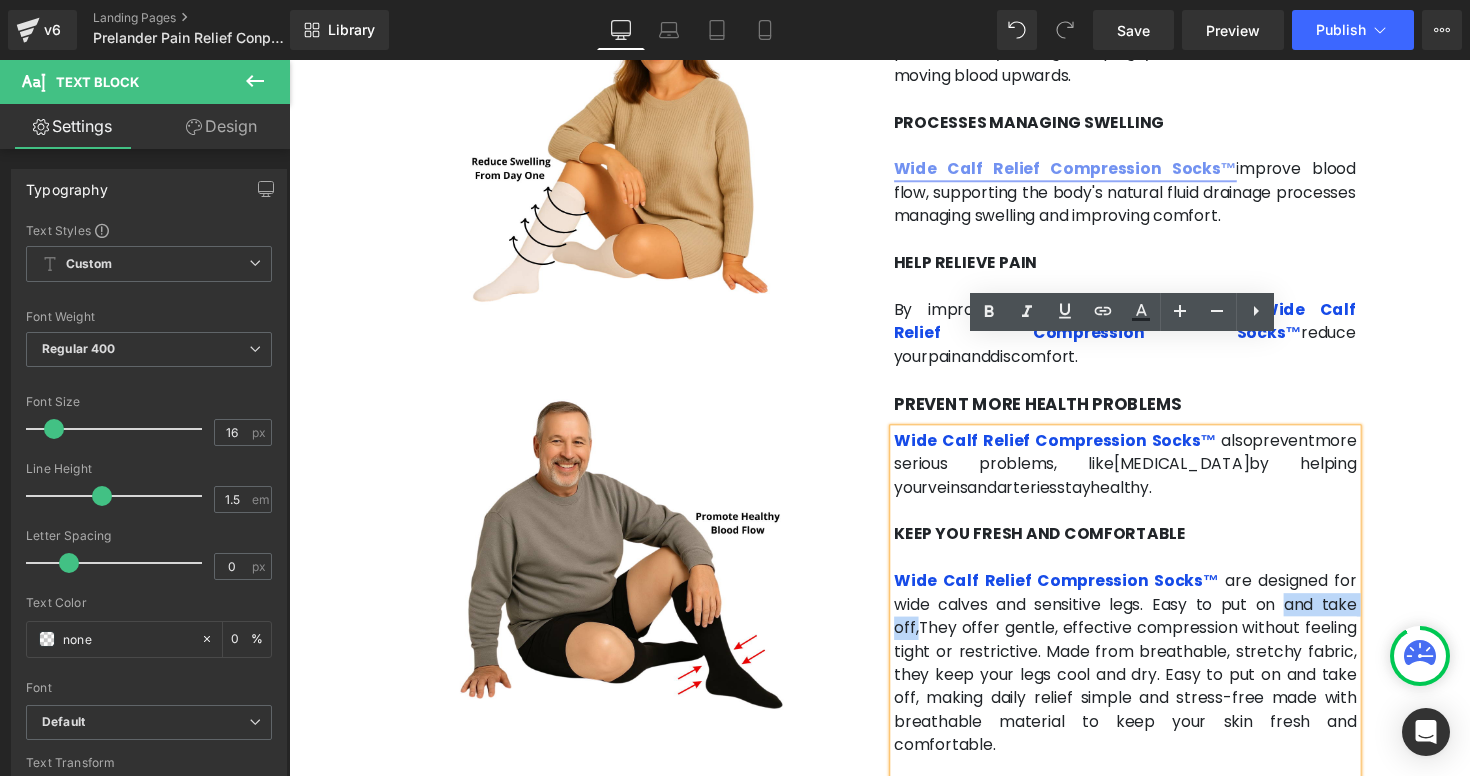 scroll, scrollTop: 3265, scrollLeft: 0, axis: vertical 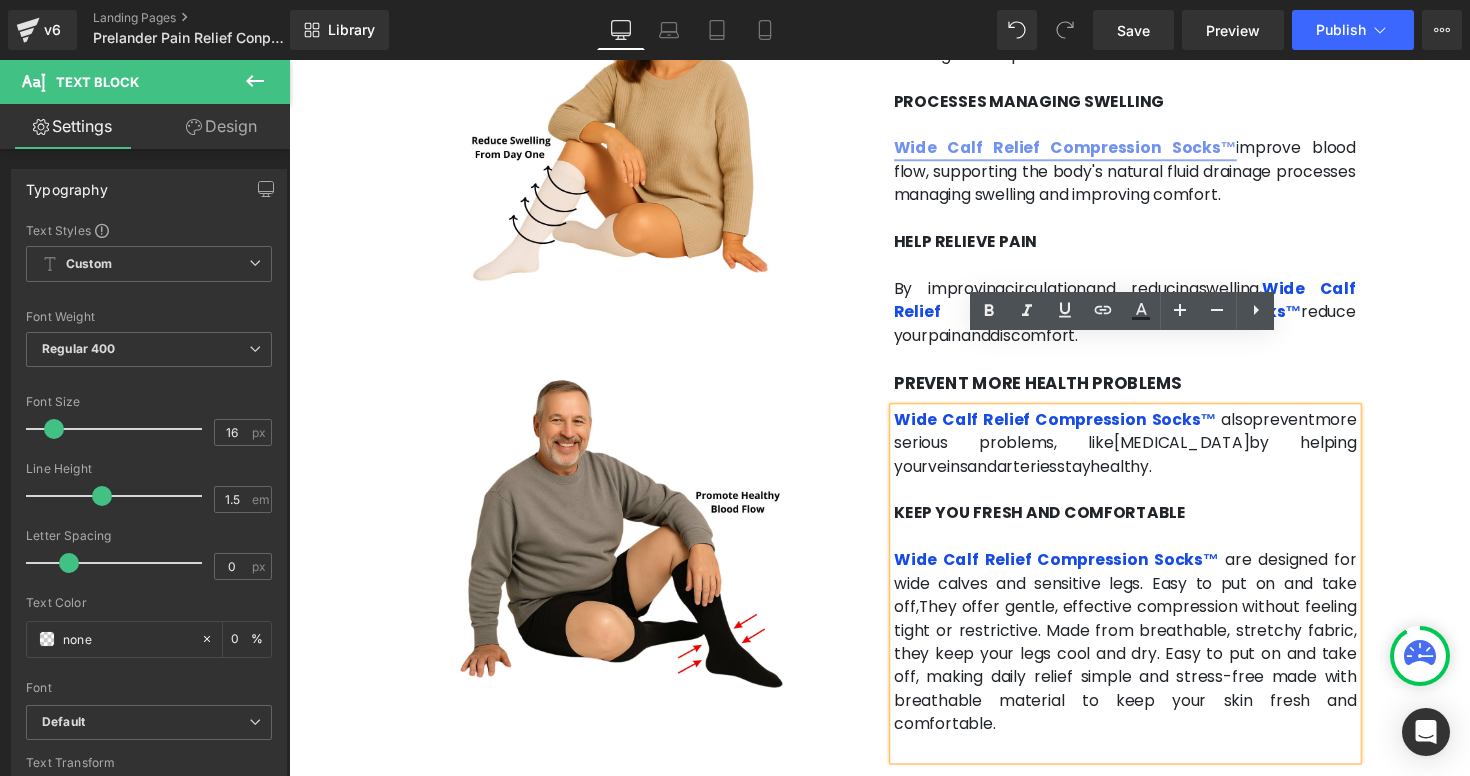 click on "are designed for wide calves and sensitive legs. Easy to put on and take off,They offer gentle, effective compression without feeling tight or restrictive. Made from breathable, stretchy fabric, they keep your legs cool and dry. Easy to put on and take off, making daily relief simple and stress-free made with breathable material to keep your skin fresh and comfortable." at bounding box center [1146, 656] 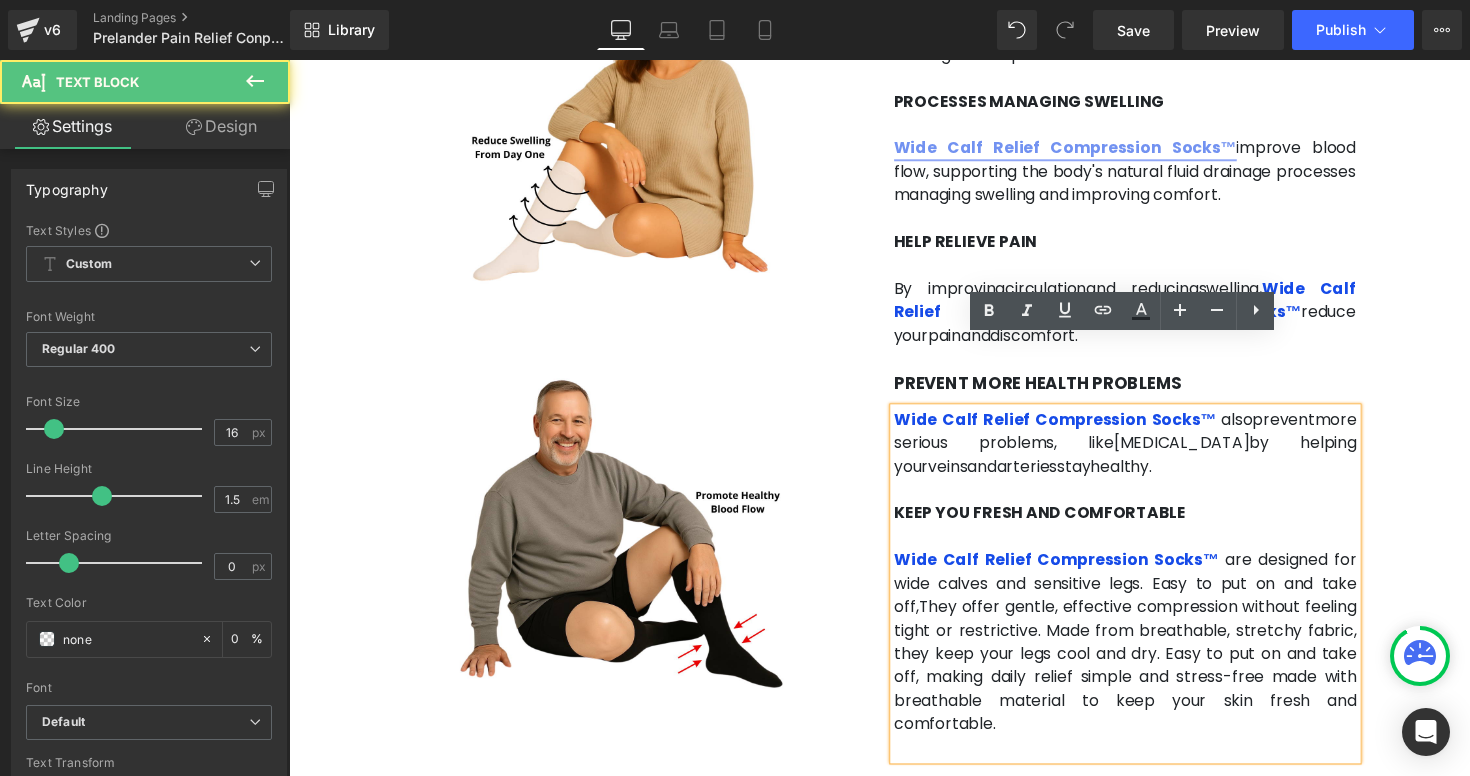 click on "are designed for wide calves and sensitive legs. Easy to put on and take off,They offer gentle, effective compression without feeling tight or restrictive. Made from breathable, stretchy fabric, they keep your legs cool and dry. Easy to put on and take off, making daily relief simple and stress-free made with breathable material to keep your skin fresh and comfortable." at bounding box center (1146, 656) 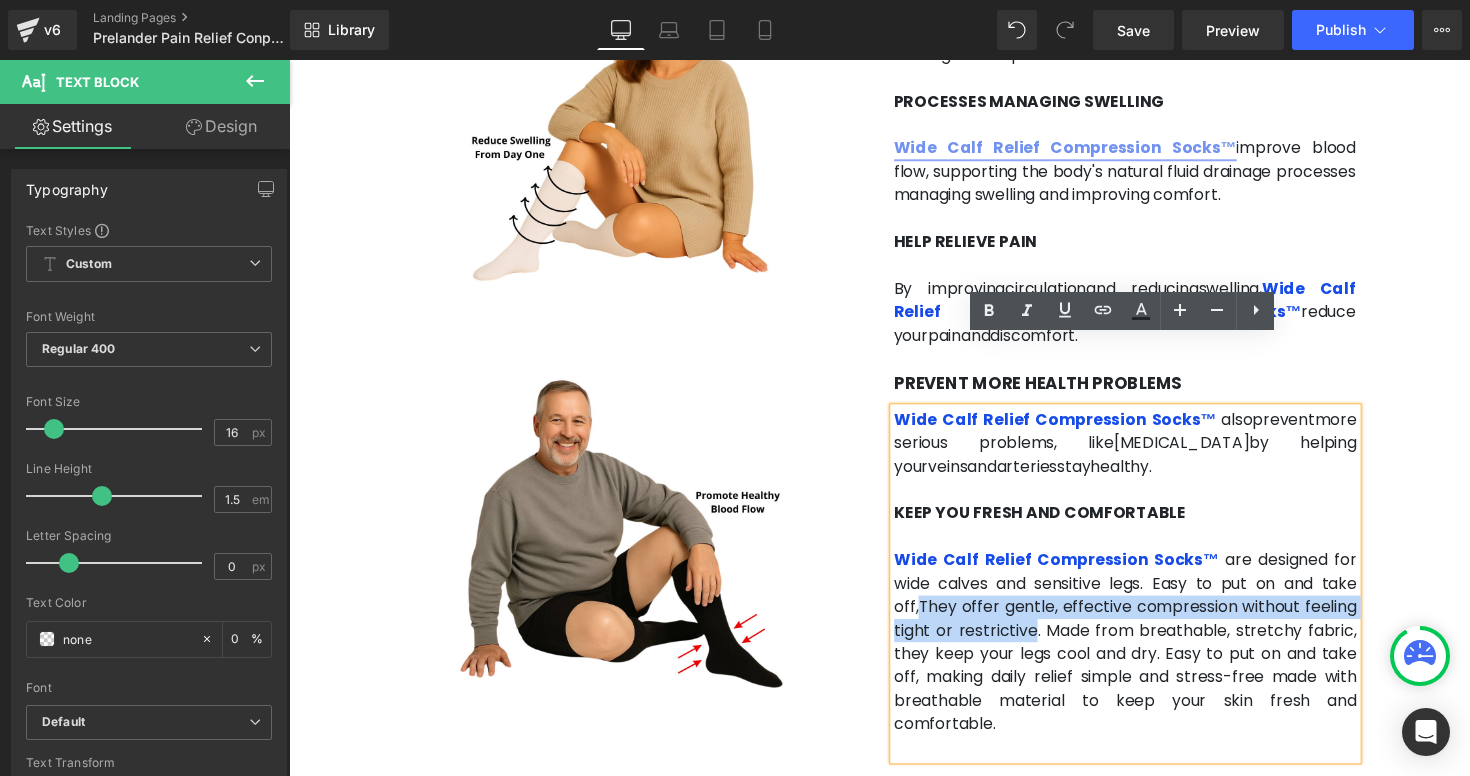 drag, startPoint x: 1314, startPoint y: 525, endPoint x: 1378, endPoint y: 546, distance: 67.357254 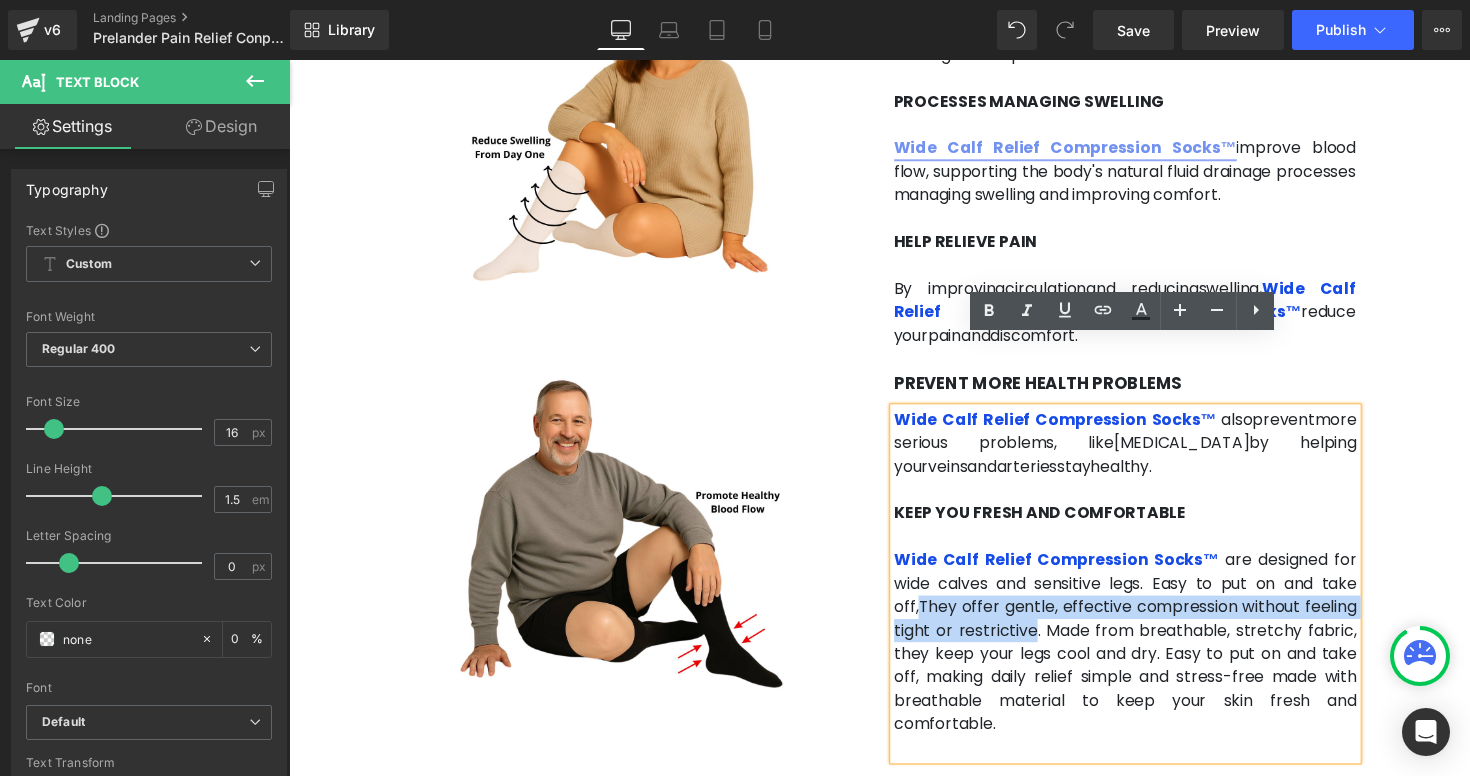 click on "are designed for wide calves and sensitive legs. Easy to put on and take off,They offer gentle, effective compression without feeling tight or restrictive. Made from breathable, stretchy fabric, they keep your legs cool and dry. Easy to put on and take off, making daily relief simple and stress-free made with breathable material to keep your skin fresh and comfortable." at bounding box center (1146, 656) 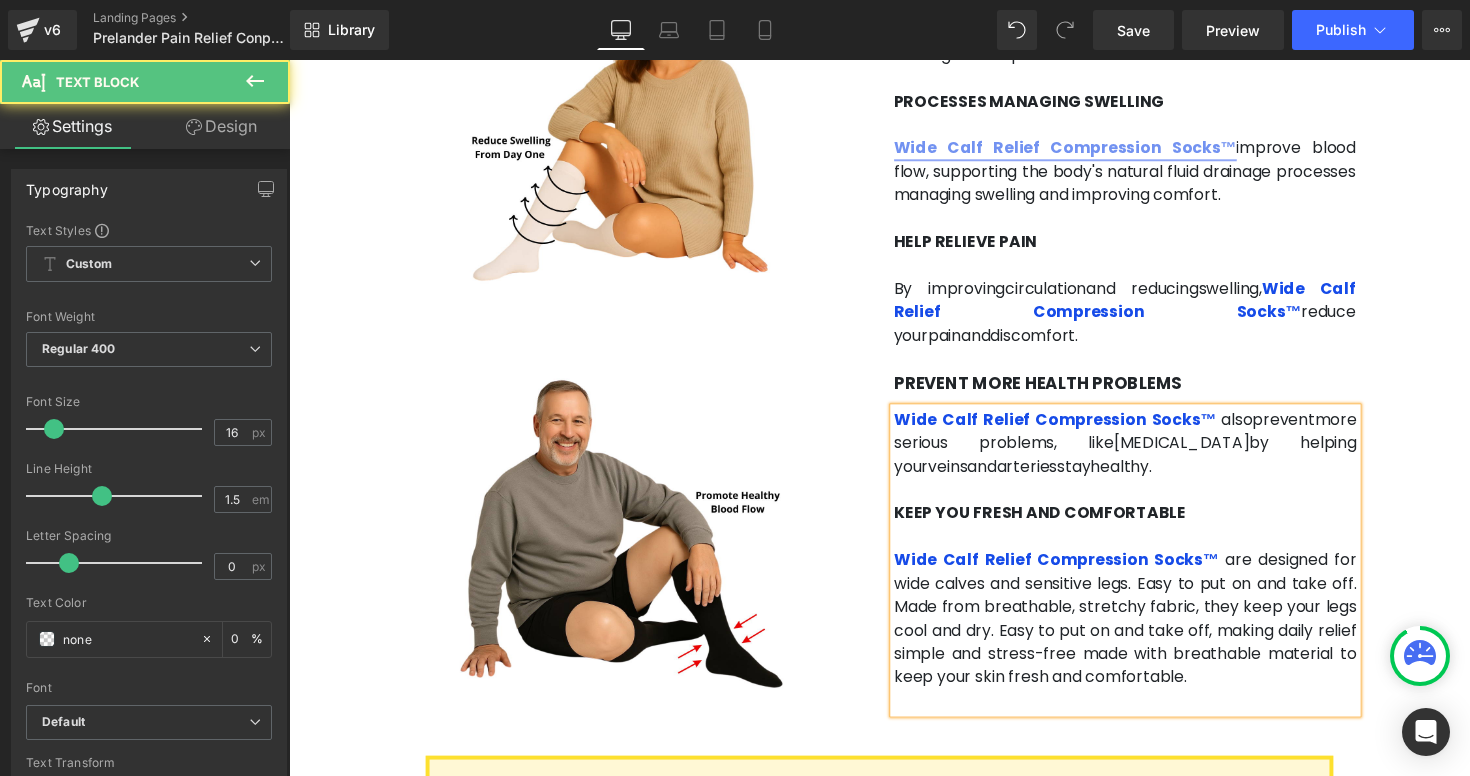 click on "Wide Calf Relief Compression Socks™   are designed for wide calves and sensitive legs. Easy to put on and take off. Made from breathable, stretchy fabric, they keep your legs cool and dry. Easy to put on and take off, making daily relief simple and stress-free made with breathable material to keep your skin fresh and comfortable." at bounding box center (1146, 633) 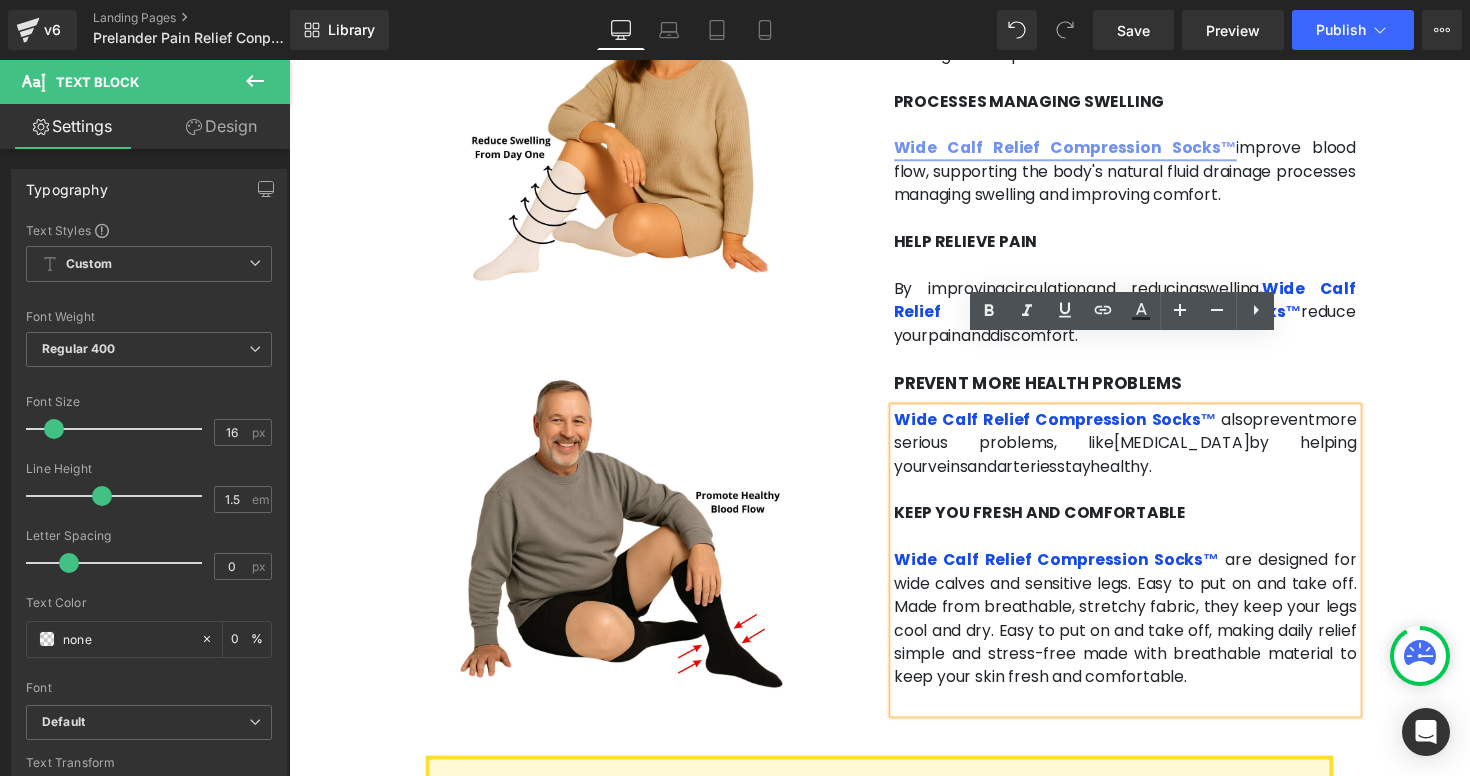 click on "are designed for wide calves and sensitive legs. Easy to put on and take off. Made from breathable, stretchy fabric, they keep your legs cool and dry. Easy to put on and take off, making daily relief simple and stress-free made with breathable material to keep your skin fresh and comfortable." at bounding box center (1146, 632) 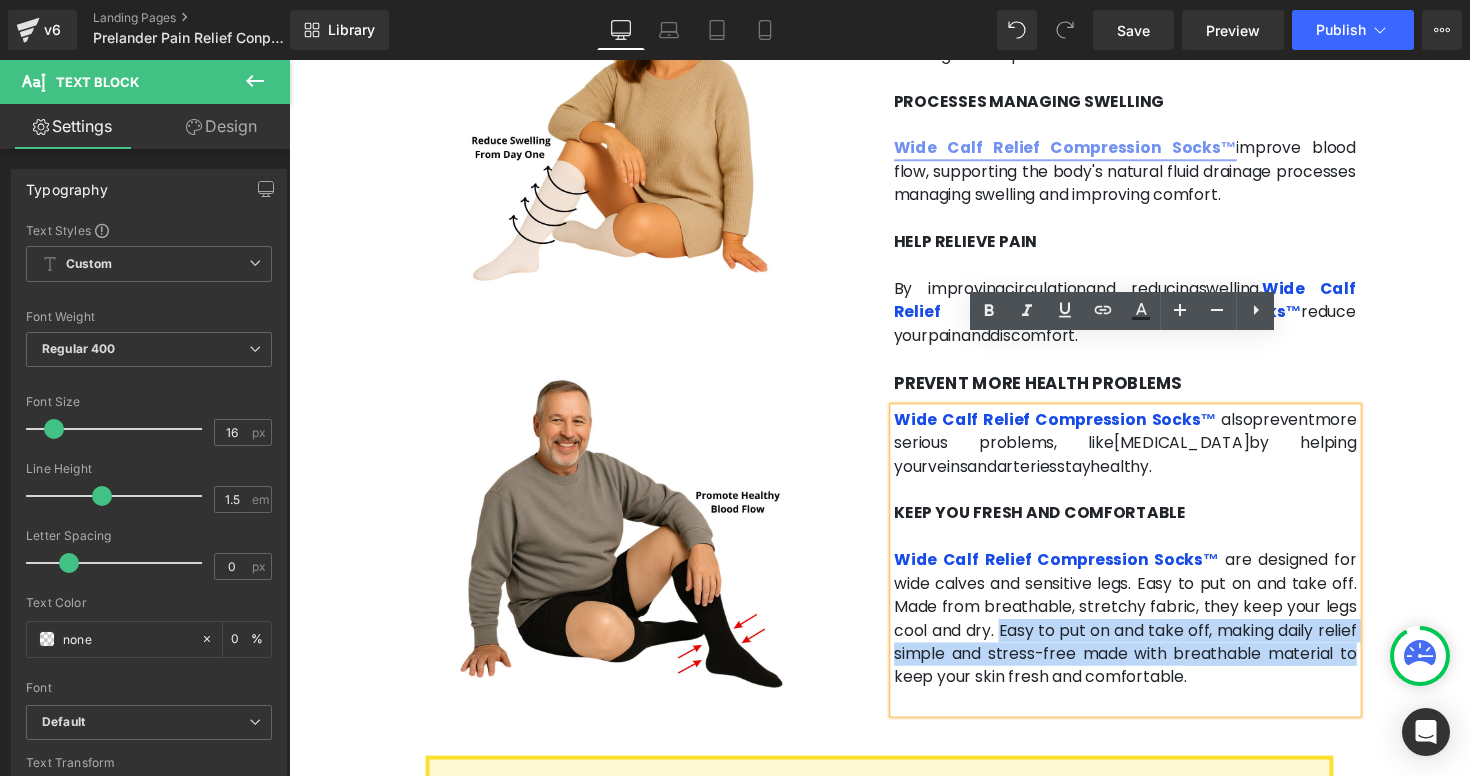 drag, startPoint x: 1348, startPoint y: 546, endPoint x: 1169, endPoint y: 599, distance: 186.68155 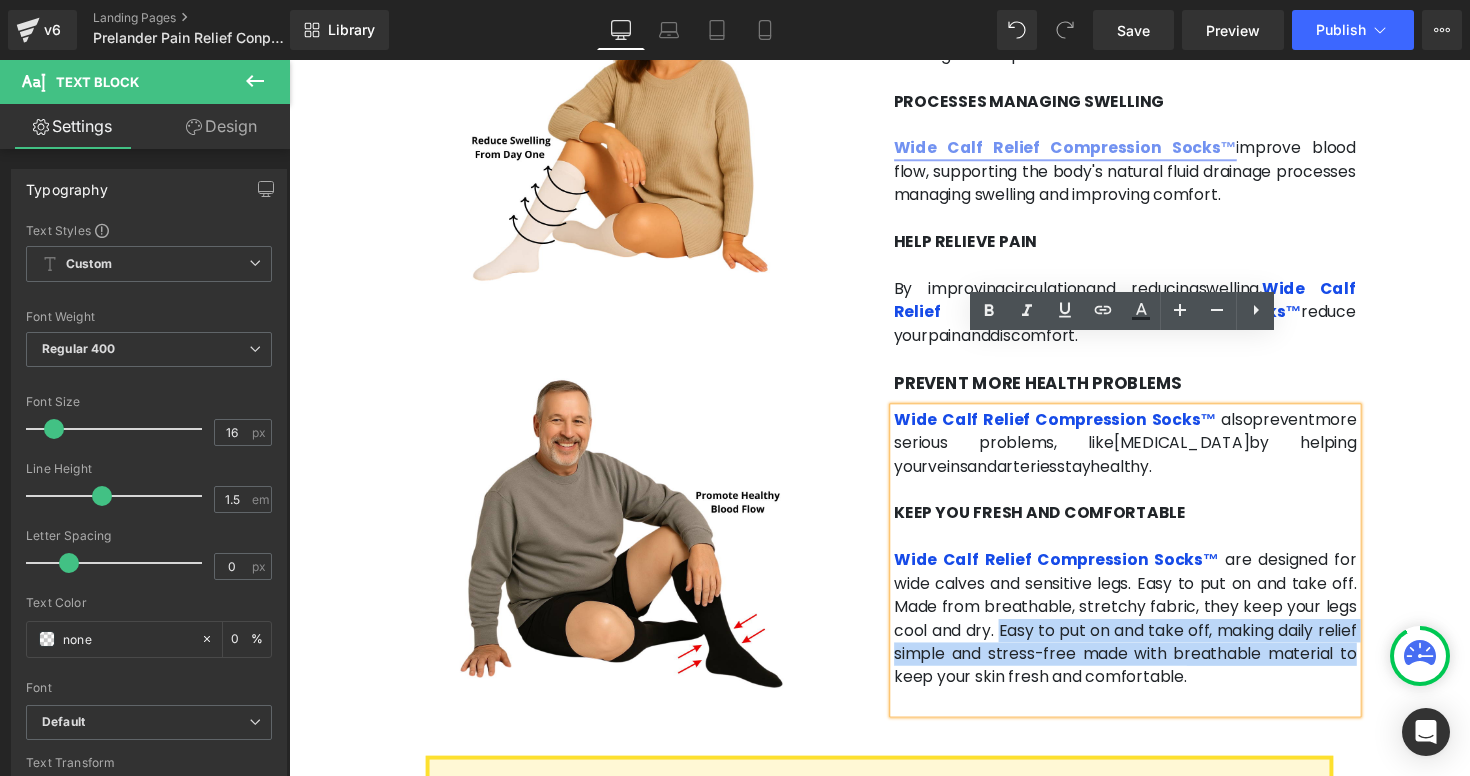 click on "are designed for wide calves and sensitive legs. Easy to put on and take off. Made from breathable, stretchy fabric, they keep your legs cool and dry. Easy to put on and take off, making daily relief simple and stress-free made with breathable material to keep your skin fresh and comfortable." at bounding box center (1146, 632) 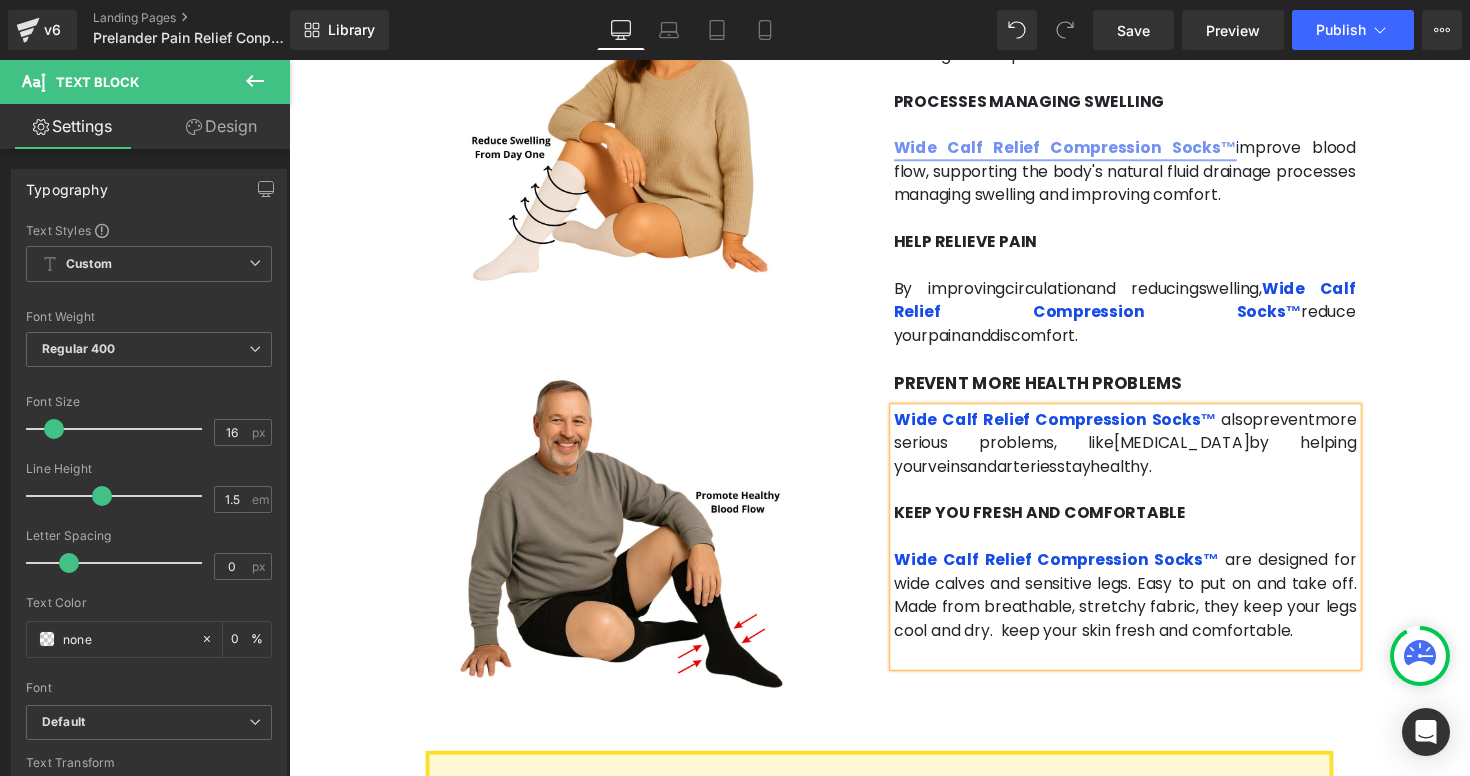 click on "KEEP YOU FRESH AND COMFORTABLE" at bounding box center (1058, 524) 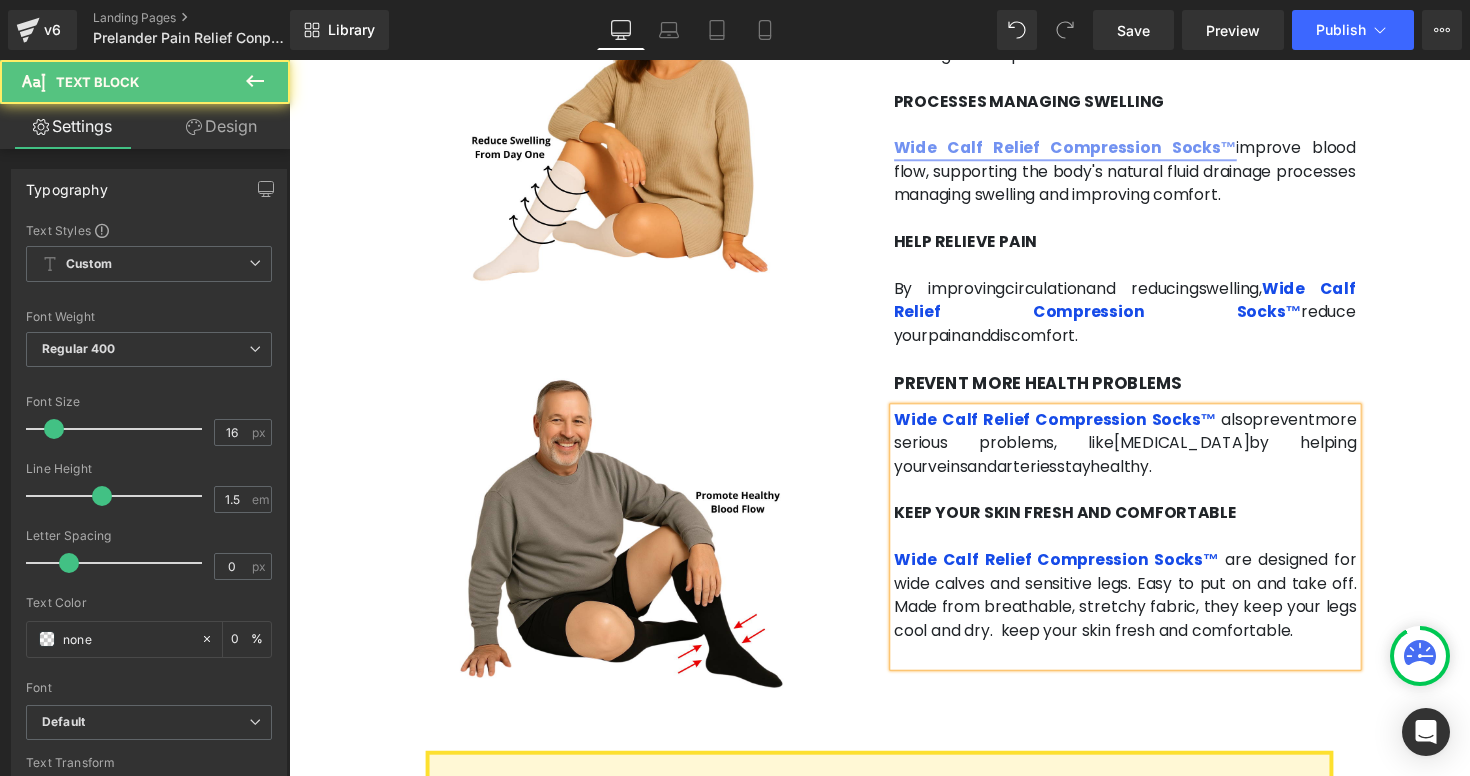 click on "are designed for wide calves and sensitive legs. Easy to put on and take off. Made from breathable, stretchy fabric, they keep your legs cool and dry.  keep your skin fresh and comfortable." at bounding box center [1146, 608] 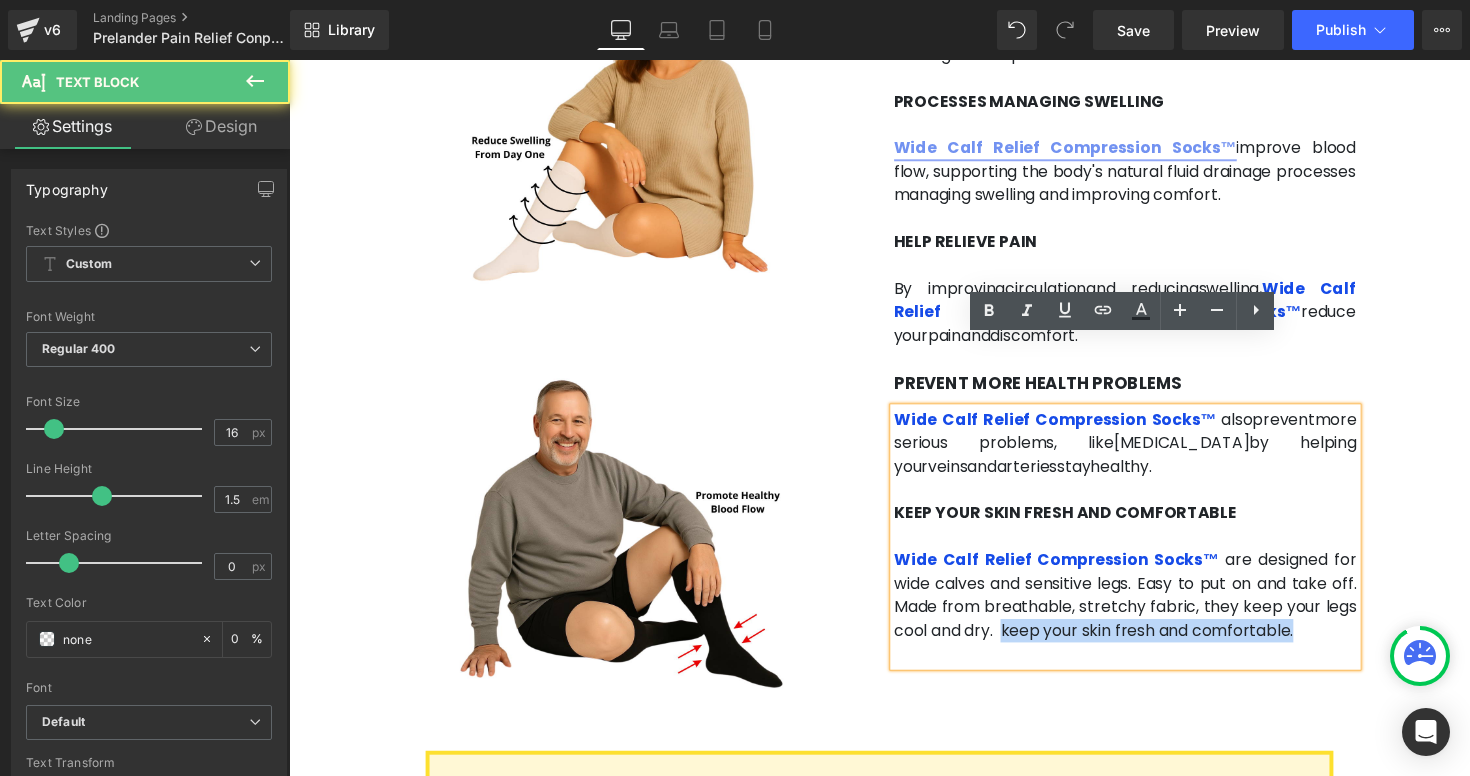 drag, startPoint x: 1349, startPoint y: 545, endPoint x: 1353, endPoint y: 566, distance: 21.377558 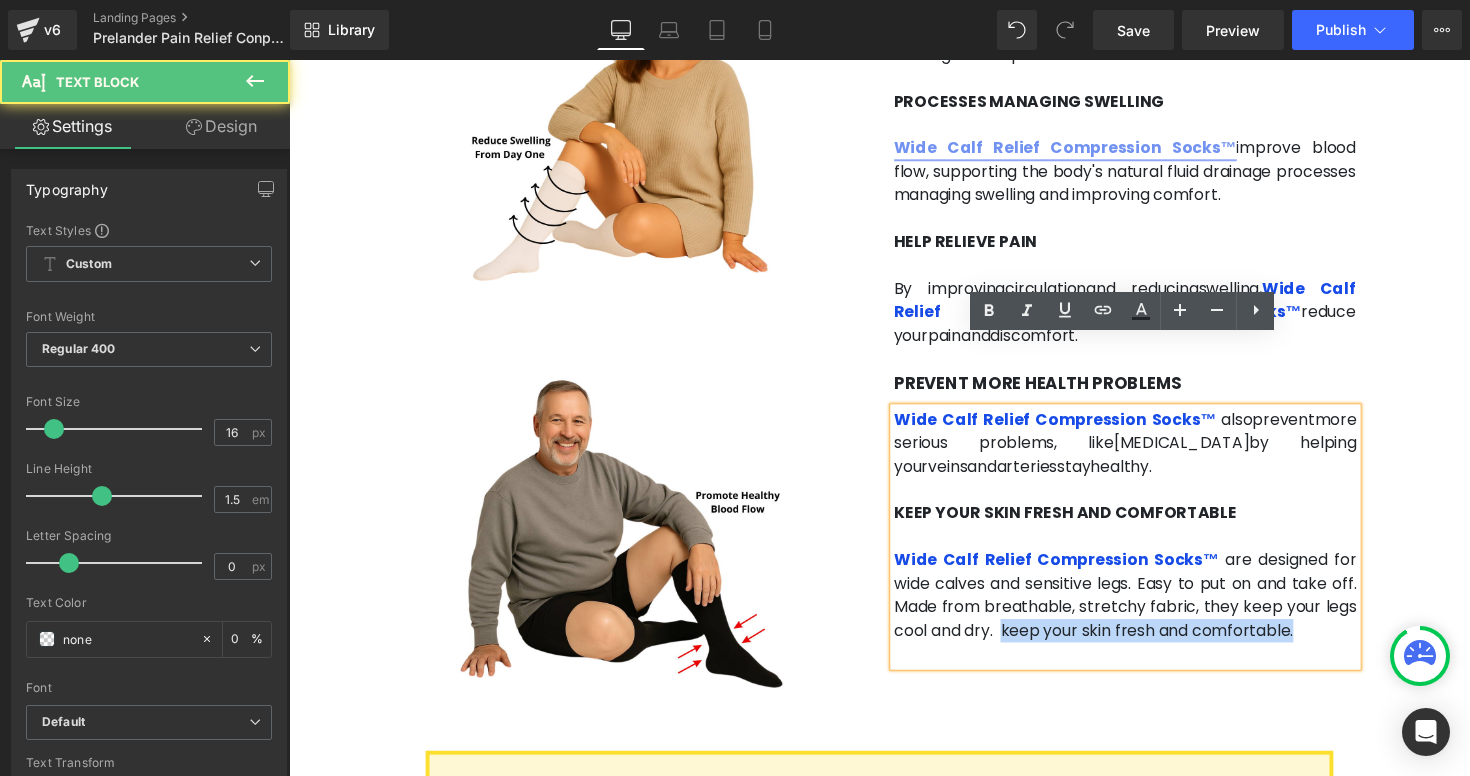 click on "Wide Calf Relief Compression Socks™   are designed for wide calves and sensitive legs. Easy to put on and take off. Made from breathable, stretchy fabric, they keep your legs cool and dry.  keep your skin fresh and comfortable." at bounding box center (1146, 609) 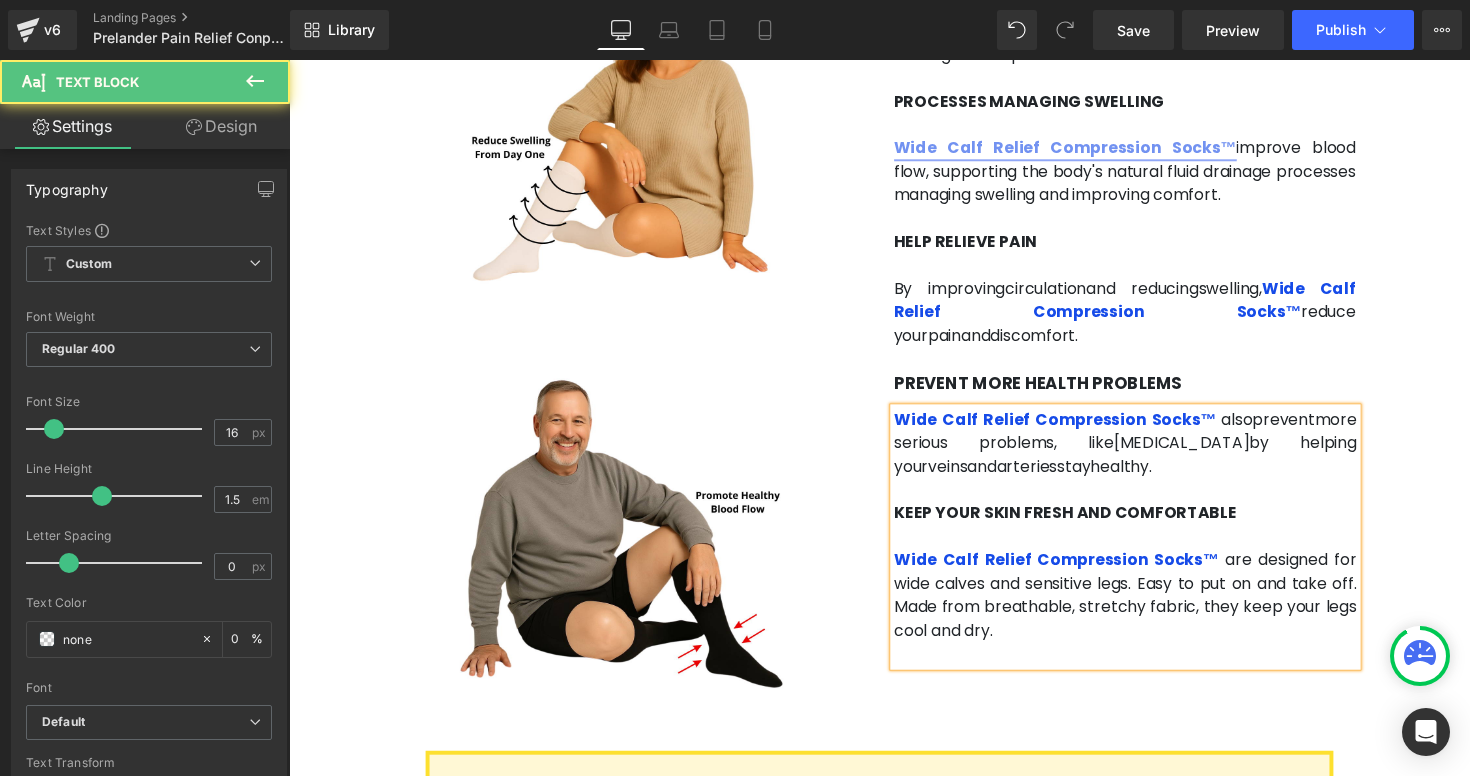 click at bounding box center [1146, 669] 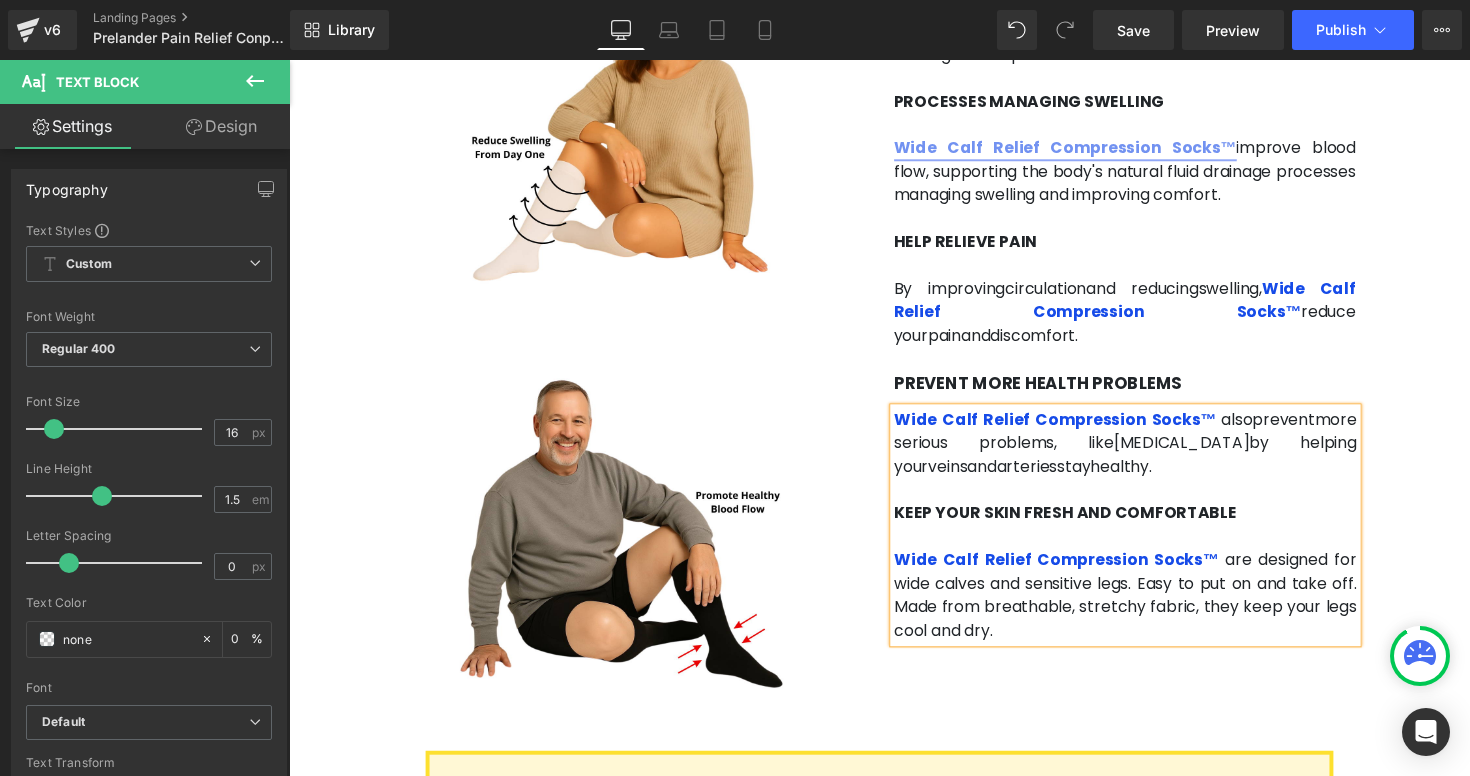 click on "Image         PREVENT MORE HEALTH PROBLEMS Heading         Wide Calf Relief Compression Socks™   also  prevent  more serious problems, like  blood clots  by helping your  veins  and  arteries  stay  healthy . KEEP YOUR SKIN FRESH AND COMFORTABLE  Wide Calf Relief Compression Socks™   are designed for wide calves and sensitive legs. Easy to put on and take off. Made from breathable, stretchy fabric, they keep your legs cool and dry.   Text Block         Row" at bounding box center (894, 546) 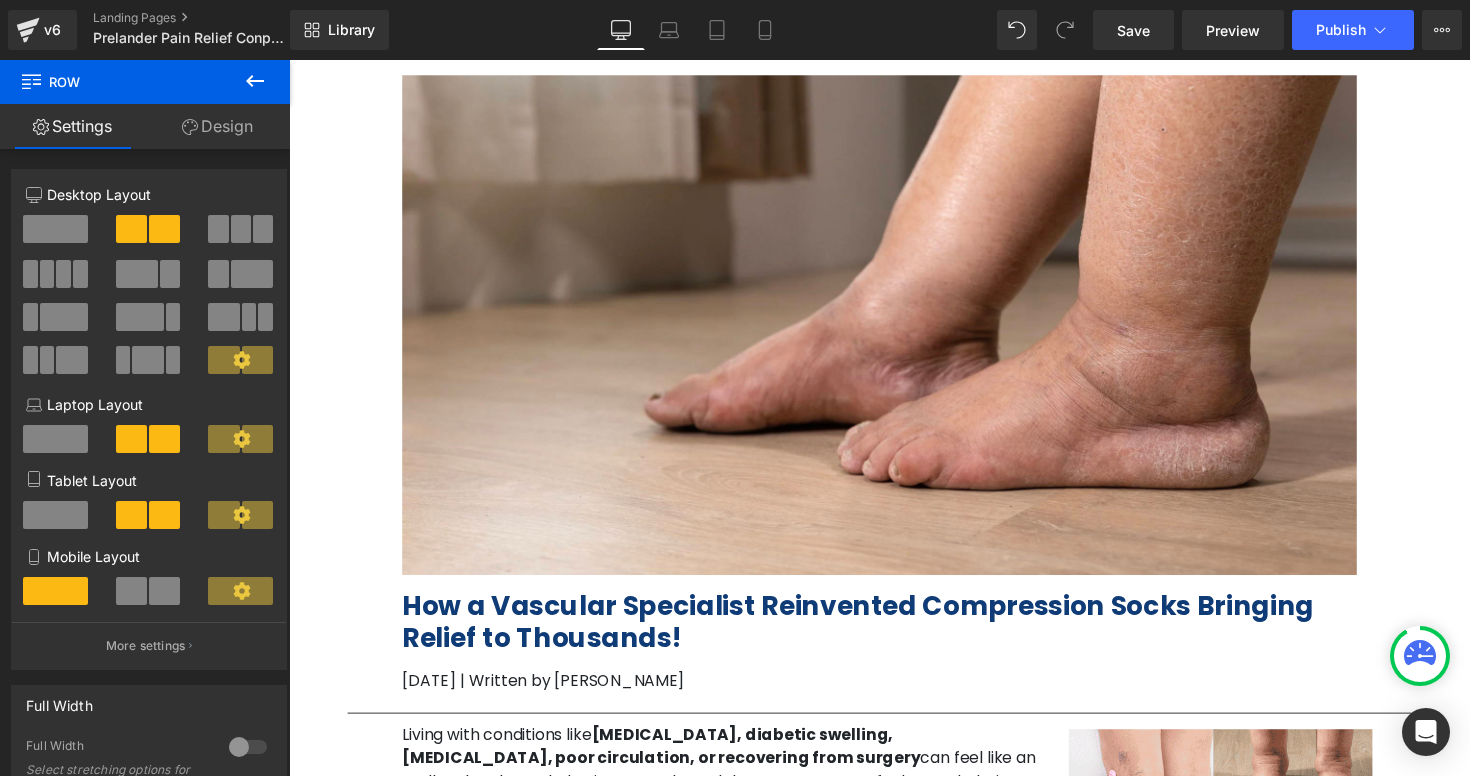 scroll, scrollTop: 0, scrollLeft: 0, axis: both 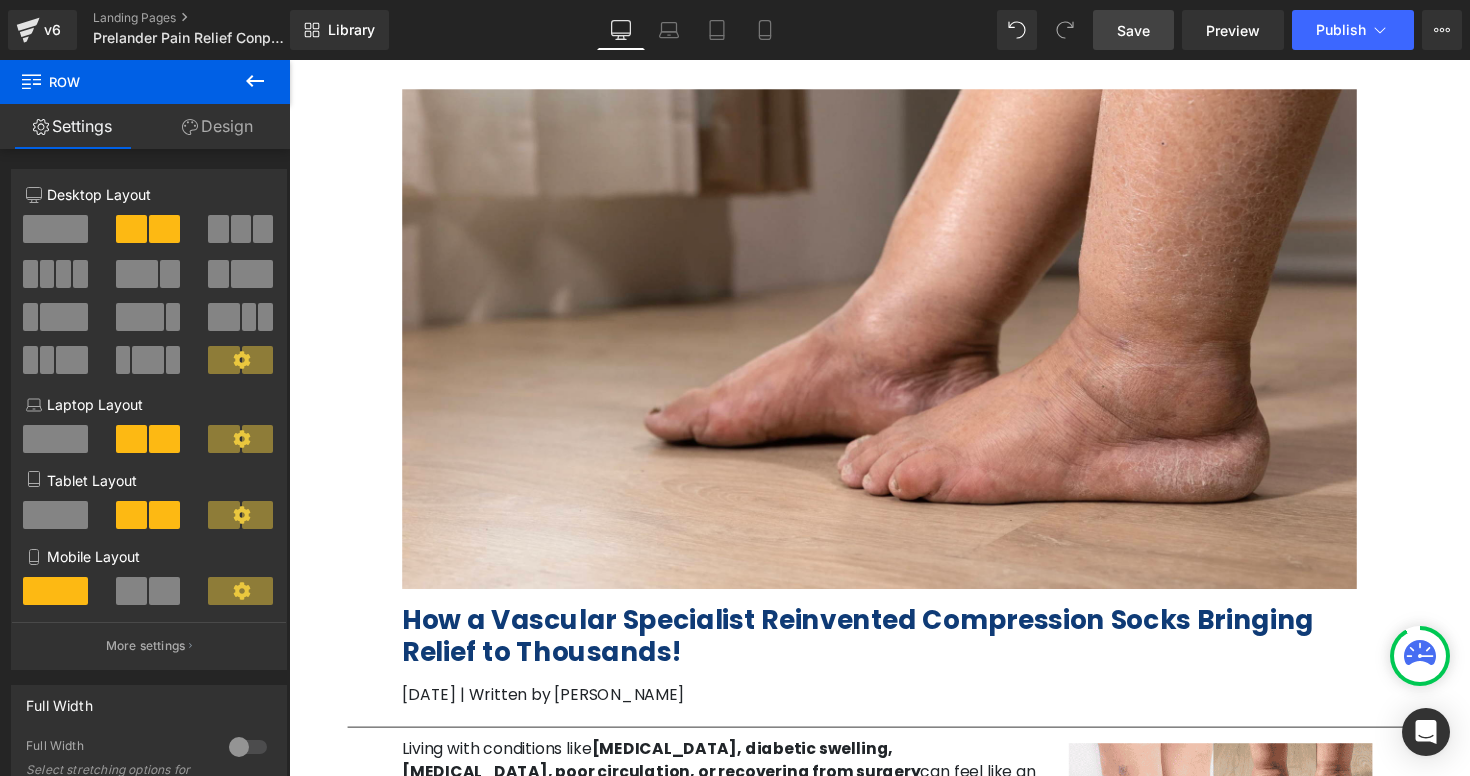 click on "Save" at bounding box center [1133, 30] 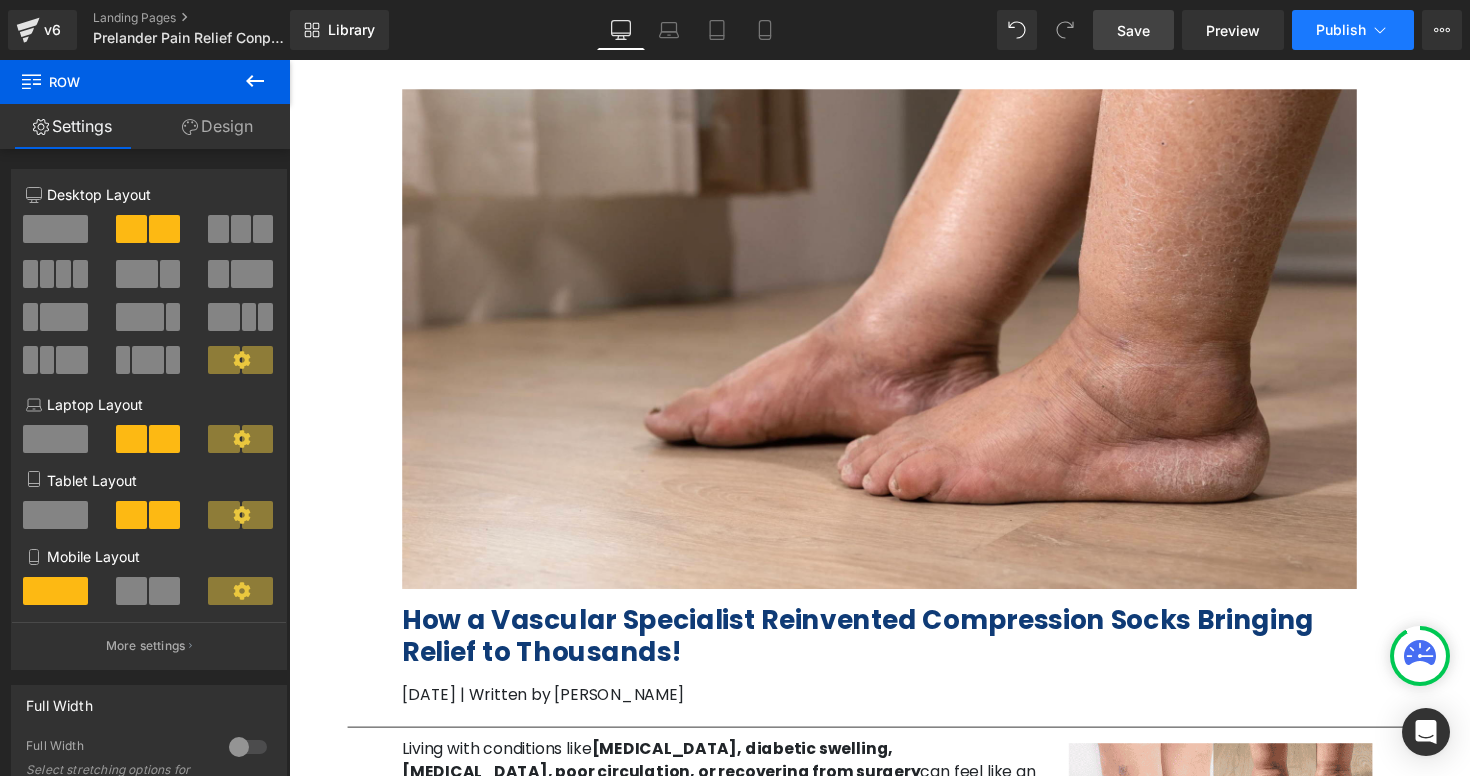 click on "Publish" at bounding box center (1341, 30) 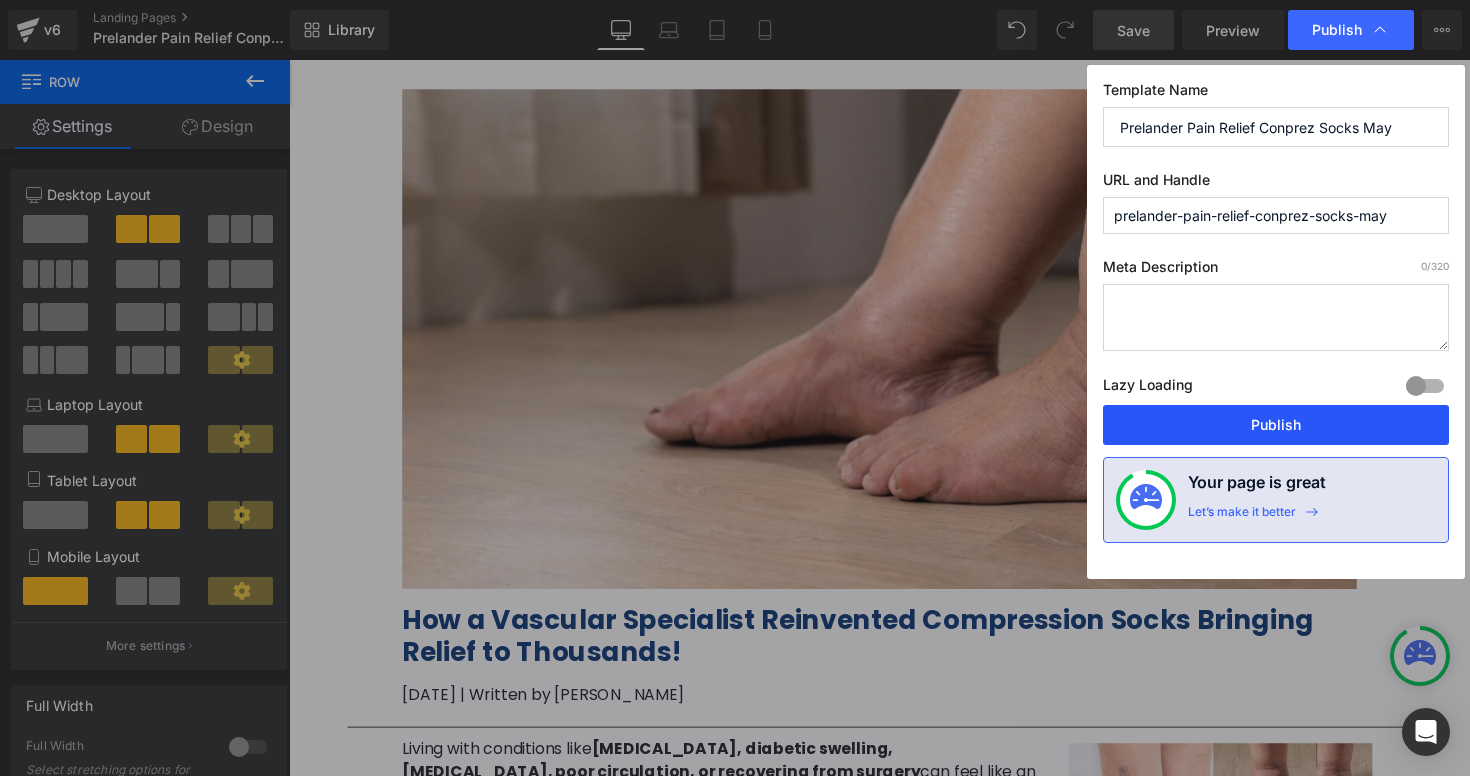click on "Publish" at bounding box center (1276, 425) 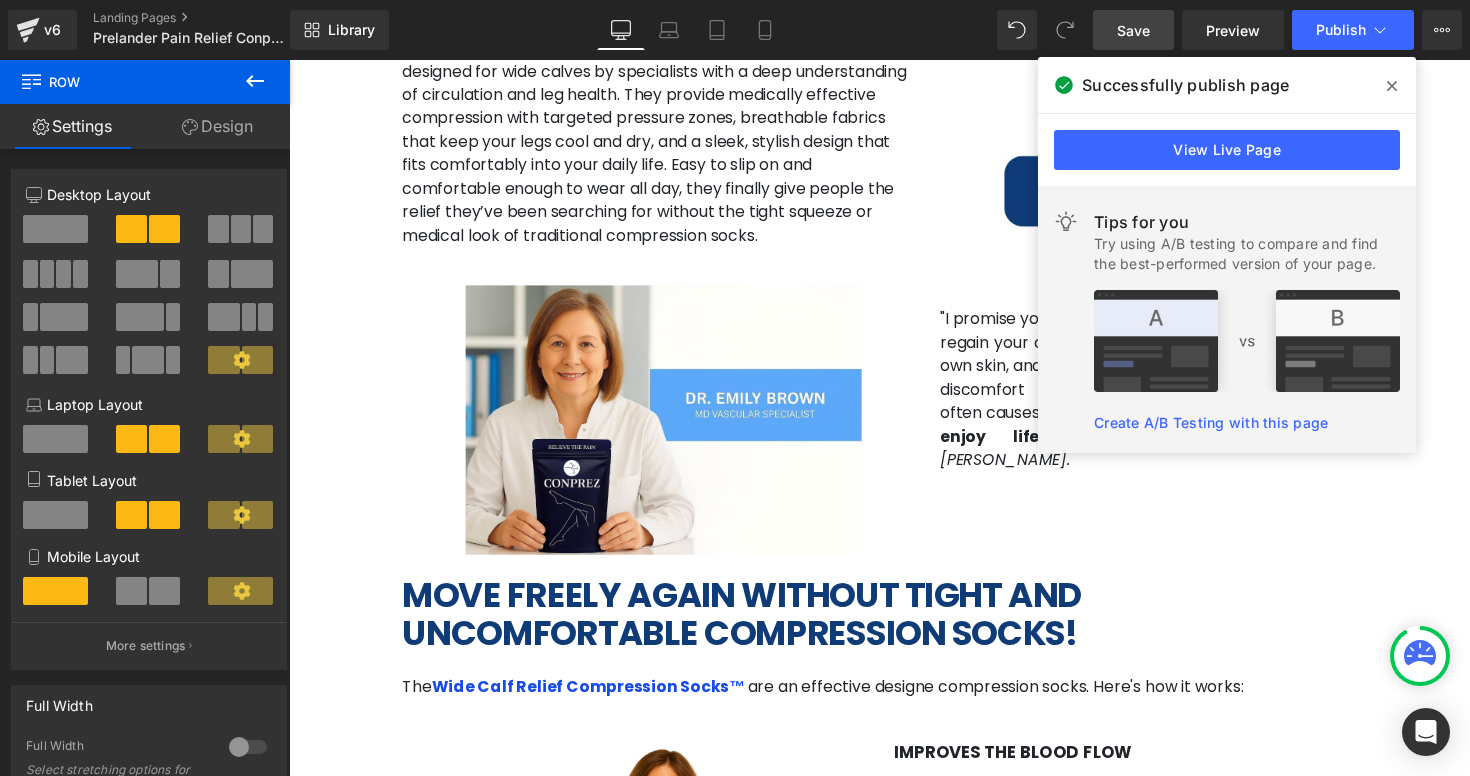 scroll, scrollTop: 2472, scrollLeft: 0, axis: vertical 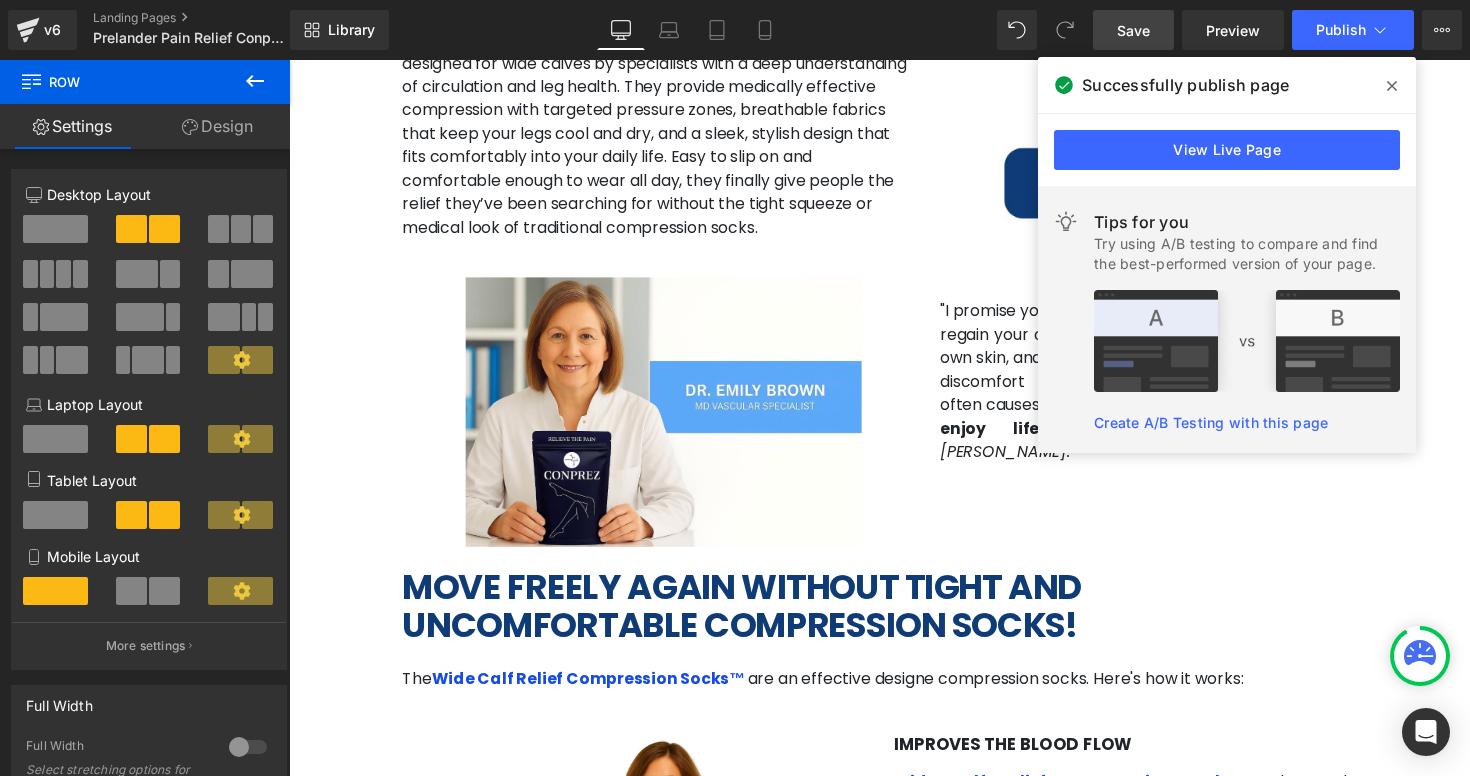 click 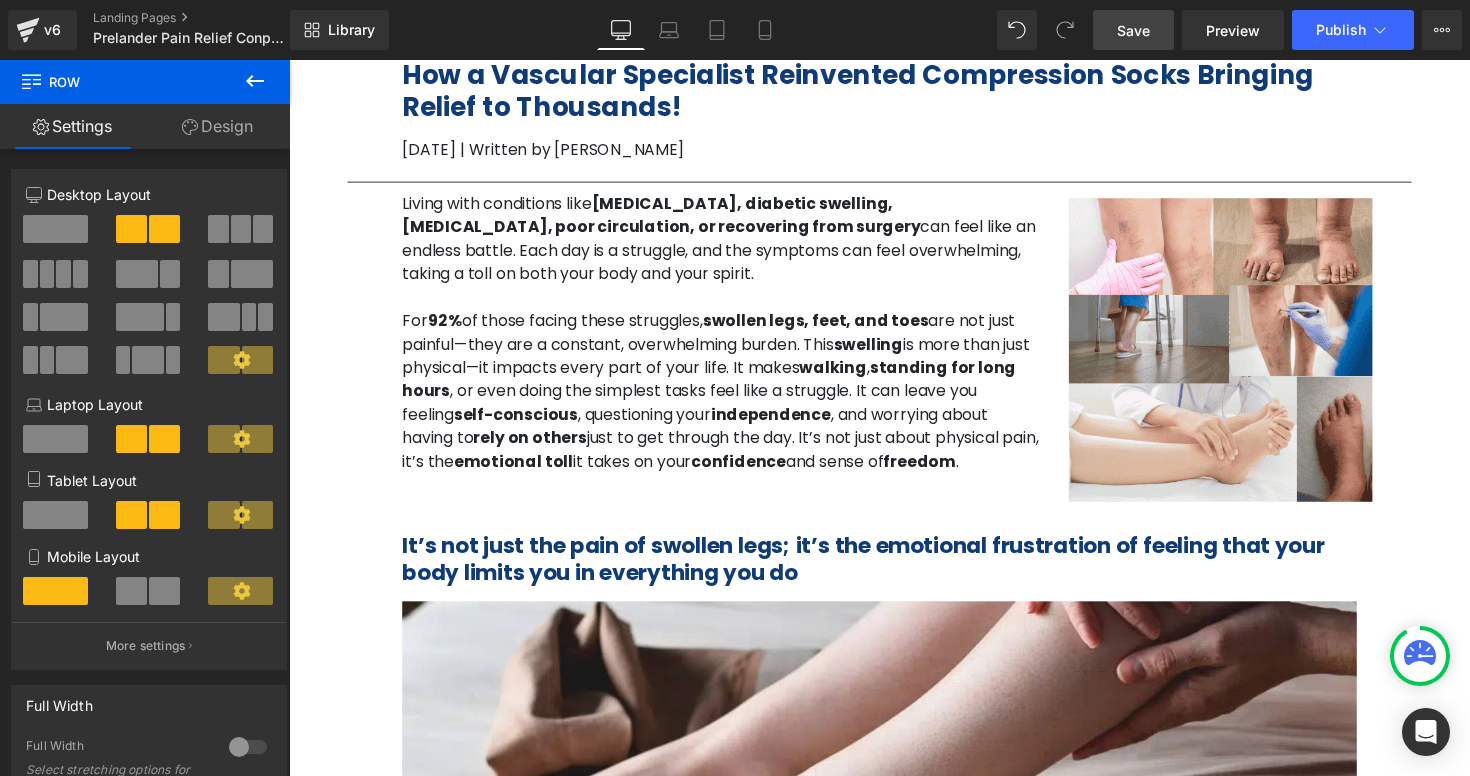 scroll, scrollTop: 0, scrollLeft: 0, axis: both 